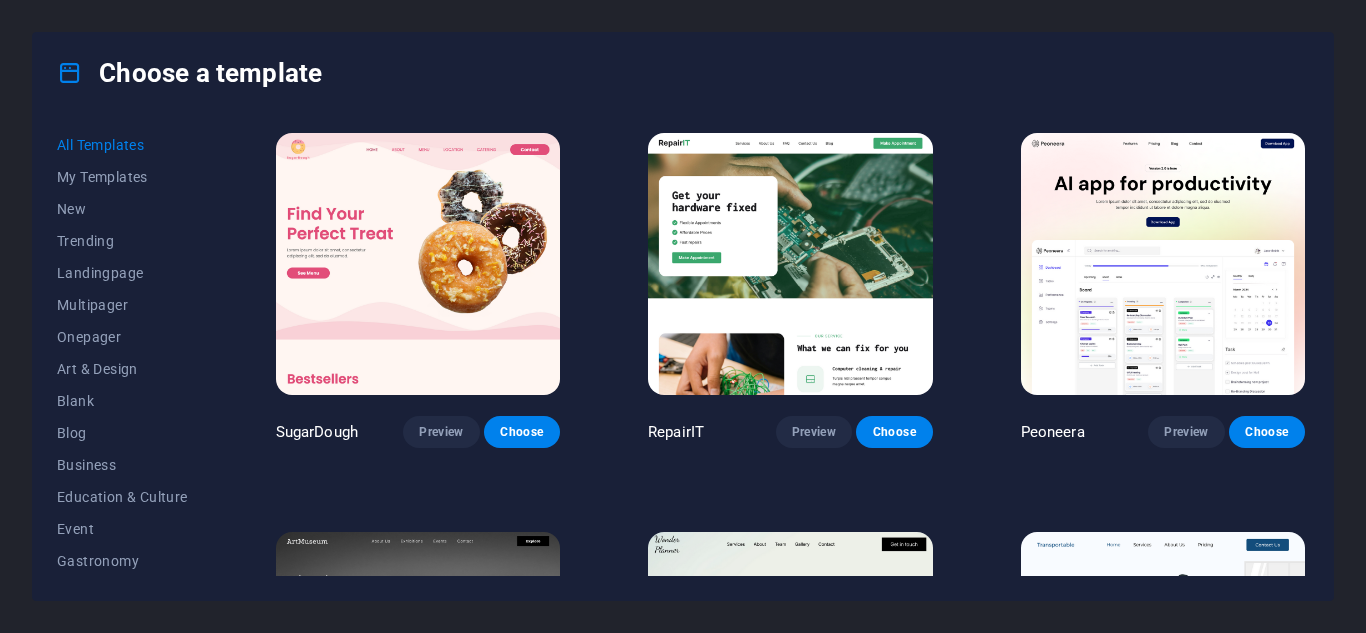 scroll, scrollTop: 0, scrollLeft: 0, axis: both 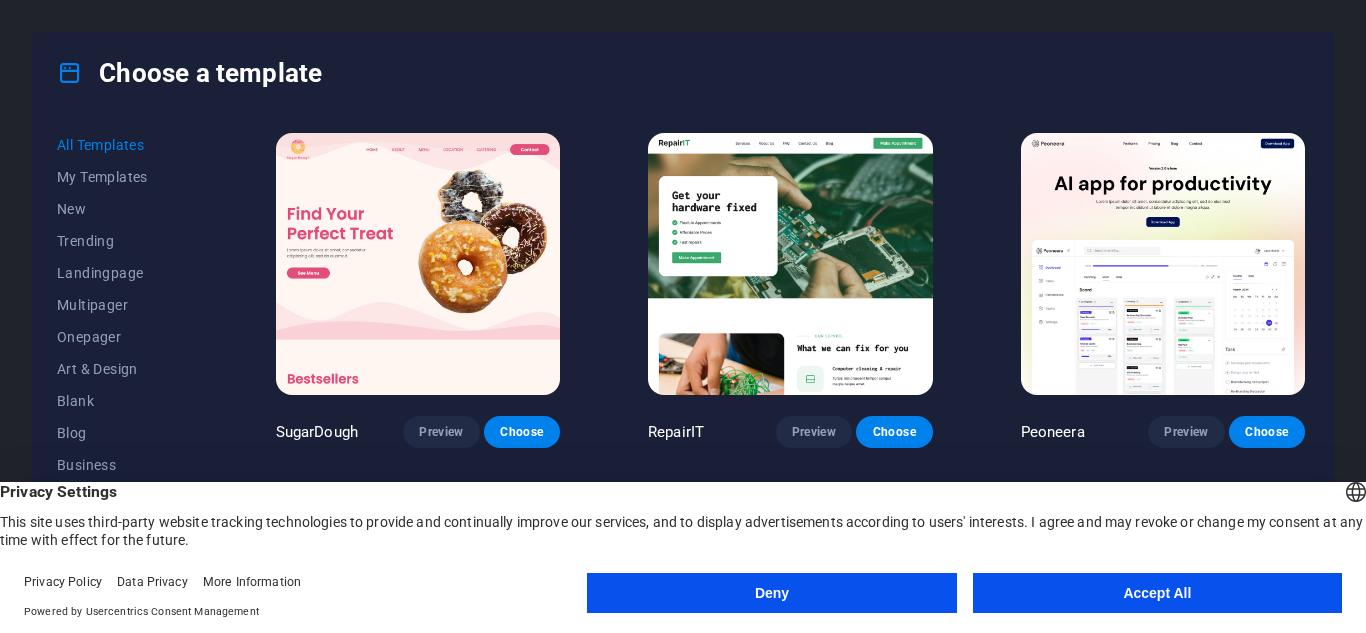 click on "Accept All" at bounding box center [1157, 593] 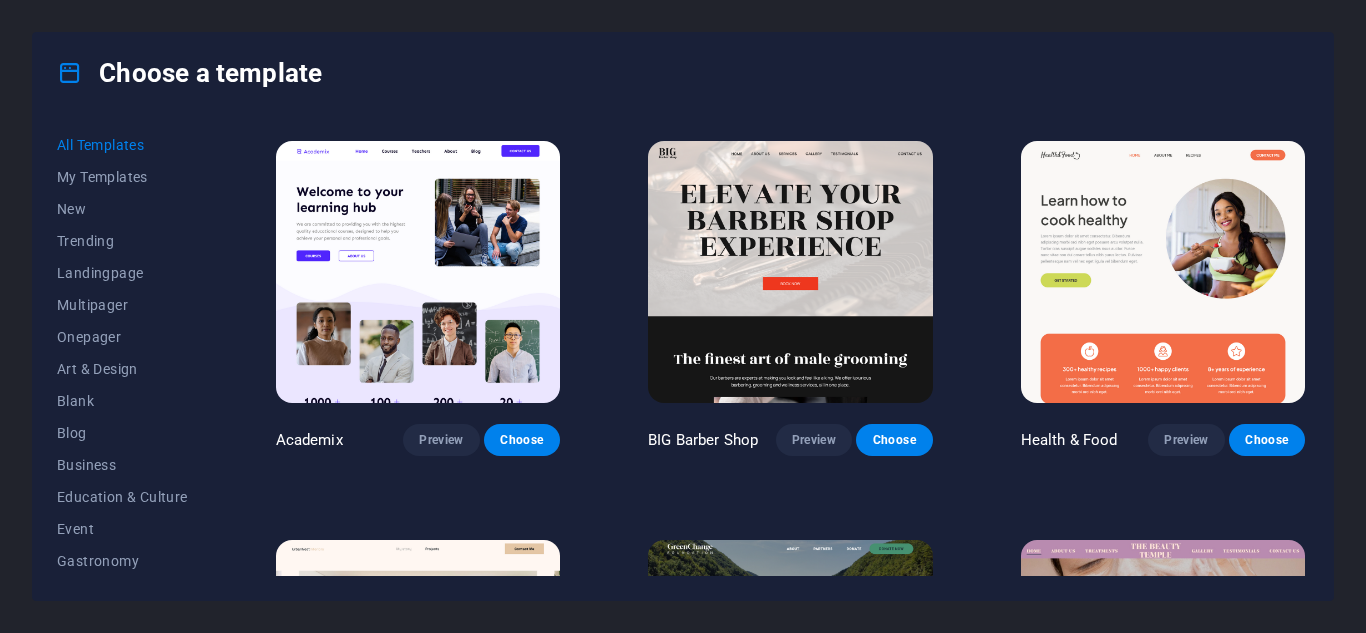 scroll, scrollTop: 1232, scrollLeft: 0, axis: vertical 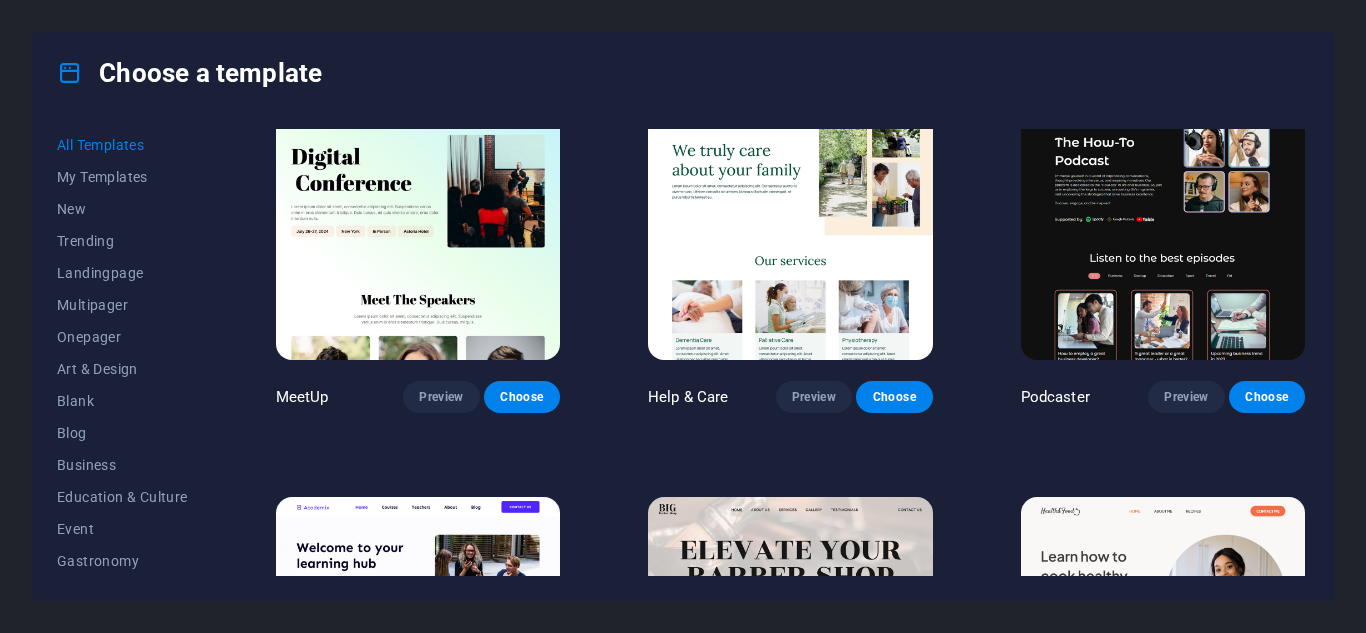 click on "Choose a template" at bounding box center [189, 73] 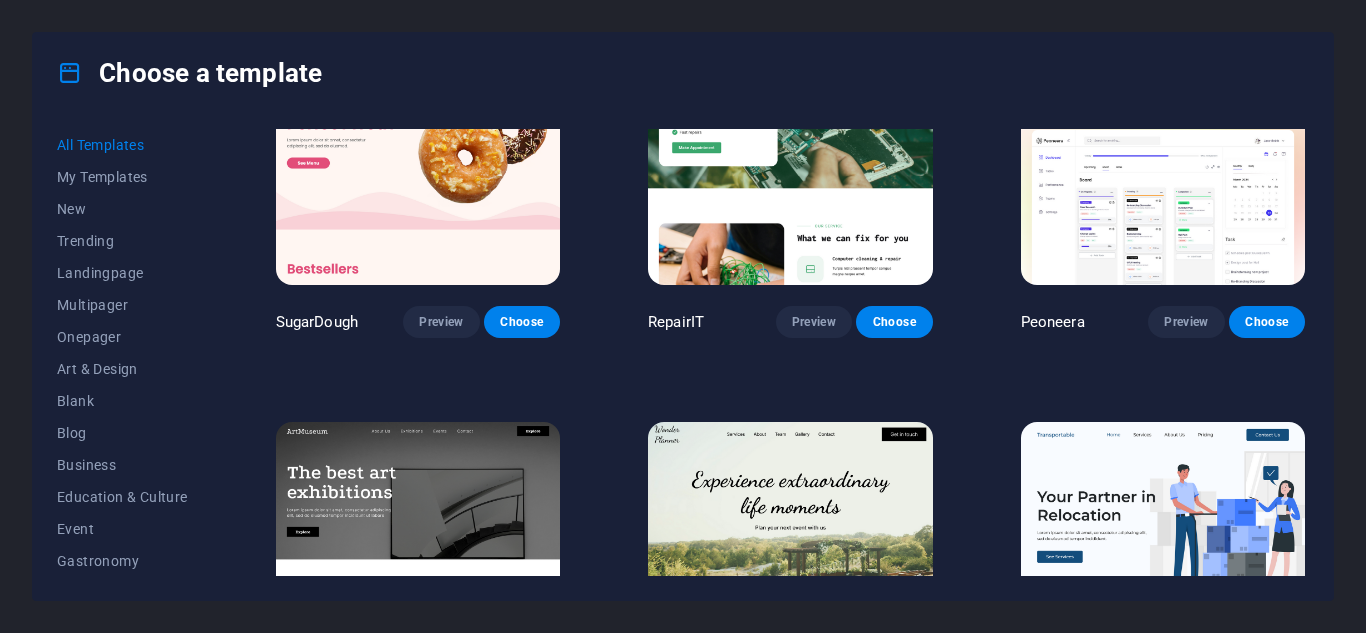 scroll, scrollTop: 0, scrollLeft: 0, axis: both 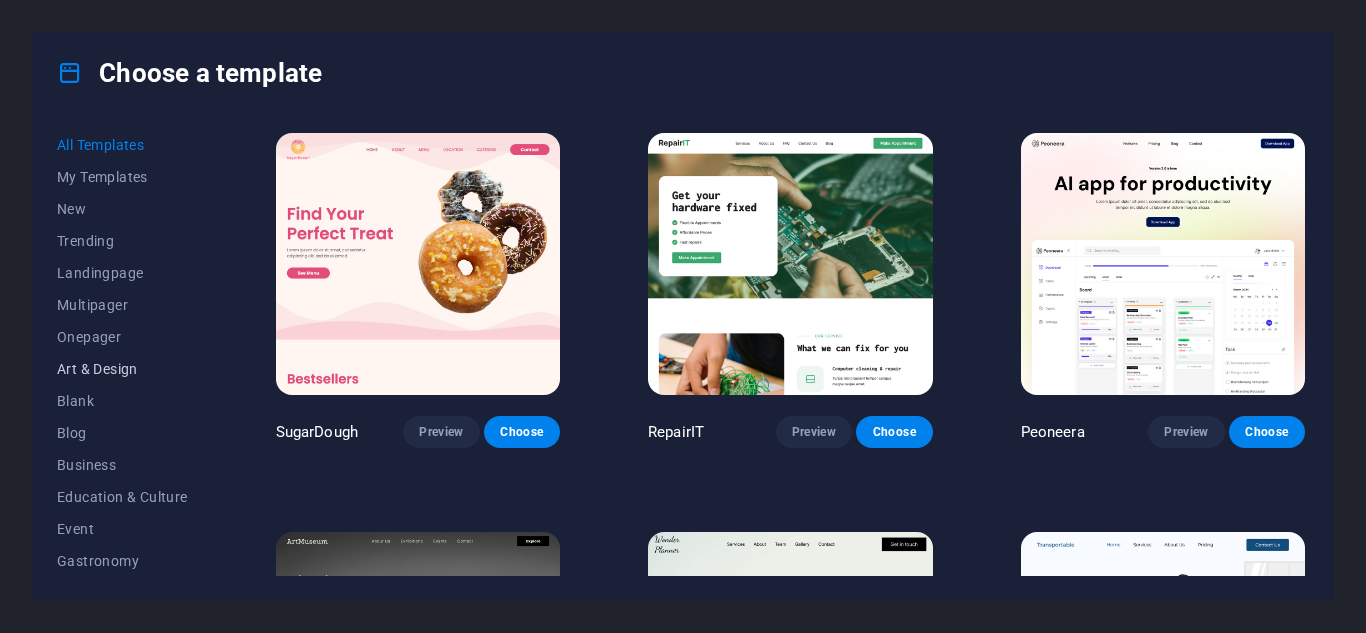 click on "Art & Design" at bounding box center [122, 369] 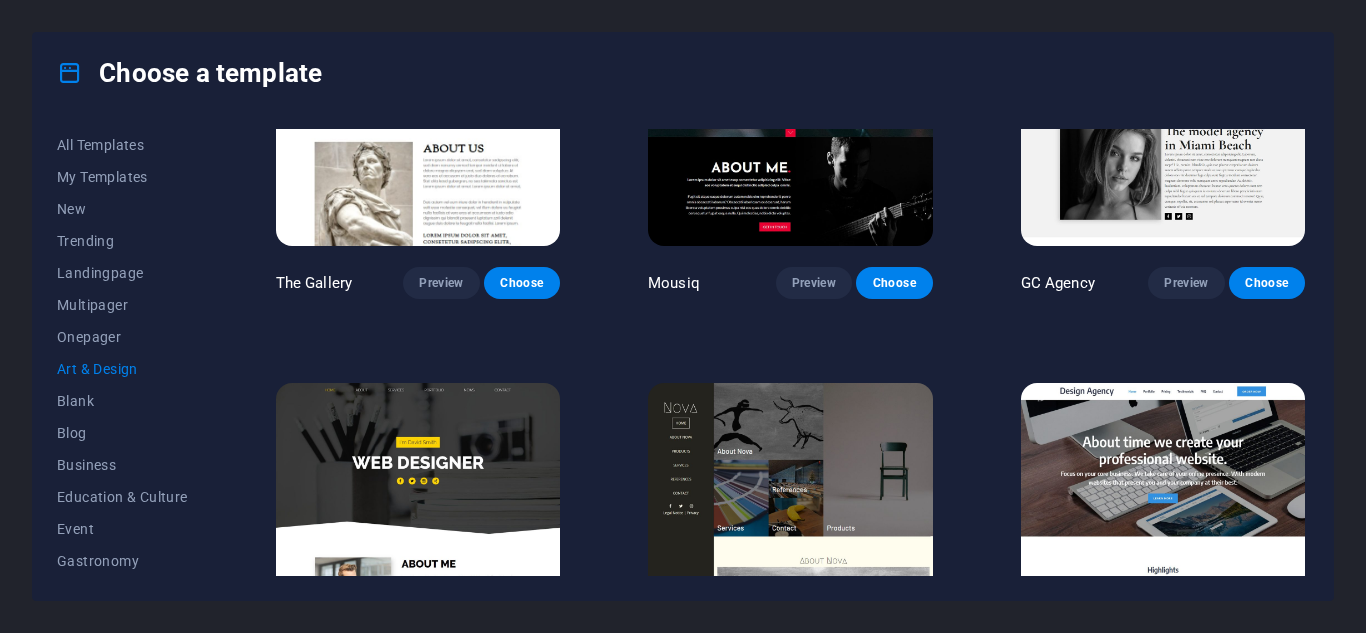 scroll, scrollTop: 945, scrollLeft: 0, axis: vertical 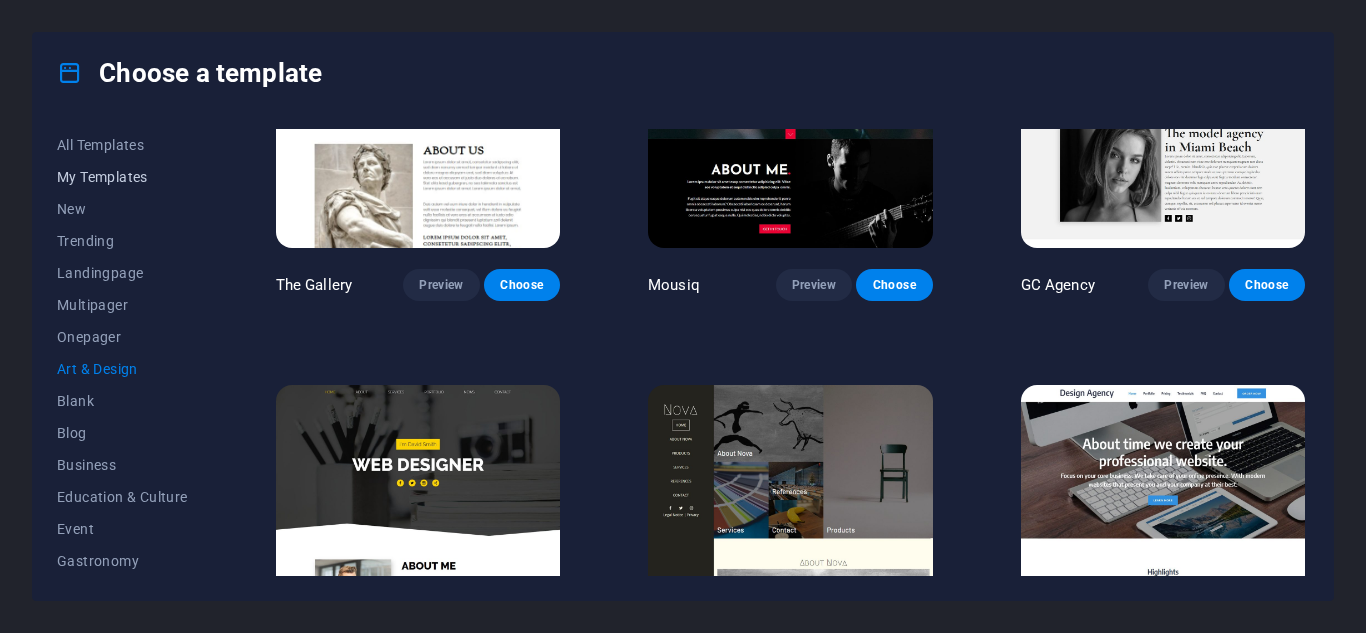 click on "My Templates" at bounding box center [122, 177] 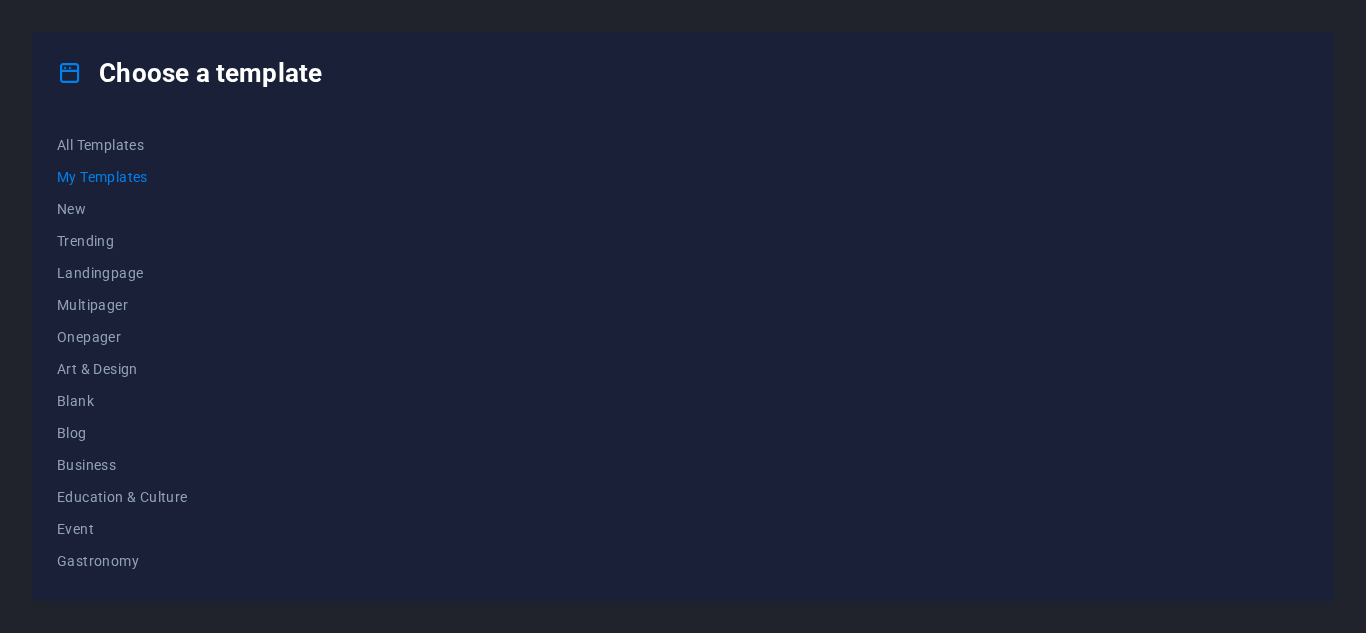 scroll, scrollTop: 0, scrollLeft: 0, axis: both 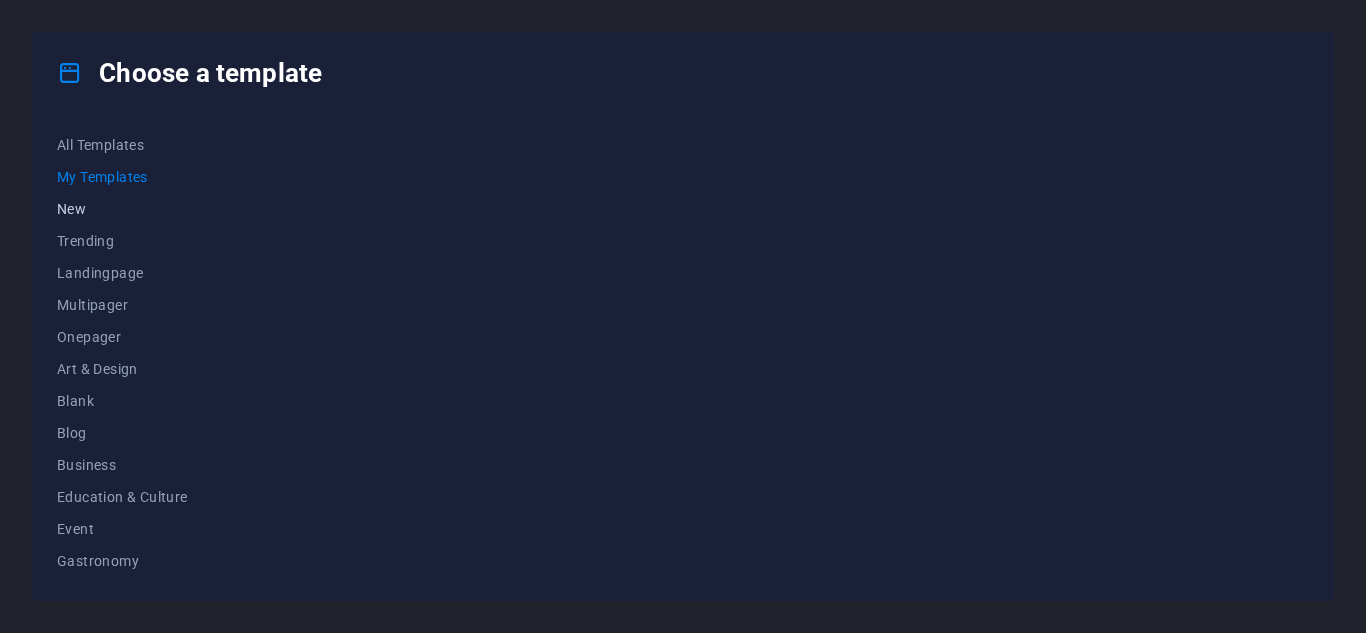 click on "New" at bounding box center (122, 209) 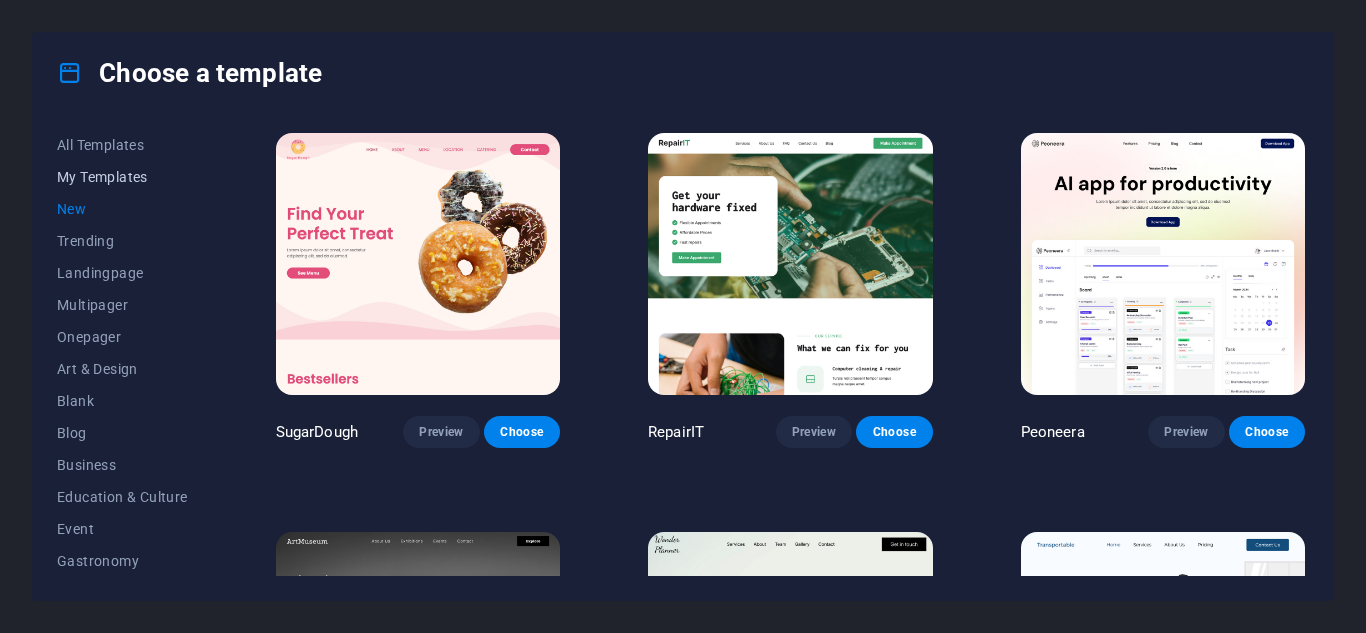 click on "My Templates" at bounding box center (122, 177) 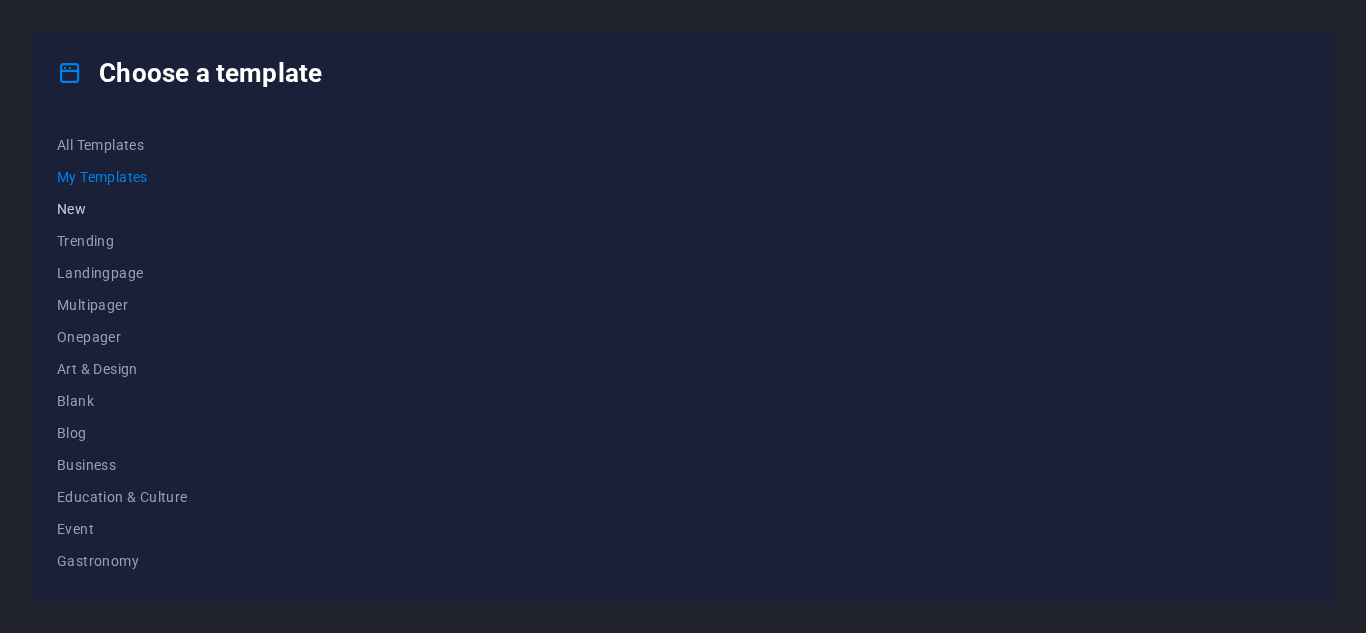 click on "New" at bounding box center (122, 209) 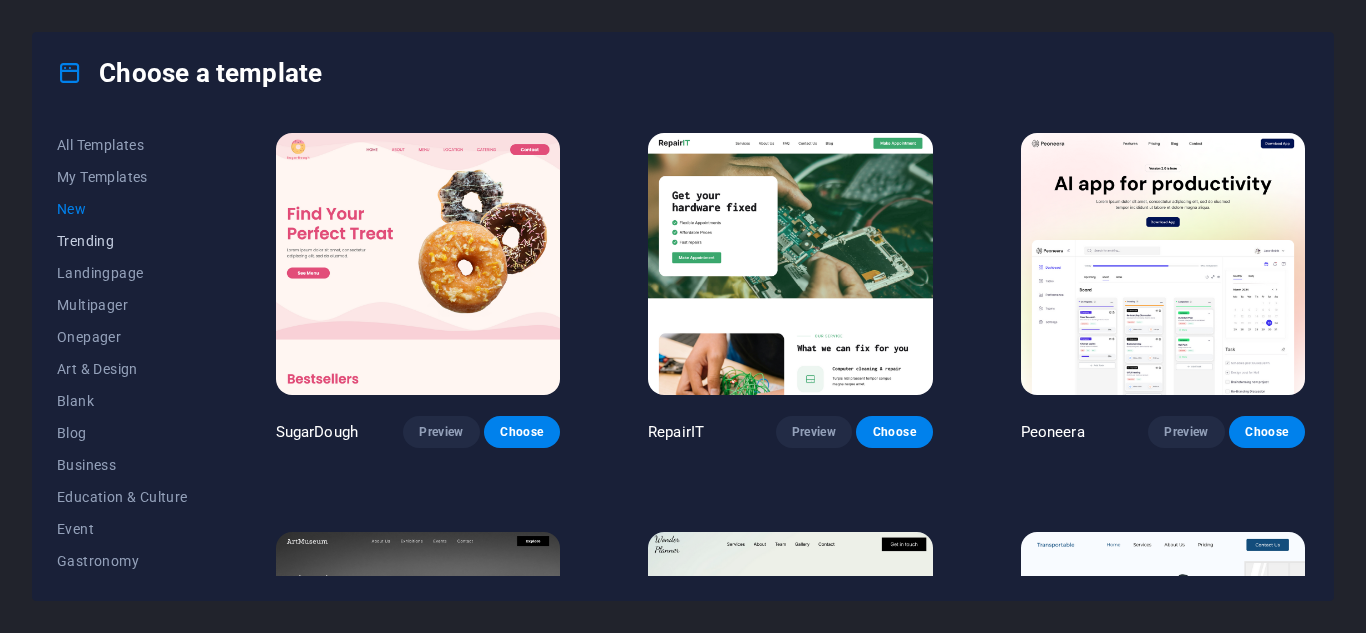 click on "Trending" at bounding box center (122, 241) 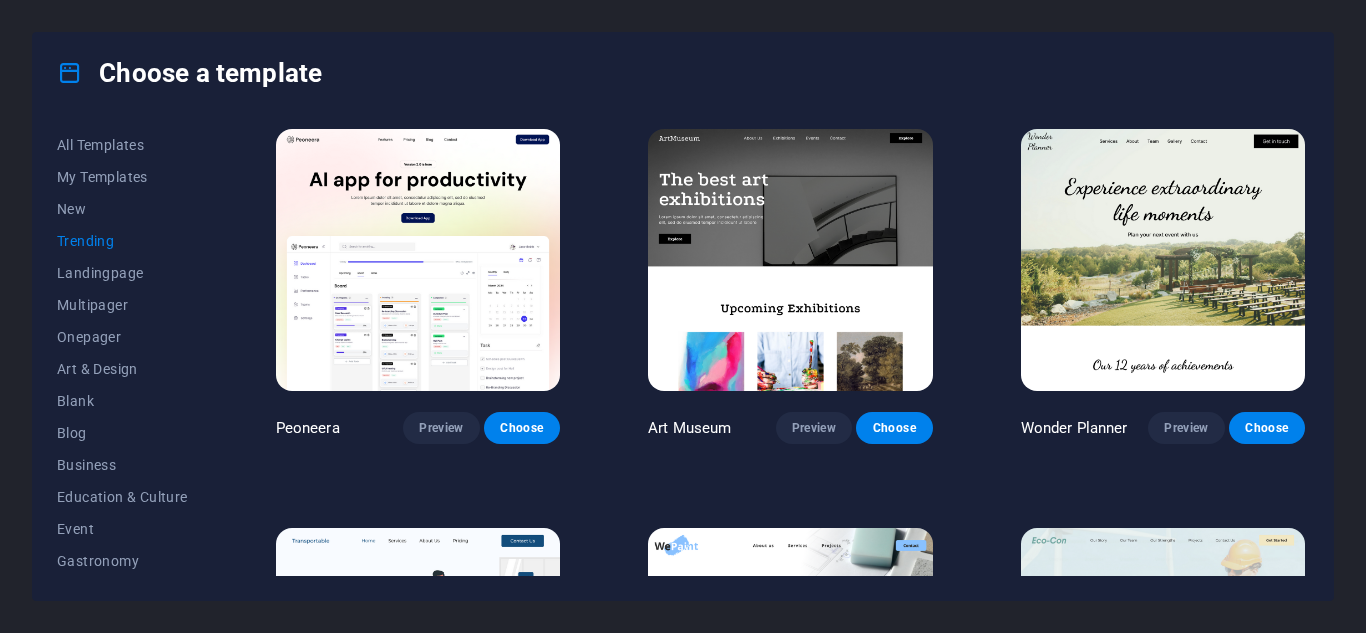 scroll, scrollTop: 0, scrollLeft: 0, axis: both 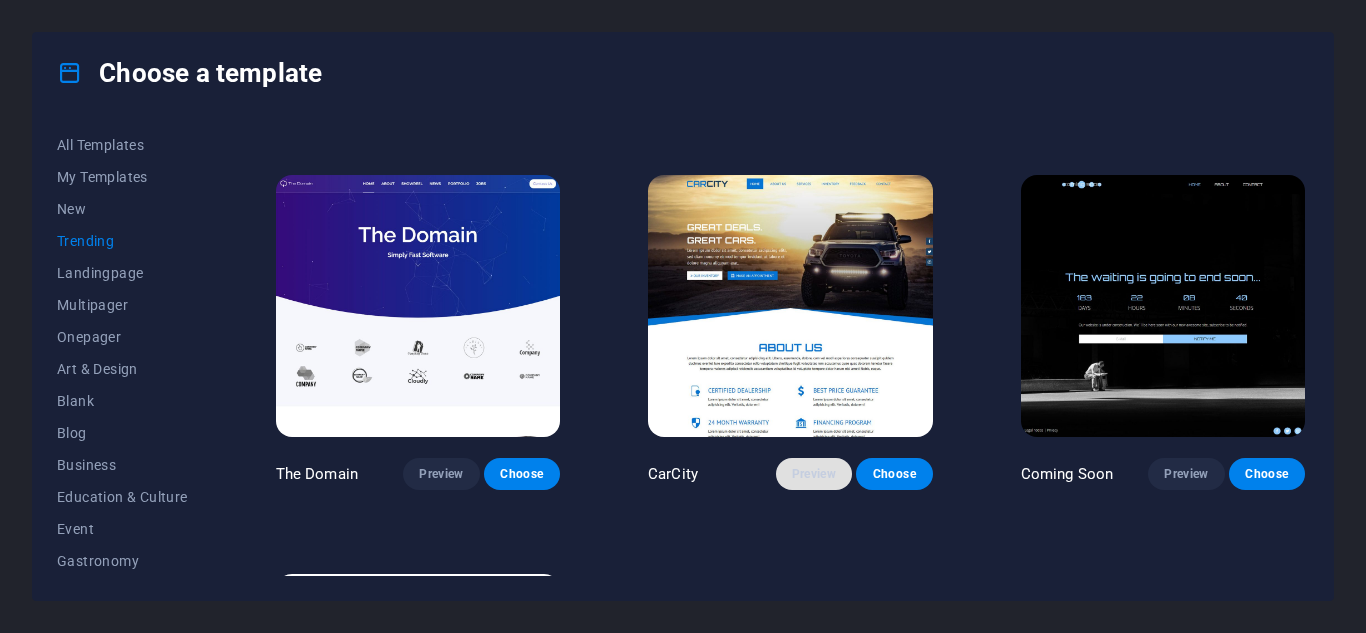 click on "Preview" at bounding box center (814, 474) 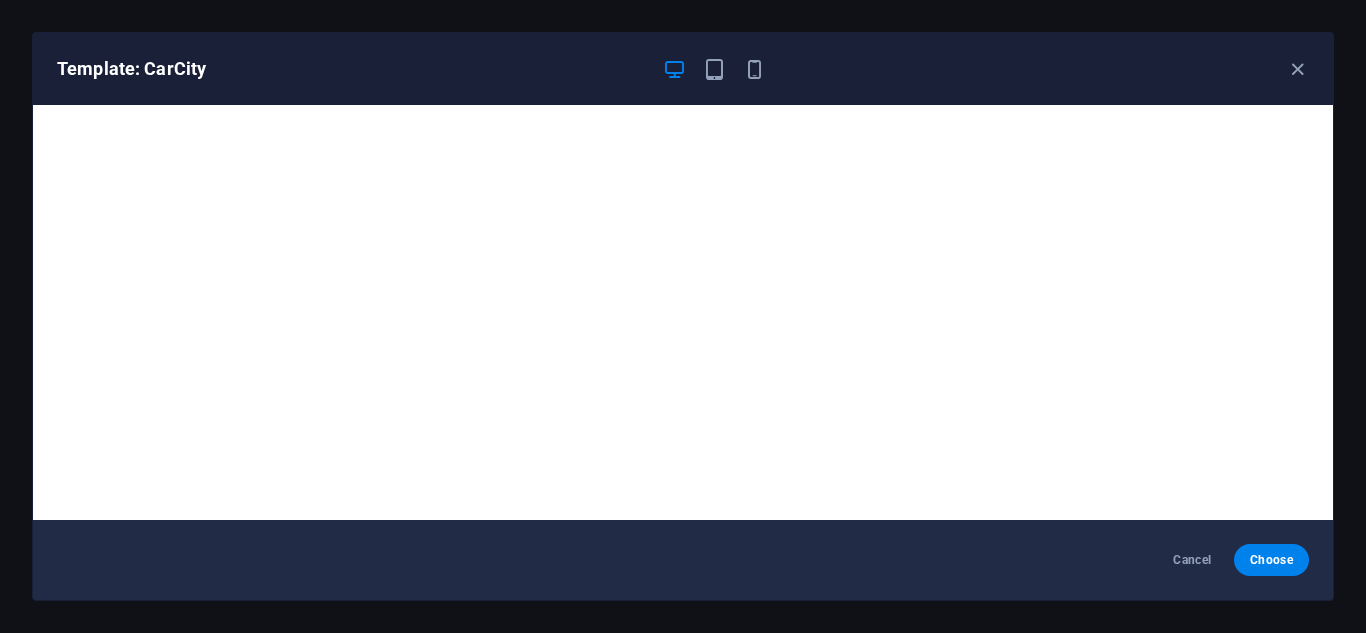 click on "Cancel Choose" at bounding box center (683, 560) 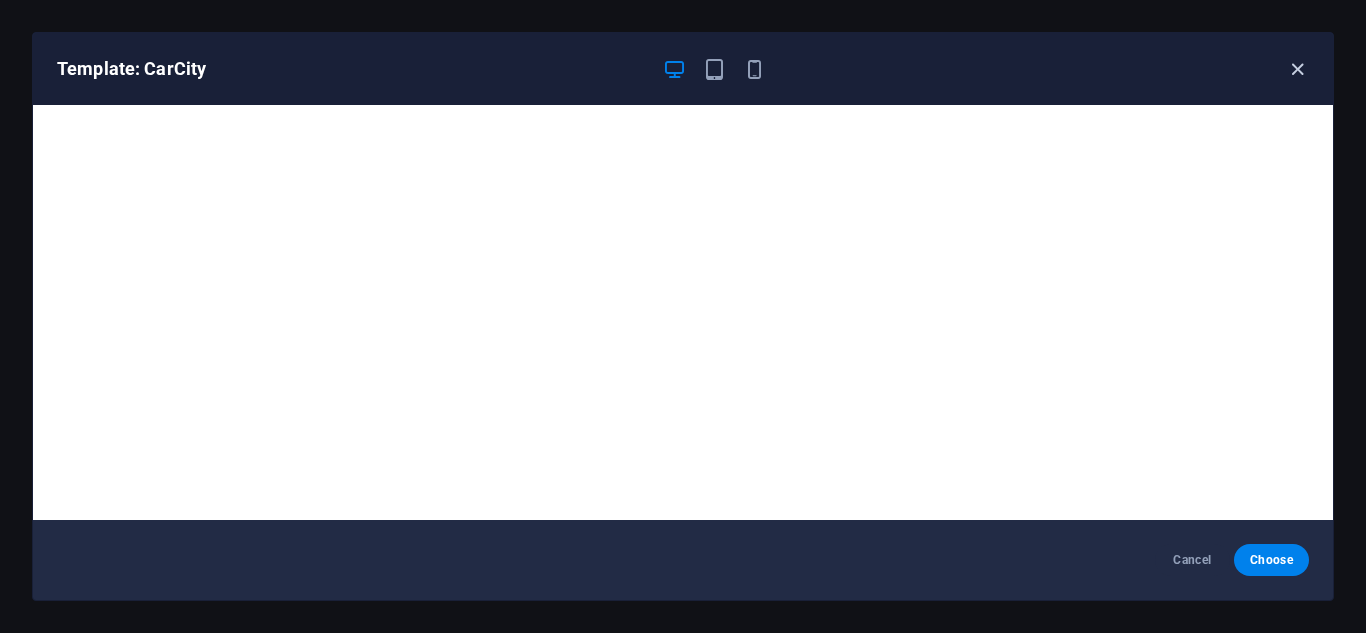 click at bounding box center [1297, 69] 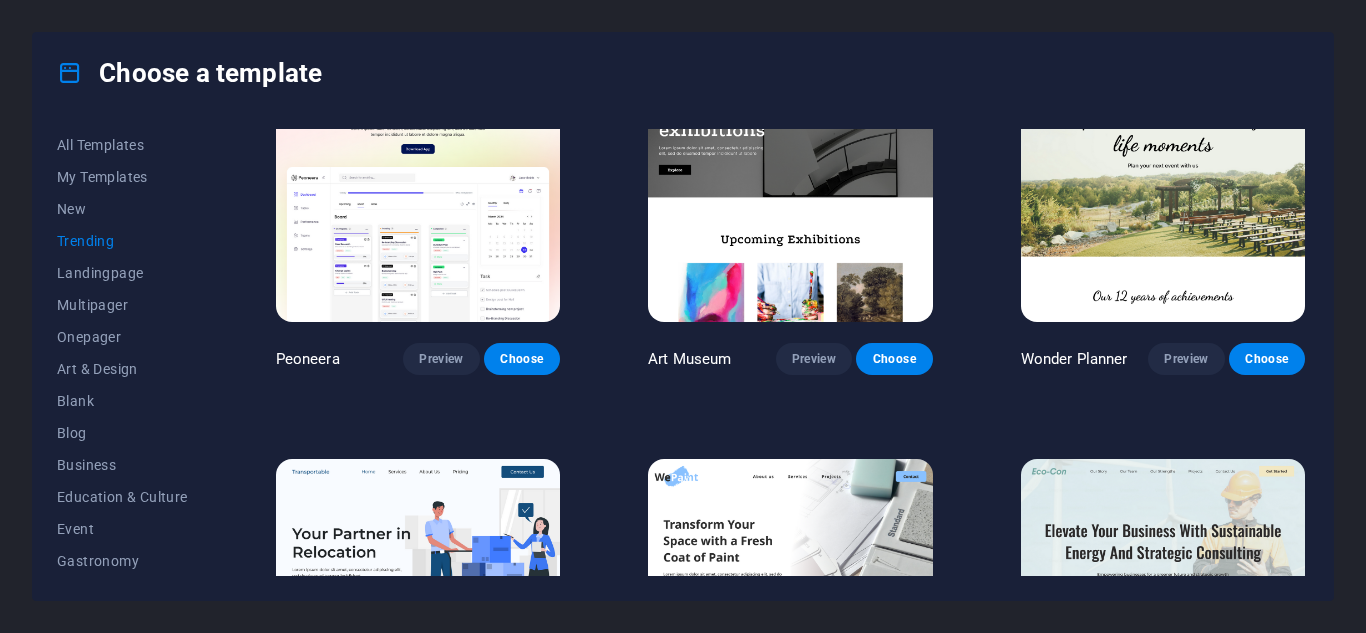 scroll, scrollTop: 0, scrollLeft: 0, axis: both 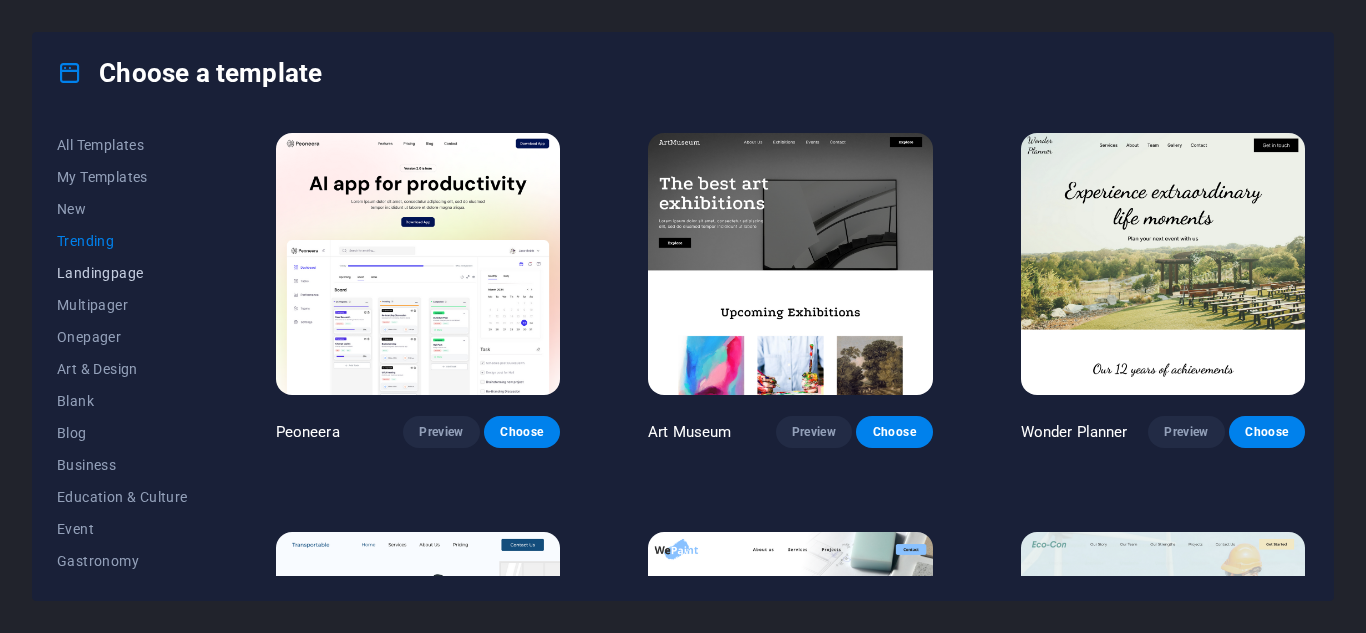 click on "Landingpage" at bounding box center [122, 273] 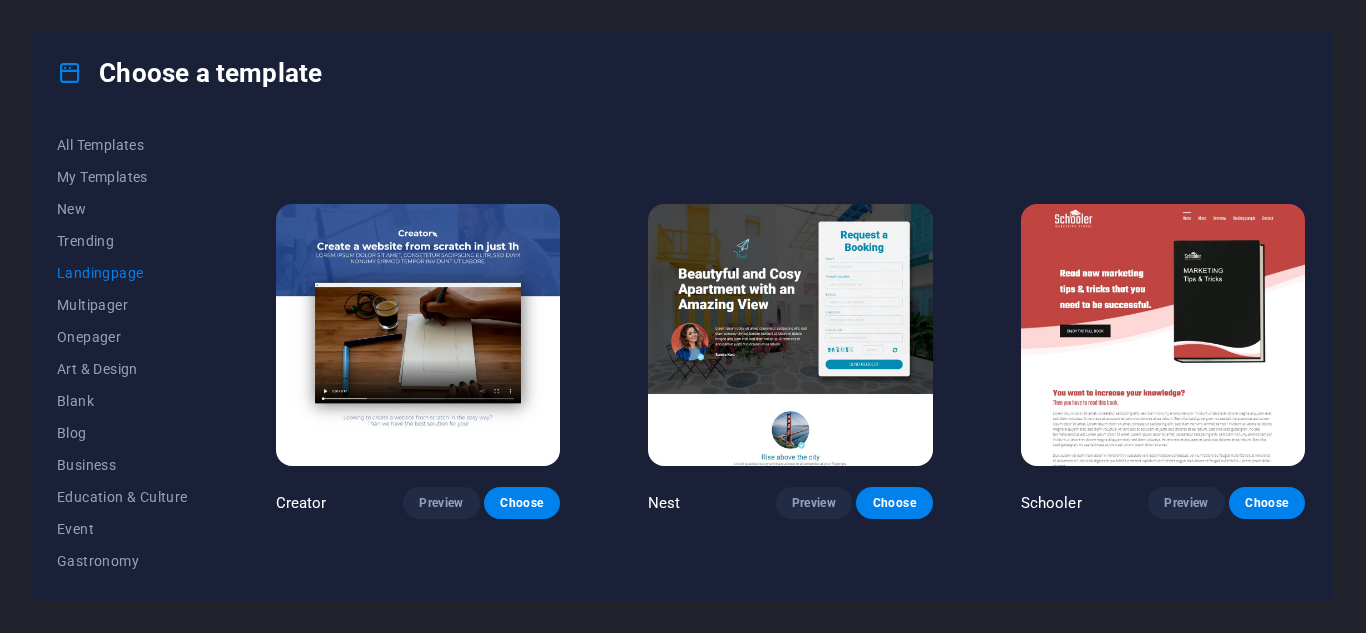 scroll, scrollTop: 1897, scrollLeft: 0, axis: vertical 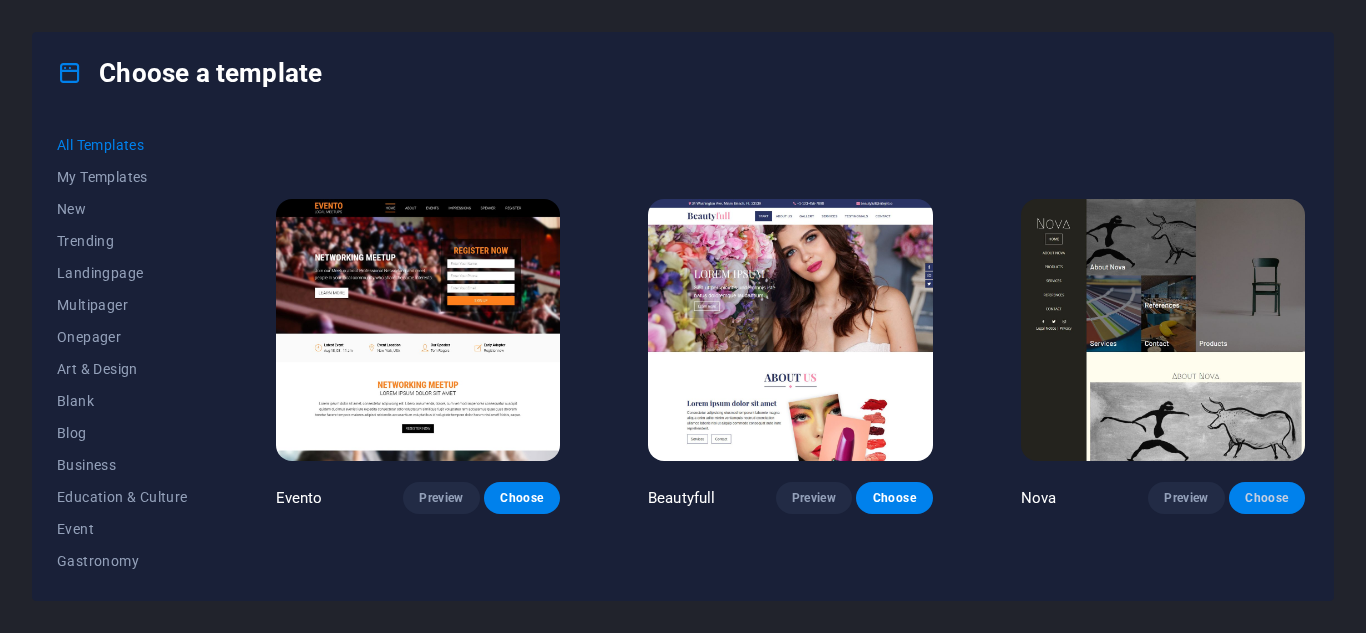 click on "Choose" at bounding box center (1267, 498) 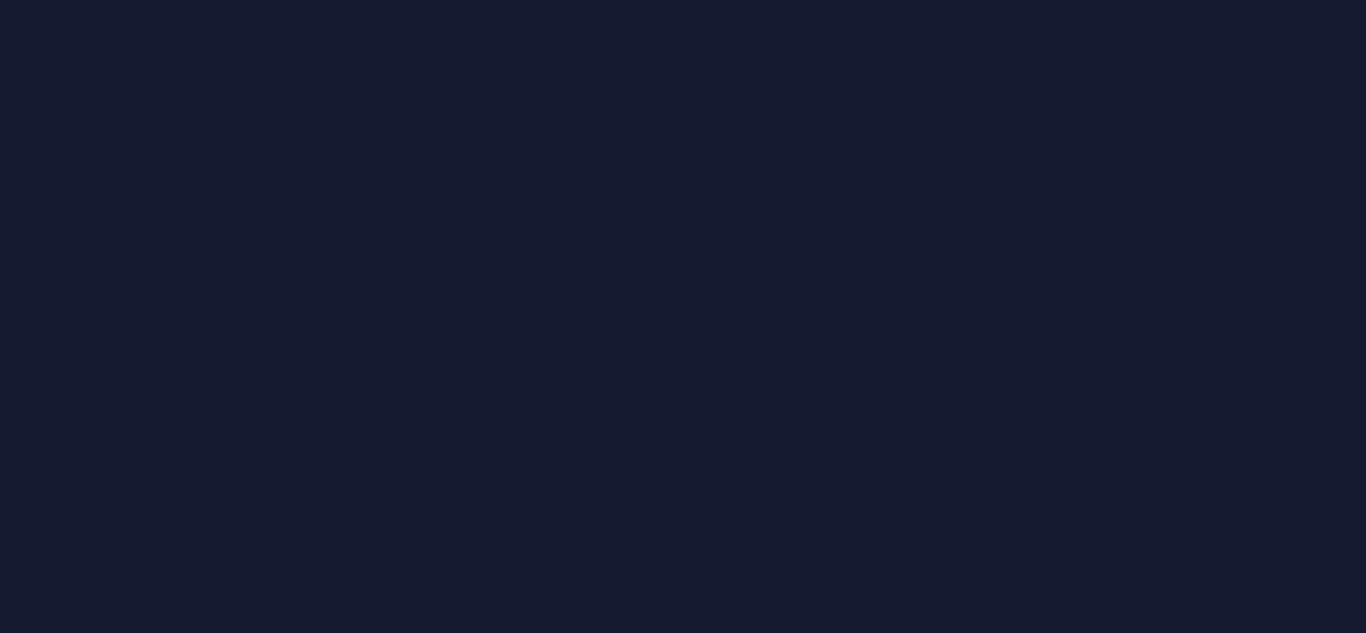 scroll, scrollTop: 0, scrollLeft: 0, axis: both 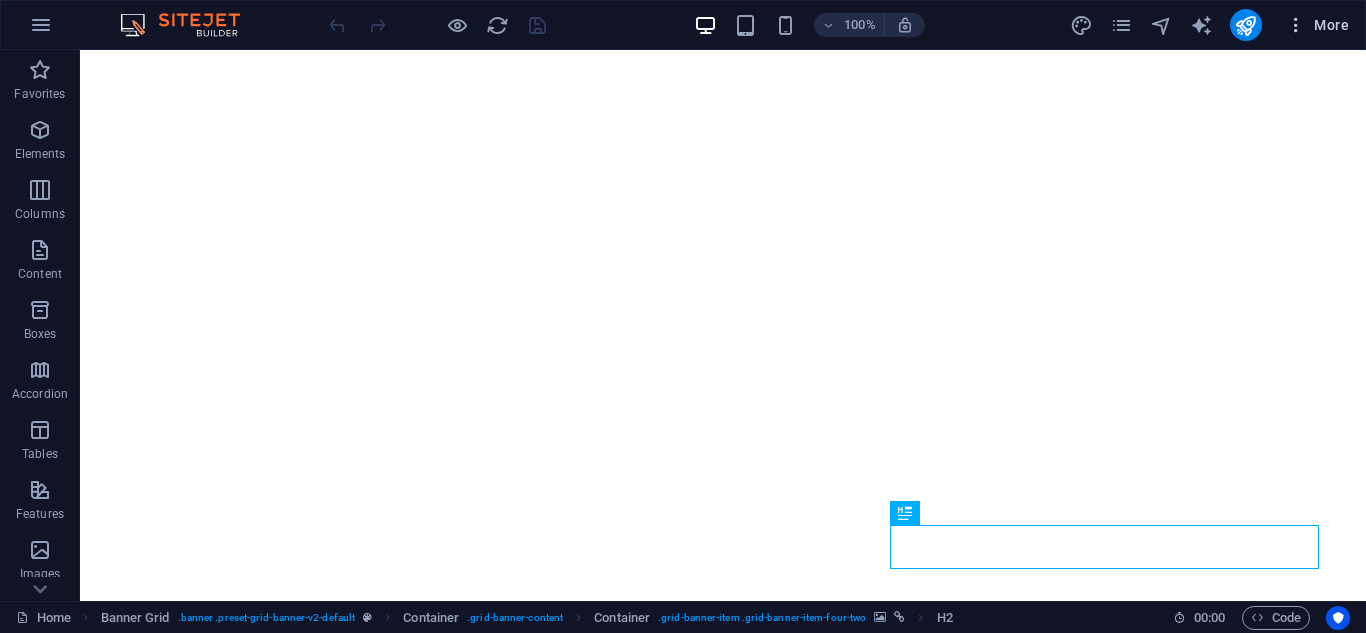 click at bounding box center [1296, 25] 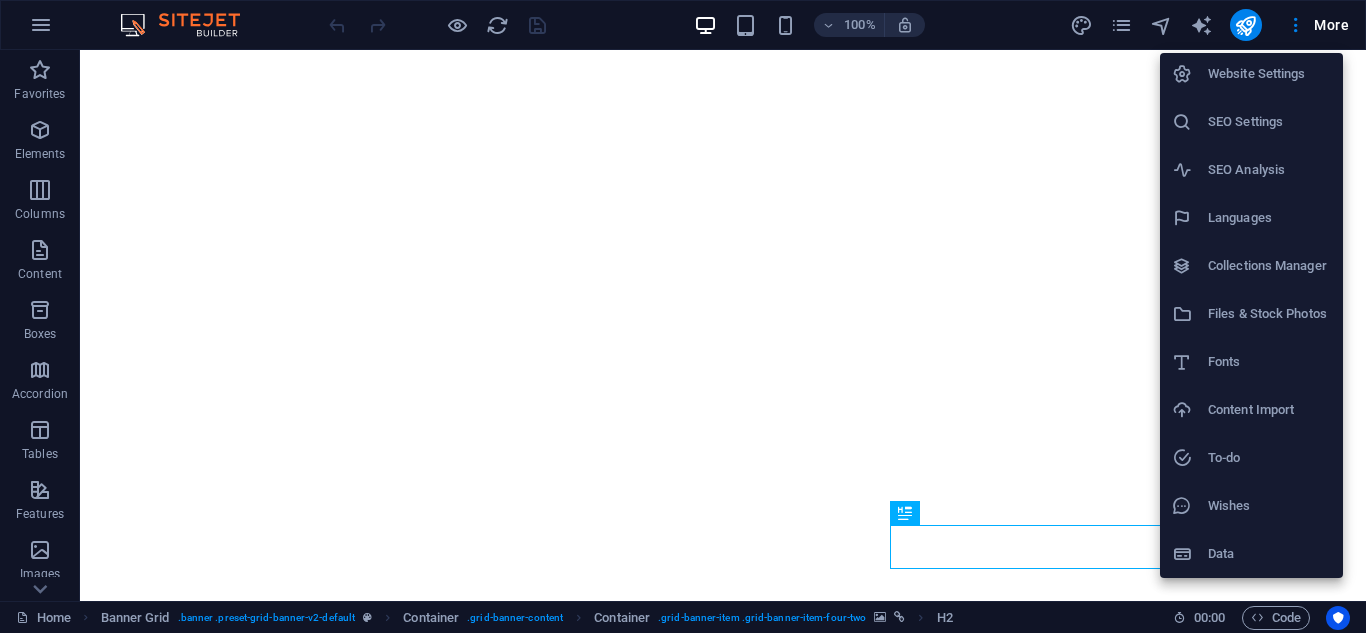scroll, scrollTop: 0, scrollLeft: 0, axis: both 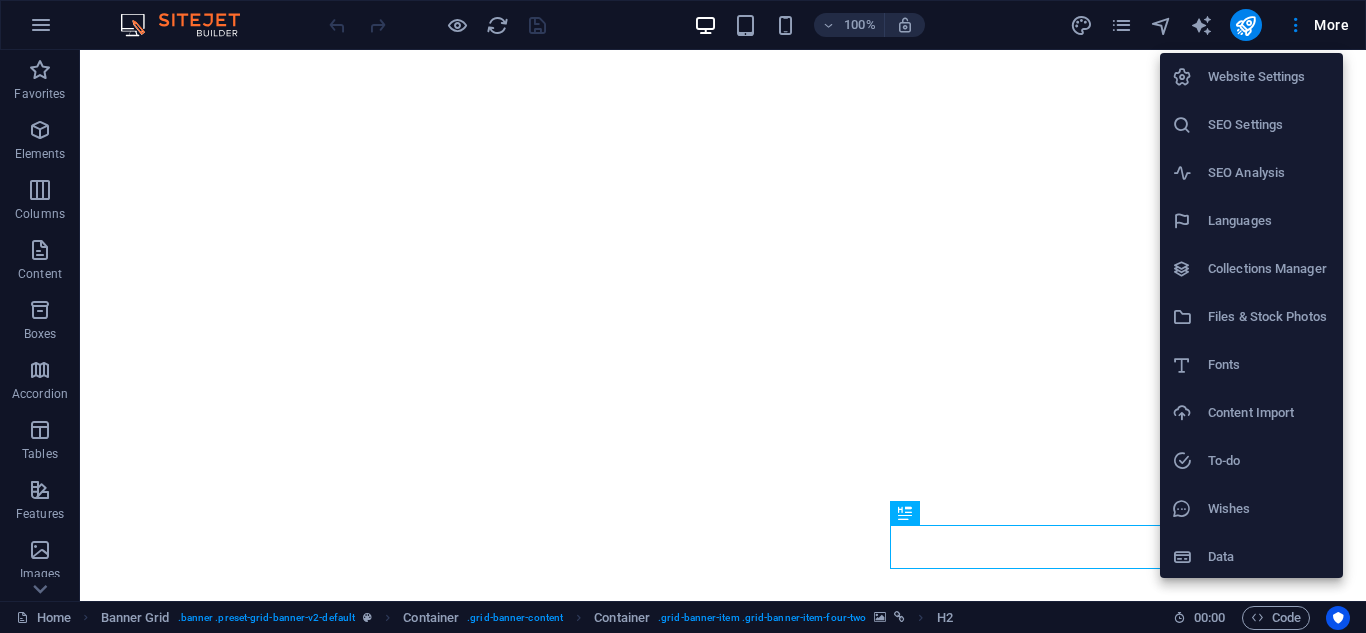 click at bounding box center [683, 316] 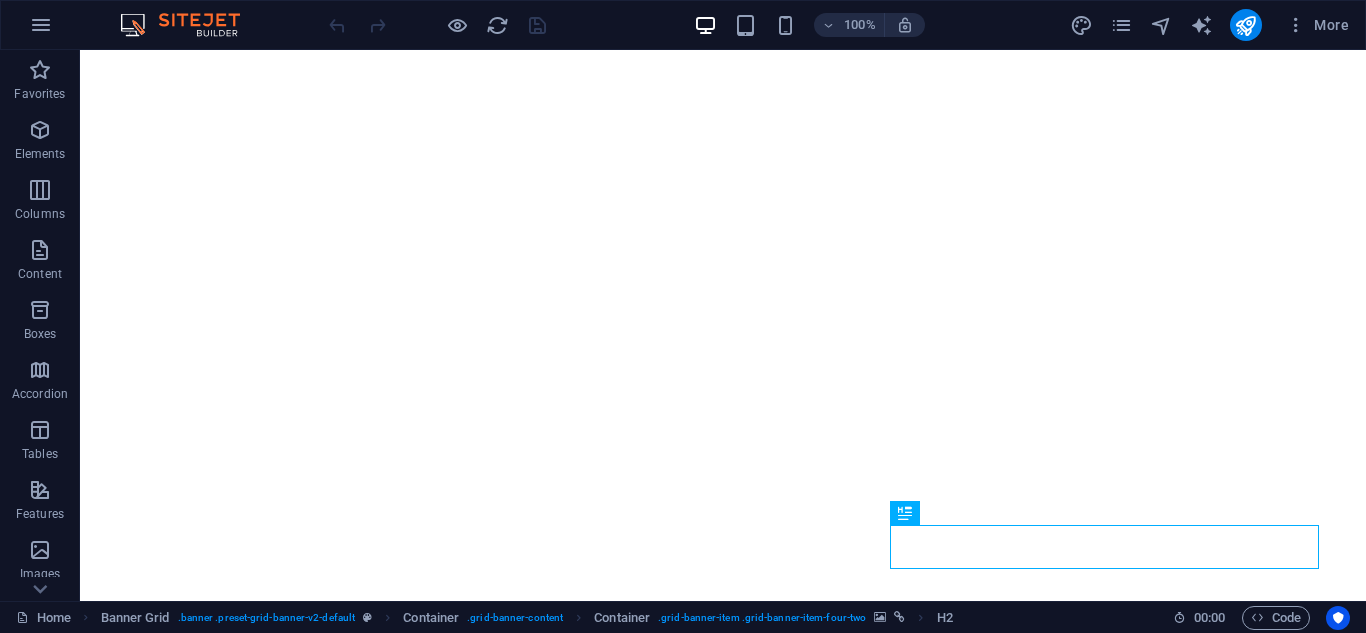 click at bounding box center (1296, 25) 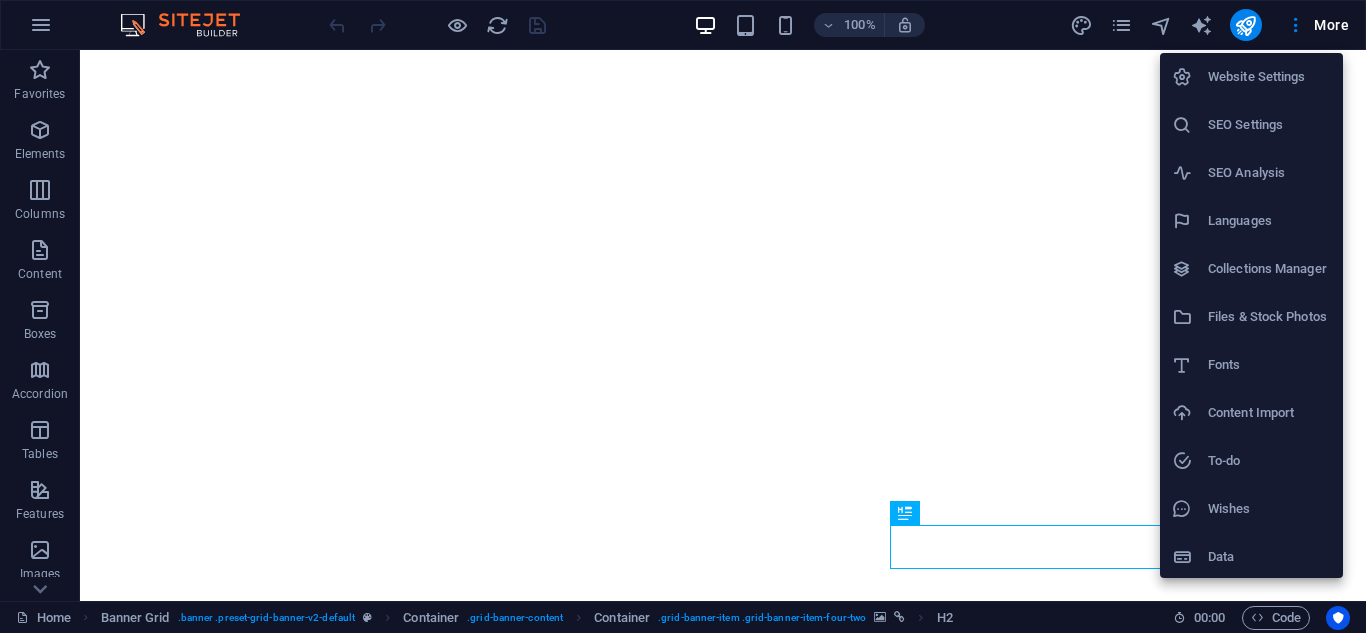 click at bounding box center (683, 316) 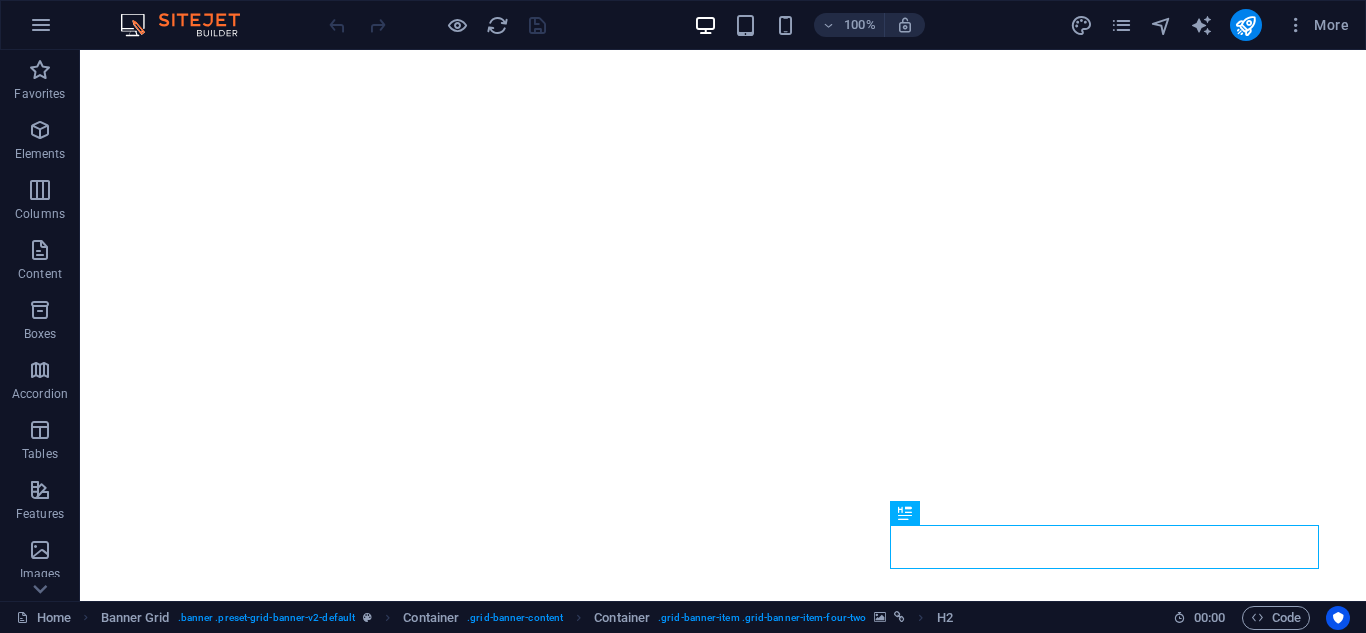 click on "More" at bounding box center (1317, 25) 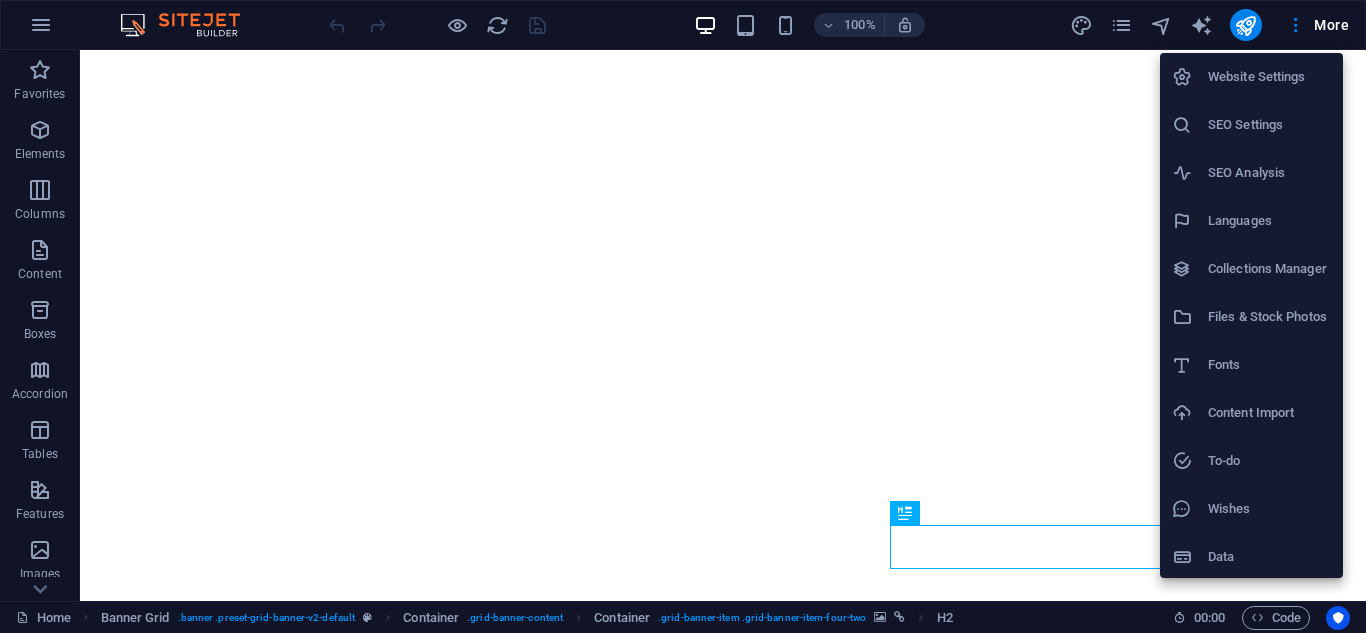 scroll, scrollTop: 3, scrollLeft: 0, axis: vertical 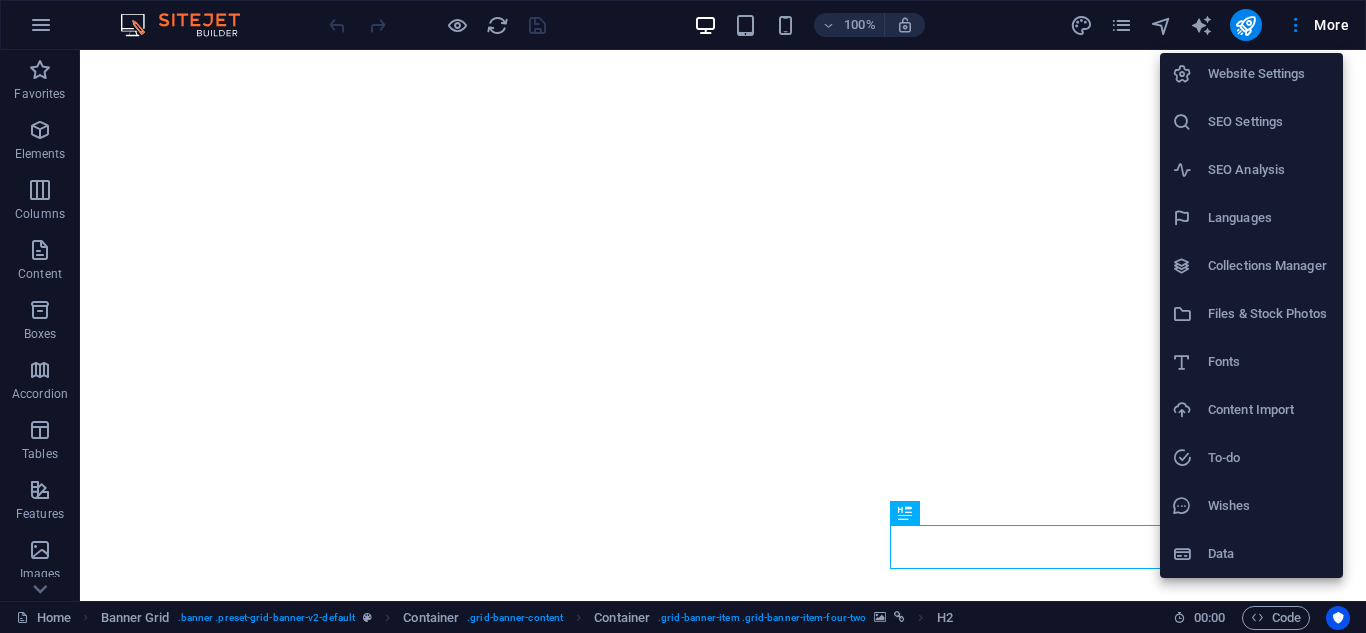 click at bounding box center (683, 316) 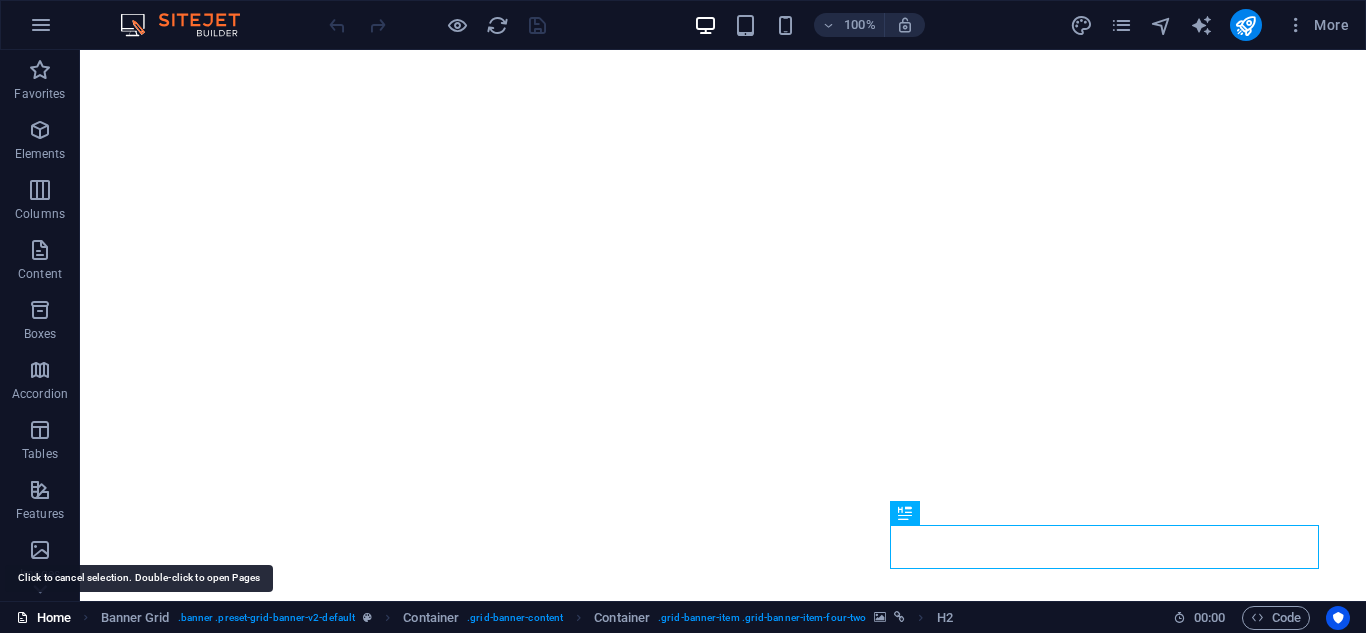 click on "Home" at bounding box center [43, 618] 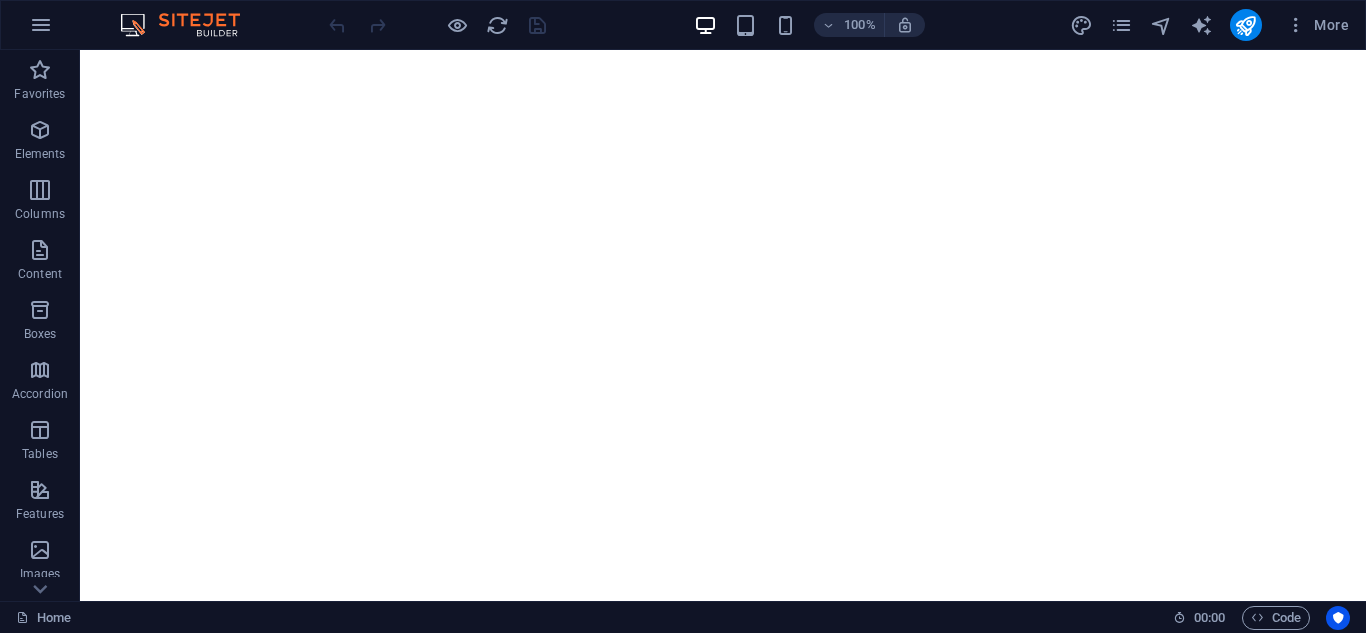 click at bounding box center [190, 25] 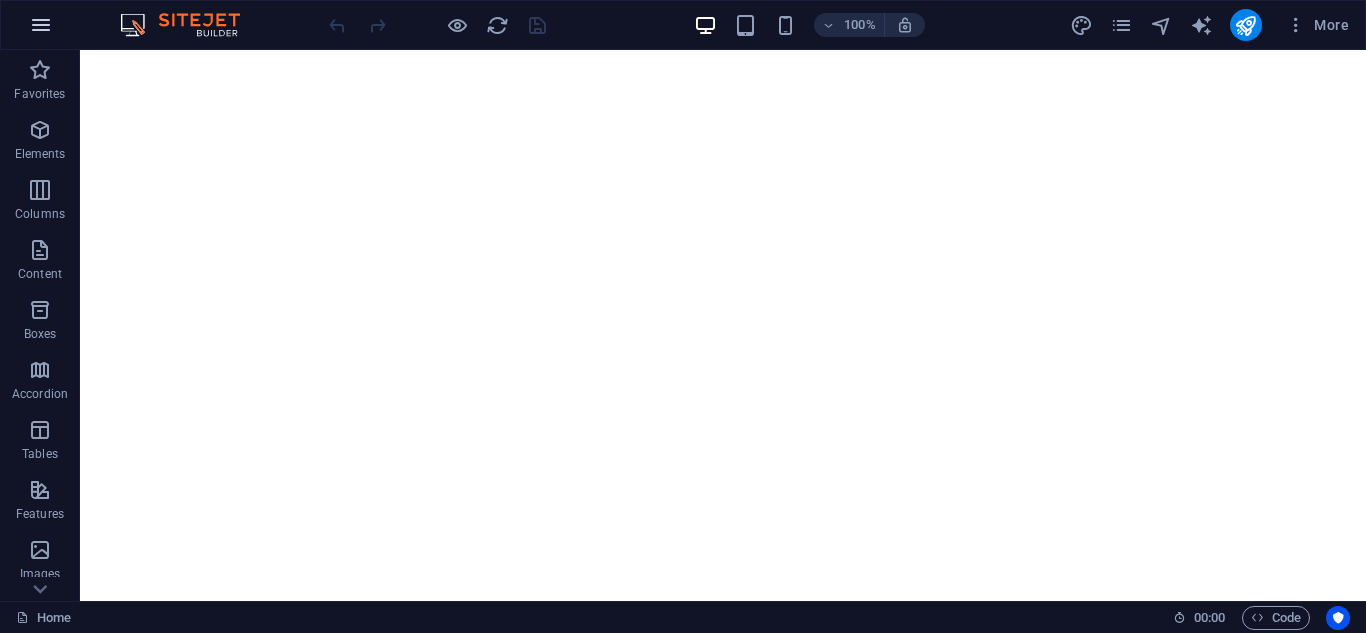 click at bounding box center [41, 25] 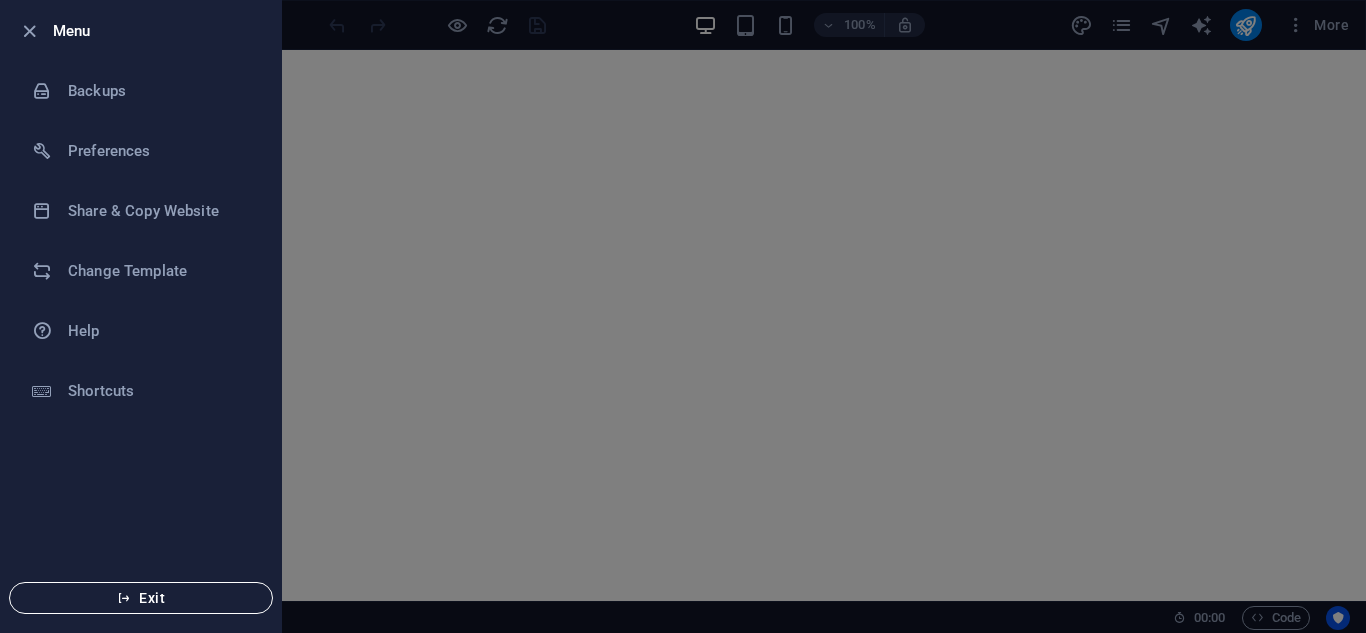 click on "Exit" at bounding box center [141, 598] 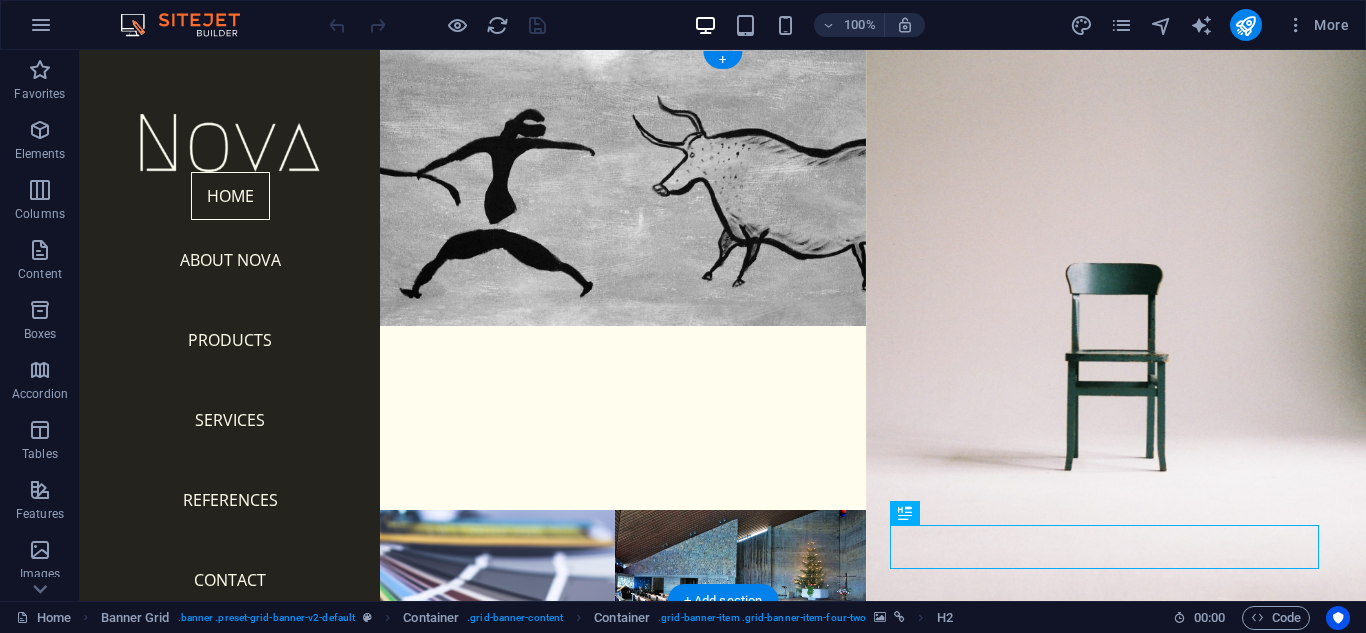 scroll, scrollTop: 0, scrollLeft: 0, axis: both 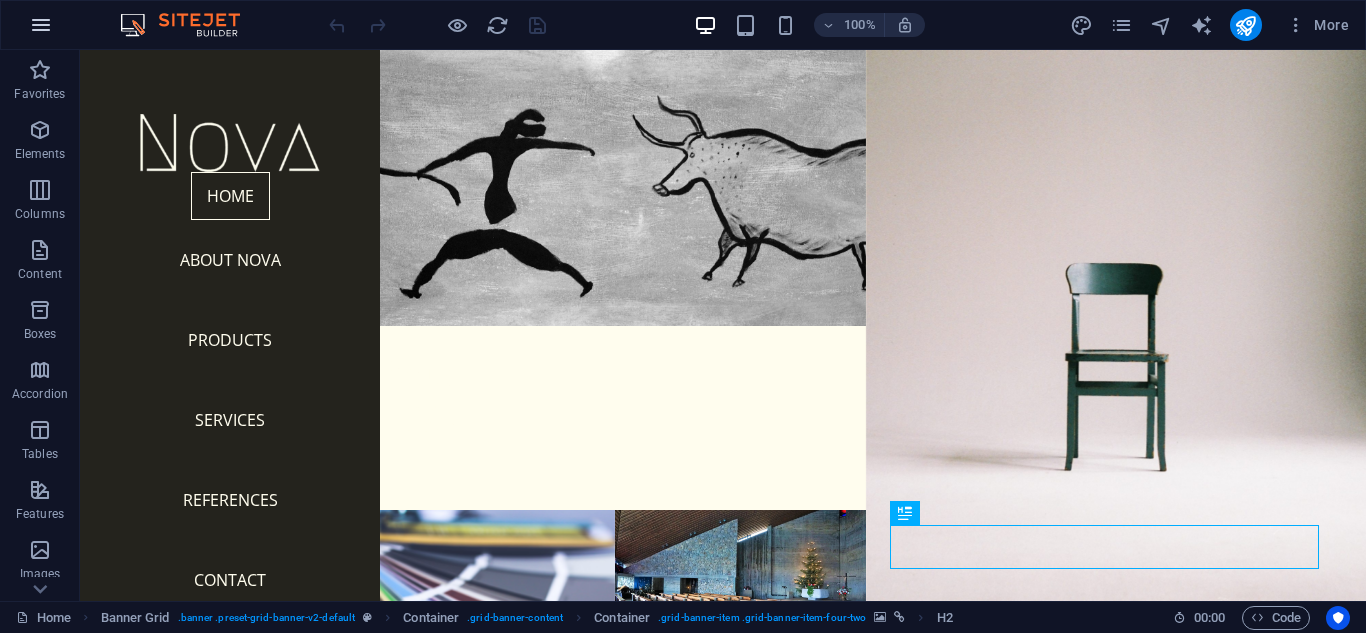 click at bounding box center (41, 25) 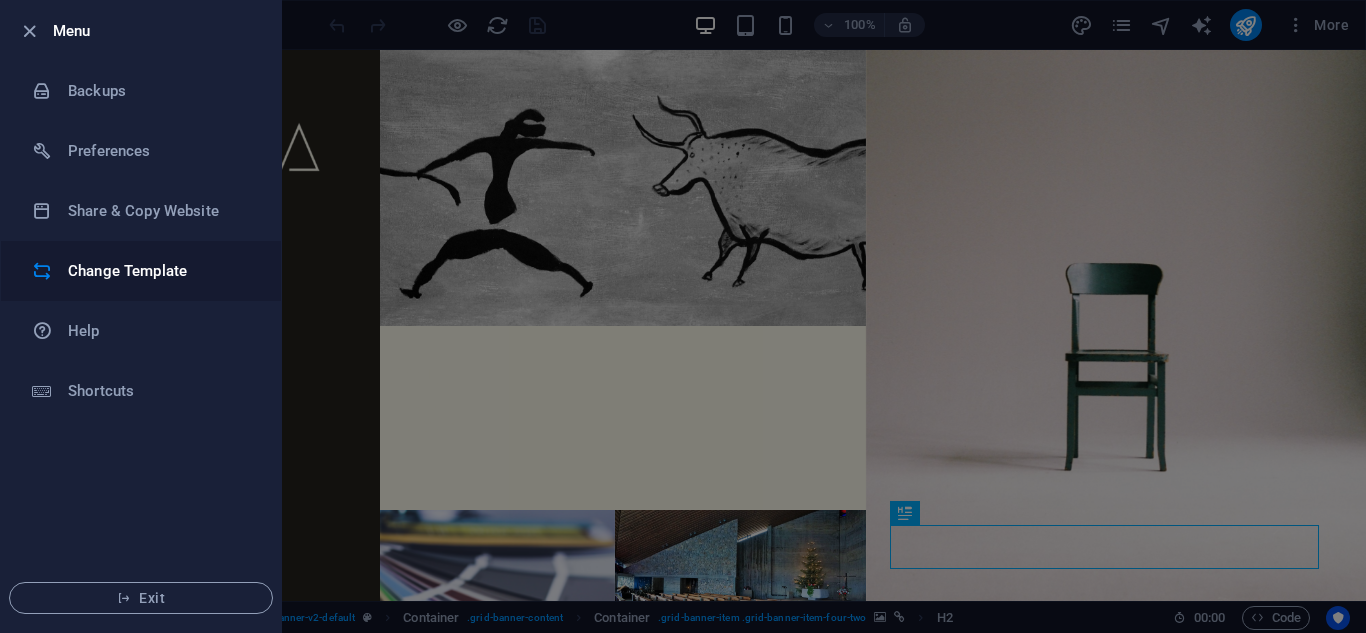 click on "Change Template" at bounding box center (141, 271) 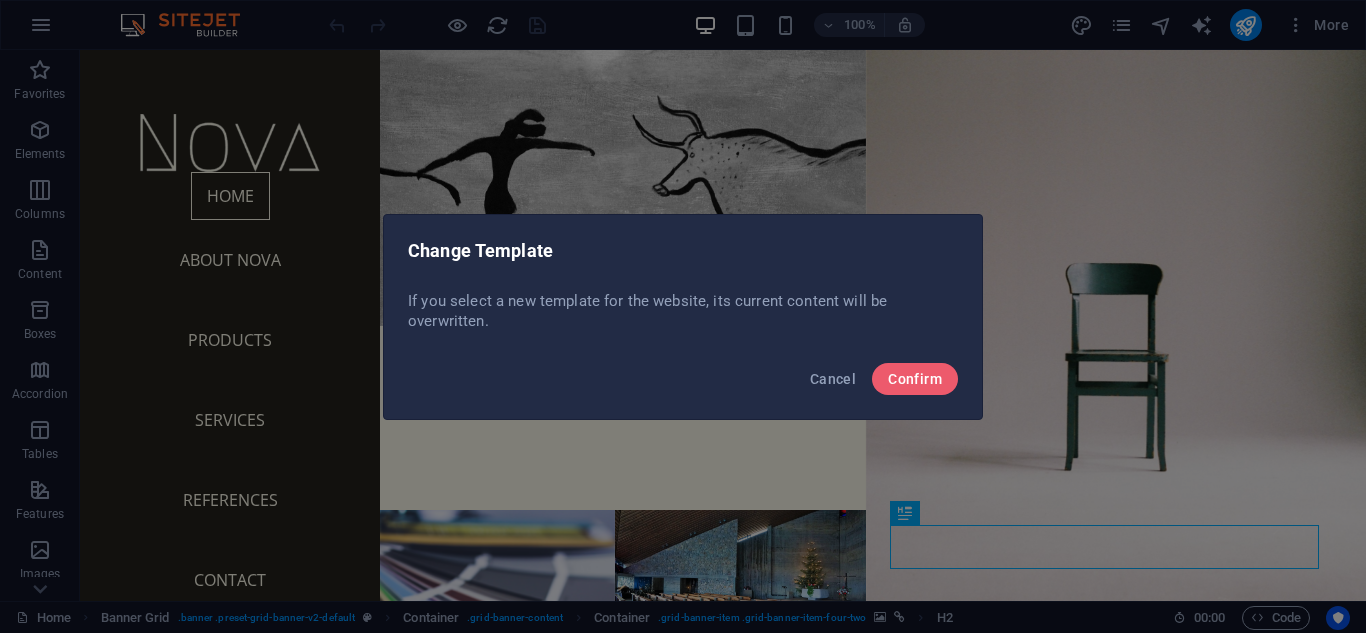 click on "Cancel Confirm" at bounding box center [683, 385] 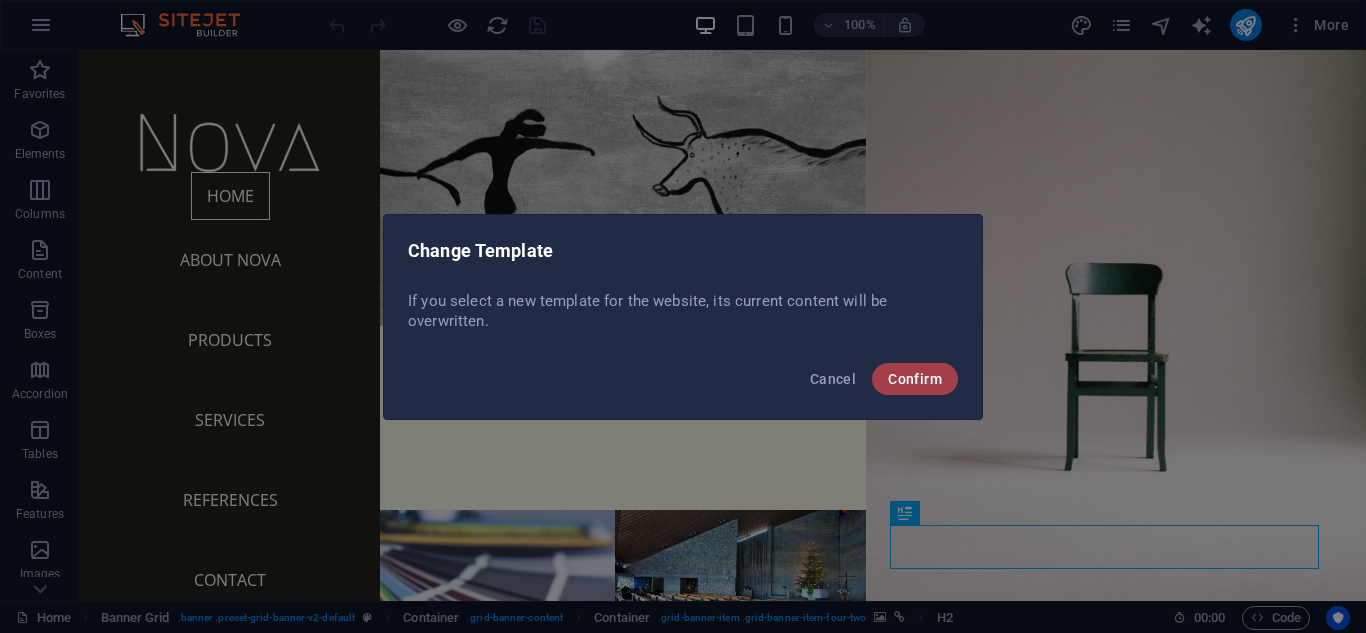 click on "Confirm" at bounding box center (915, 379) 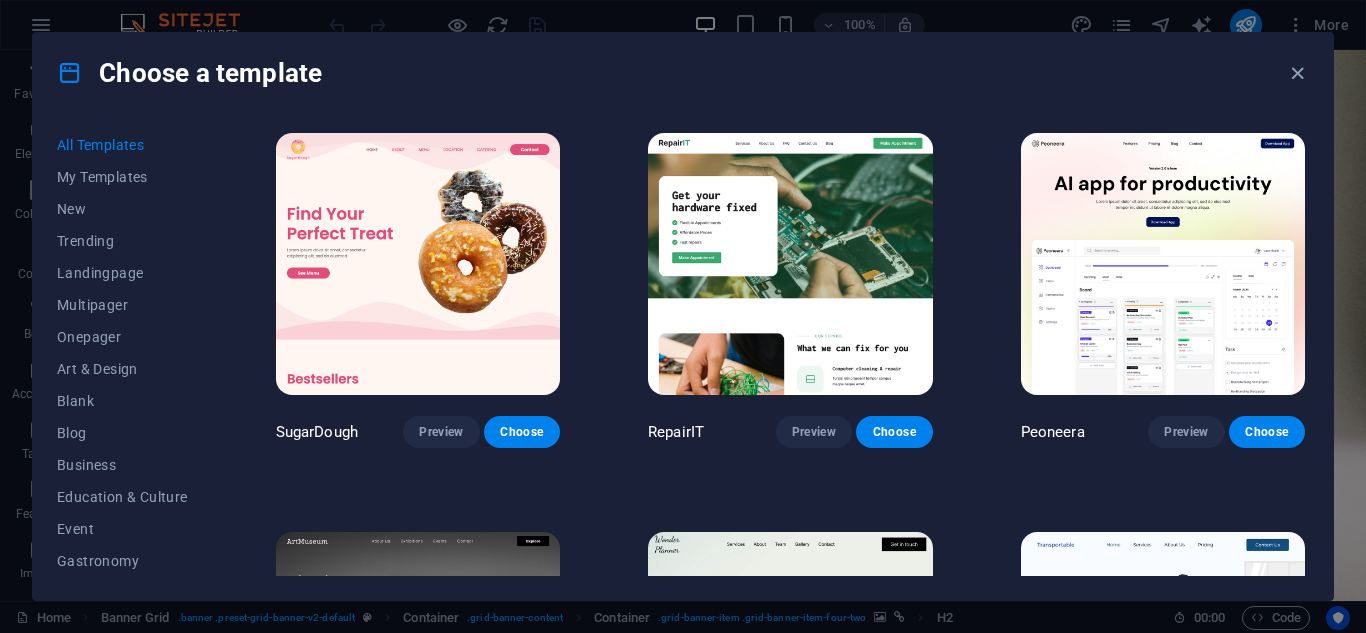 drag, startPoint x: 1310, startPoint y: 137, endPoint x: 1307, endPoint y: 152, distance: 15.297058 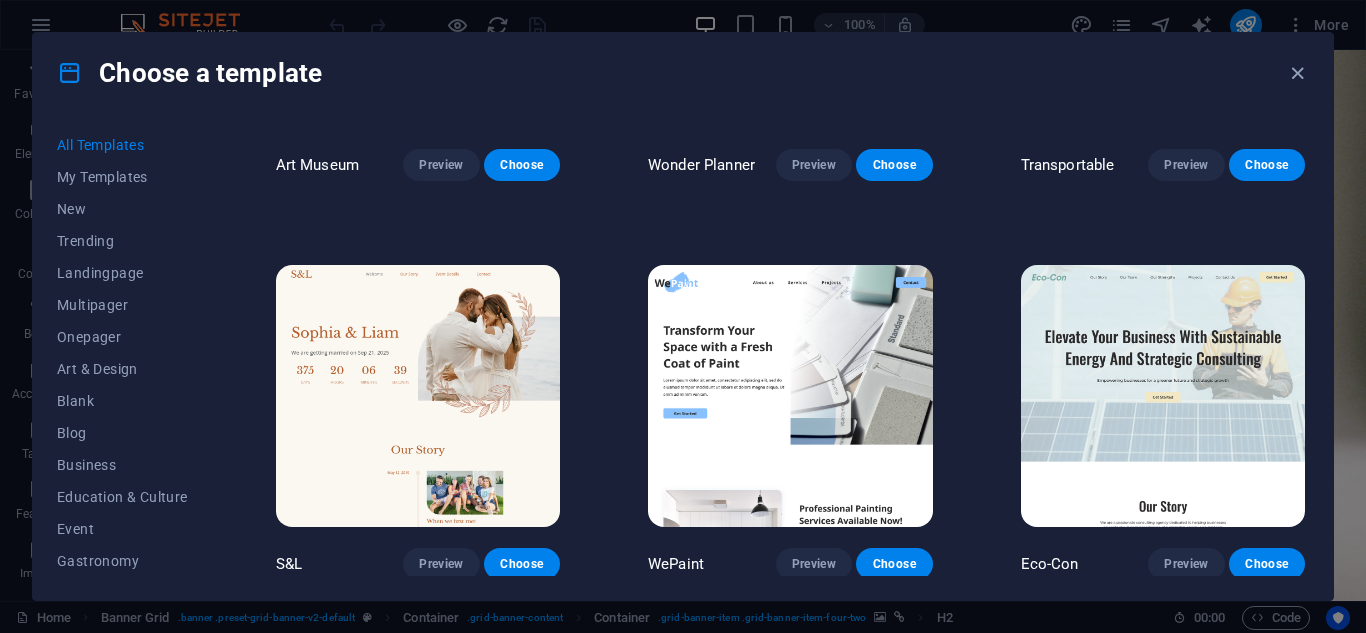 scroll, scrollTop: 782, scrollLeft: 0, axis: vertical 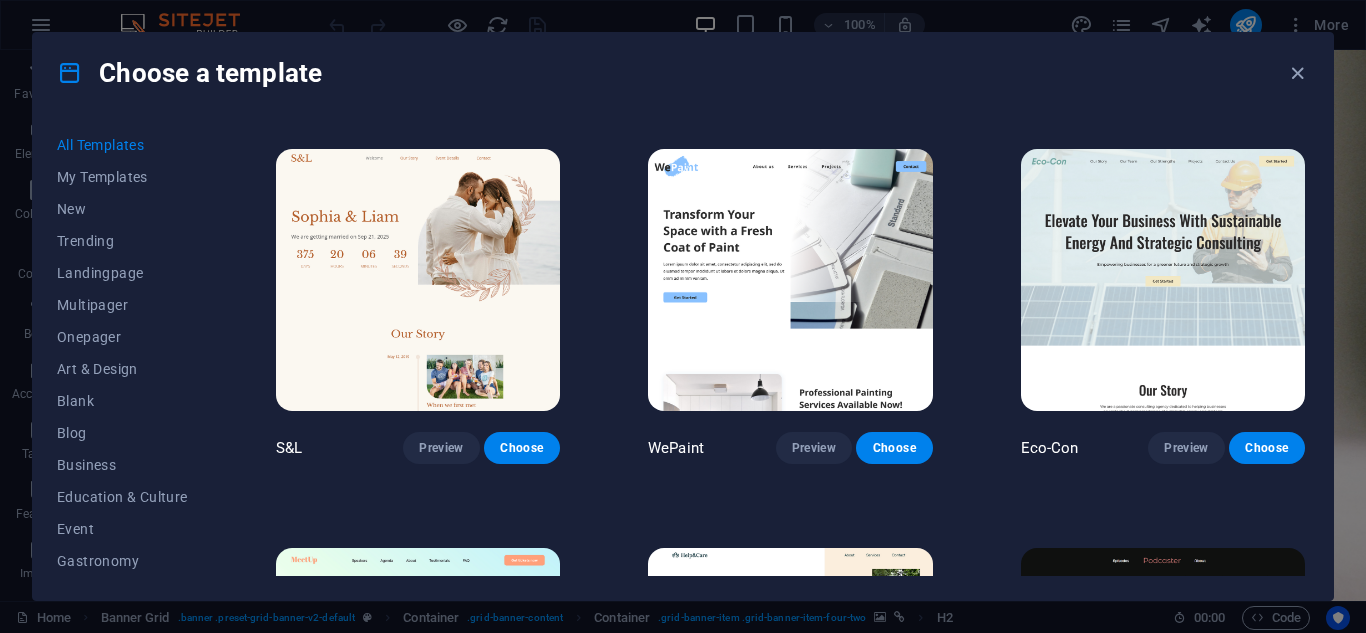 drag, startPoint x: 1304, startPoint y: 155, endPoint x: 1306, endPoint y: 173, distance: 18.110771 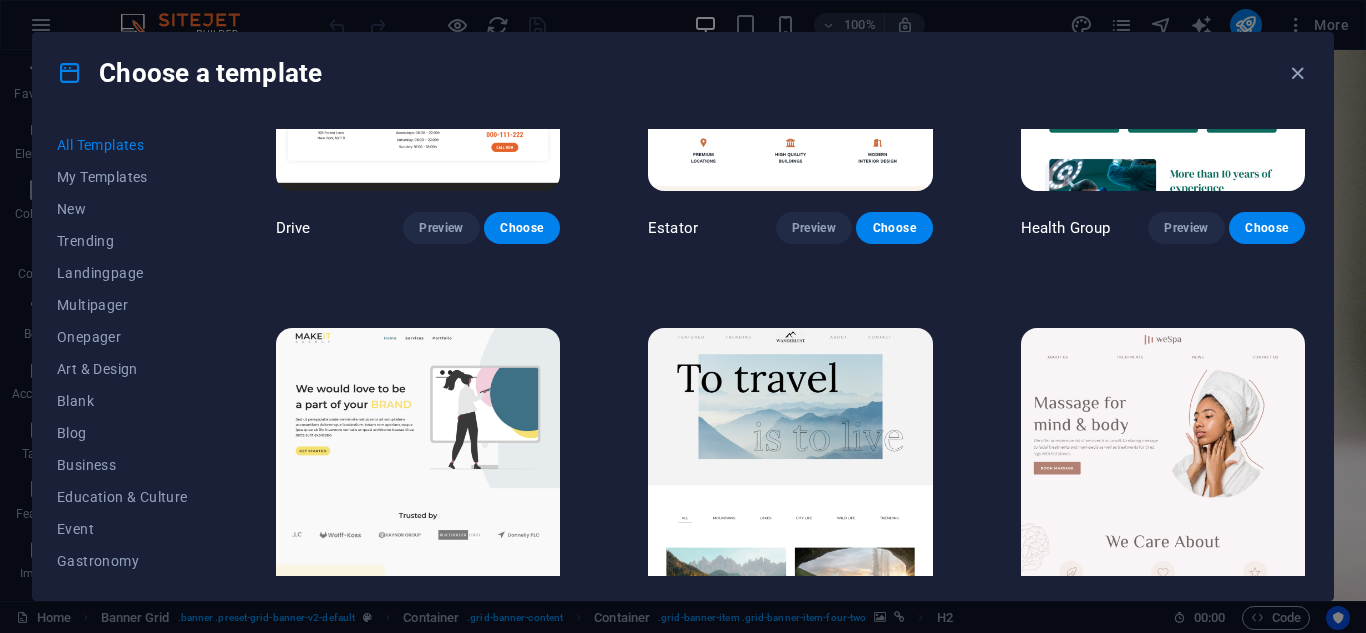 scroll, scrollTop: 4396, scrollLeft: 0, axis: vertical 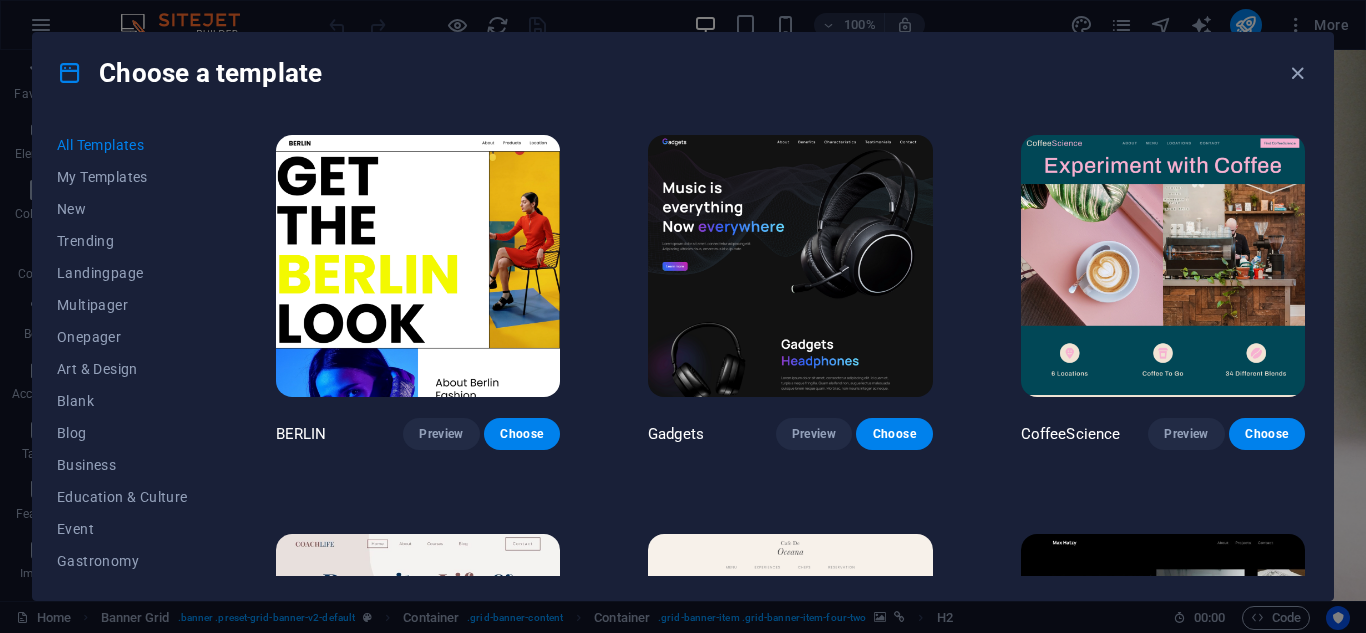 drag, startPoint x: 1309, startPoint y: 233, endPoint x: 1312, endPoint y: 246, distance: 13.341664 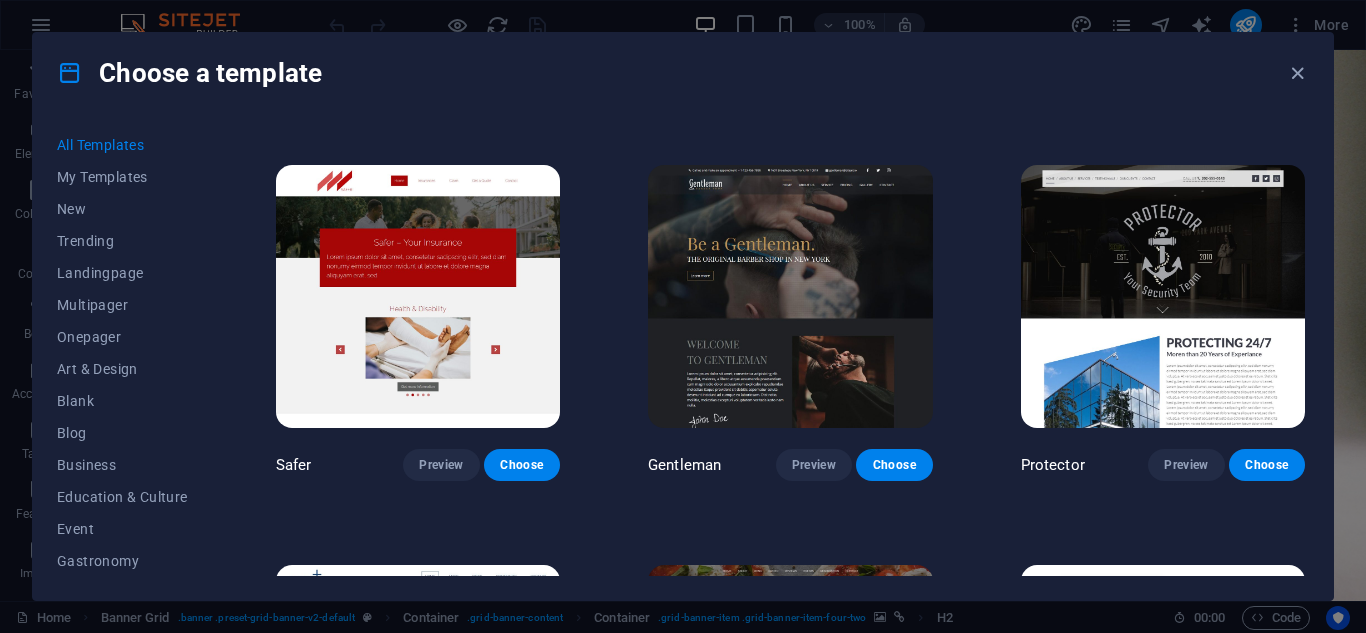 scroll, scrollTop: 7508, scrollLeft: 0, axis: vertical 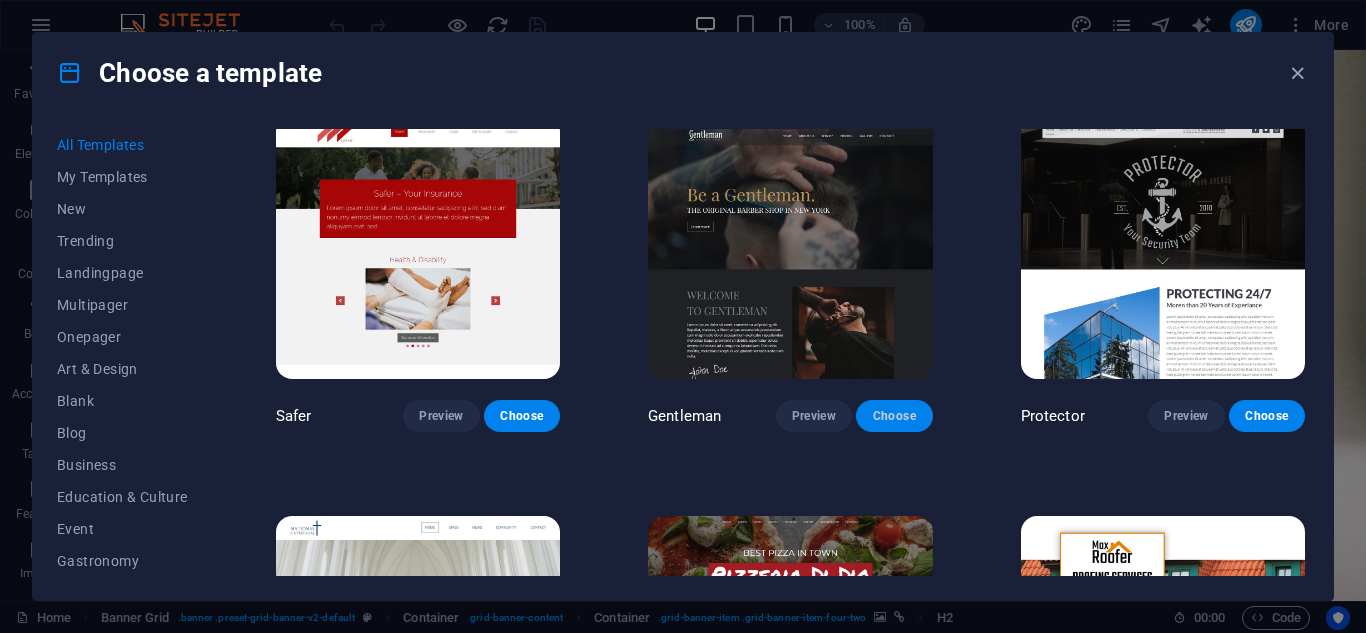 click on "Choose" at bounding box center [894, 416] 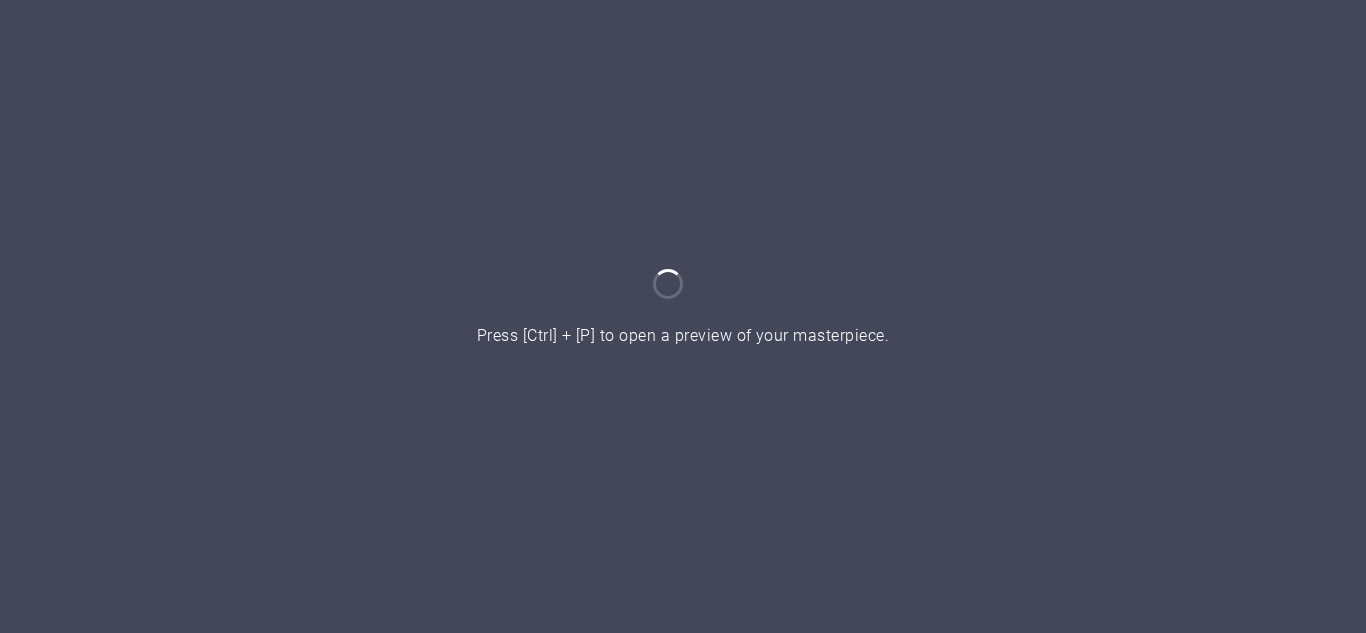 scroll, scrollTop: 0, scrollLeft: 0, axis: both 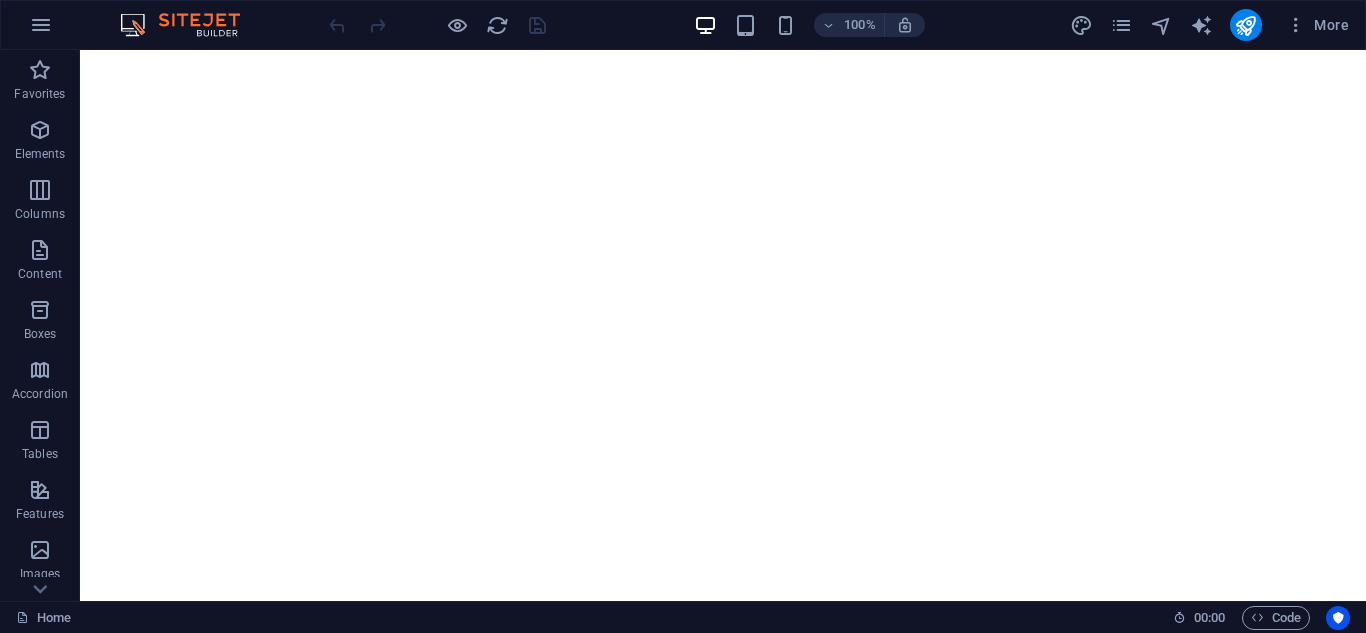 click on "100% More" at bounding box center (683, 25) 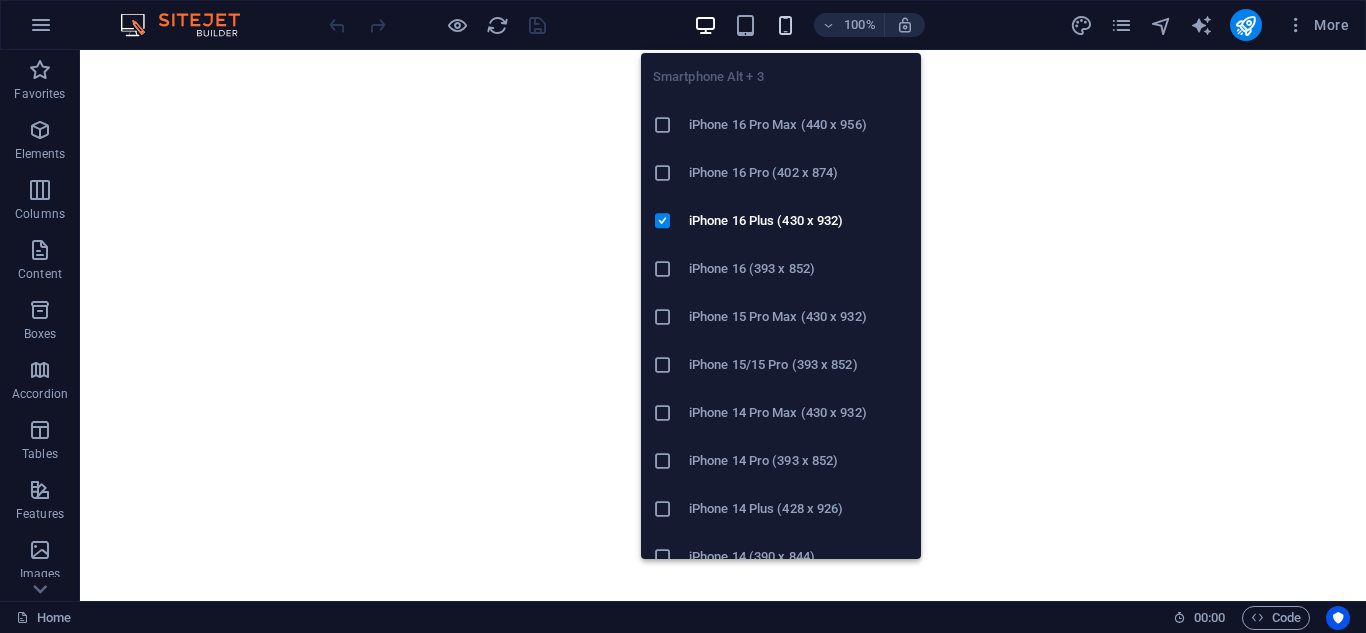 click at bounding box center (785, 25) 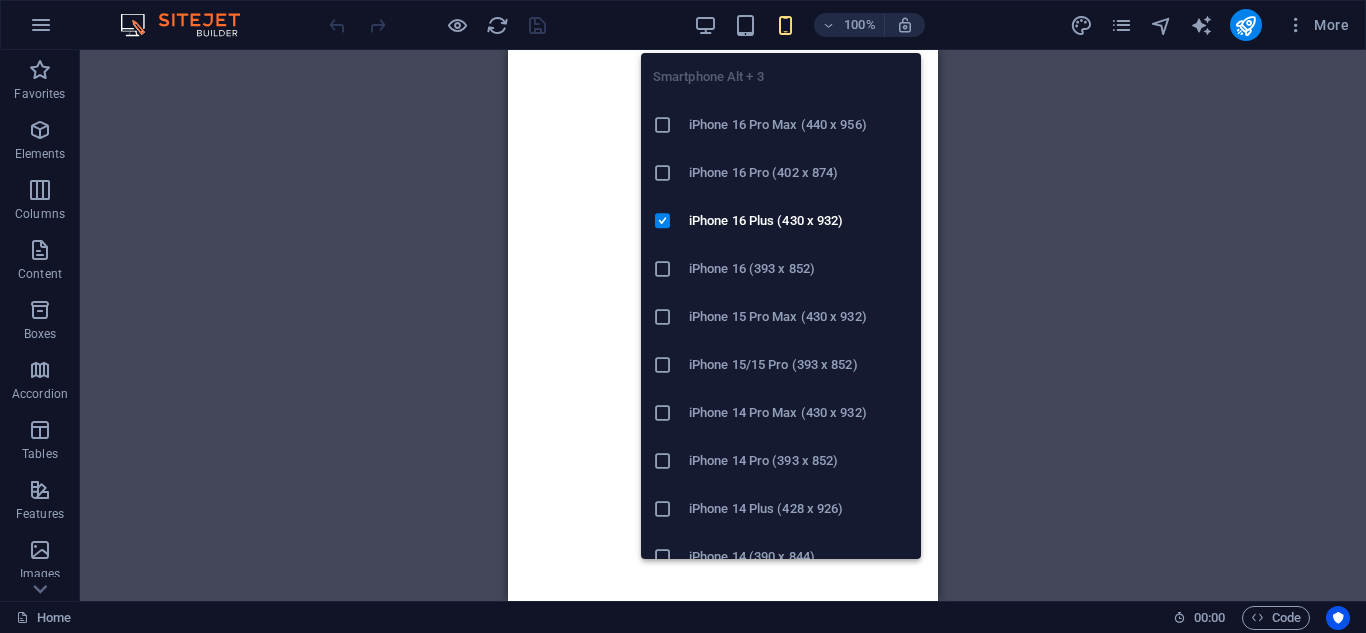click on "iPhone 16 Pro Max (440 x 956)" at bounding box center [799, 125] 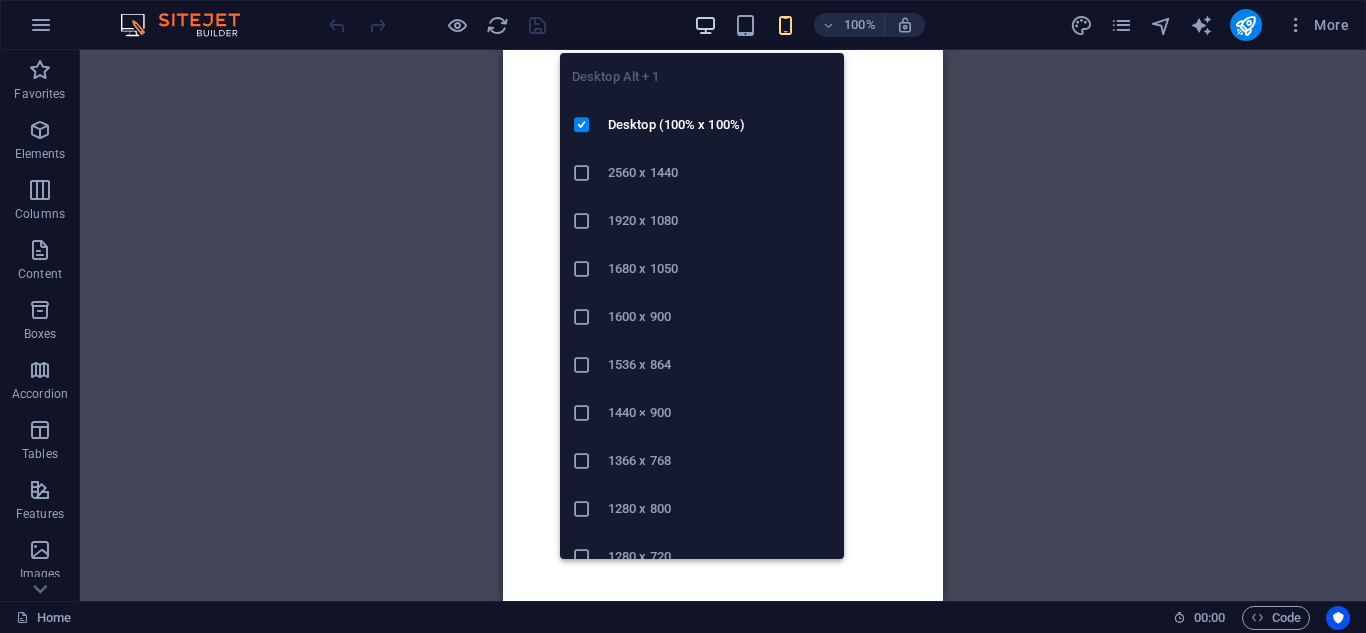 click at bounding box center [705, 25] 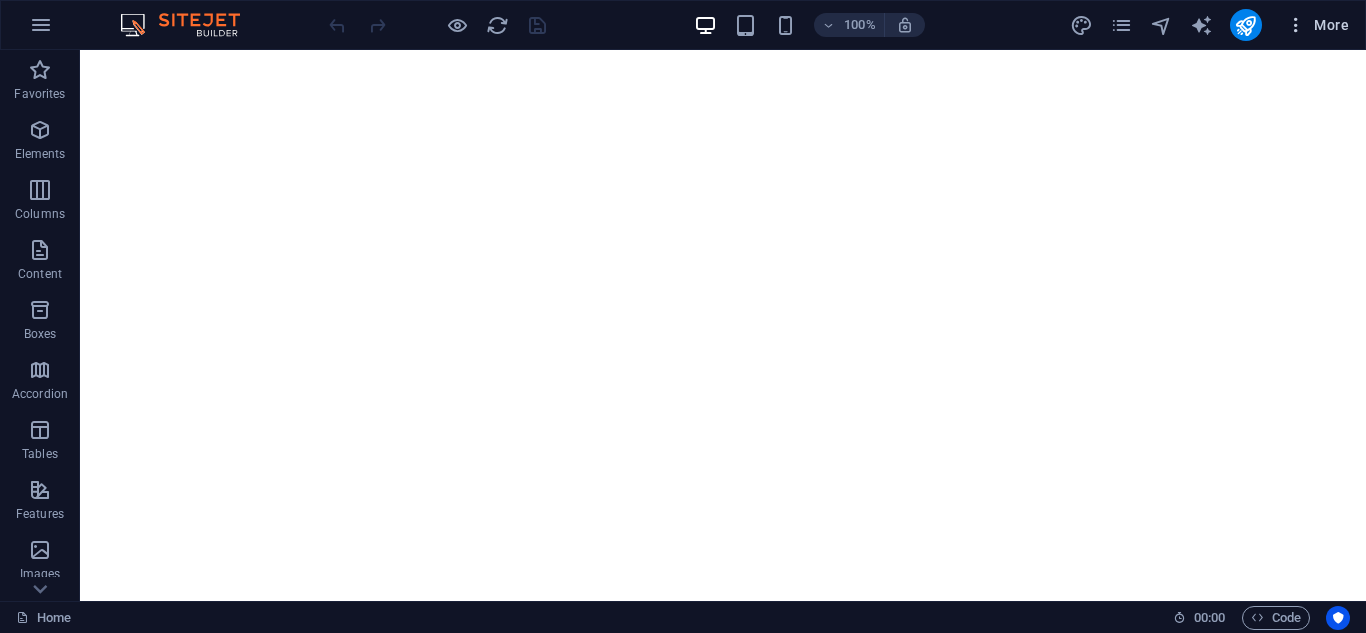 click at bounding box center [1296, 25] 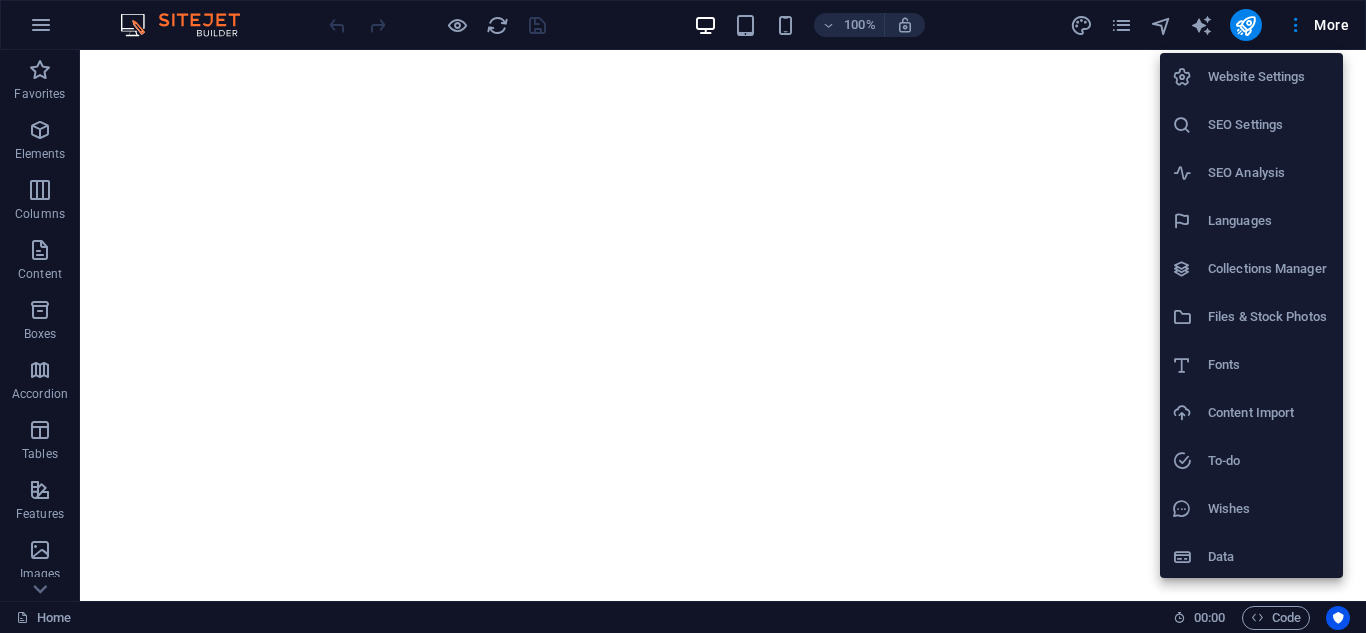 click at bounding box center (683, 316) 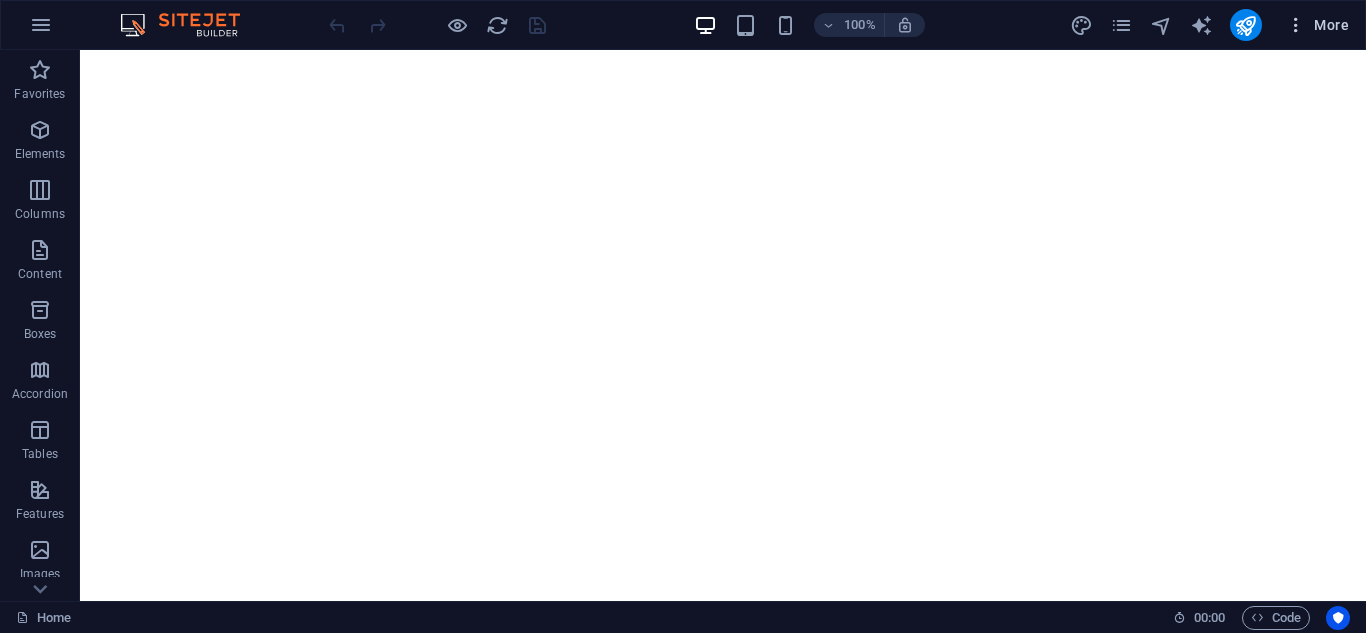 click at bounding box center [1296, 25] 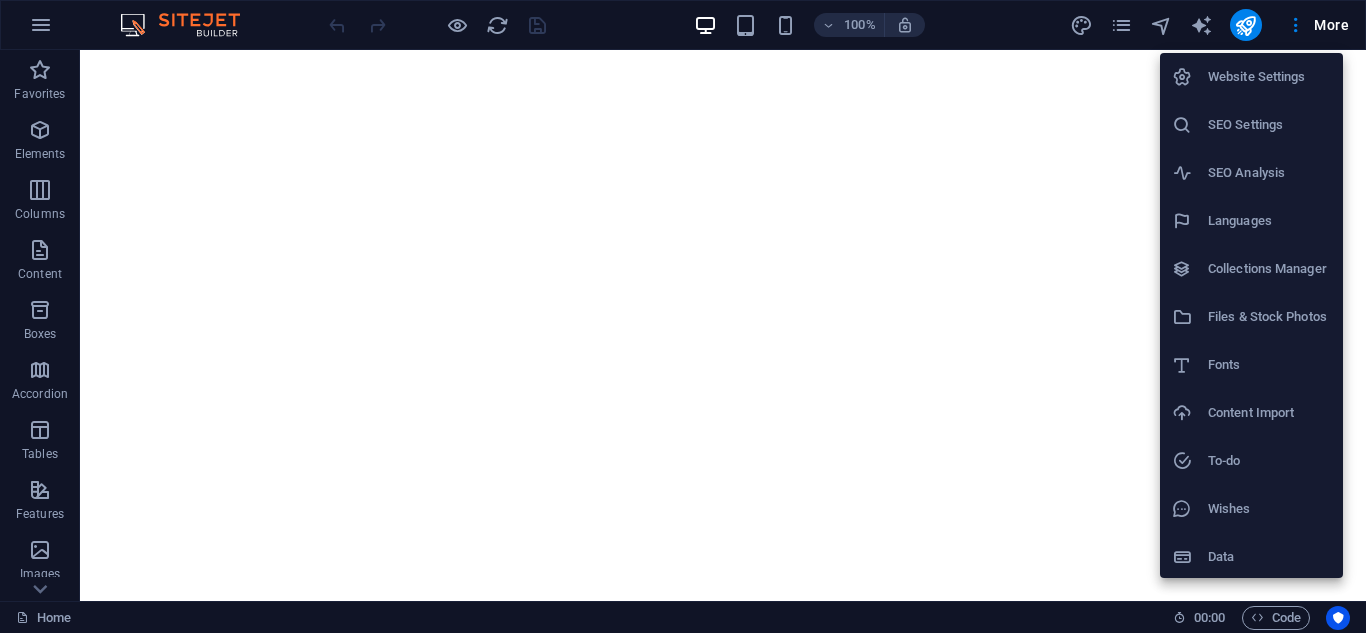 click on "Website Settings" at bounding box center [1269, 77] 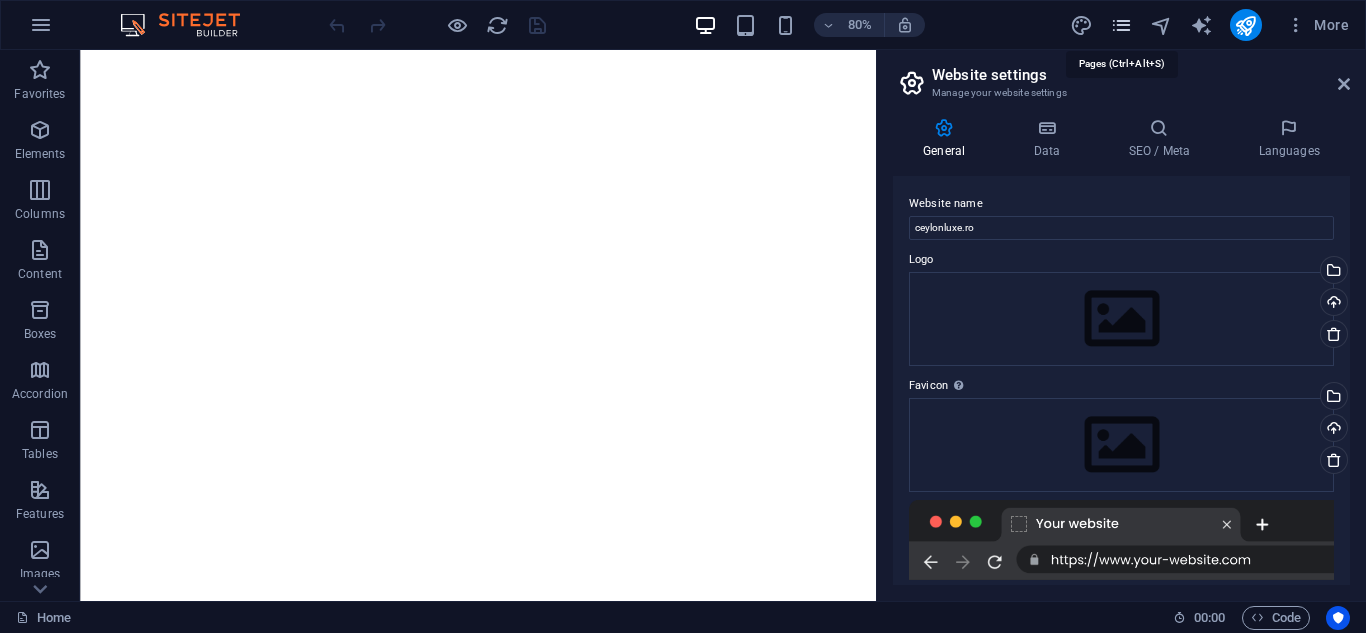 click at bounding box center [1121, 25] 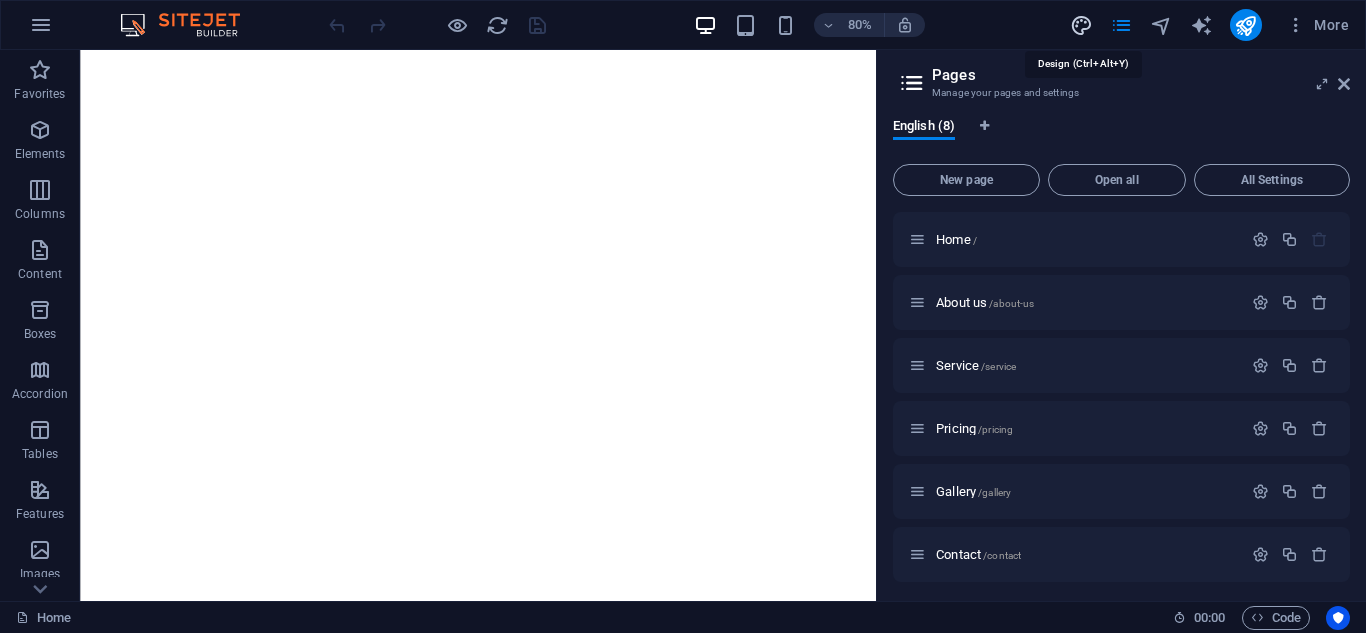 click at bounding box center (1081, 25) 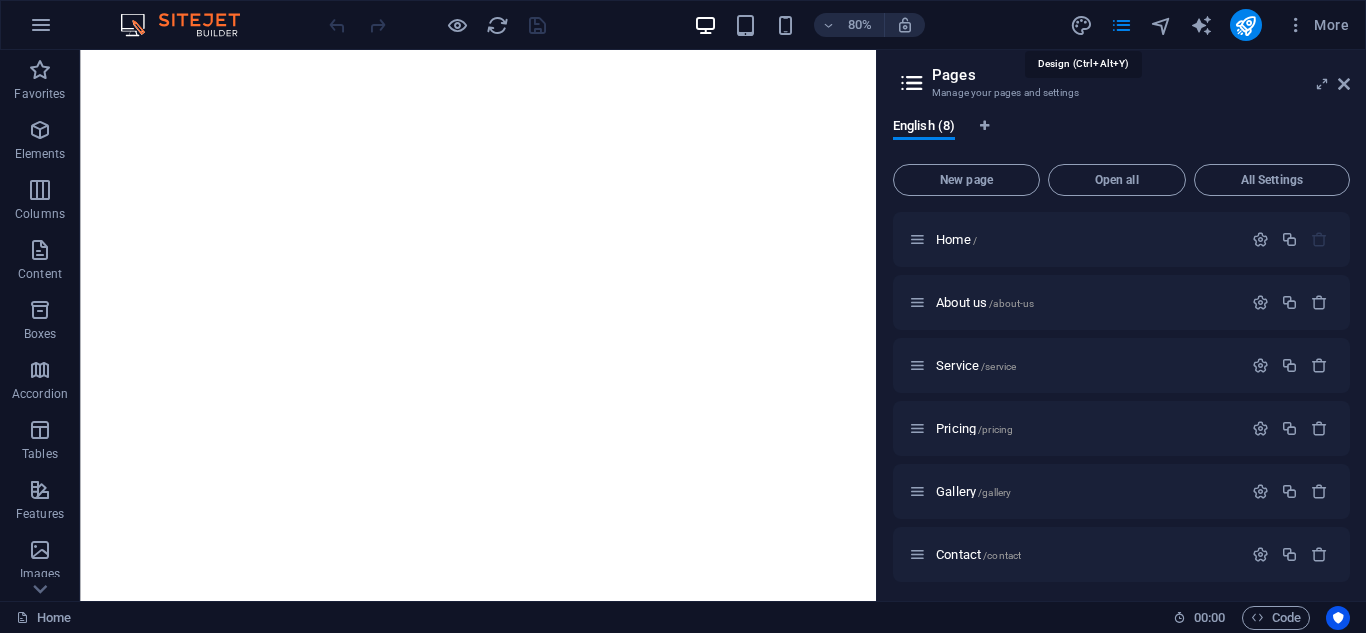 select on "ease-in-out" 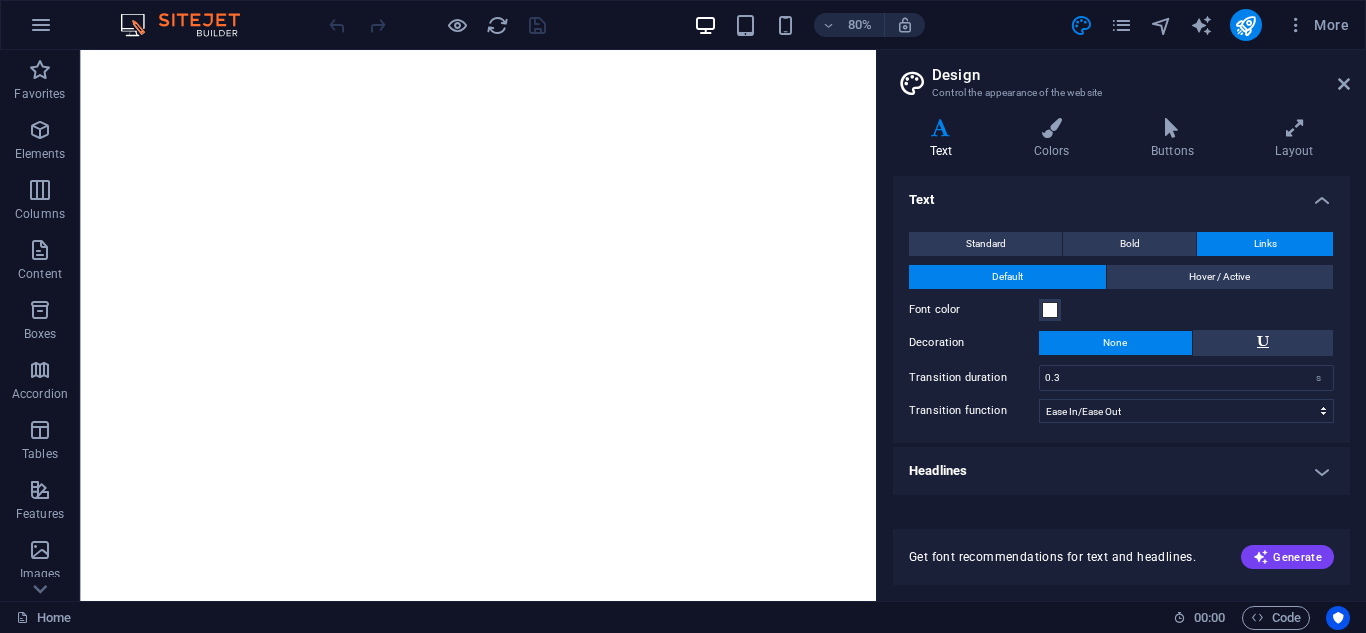 click on "80% More" at bounding box center [841, 25] 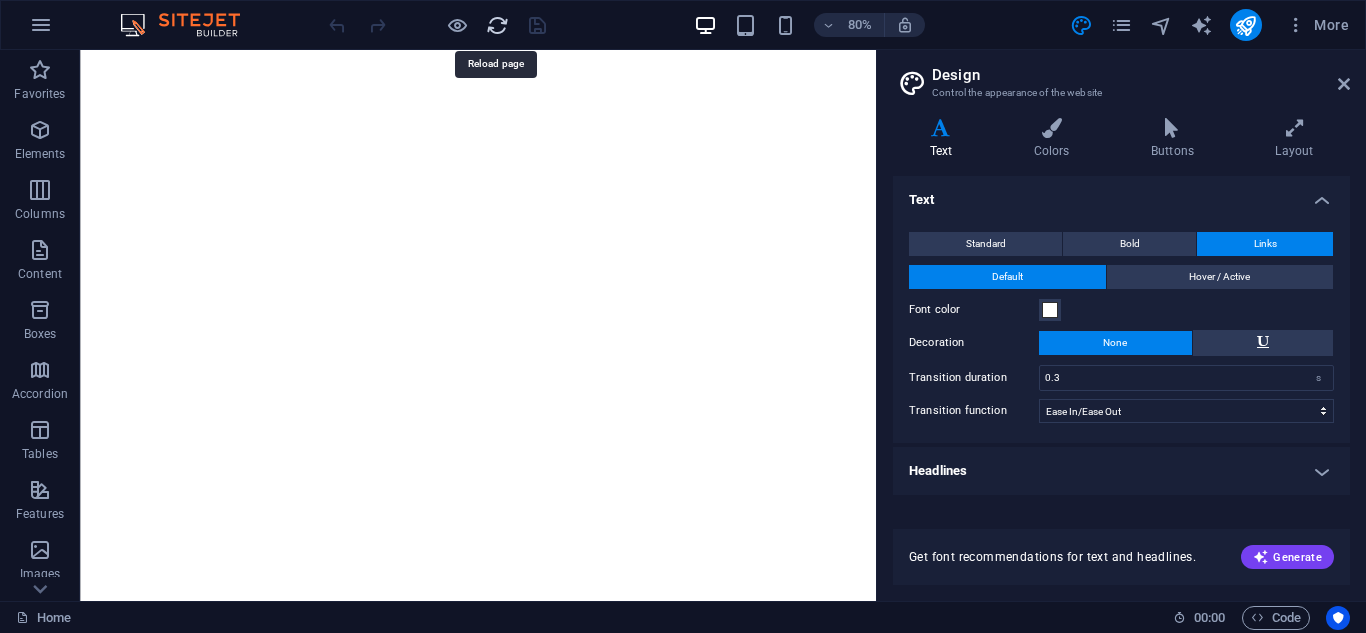 click at bounding box center [497, 25] 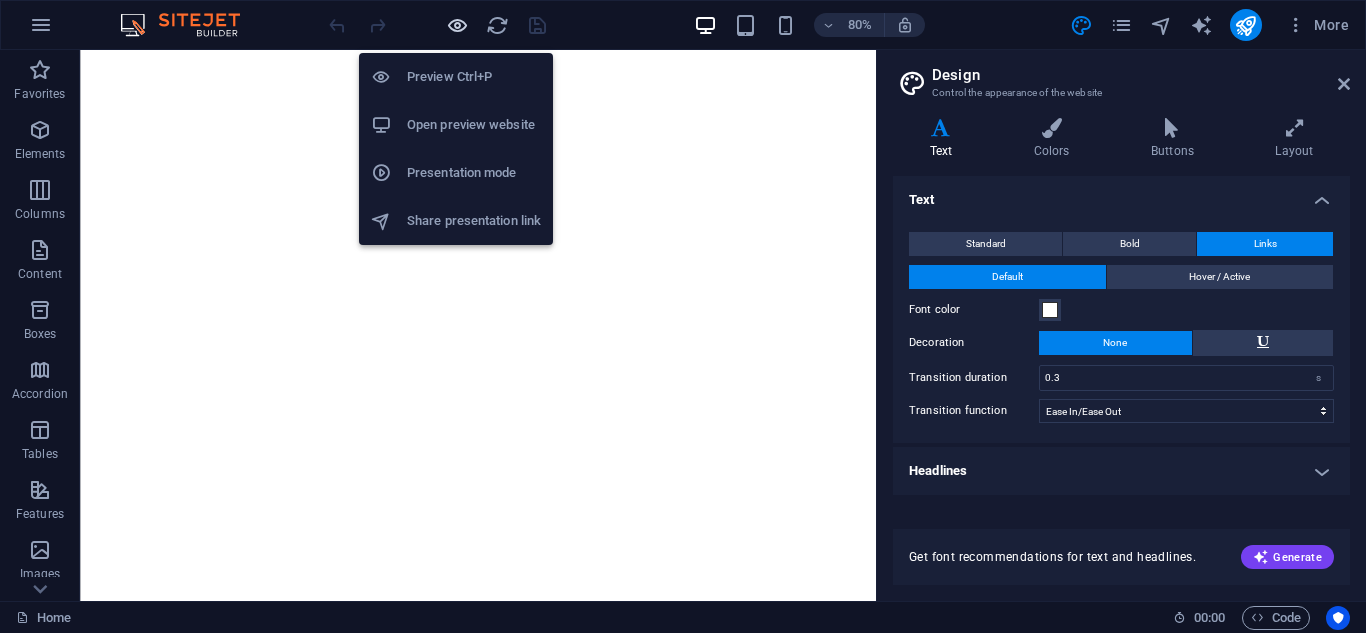 click at bounding box center (457, 25) 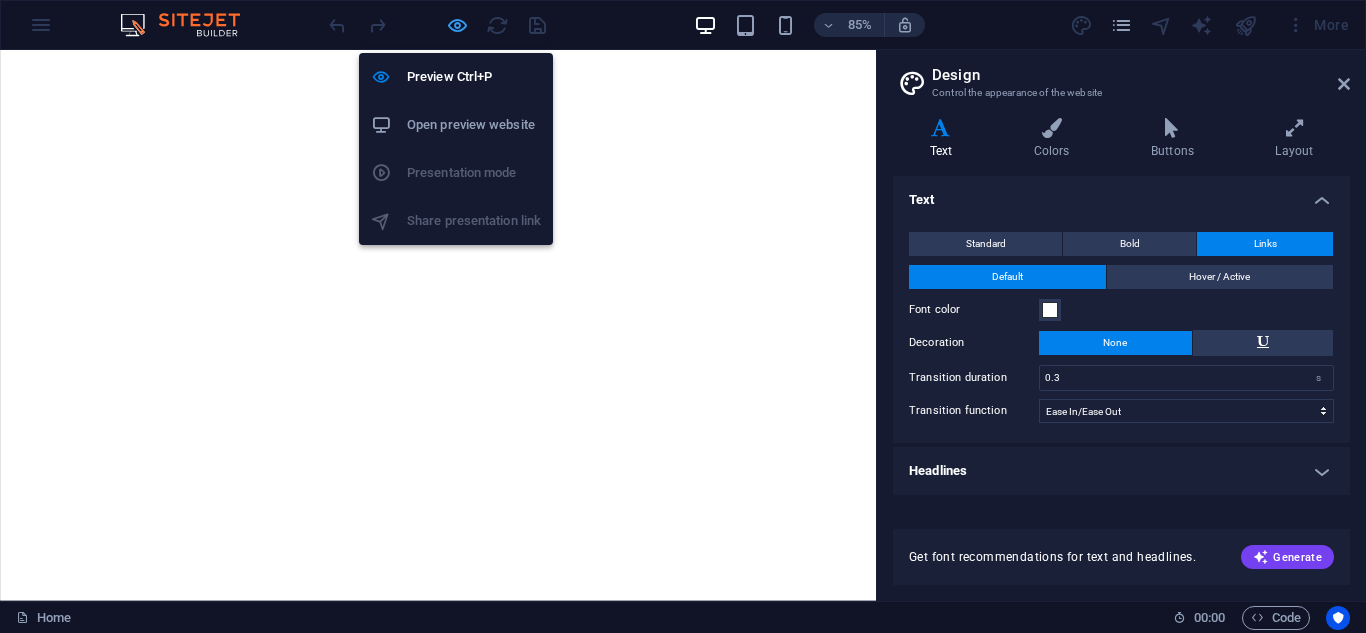 click at bounding box center [457, 25] 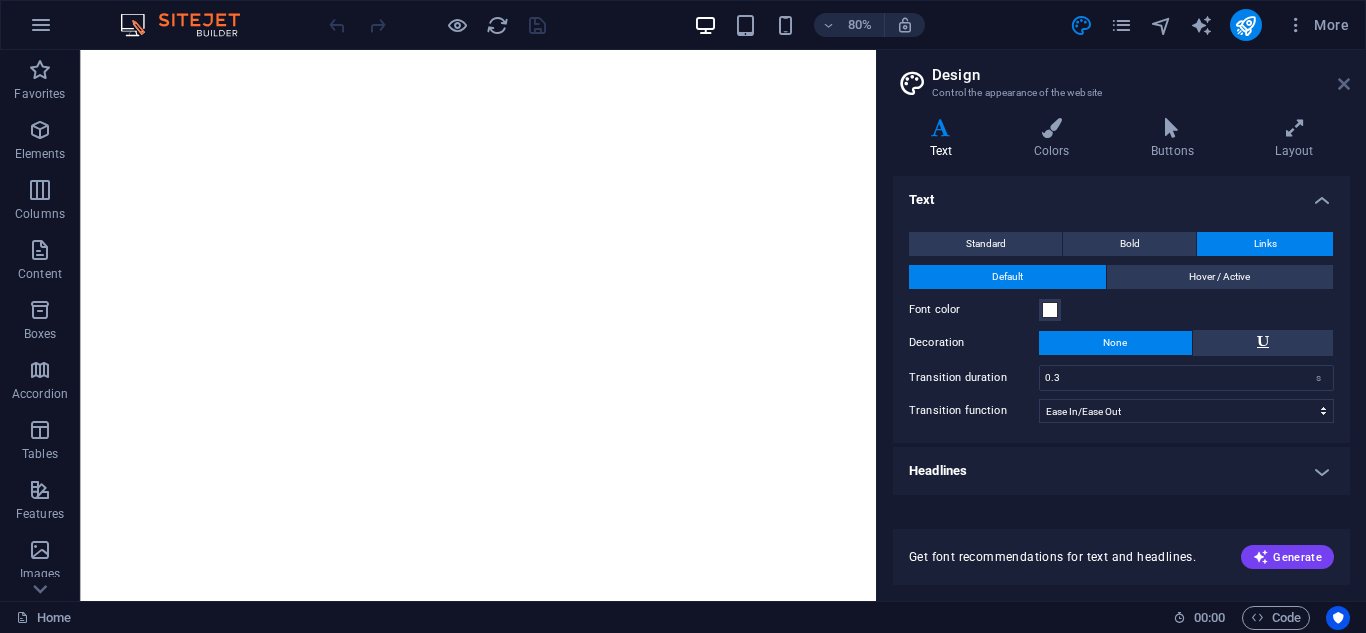 click at bounding box center (1344, 84) 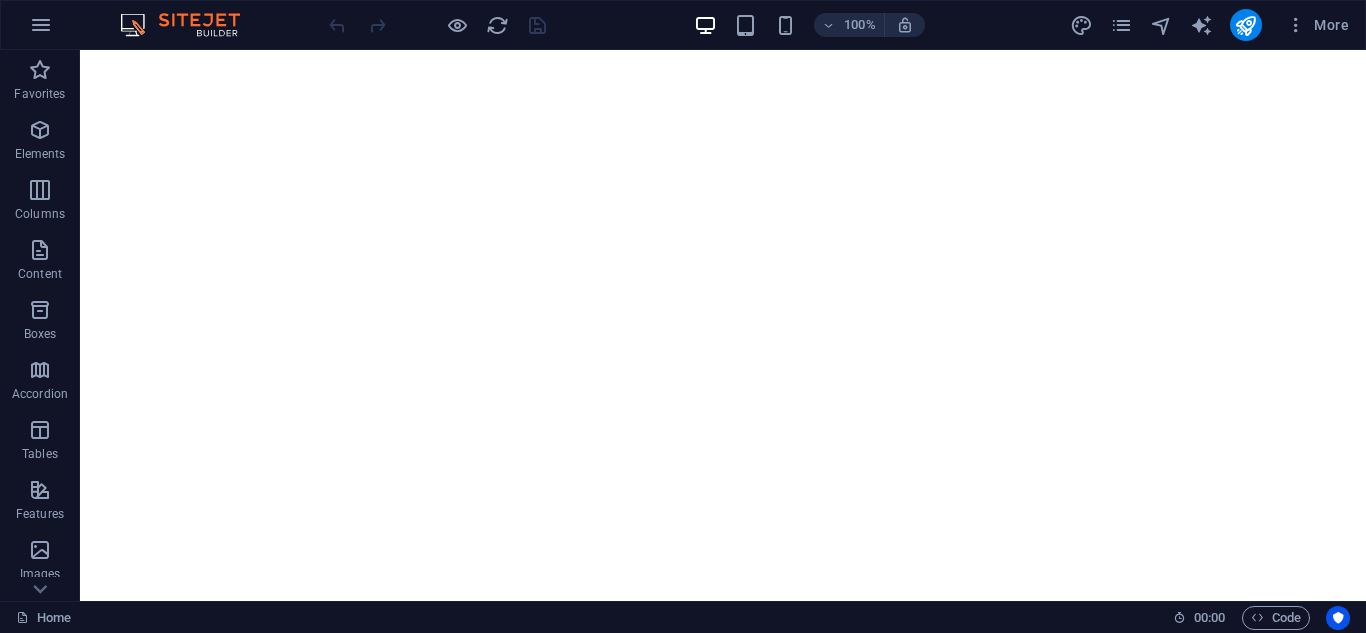 click at bounding box center [437, 25] 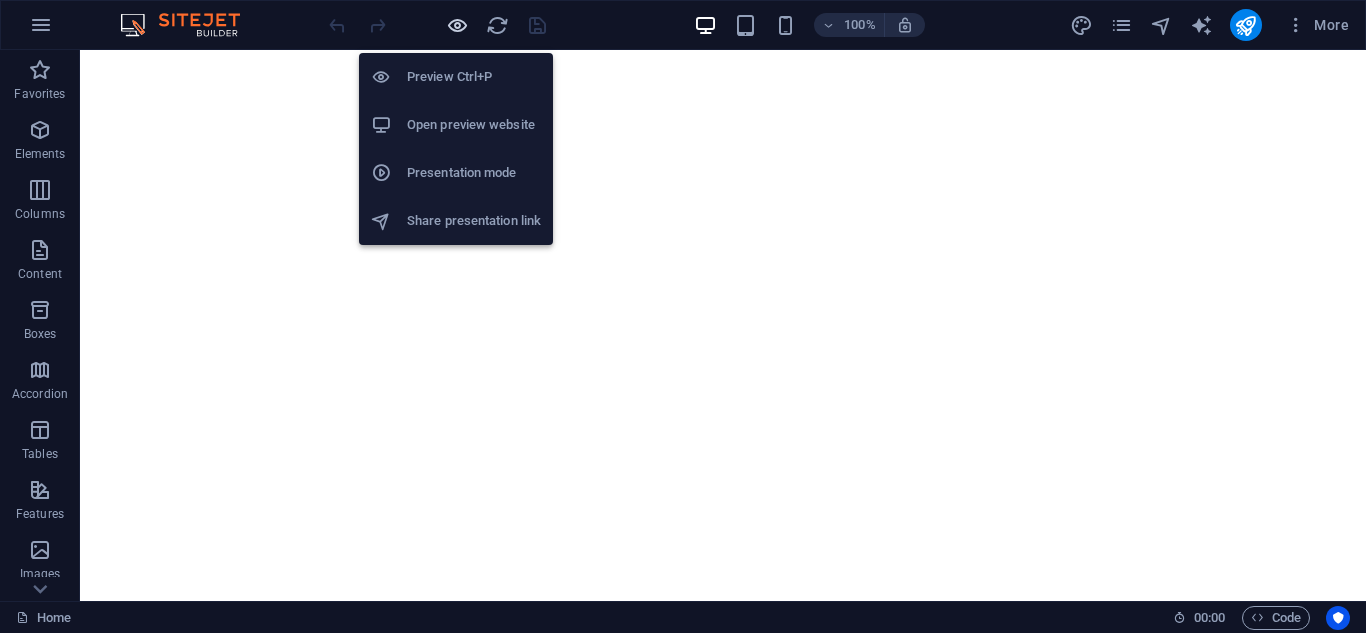 click at bounding box center (457, 25) 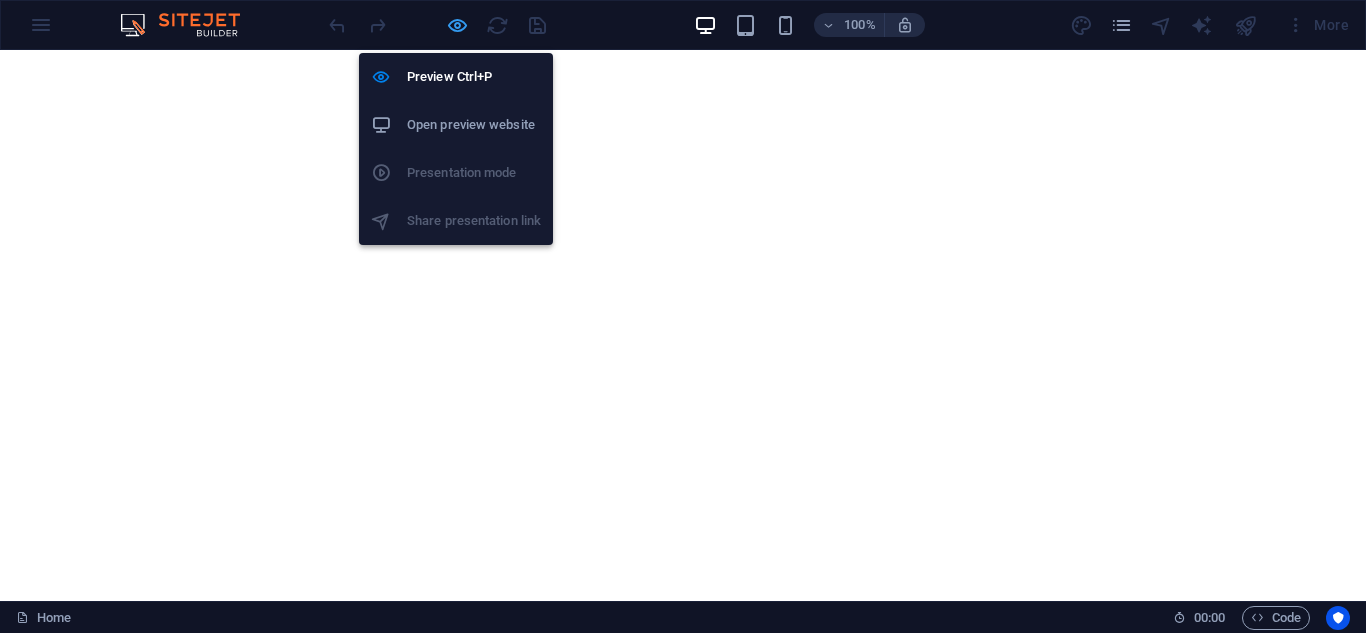 click at bounding box center [457, 25] 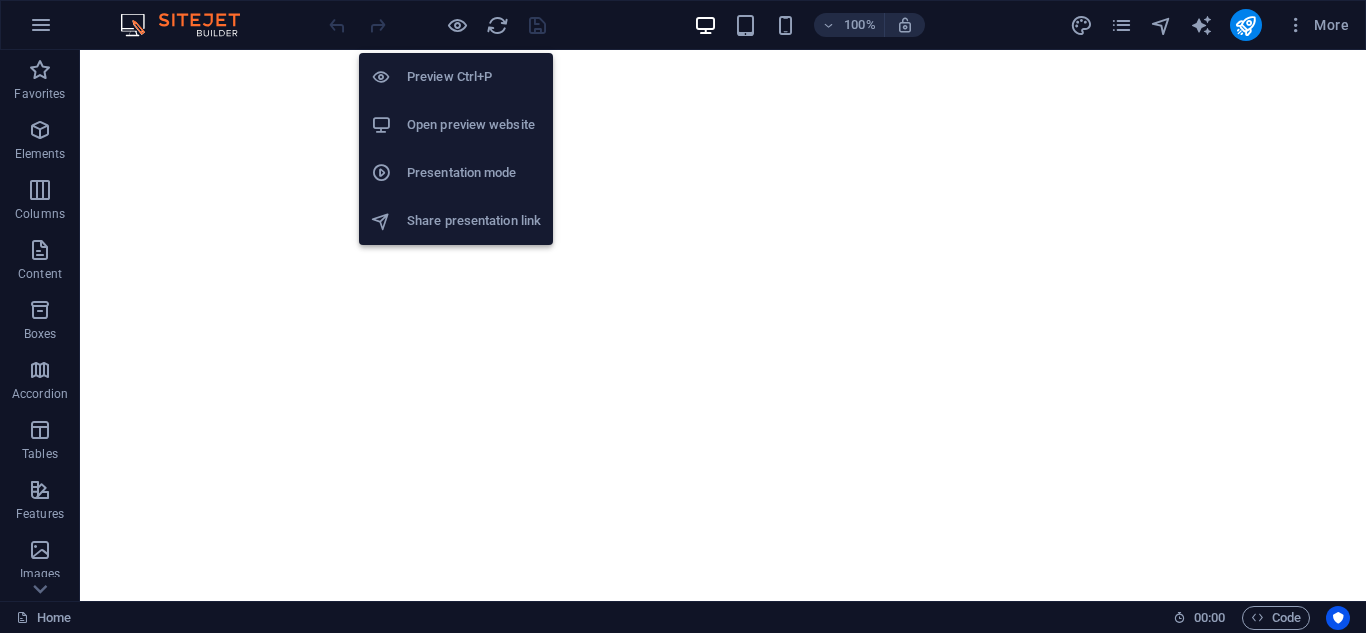 click on "Open preview website" at bounding box center [456, 125] 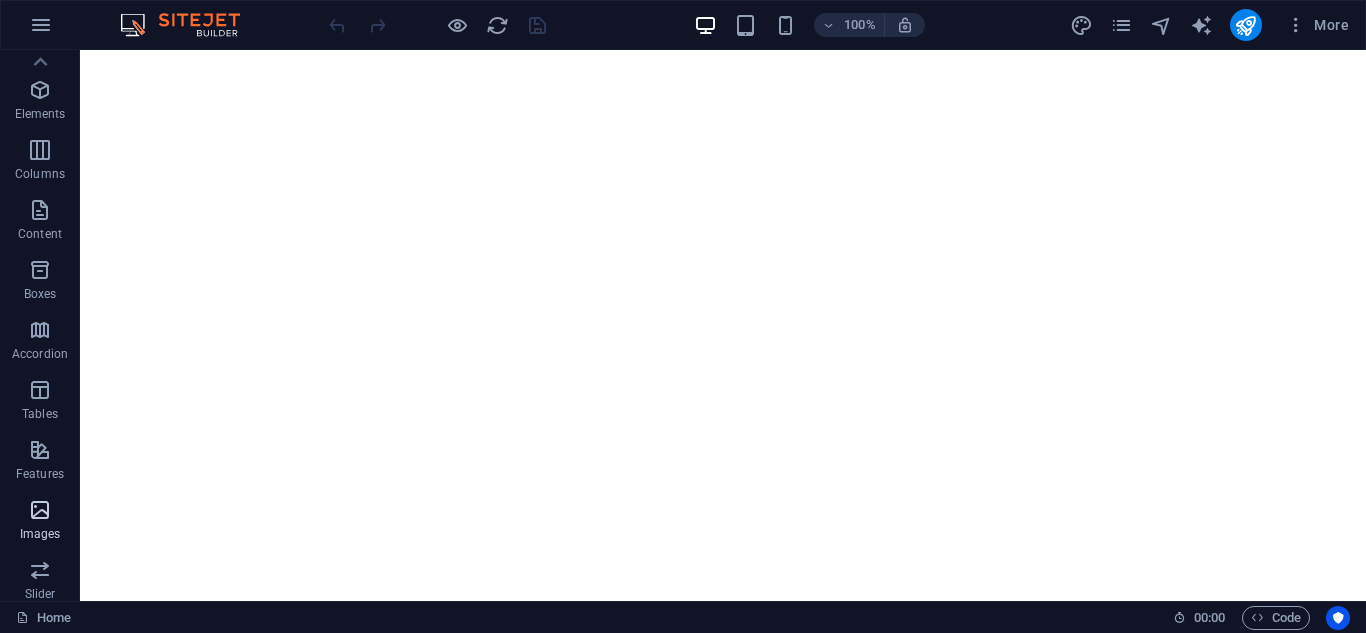 scroll, scrollTop: 0, scrollLeft: 0, axis: both 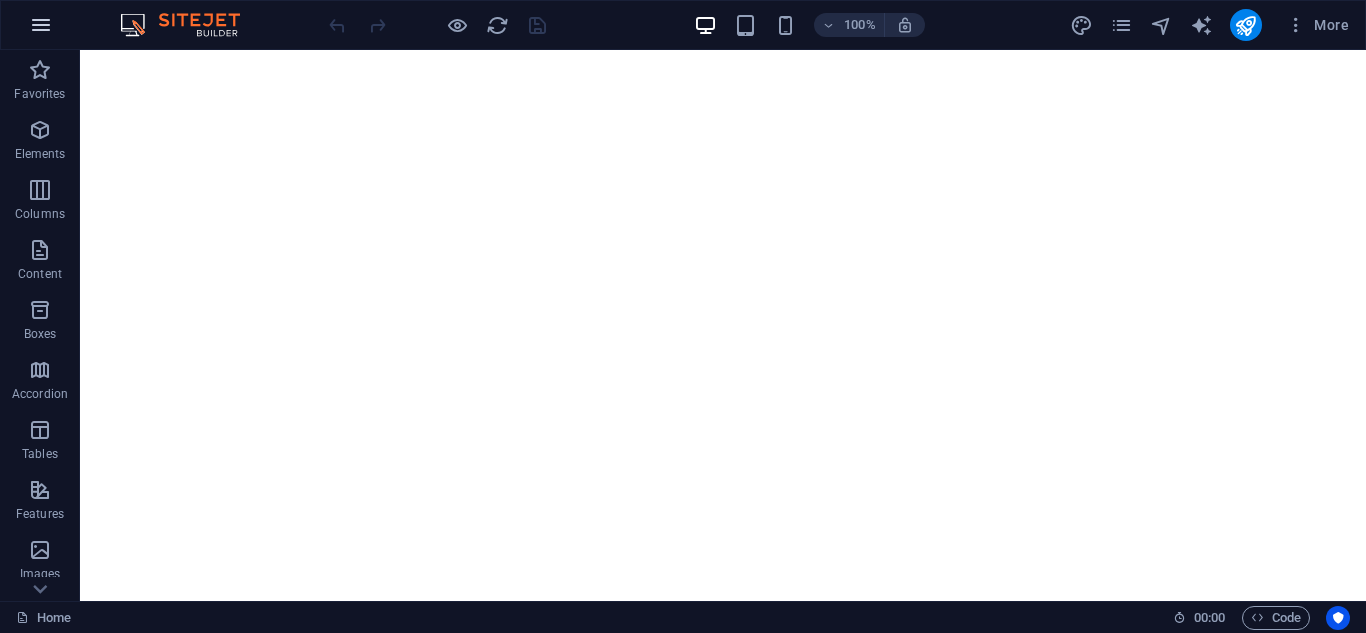 click at bounding box center [41, 25] 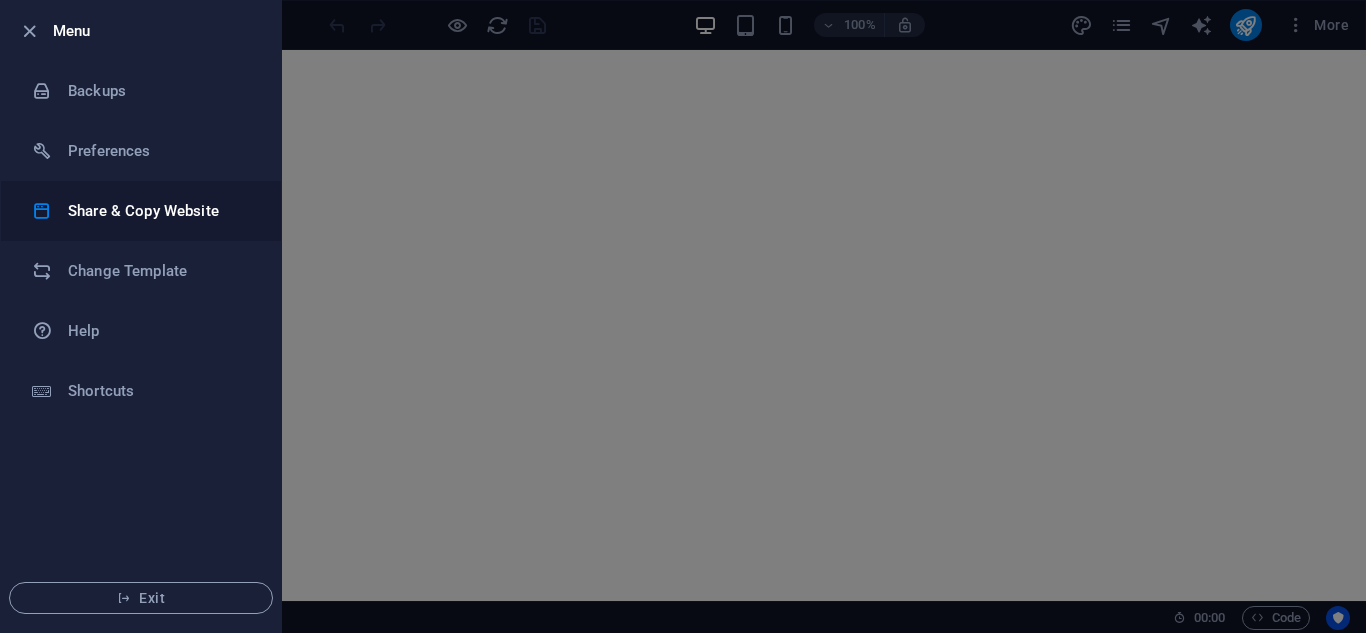 click on "Share & Copy Website" at bounding box center [160, 211] 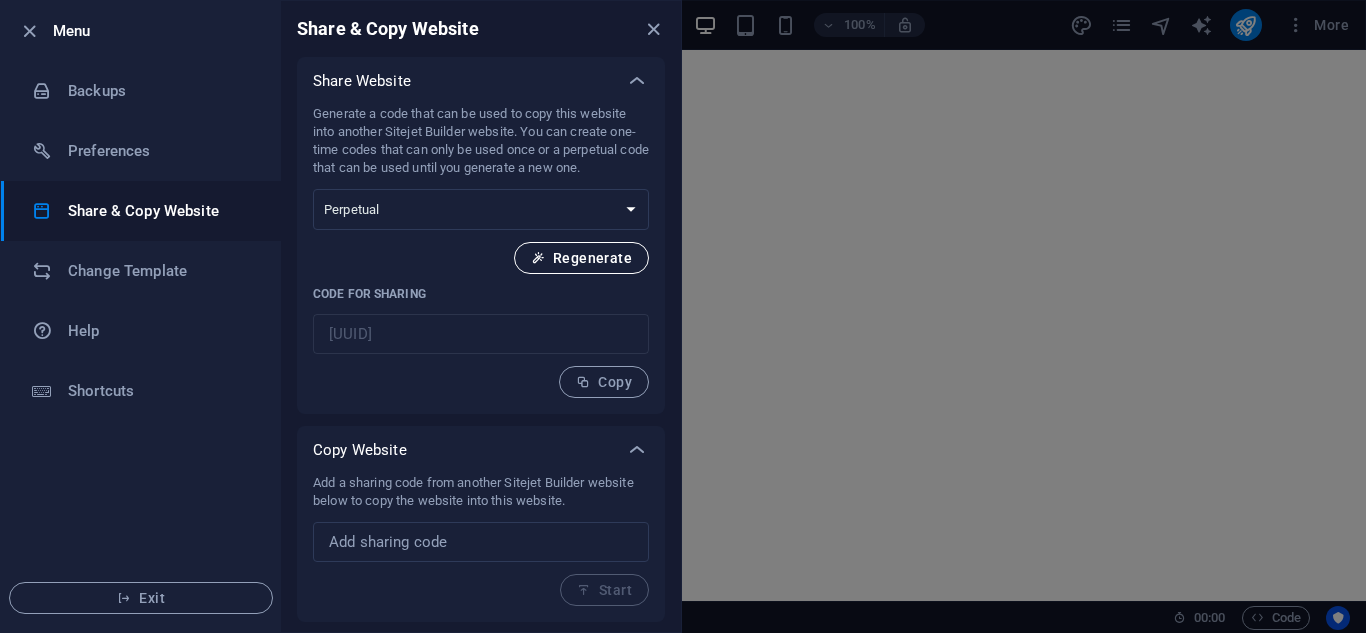click on "Regenerate" at bounding box center (581, 258) 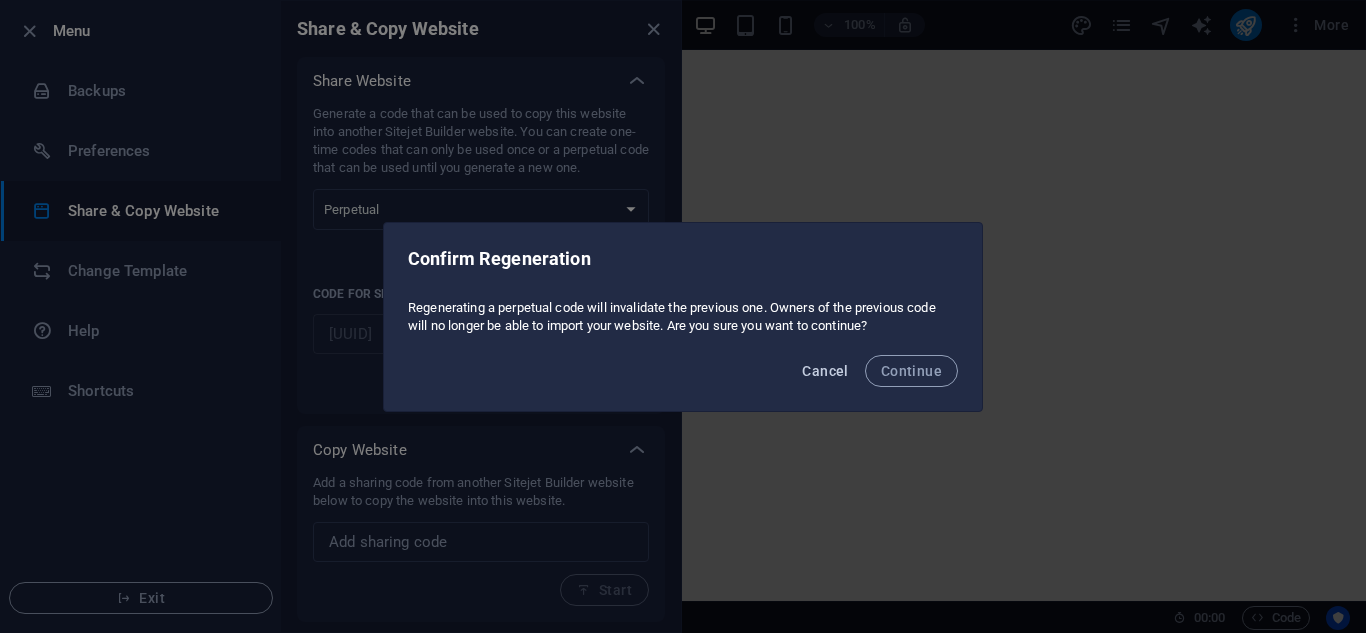 click on "Cancel" at bounding box center [825, 371] 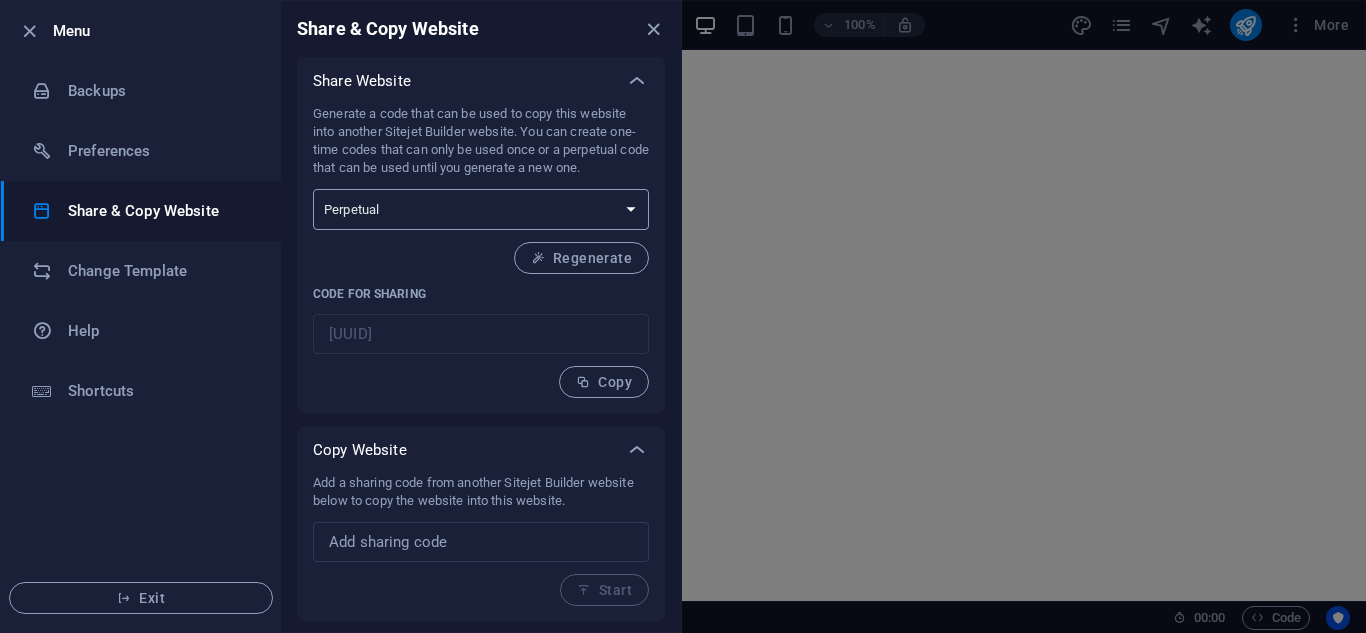 click on "One-time Perpetual" at bounding box center [481, 209] 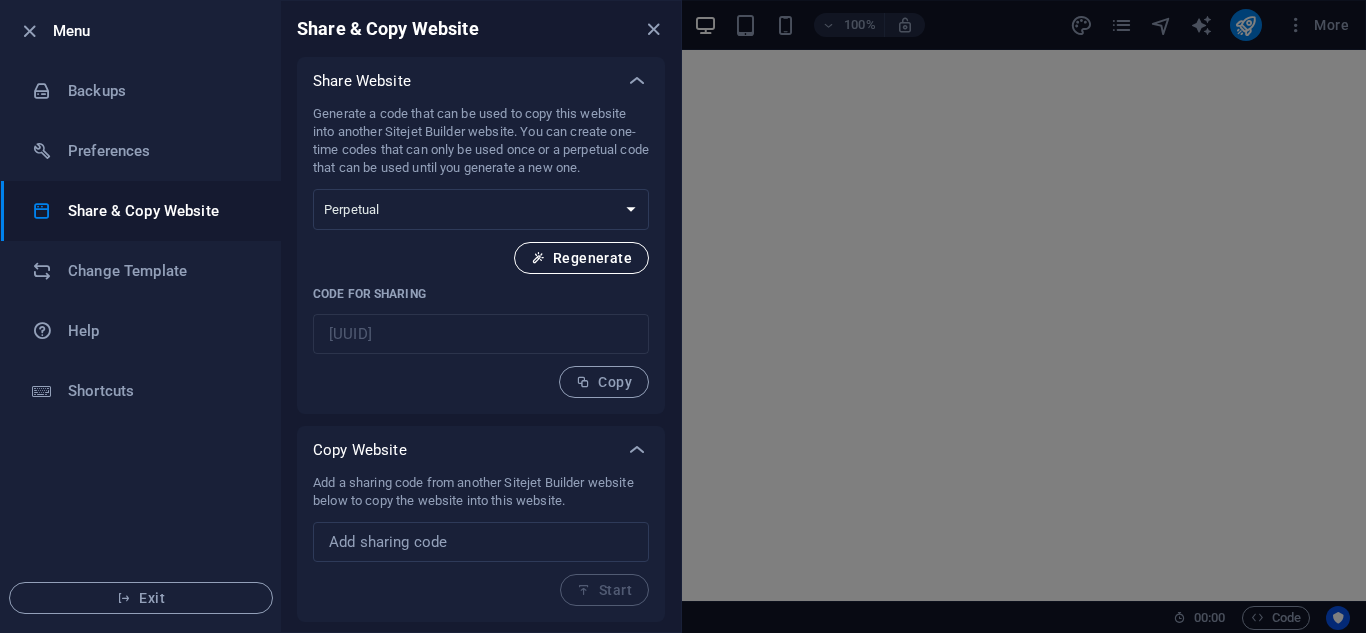 click on "Regenerate" at bounding box center [581, 258] 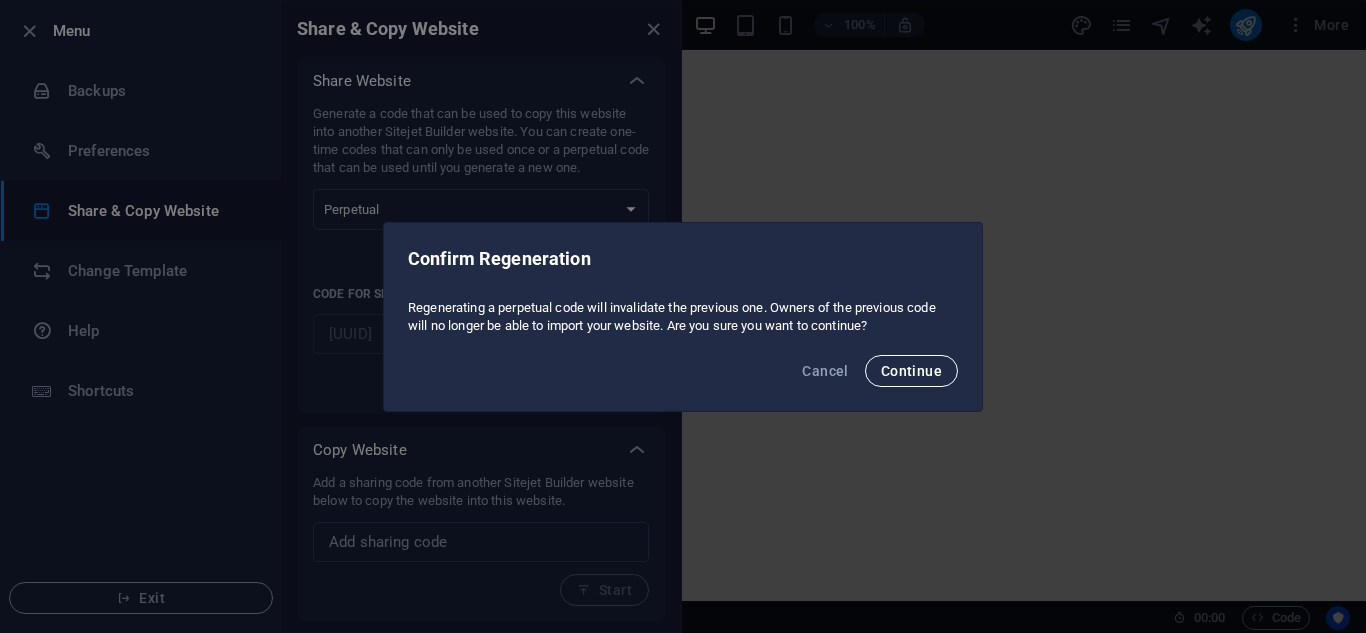 click on "Continue" at bounding box center [911, 371] 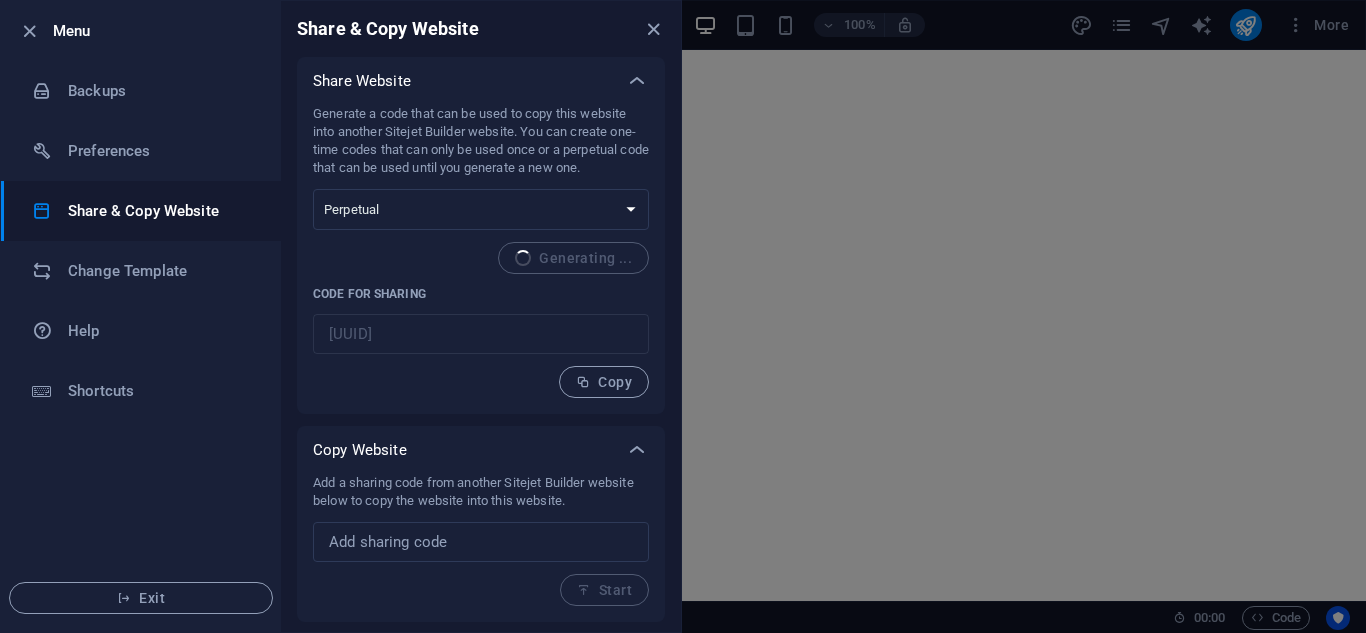 type on "57a5349c-2042065" 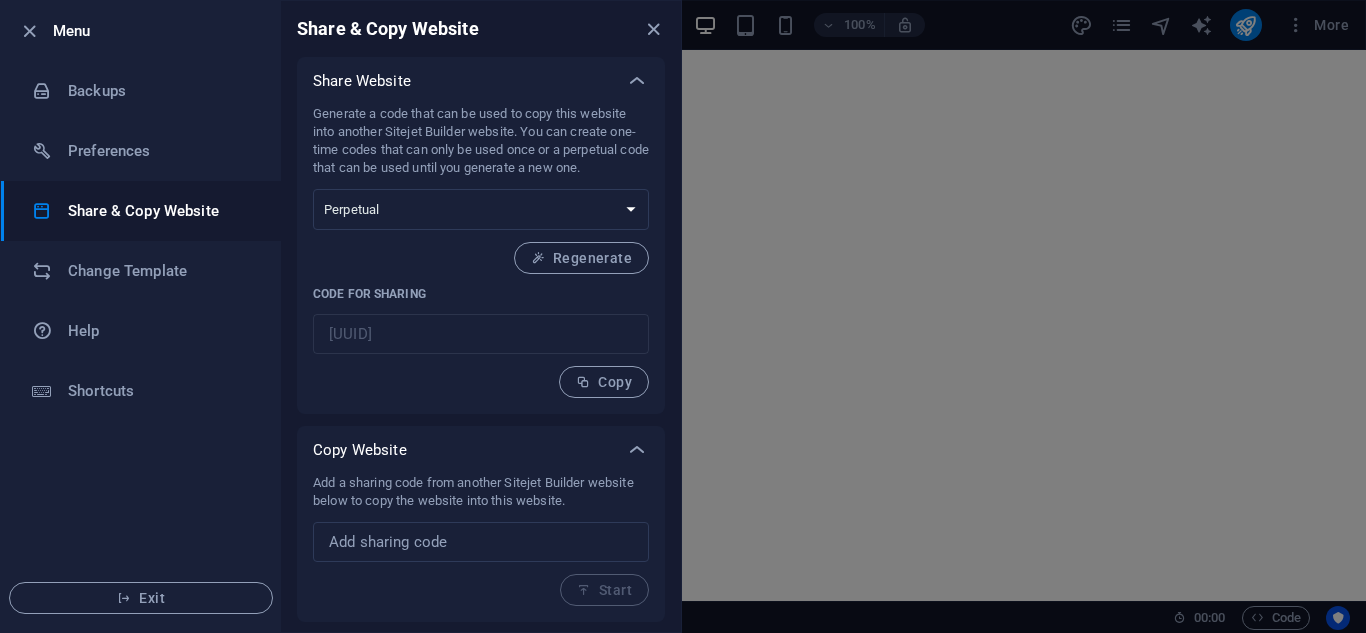 click on "Generate a code that can be used to copy this website into another Sitejet Builder website. You can create one-time codes that can only be used once or a perpetual code that can be used until you generate a new one. One-time Perpetual Regenerate Code for sharing 57a5349c-2042065 ​ Copy" at bounding box center (481, 251) 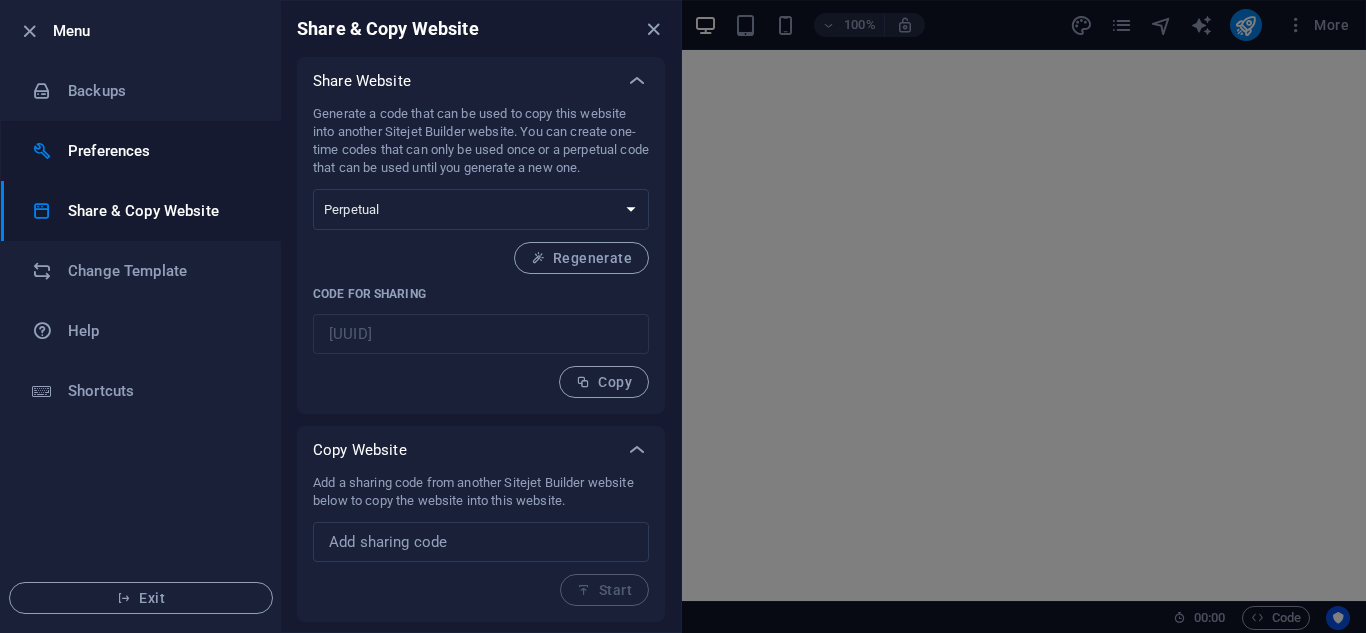 click on "Preferences" at bounding box center [160, 151] 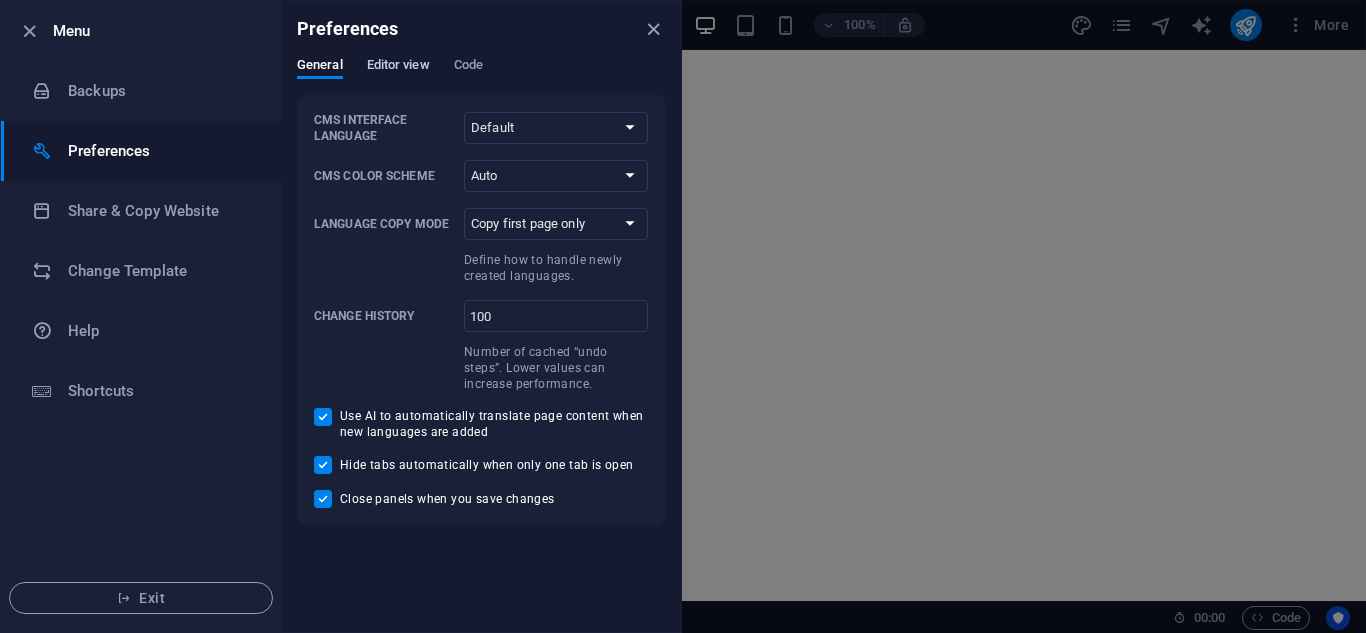 click on "Editor view" at bounding box center (398, 67) 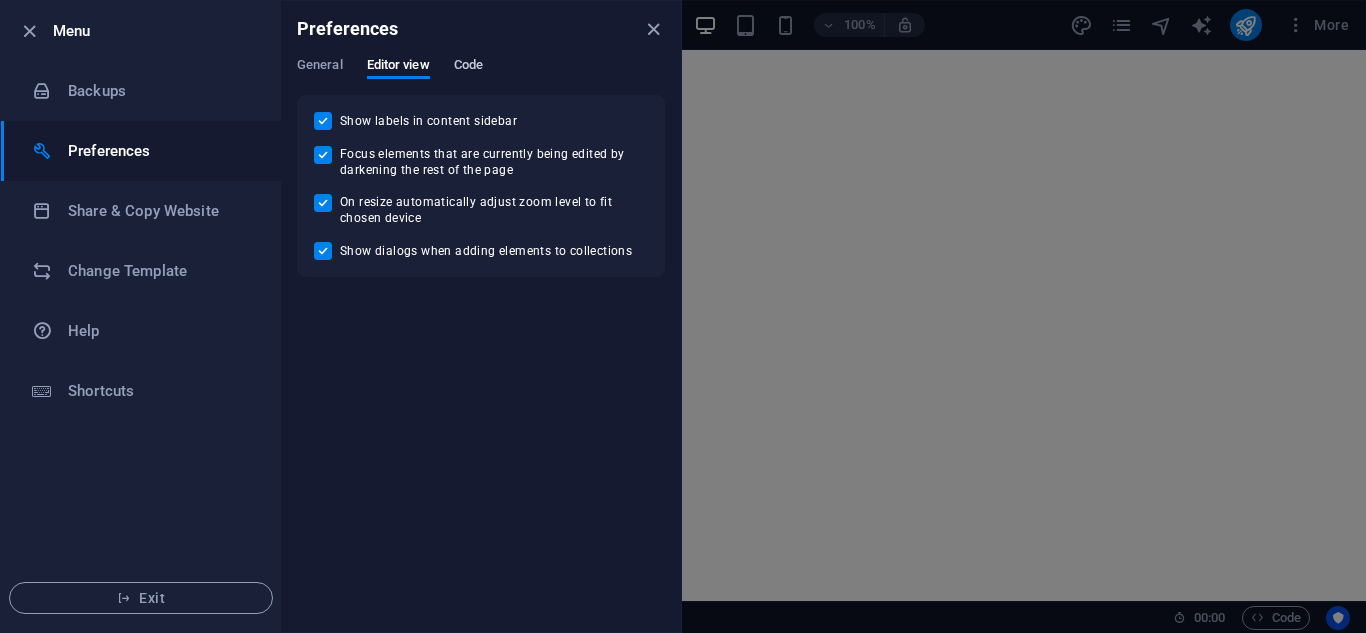 click on "Code" at bounding box center [468, 67] 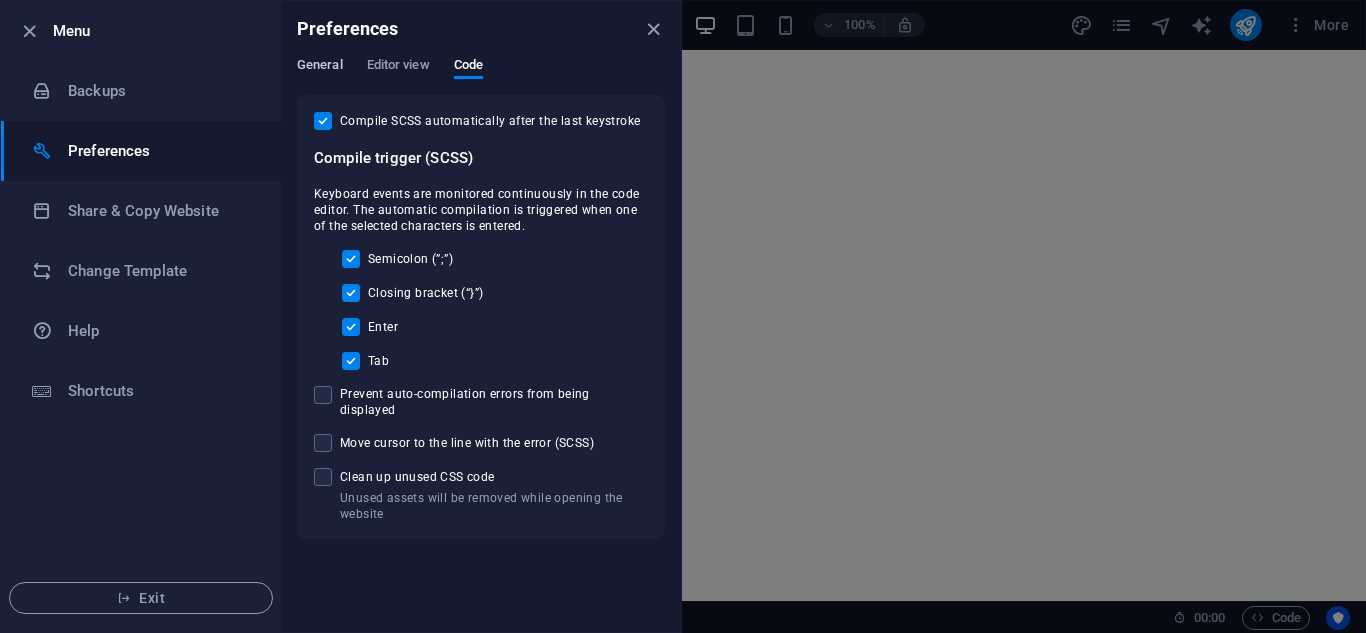 click on "General" at bounding box center (320, 67) 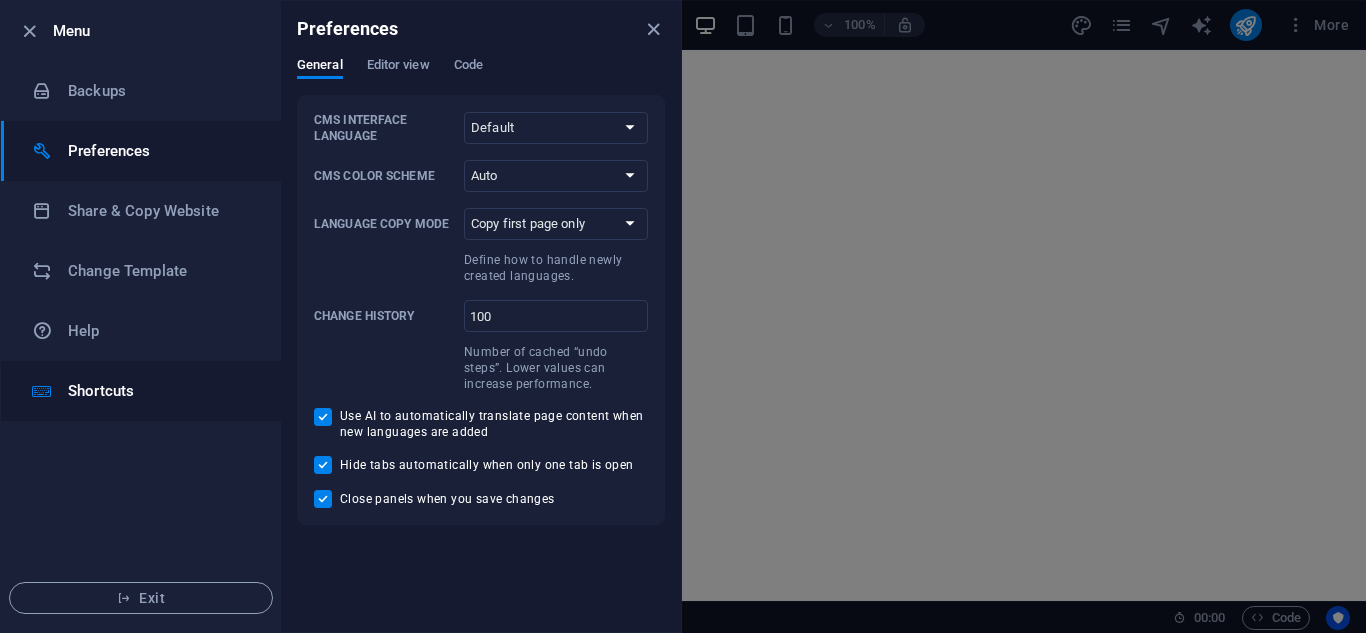 click on "Shortcuts" at bounding box center [160, 391] 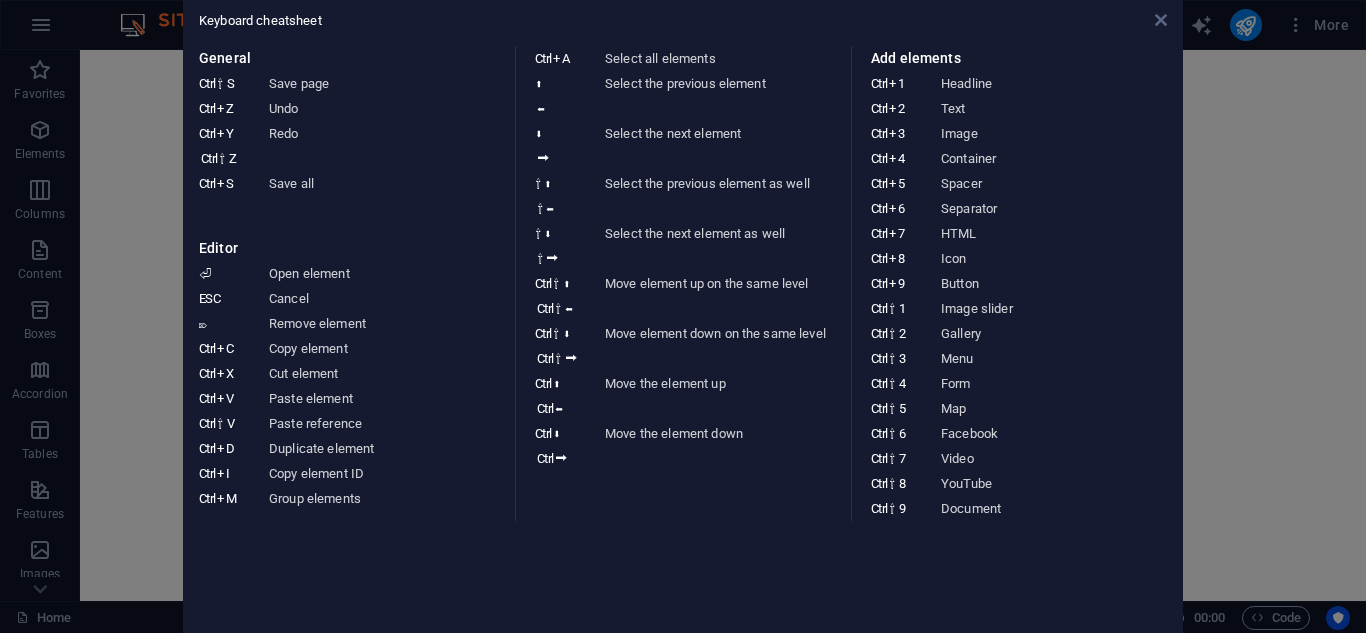 click at bounding box center [1161, 20] 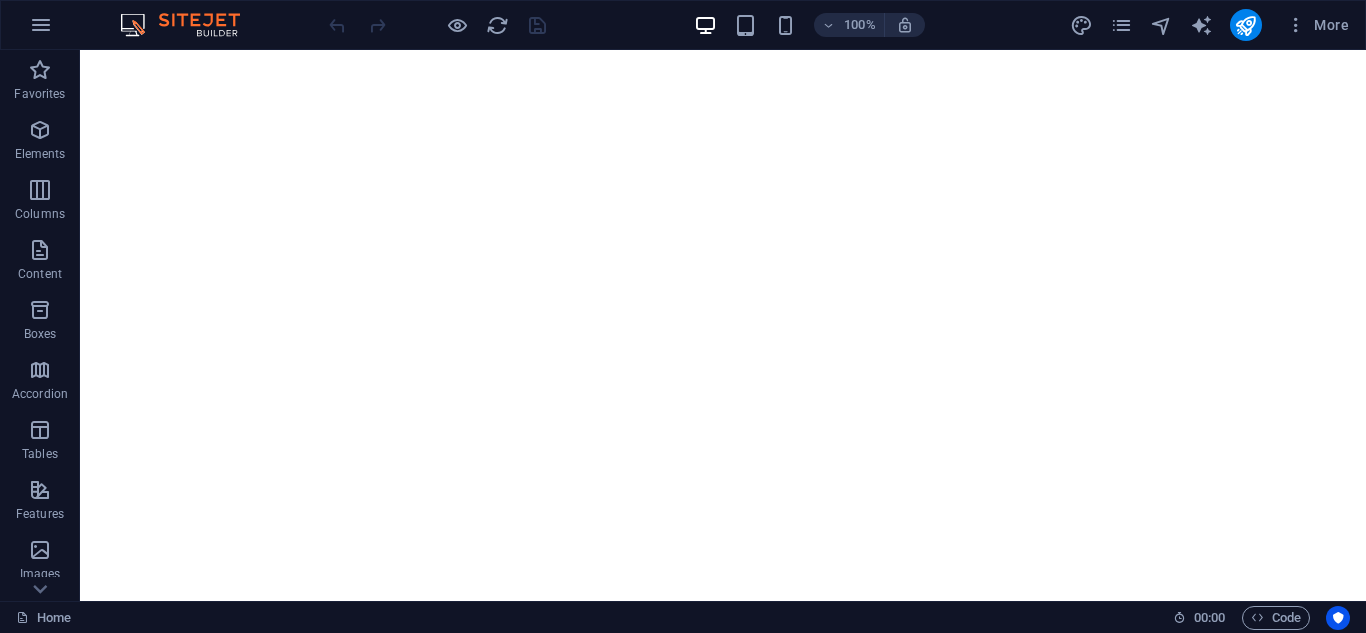 drag, startPoint x: 1159, startPoint y: 20, endPoint x: 1185, endPoint y: 9, distance: 28.231188 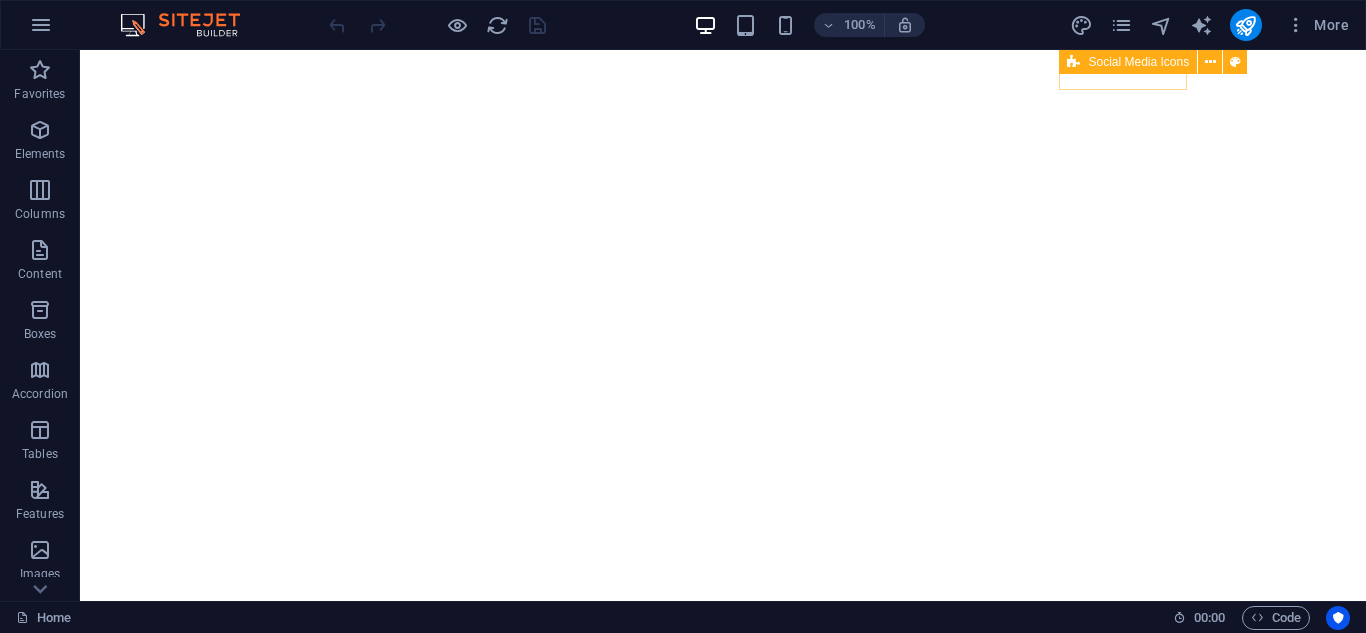 click at bounding box center [190, 25] 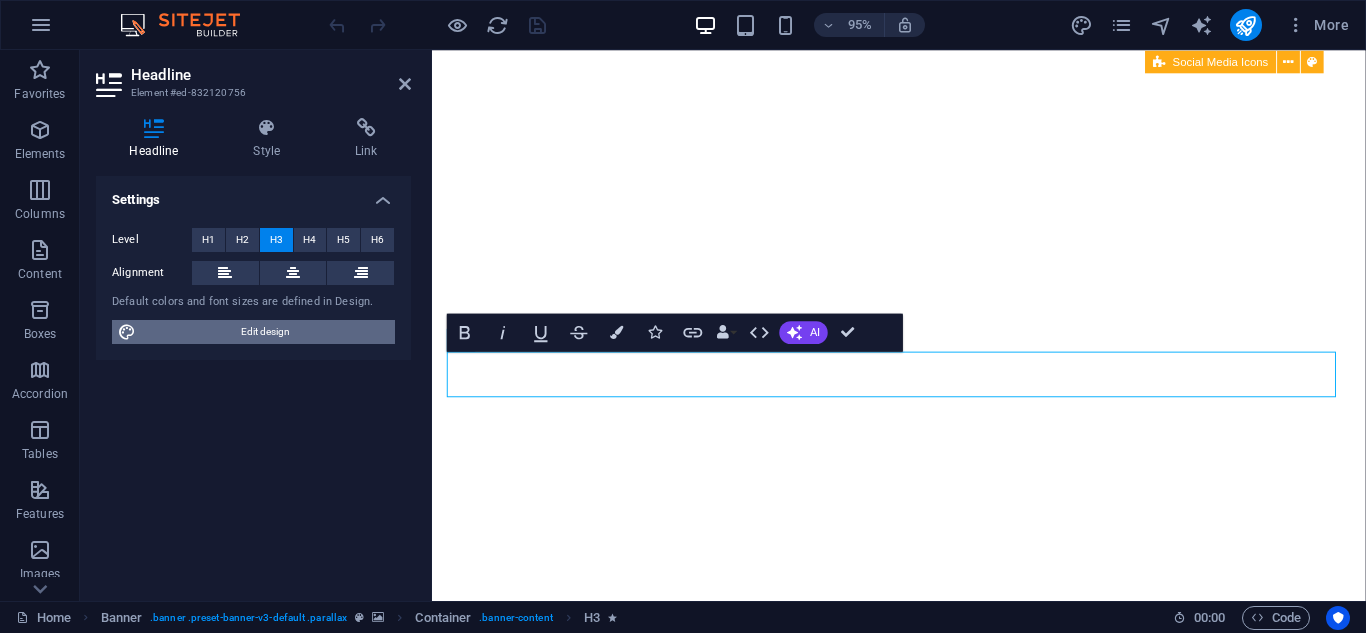 click on "Edit design" at bounding box center [265, 332] 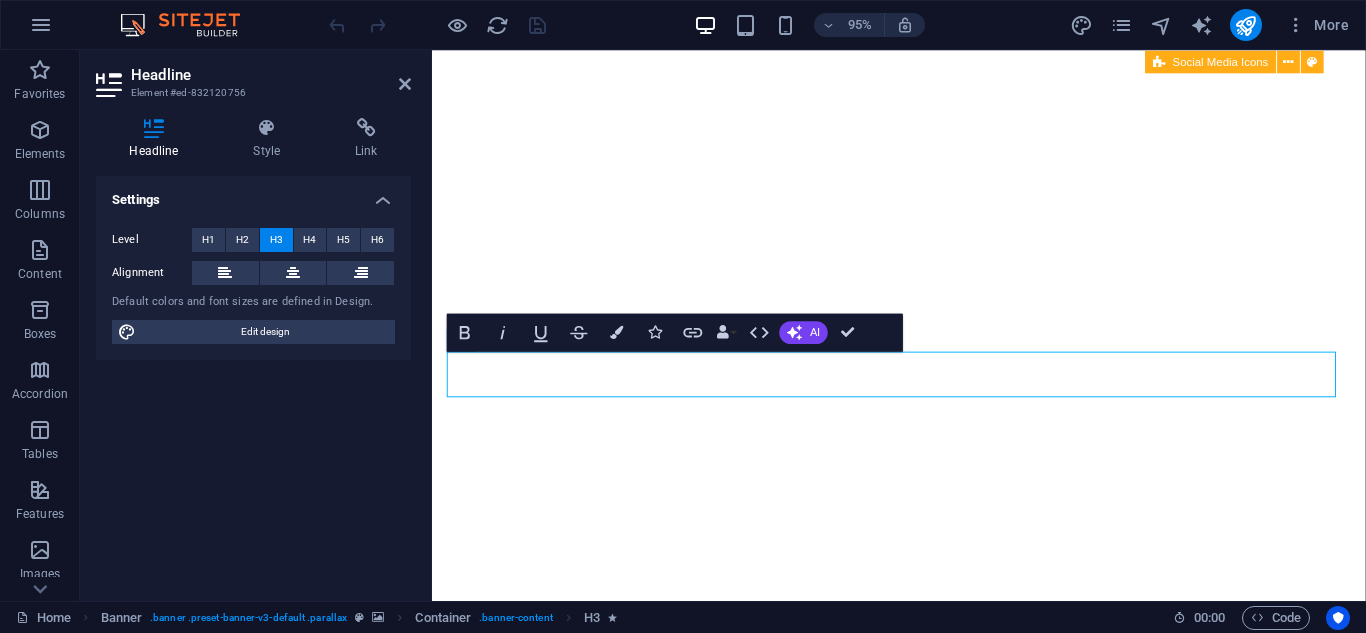 select on "ease-in-out" 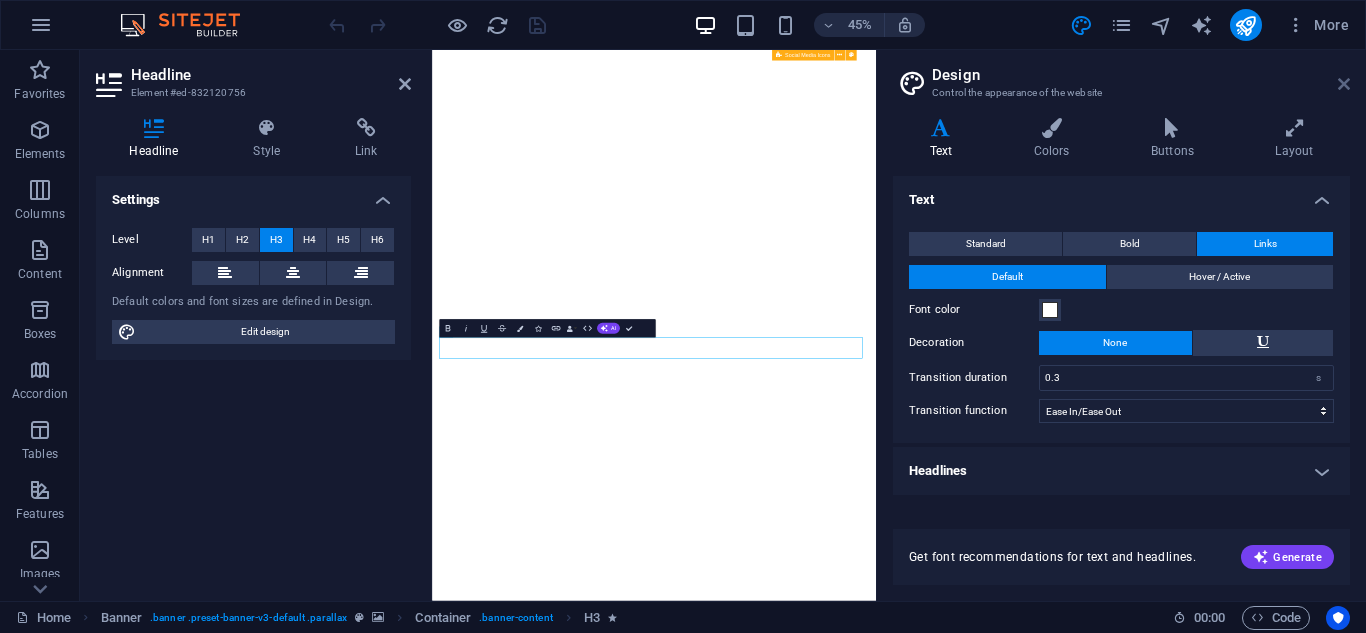 click at bounding box center (1344, 84) 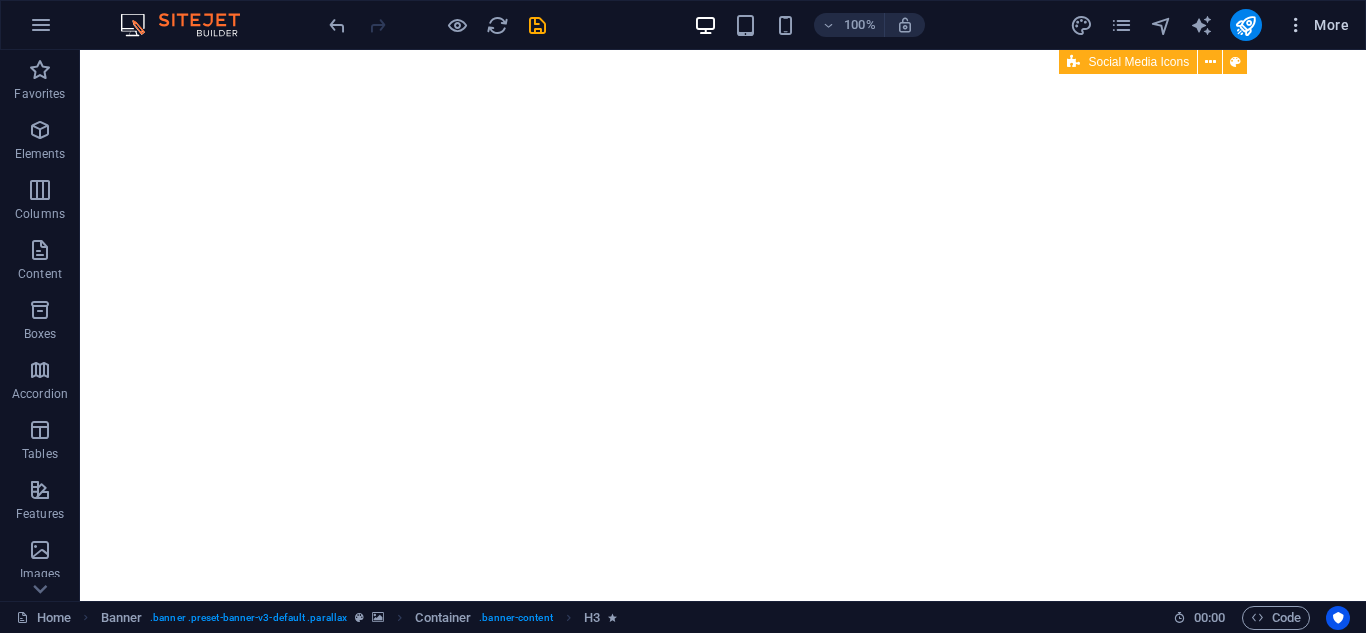 click on "More" at bounding box center [1317, 25] 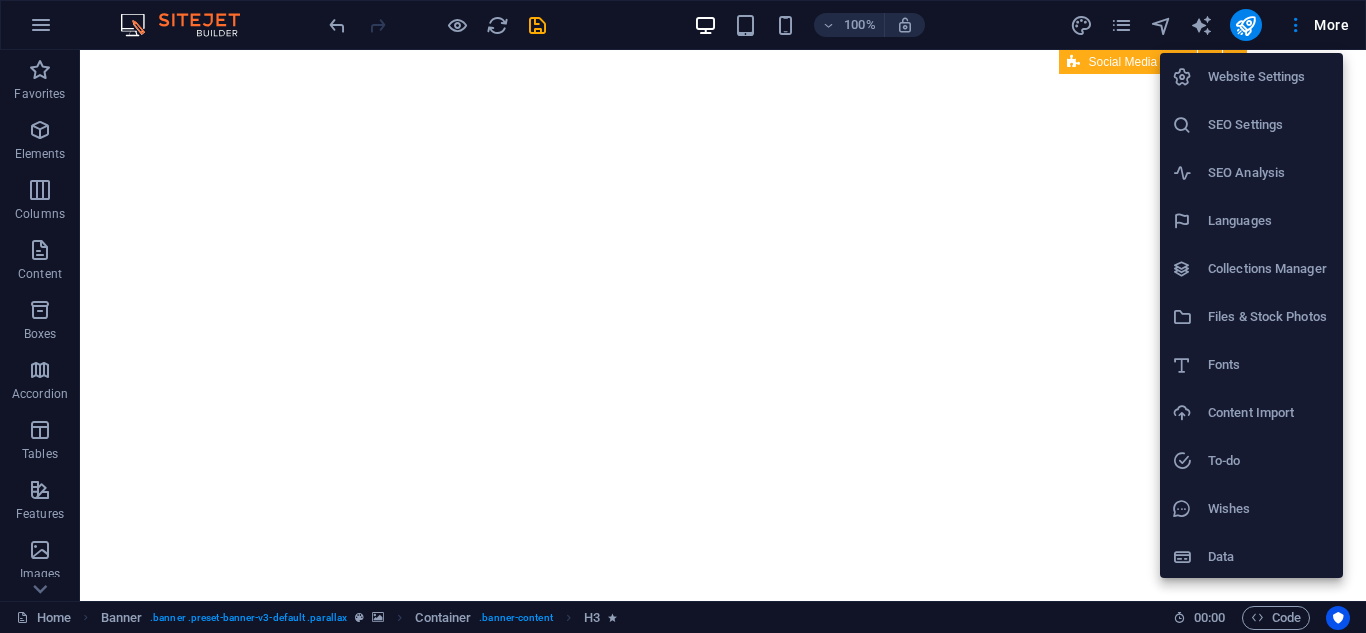 click on "Content Import" at bounding box center (1269, 413) 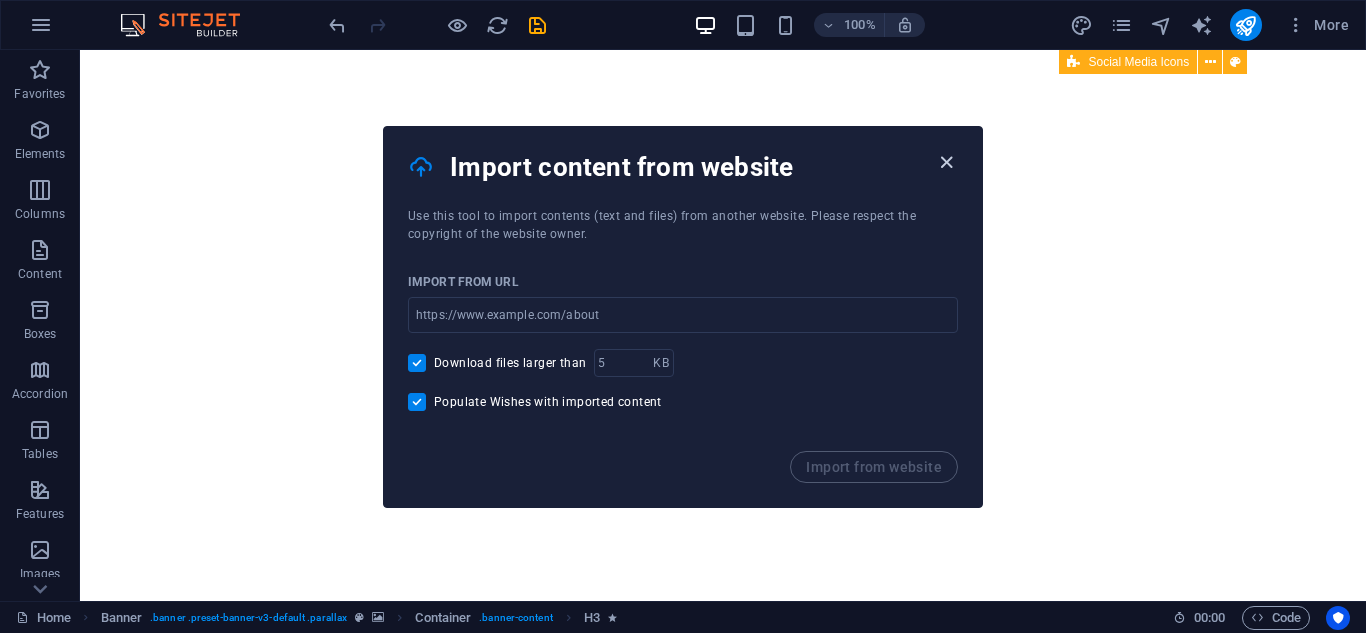click at bounding box center [946, 163] 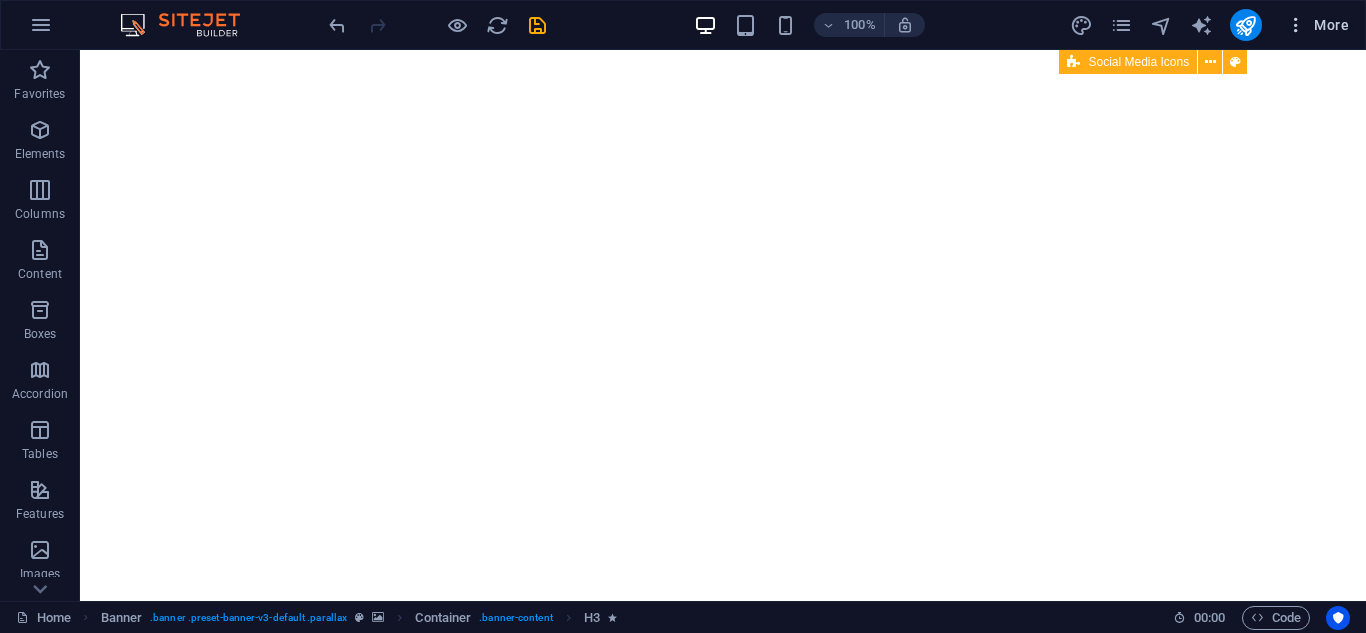 click on "More" at bounding box center [1317, 25] 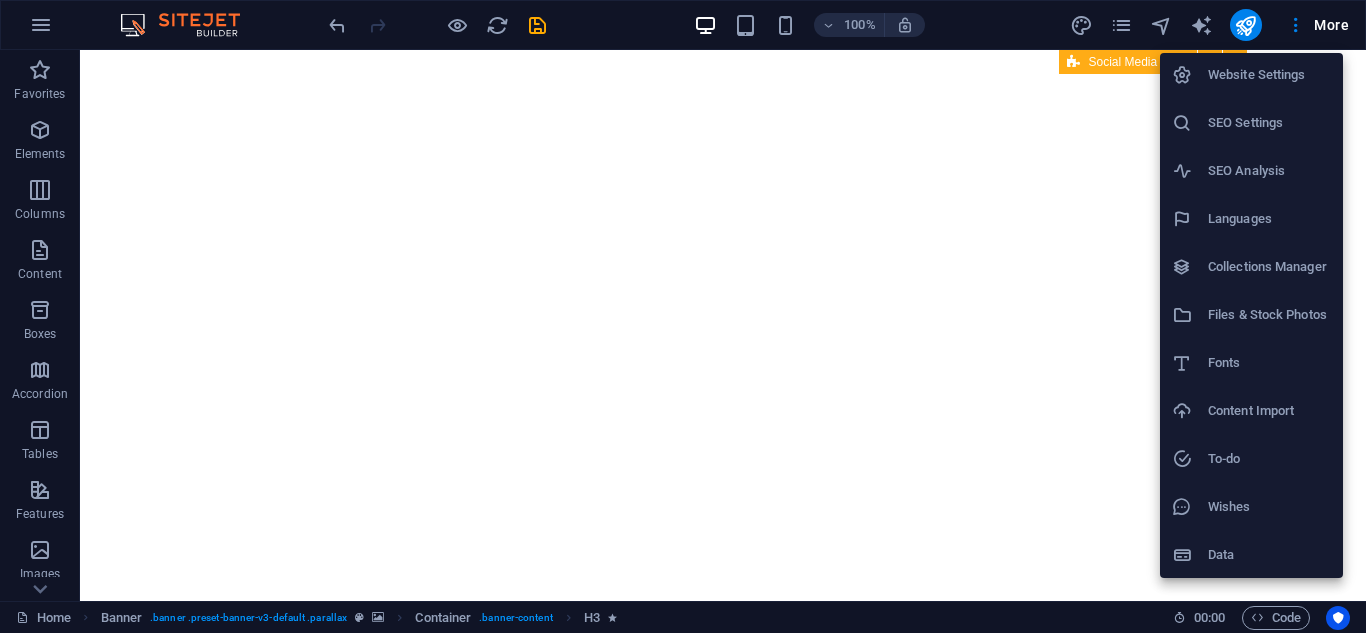 scroll, scrollTop: 3, scrollLeft: 0, axis: vertical 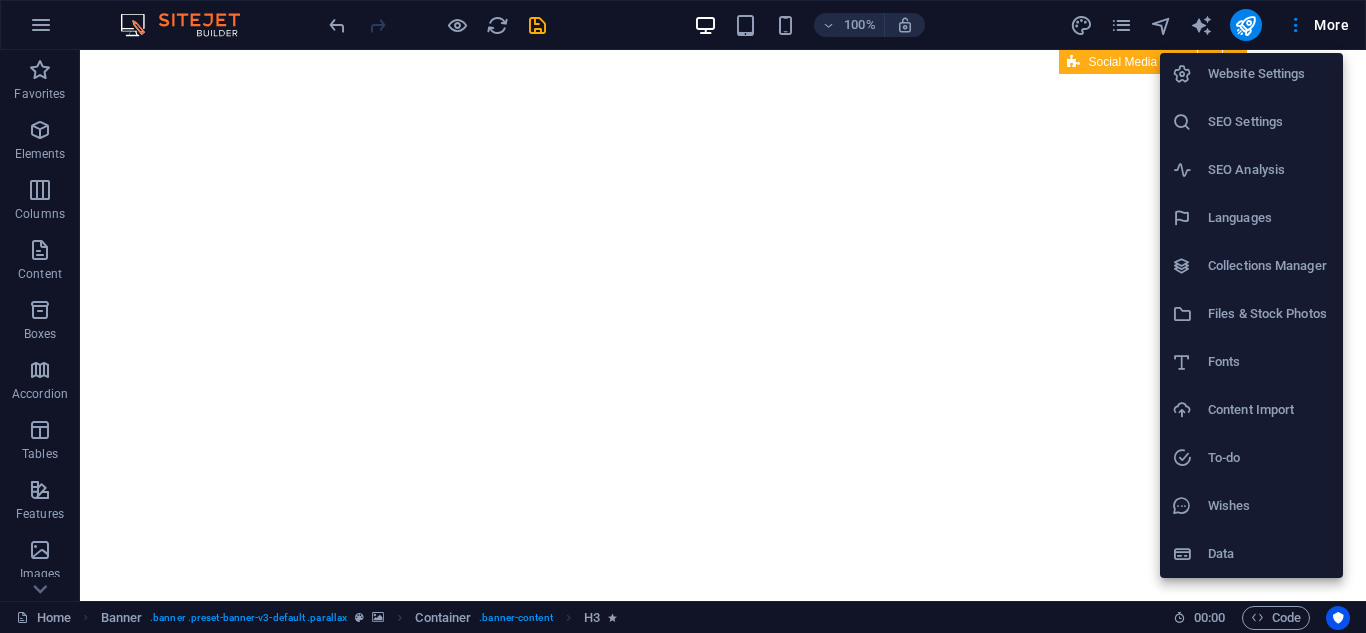 click on "Website Settings" at bounding box center [1269, 74] 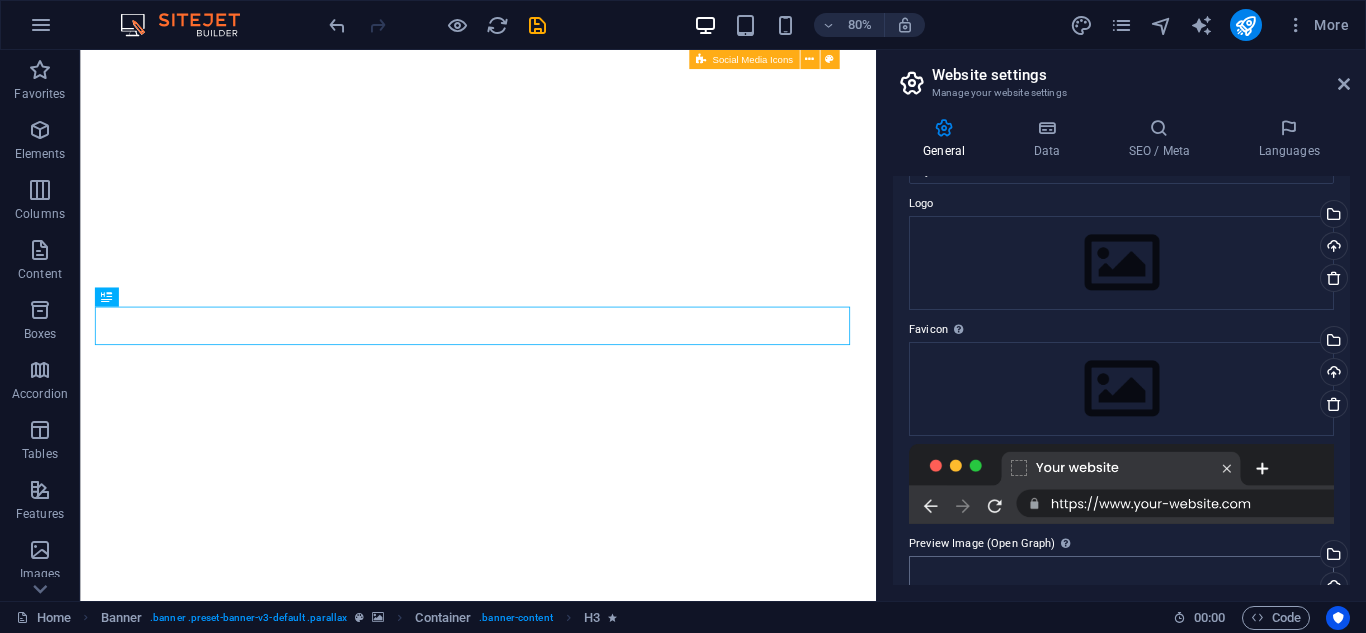scroll, scrollTop: 0, scrollLeft: 0, axis: both 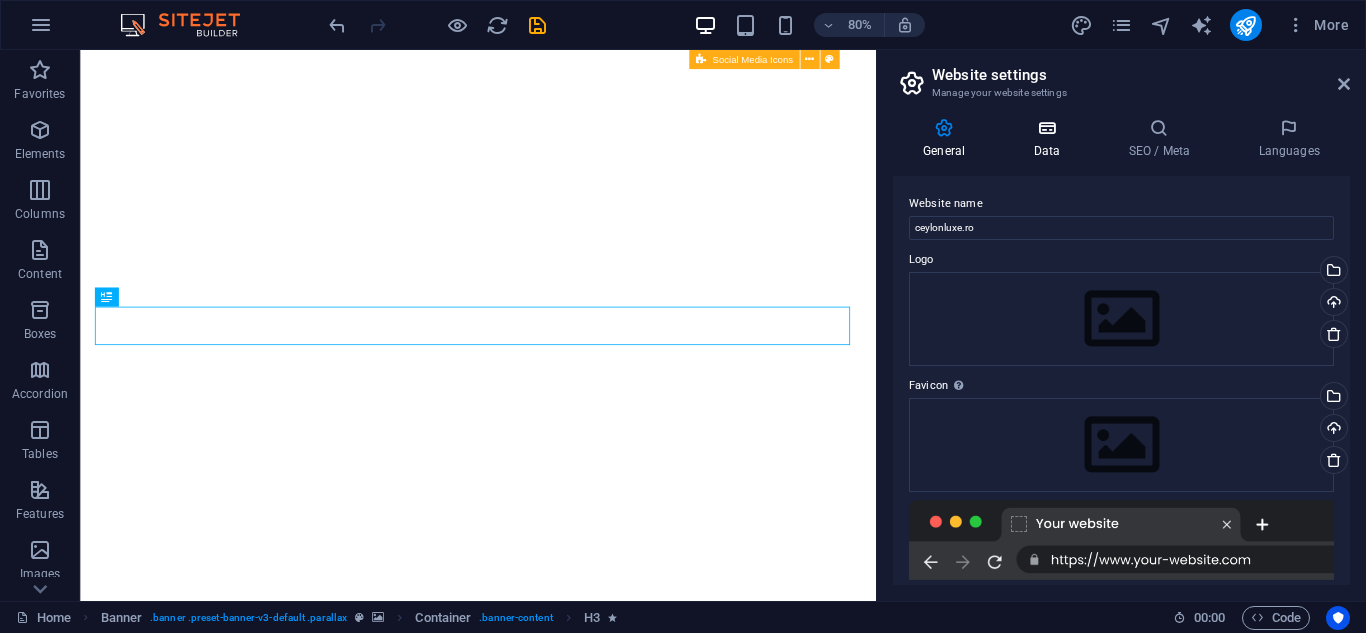 click at bounding box center (1046, 128) 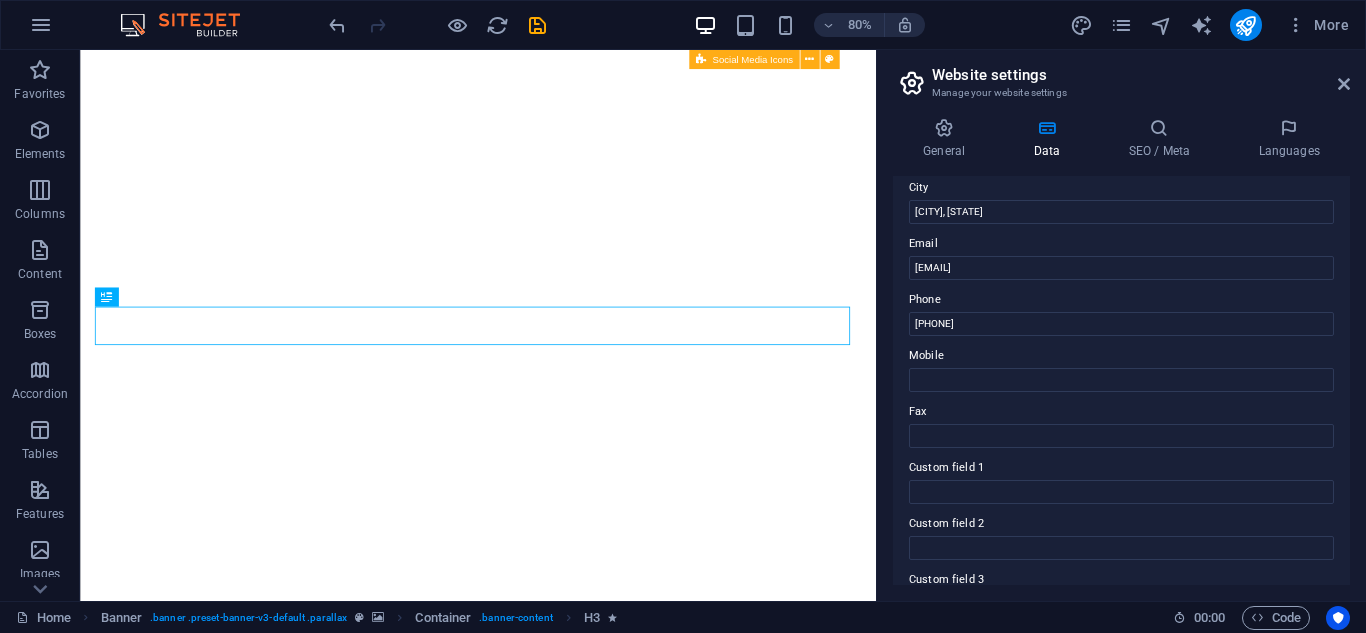 scroll, scrollTop: 552, scrollLeft: 0, axis: vertical 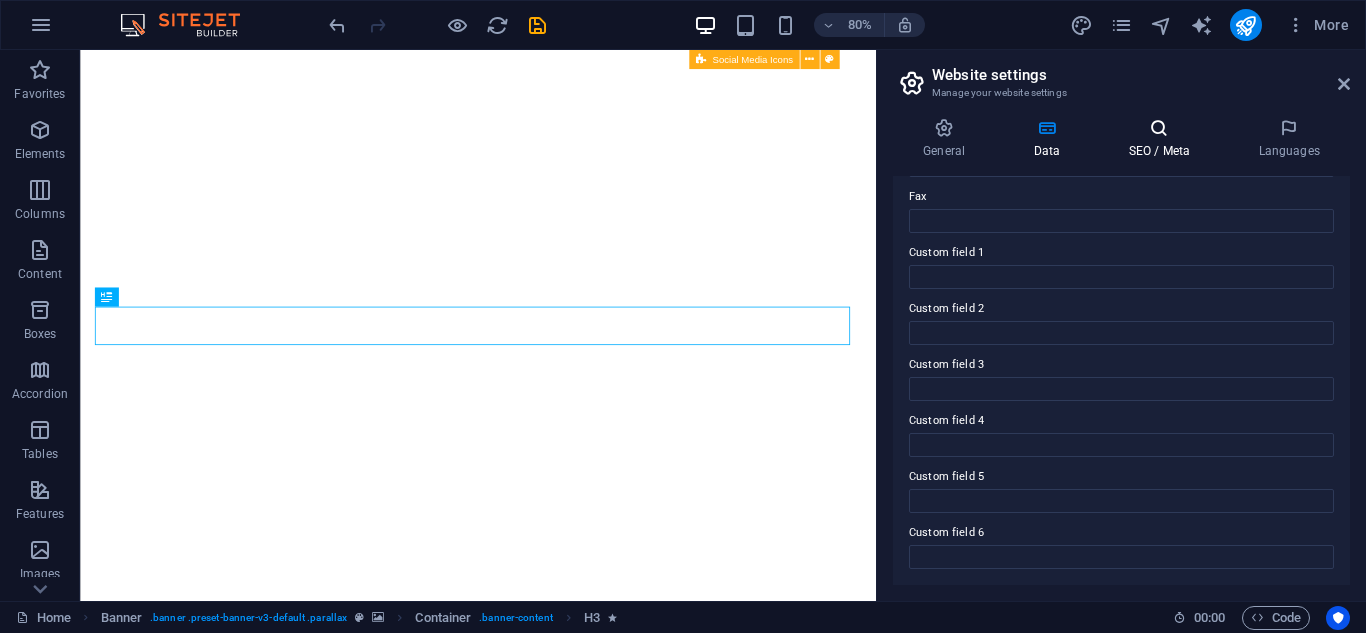 click on "SEO / Meta" at bounding box center [1163, 139] 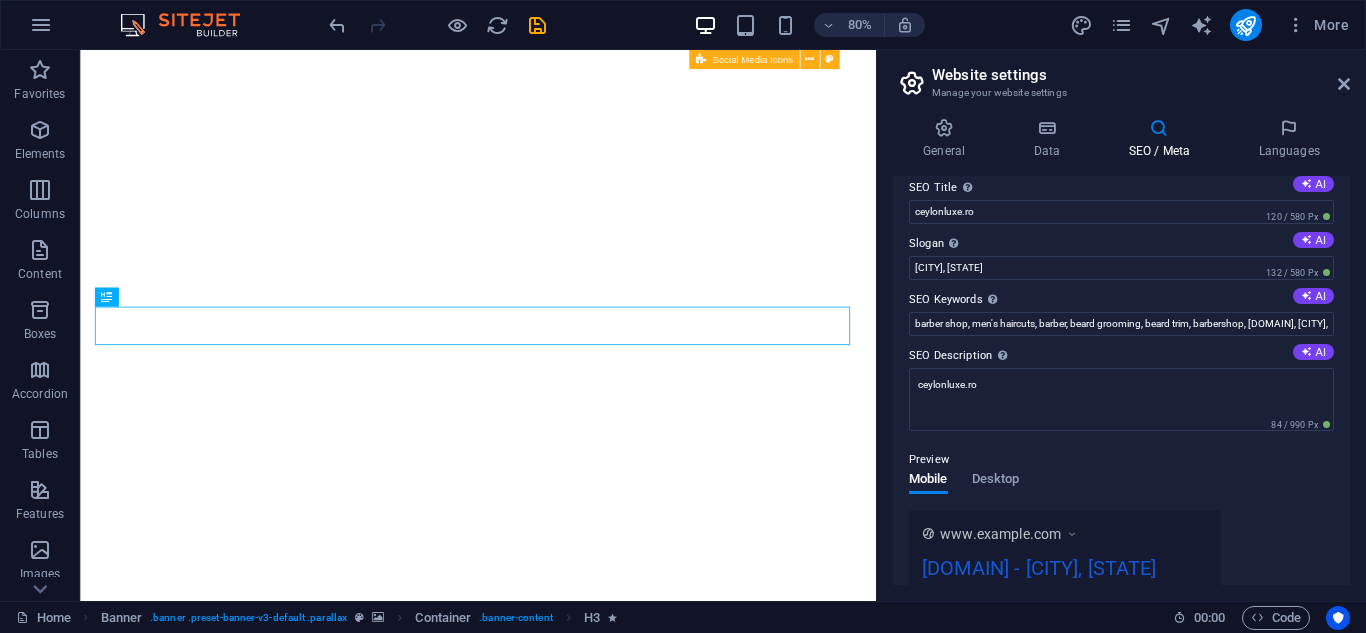 scroll, scrollTop: 0, scrollLeft: 0, axis: both 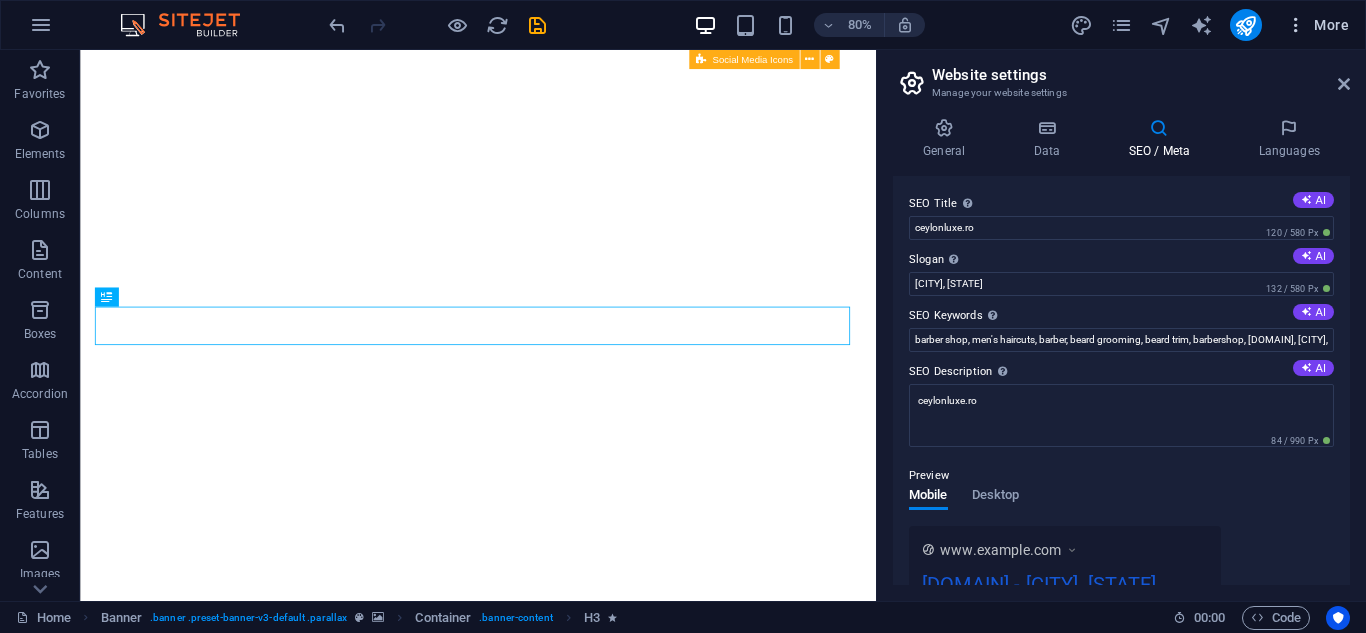 click at bounding box center [1296, 25] 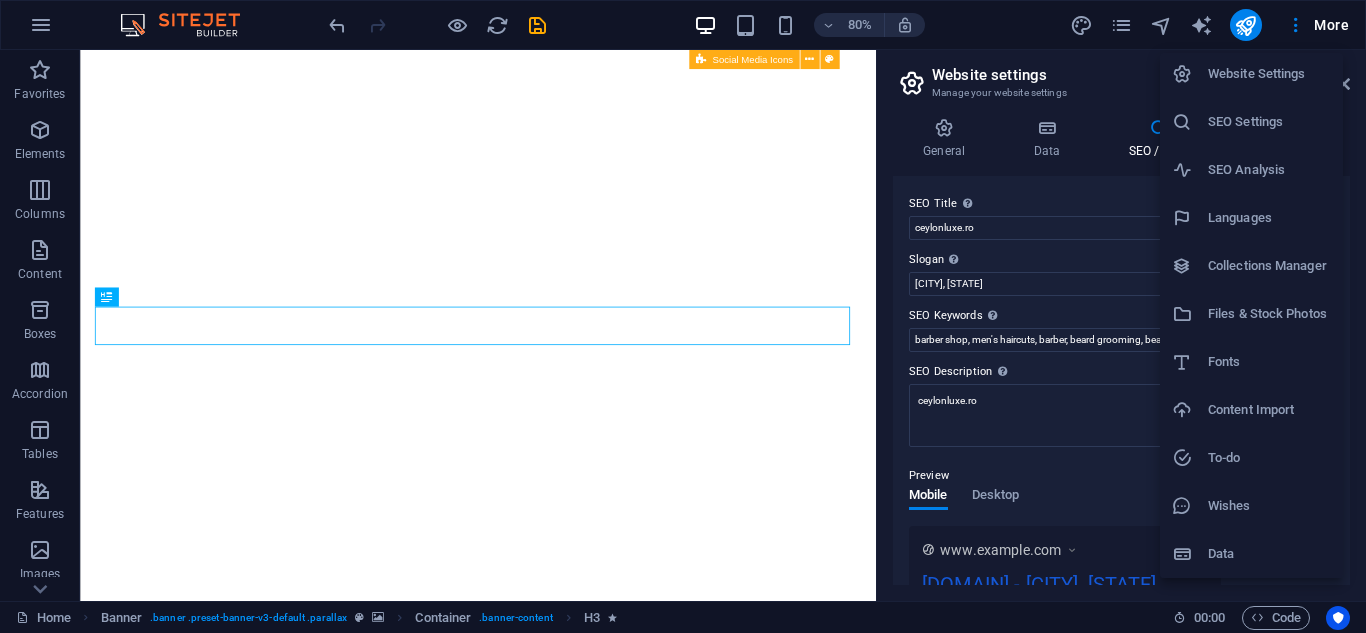 scroll, scrollTop: 0, scrollLeft: 0, axis: both 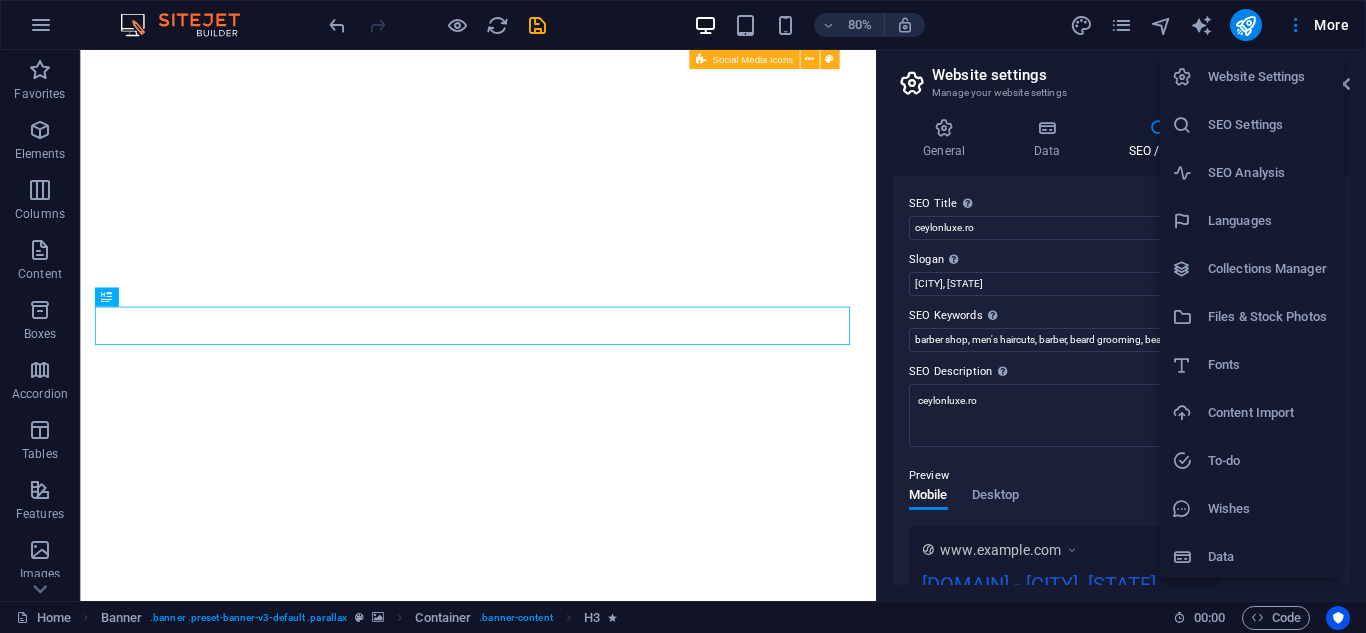 click at bounding box center (683, 316) 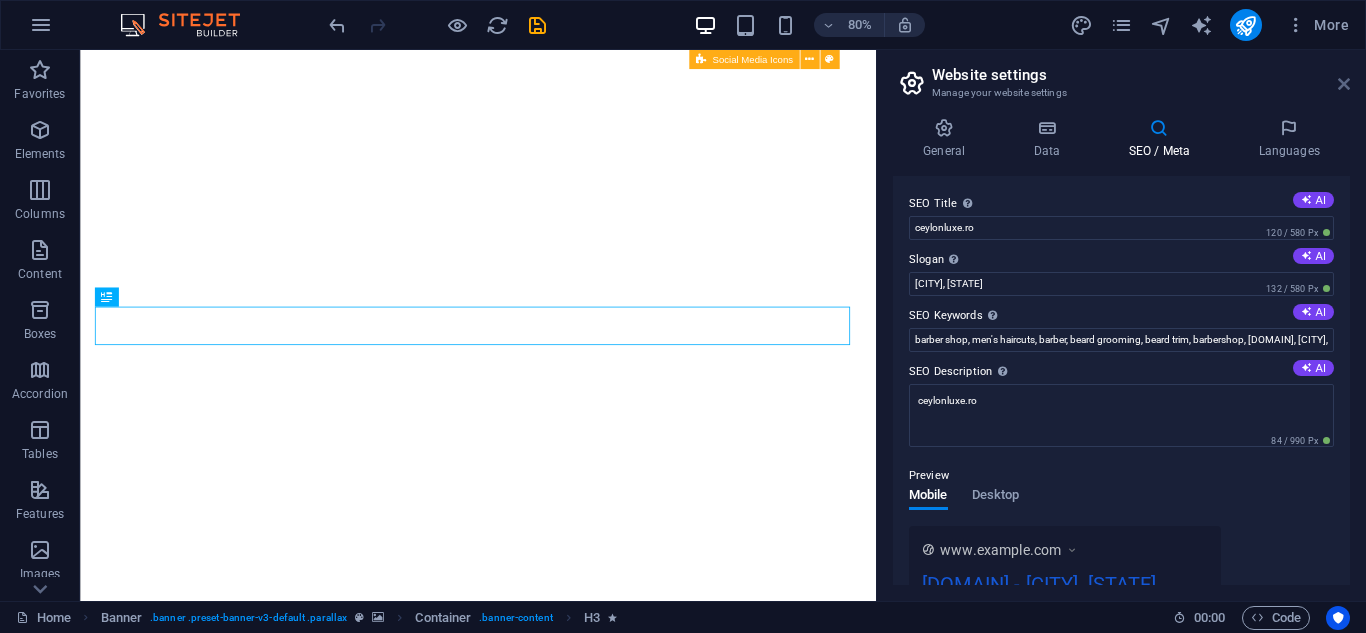 click at bounding box center [1344, 84] 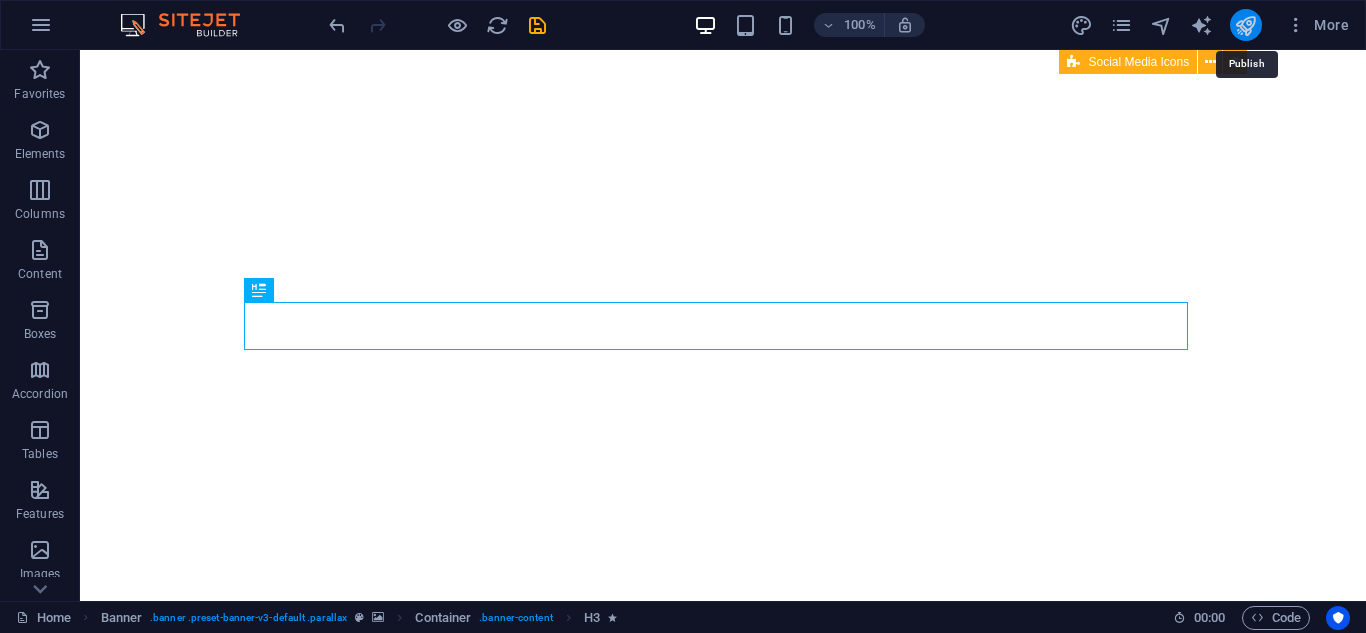 click at bounding box center (1245, 25) 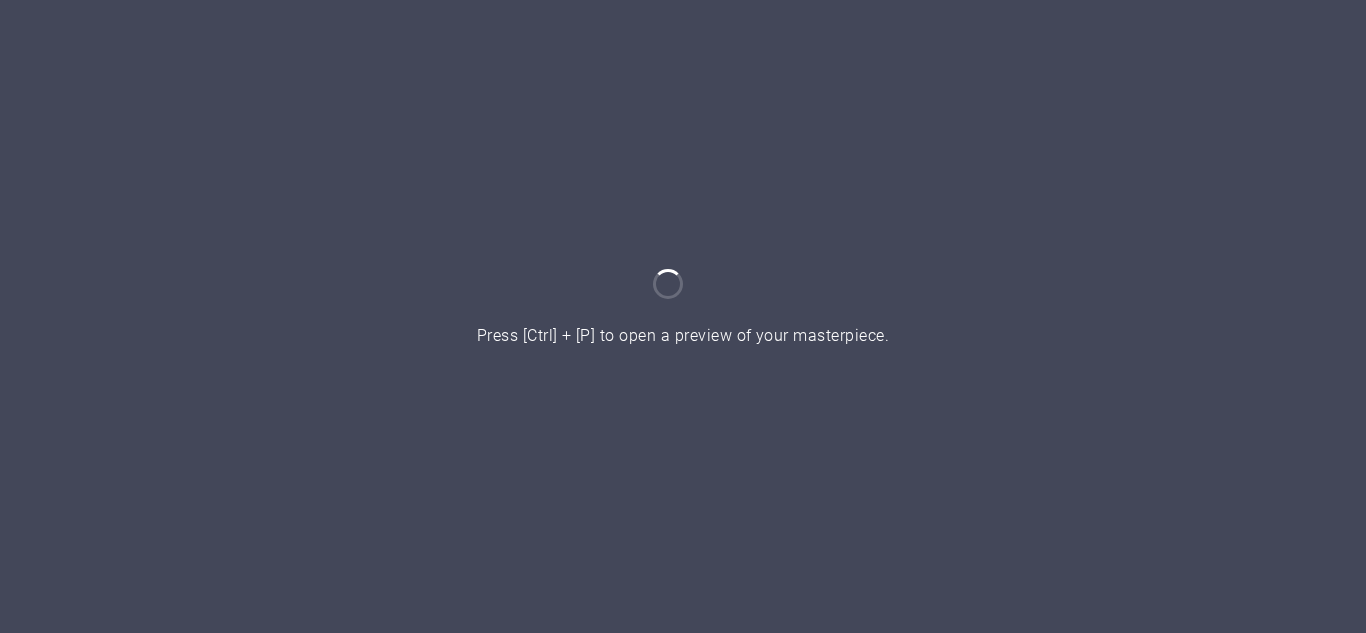 scroll, scrollTop: 0, scrollLeft: 0, axis: both 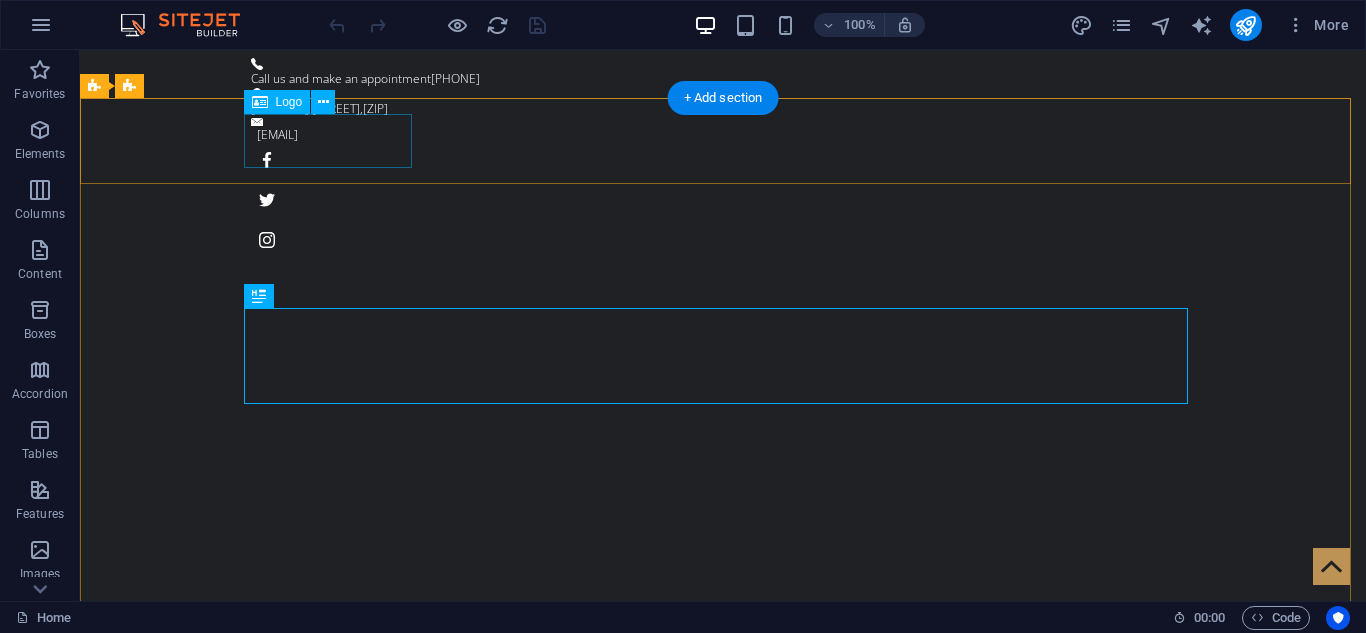 click at bounding box center [723, 858] 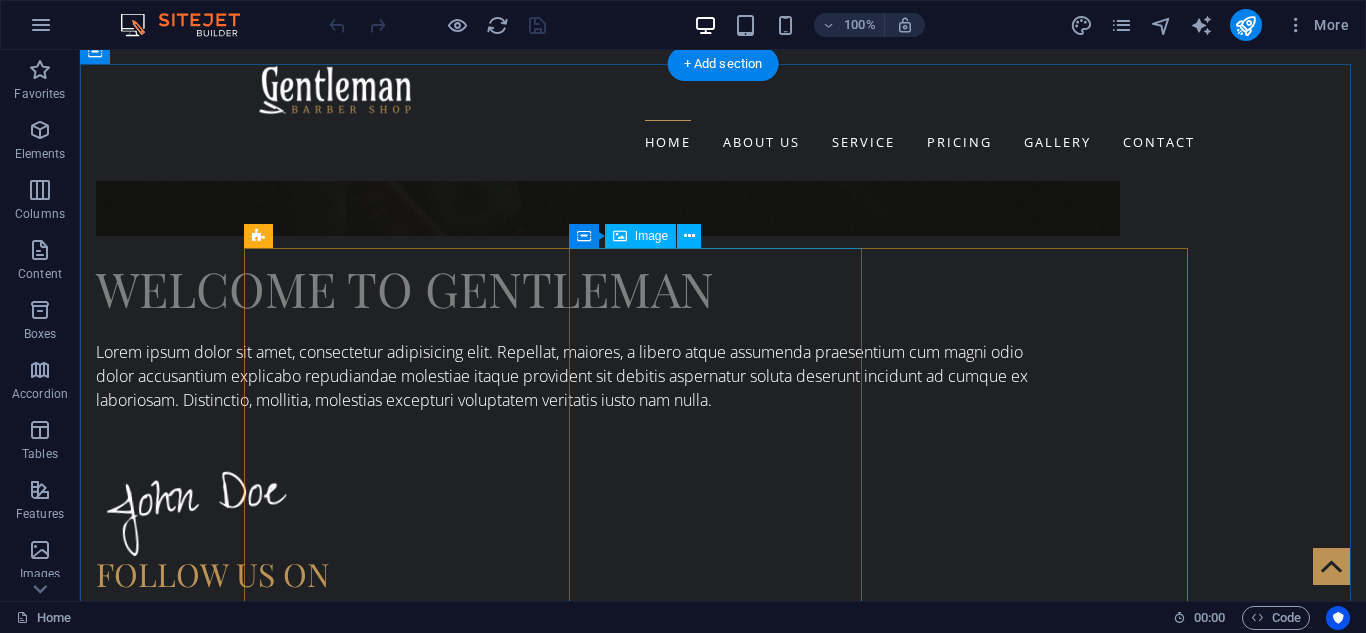 scroll, scrollTop: 1974, scrollLeft: 0, axis: vertical 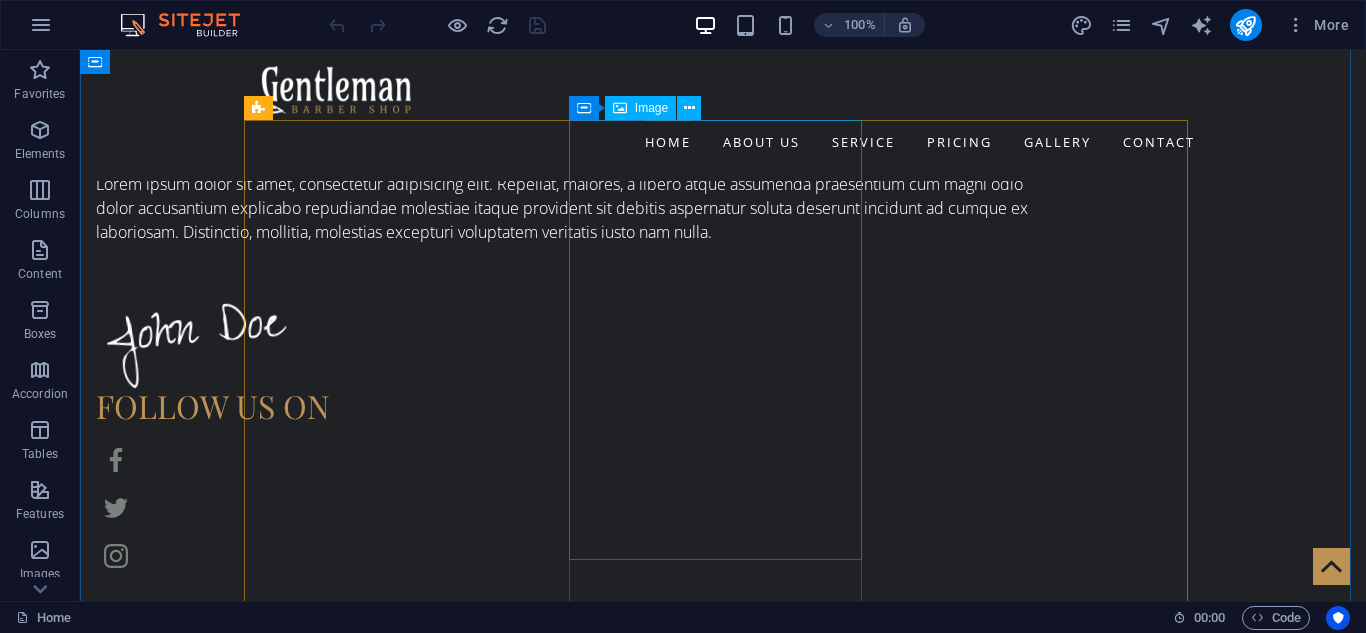 click at bounding box center (397, 6858) 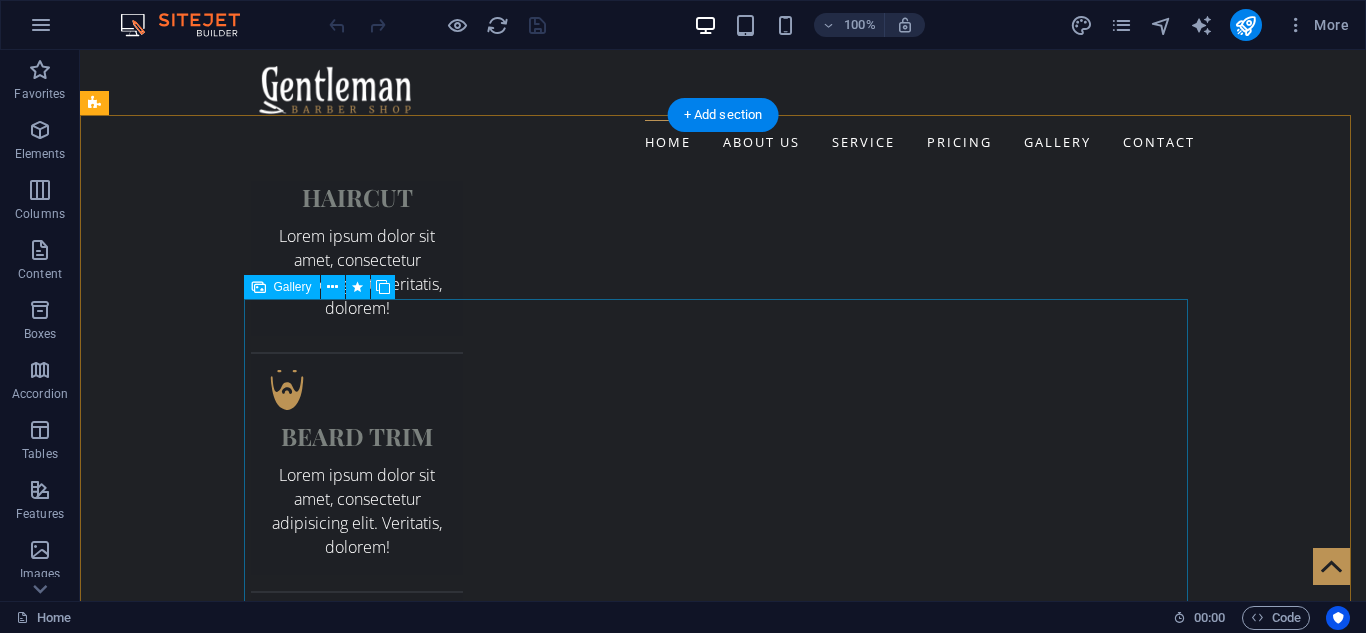 scroll, scrollTop: 3456, scrollLeft: 0, axis: vertical 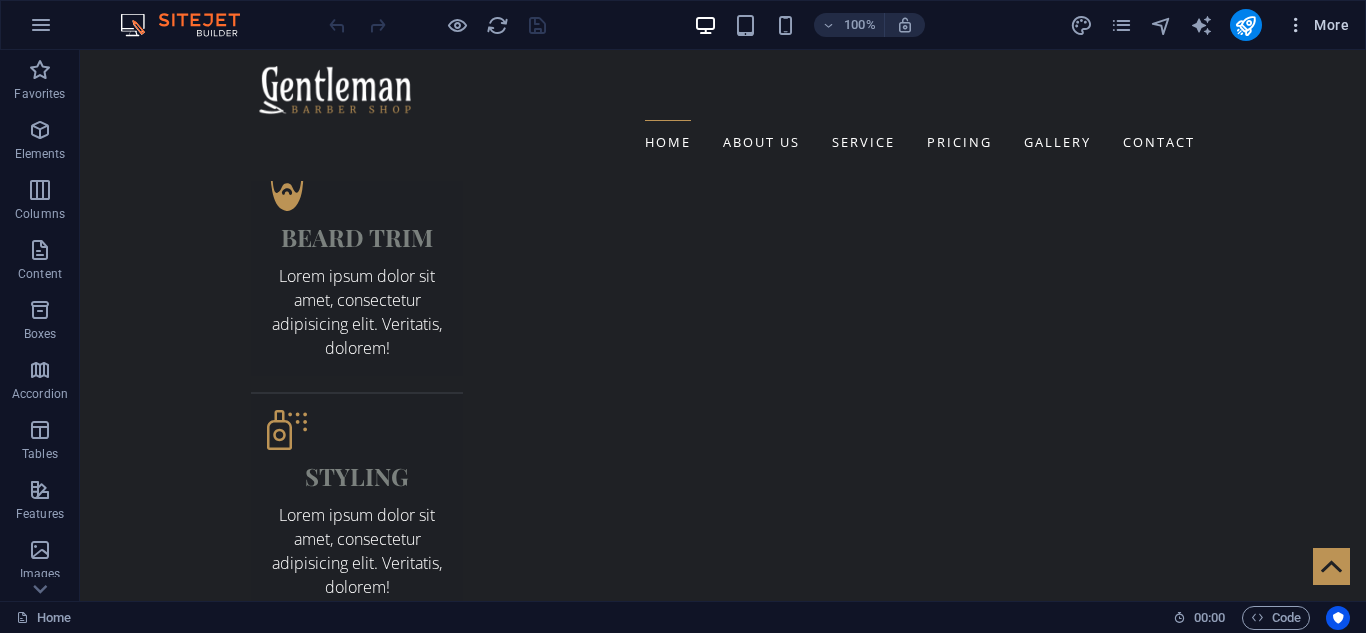 click at bounding box center (1296, 25) 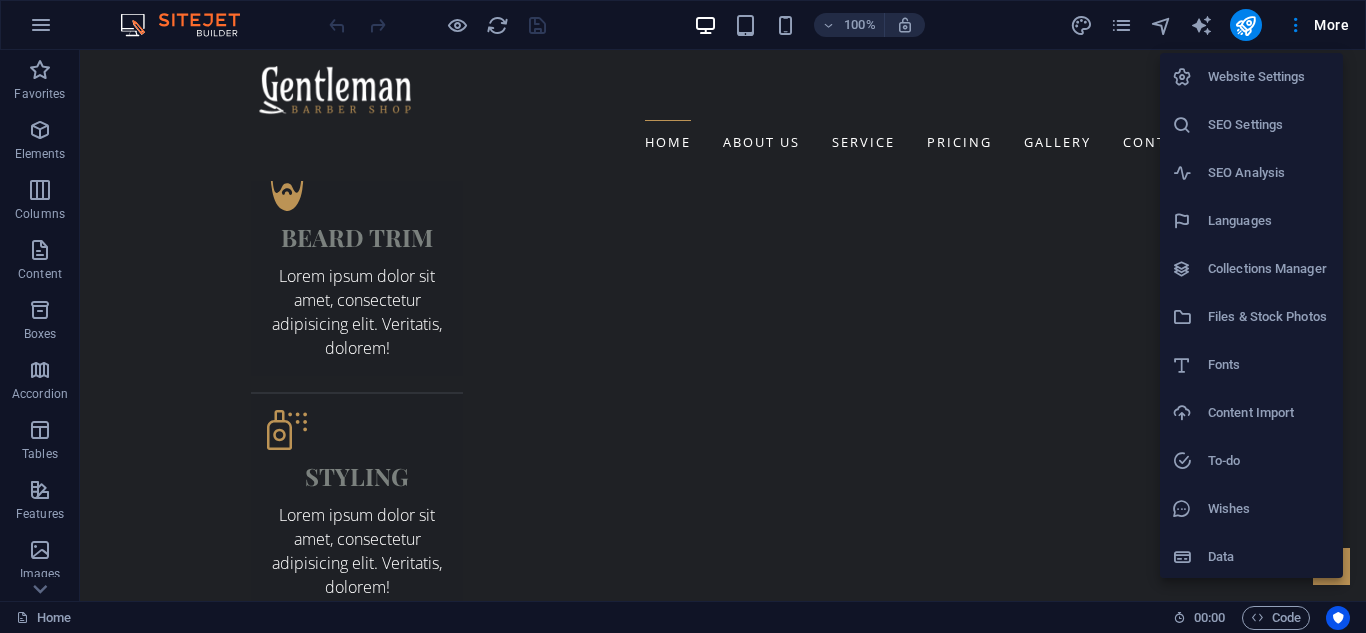 click at bounding box center [683, 316] 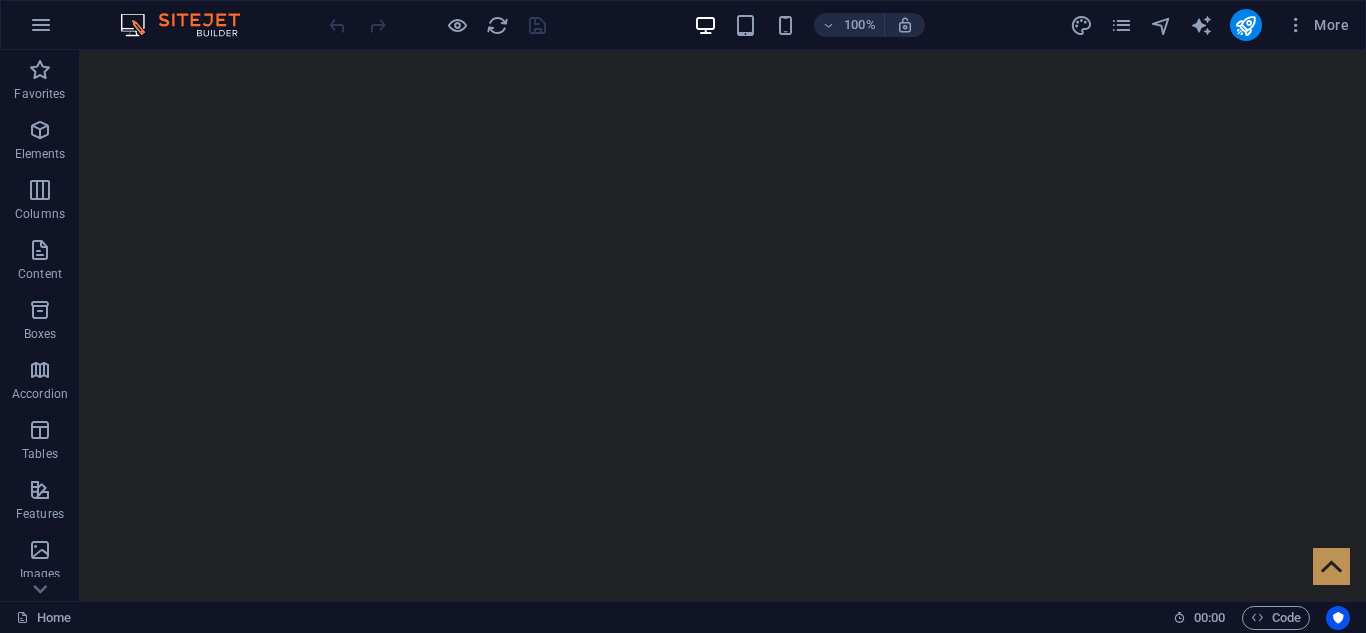 scroll, scrollTop: 0, scrollLeft: 0, axis: both 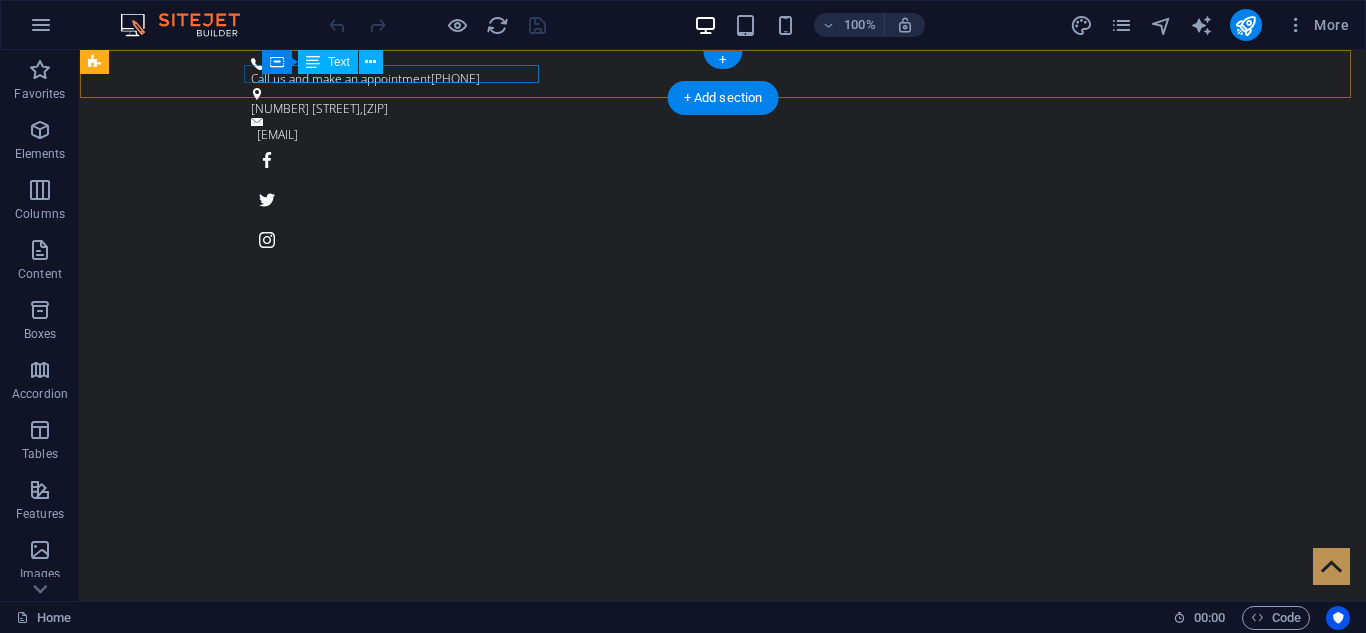 click on "Call us and make an appointment  [PHONE]" at bounding box center (715, 79) 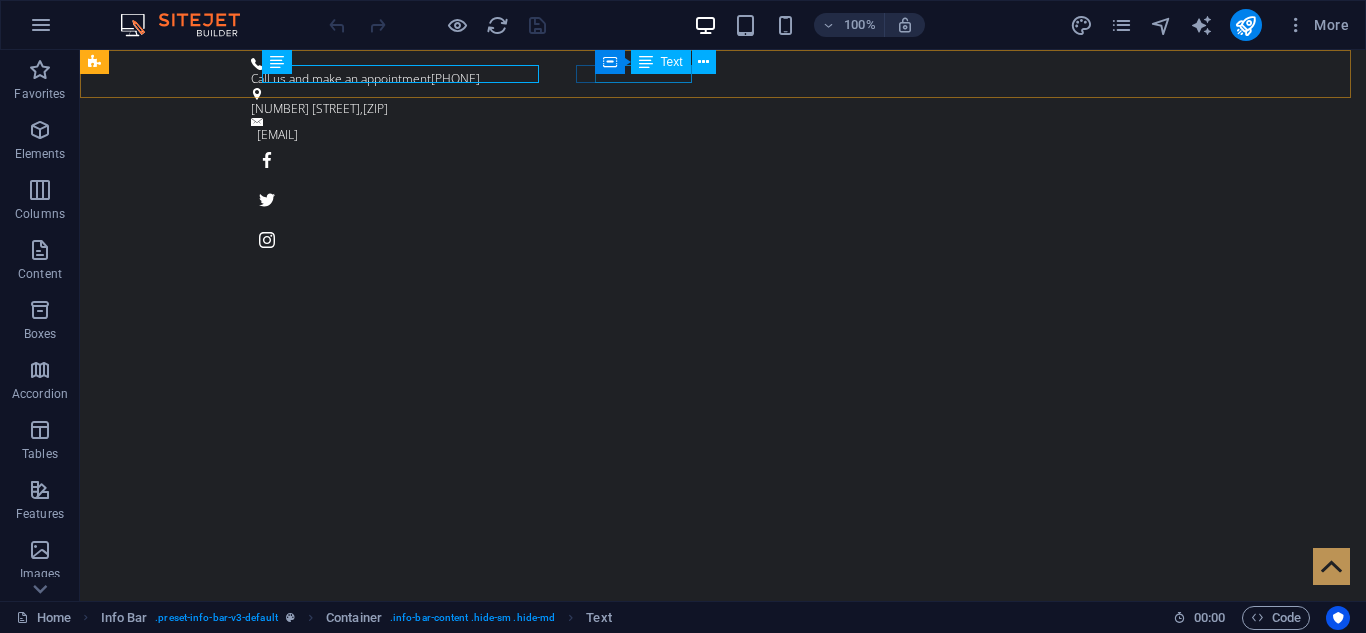 click at bounding box center [646, 62] 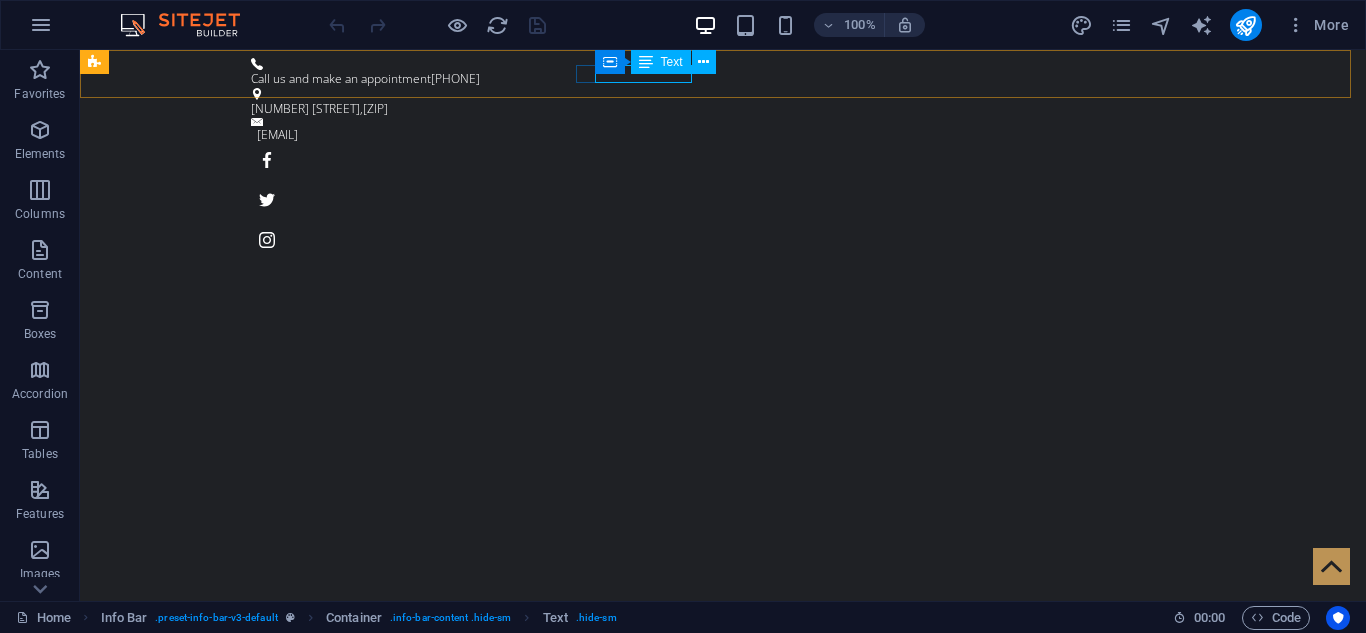 click on "Text" at bounding box center (672, 62) 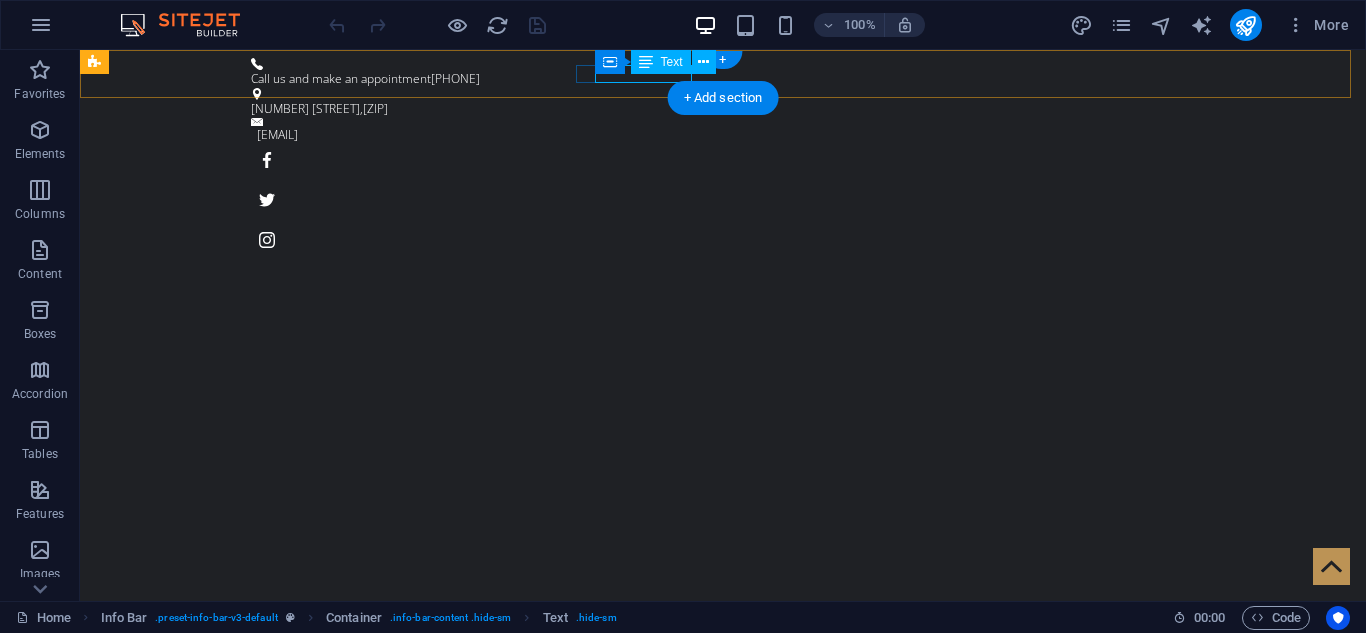 click on "[NUMBER] [STREET] , [ZIP]" at bounding box center (715, 109) 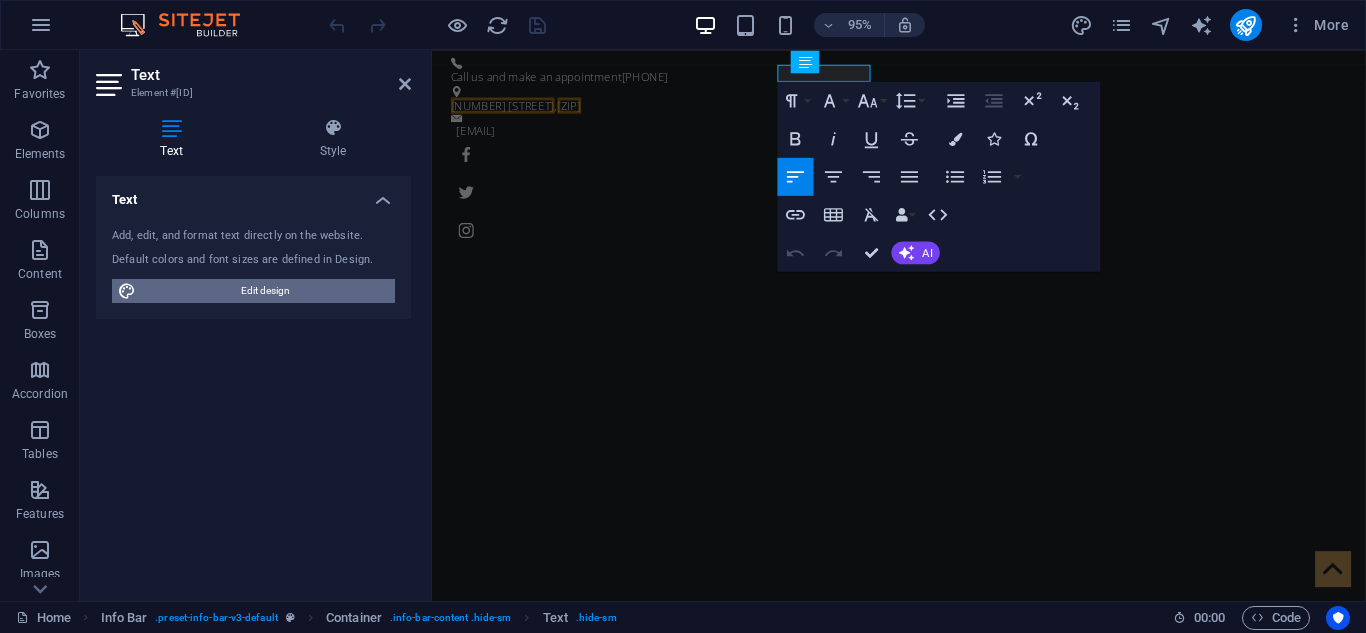 drag, startPoint x: 308, startPoint y: 294, endPoint x: 695, endPoint y: 448, distance: 416.51532 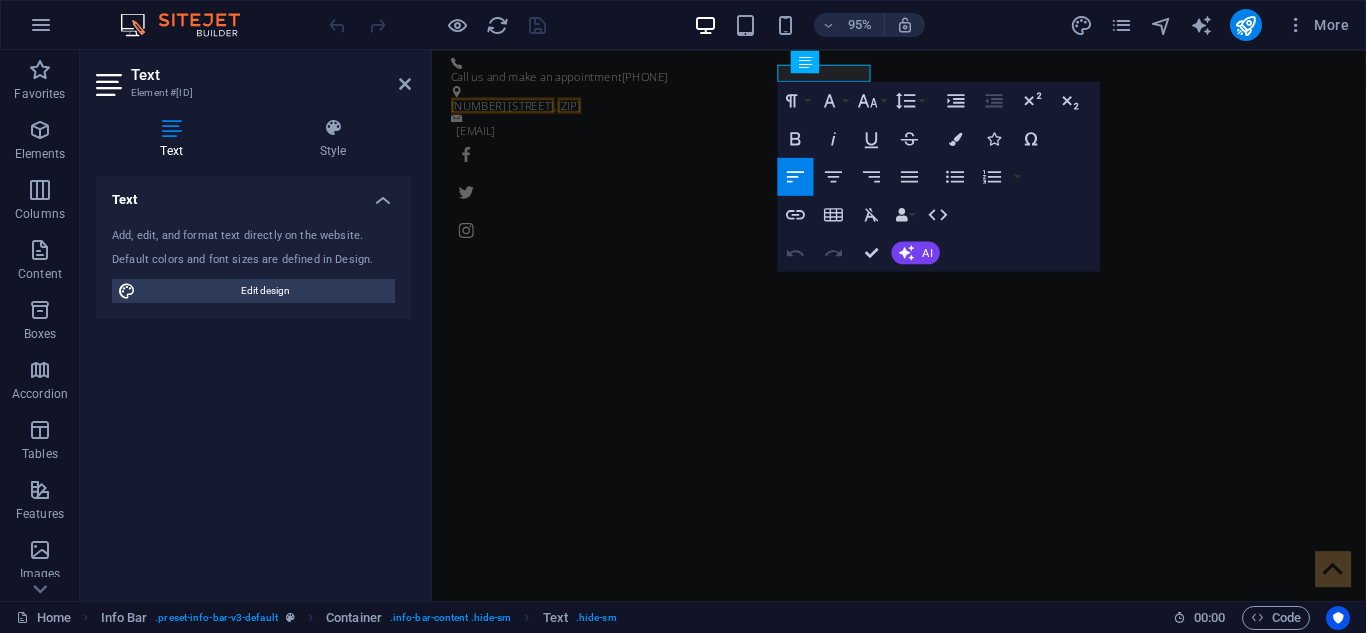 select on "ease-in-out" 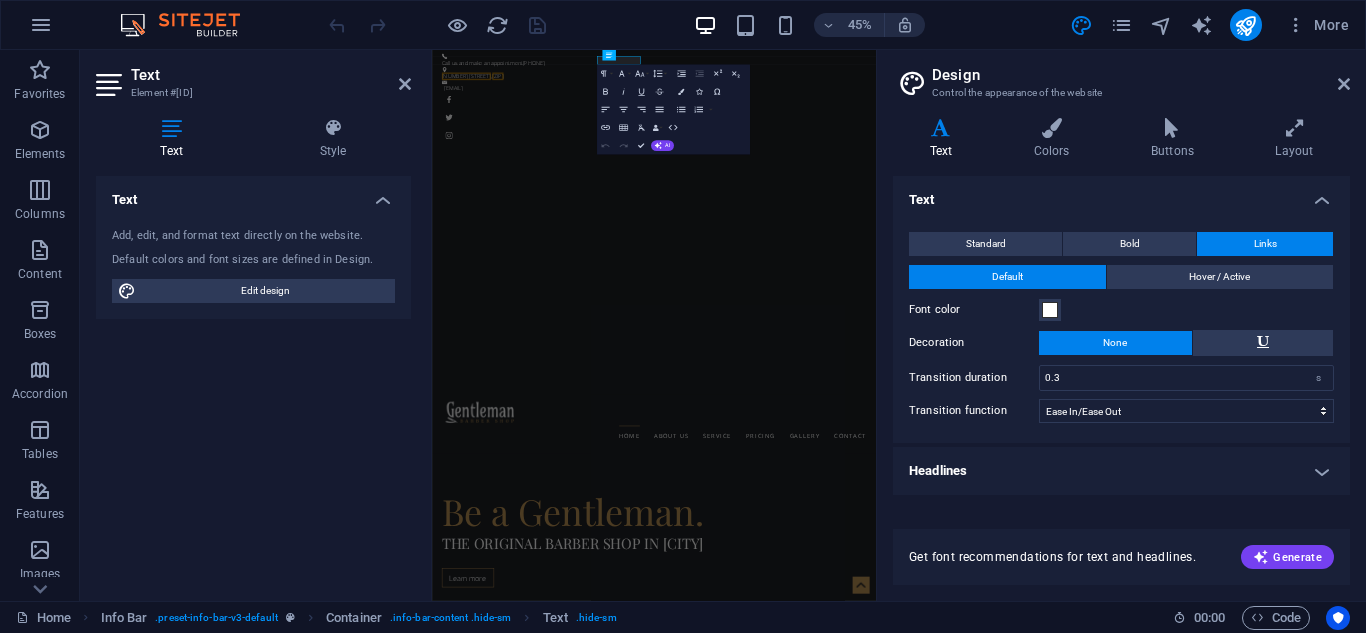 click at bounding box center [941, 128] 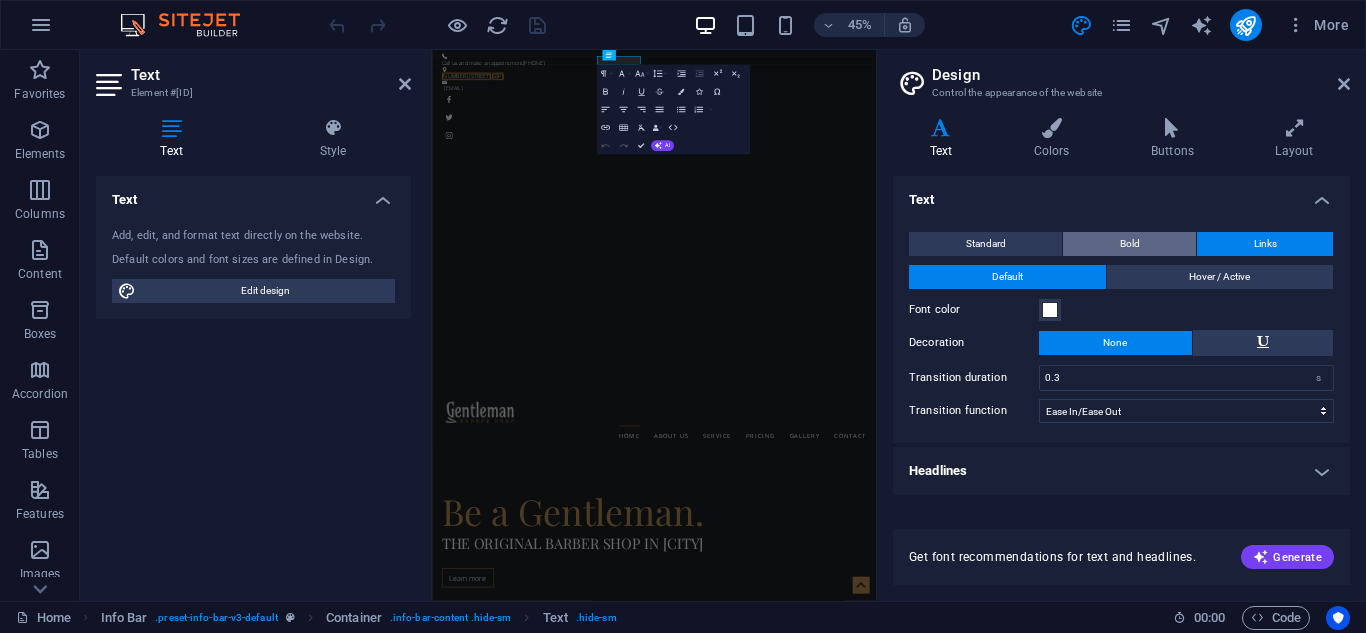 click on "Bold" at bounding box center [1130, 244] 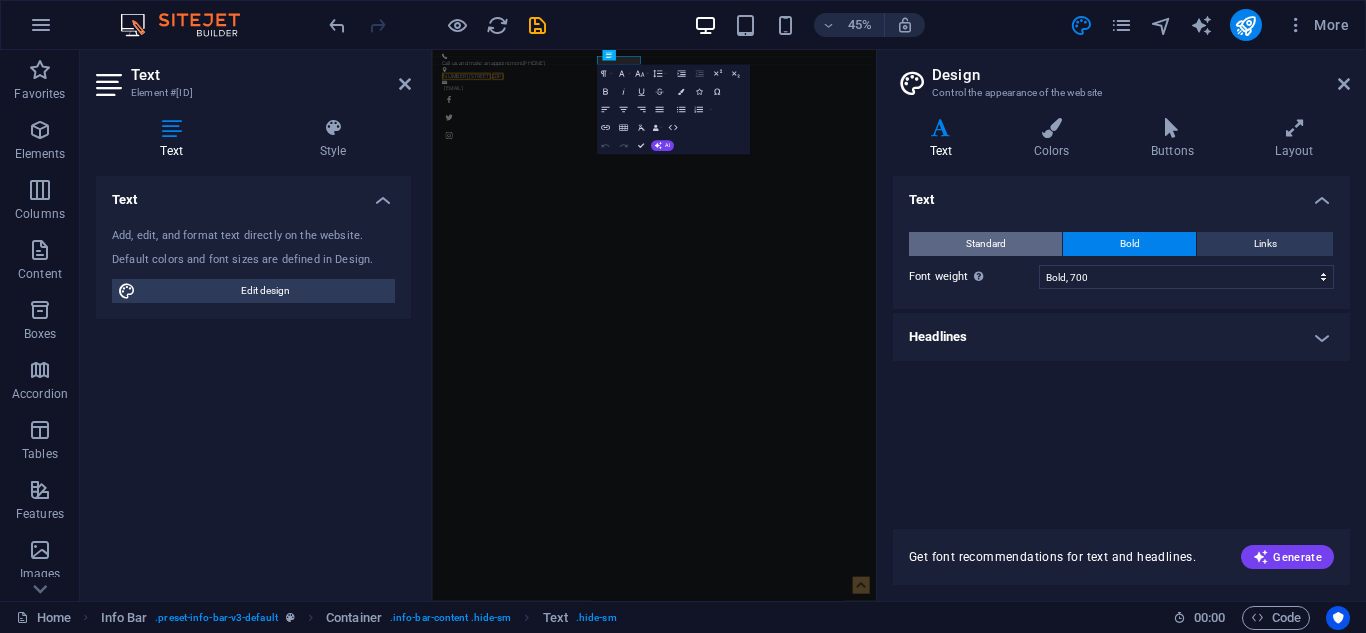 click on "Standard" at bounding box center [986, 244] 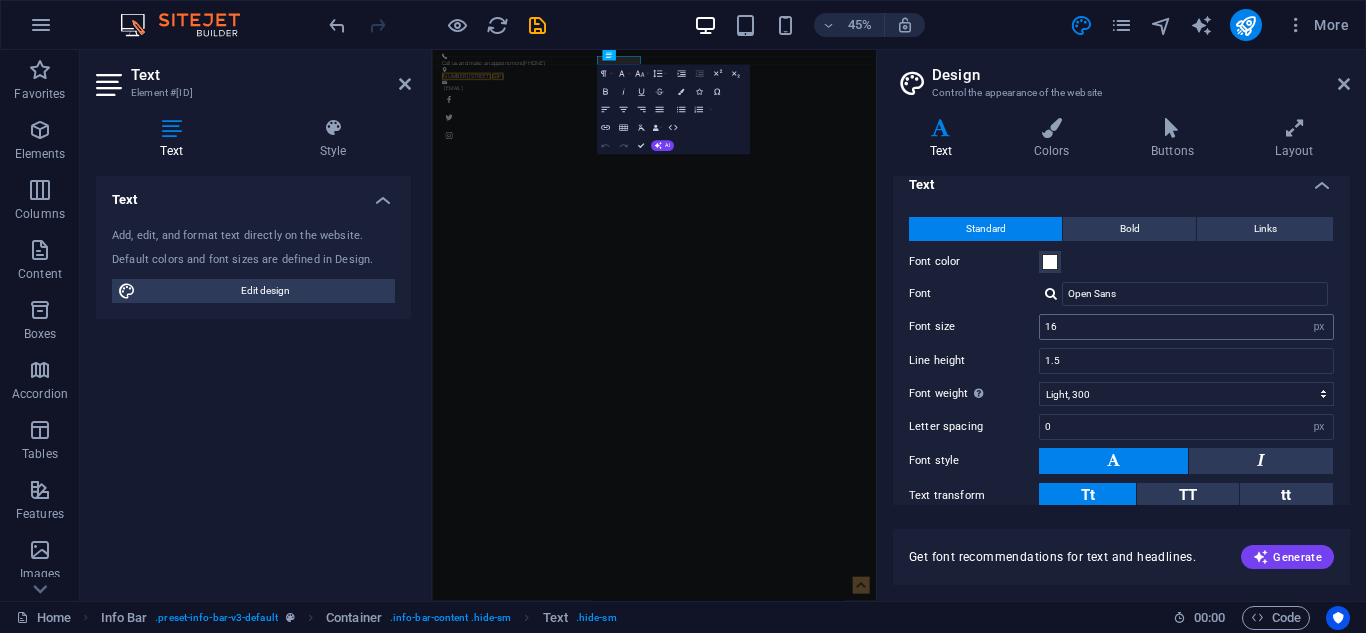 scroll, scrollTop: 0, scrollLeft: 0, axis: both 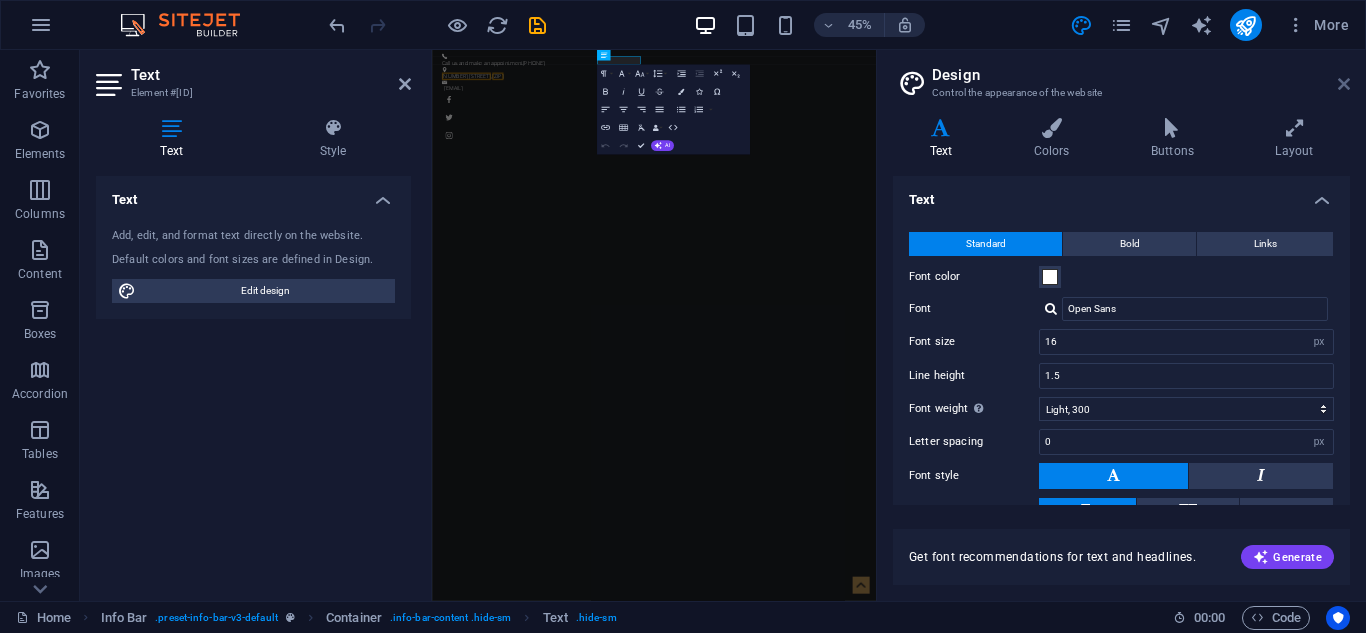 click at bounding box center (1344, 84) 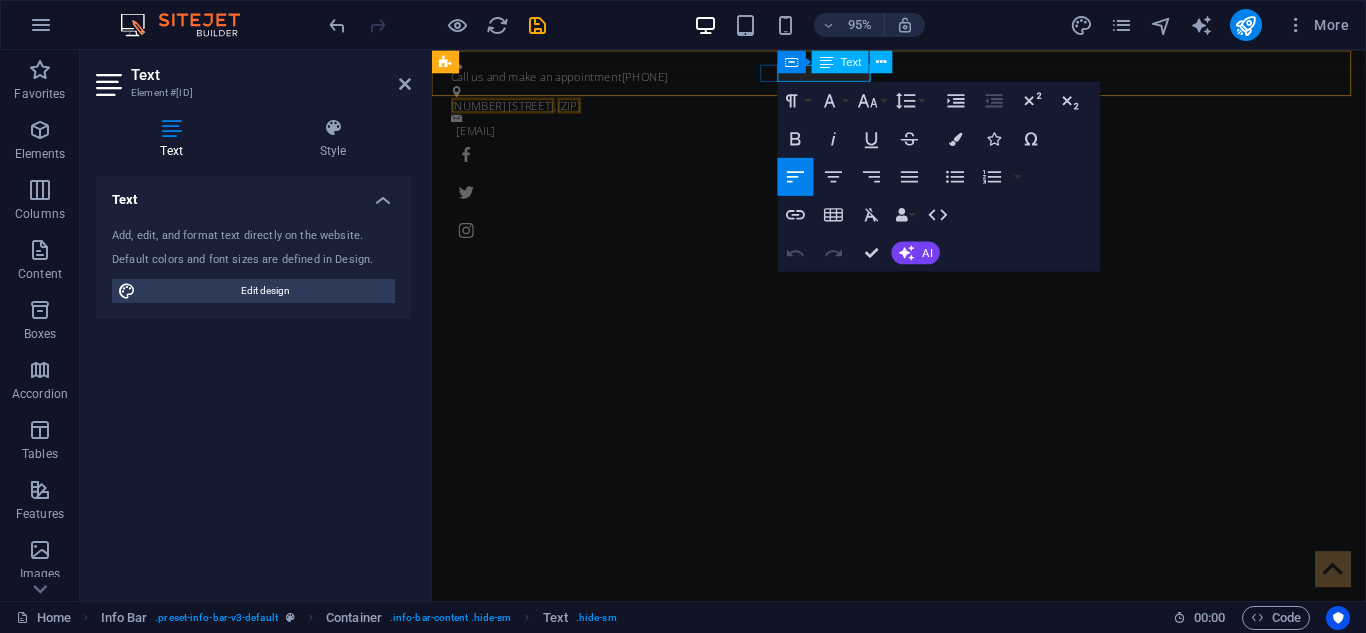 click on "31401" at bounding box center (576, 108) 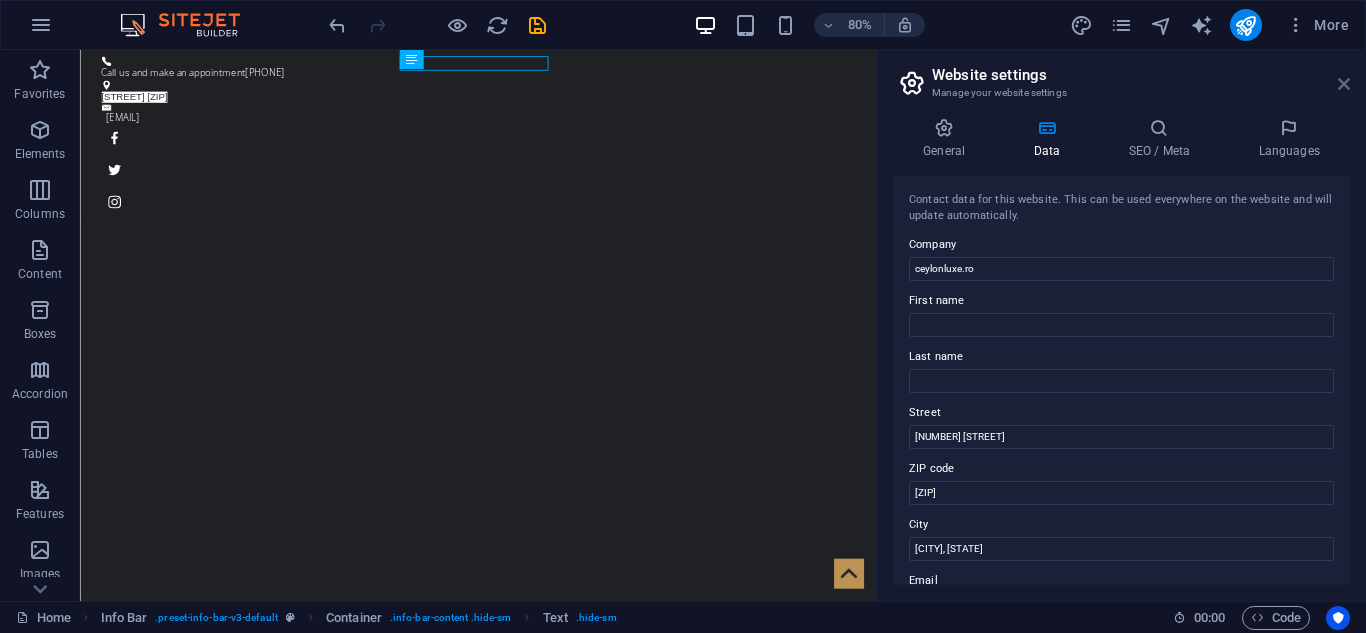 click at bounding box center (1344, 84) 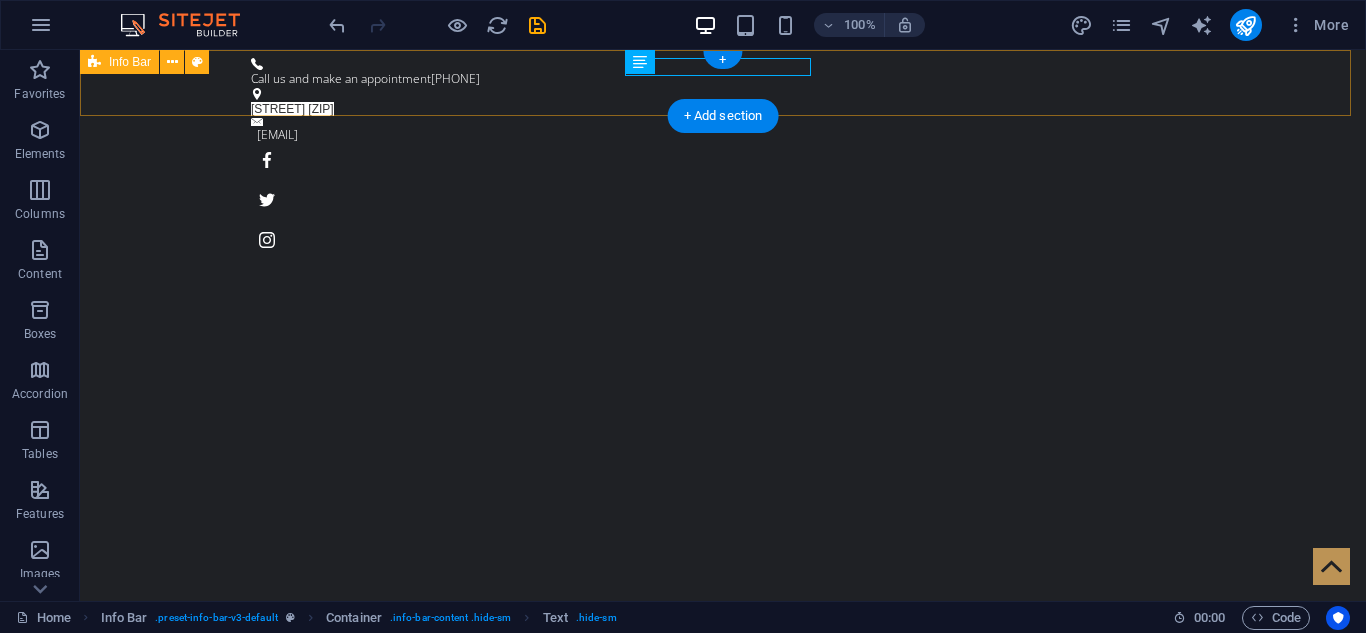 click on "Call us and make an appointment  +1-123-456-7890 Str. Virgiliu 54 CAM. 2 Cod 300545 c60c6a35cf16ef3dede786dd868d8d@cpanel.local" at bounding box center (723, 157) 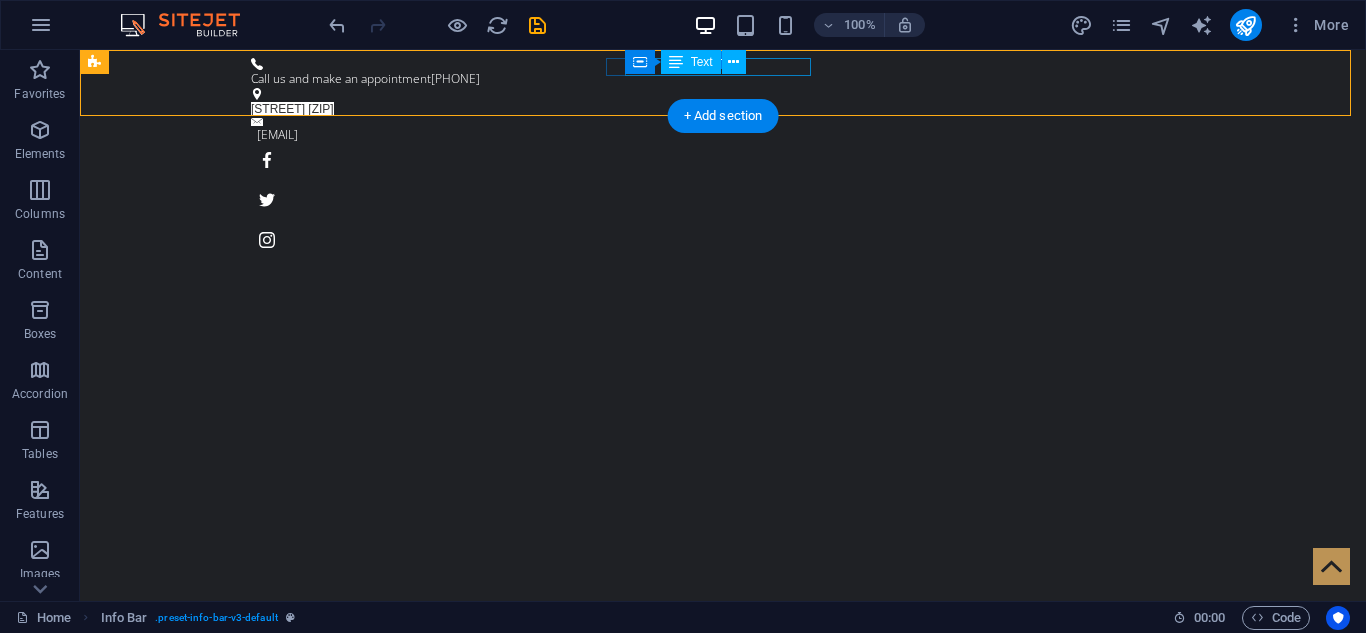 click on "Str. Virgiliu 54 CAM. 2 Cod 300545" at bounding box center (715, 109) 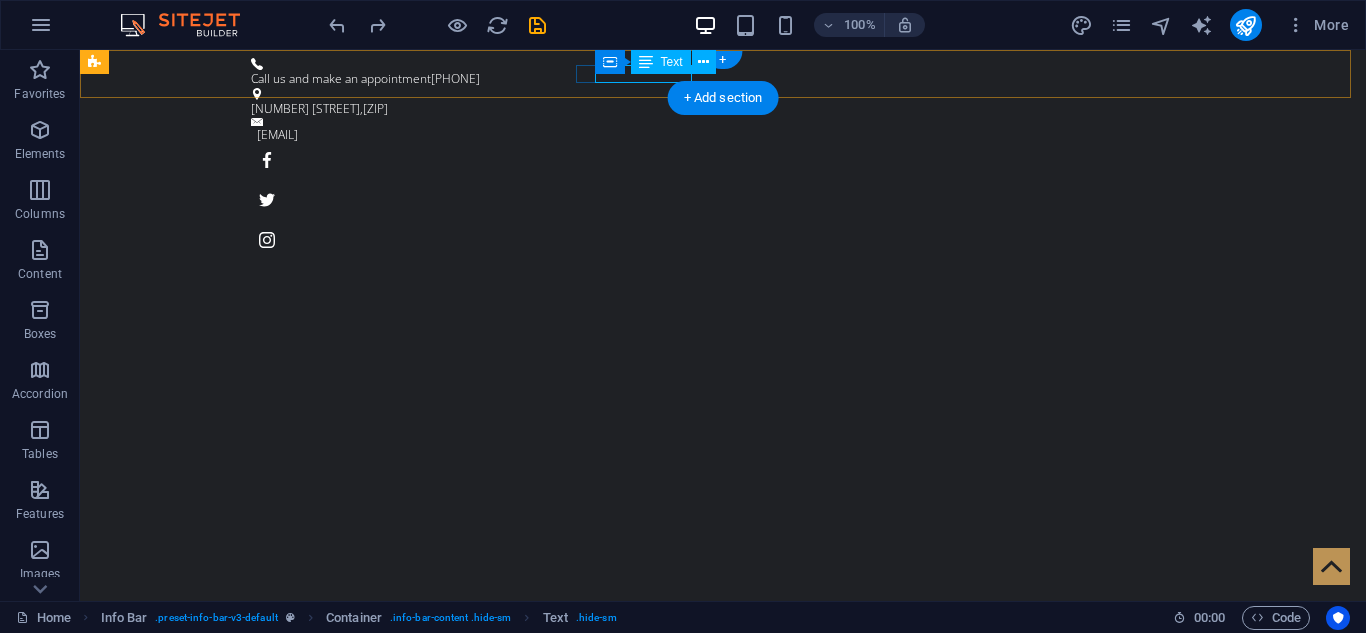 click on "342 Bull St ,  31401" at bounding box center (715, 109) 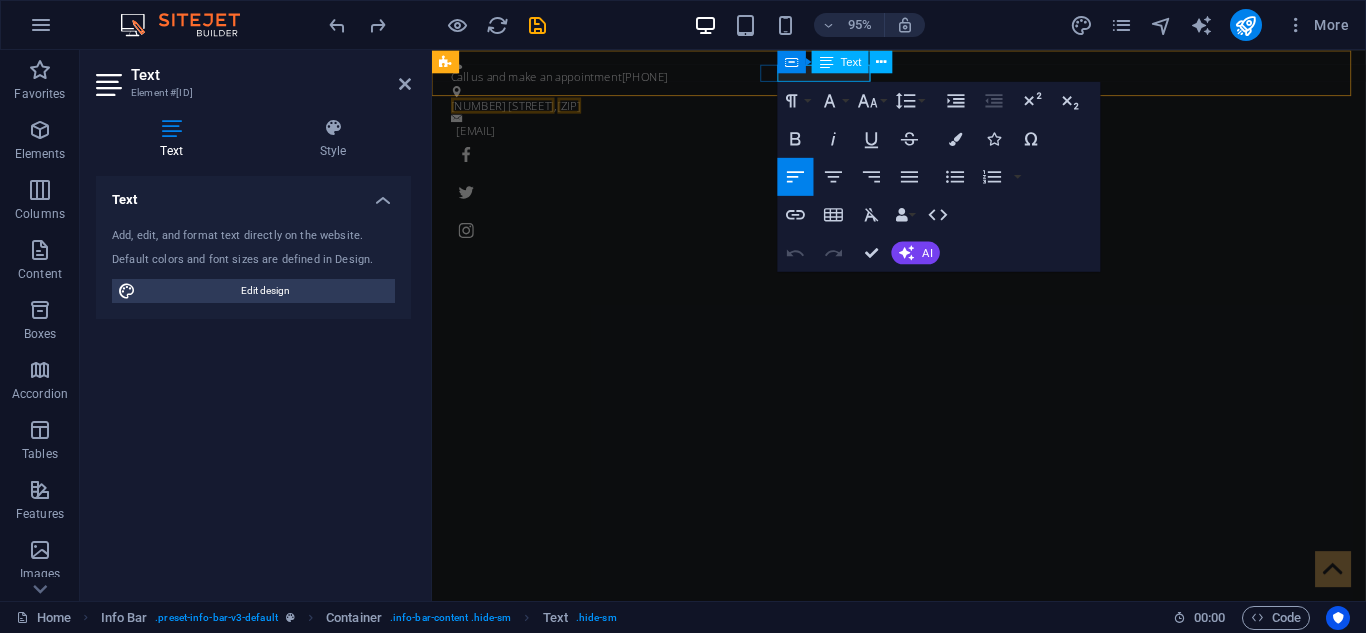 click on "31401" at bounding box center [576, 108] 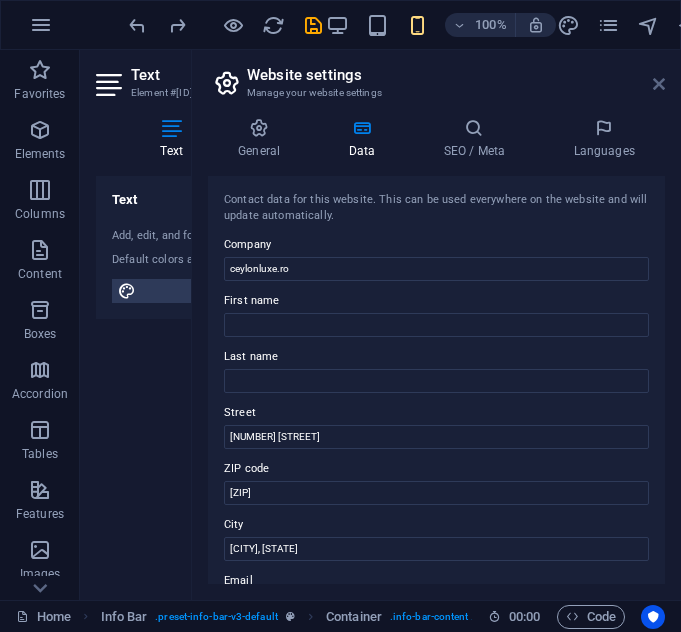 drag, startPoint x: 663, startPoint y: 87, endPoint x: 848, endPoint y: 188, distance: 210.77477 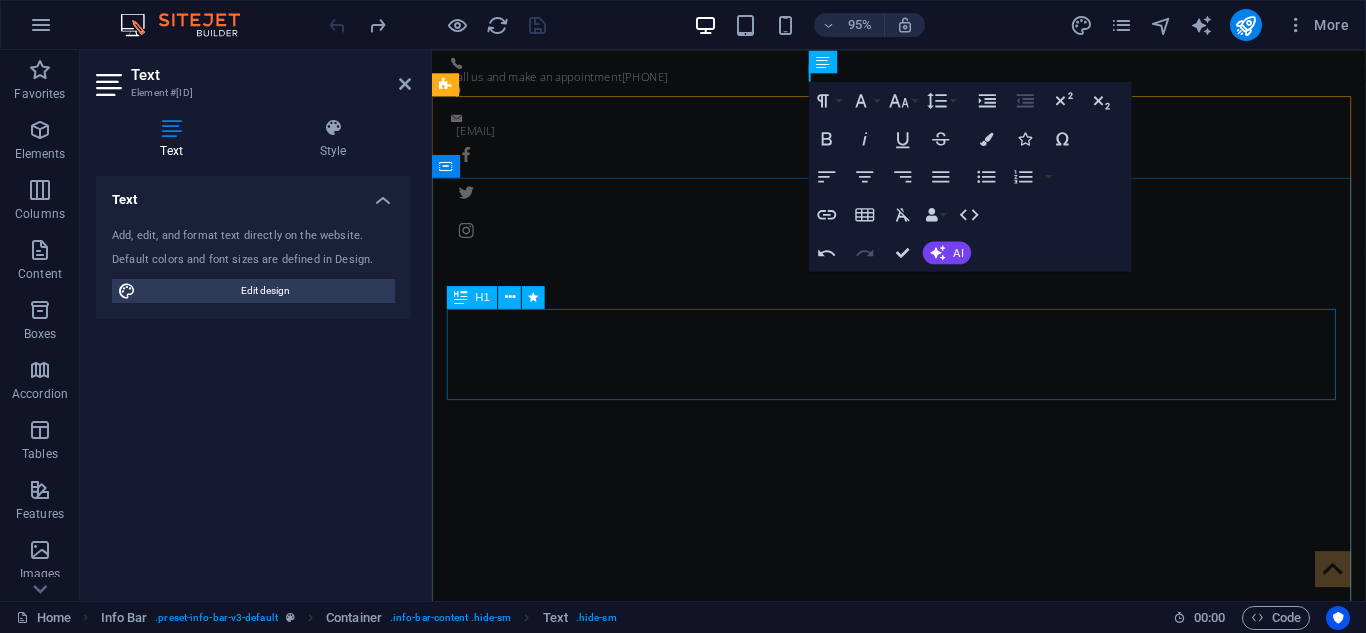 click on "Be a Gentleman." at bounding box center [924, 1103] 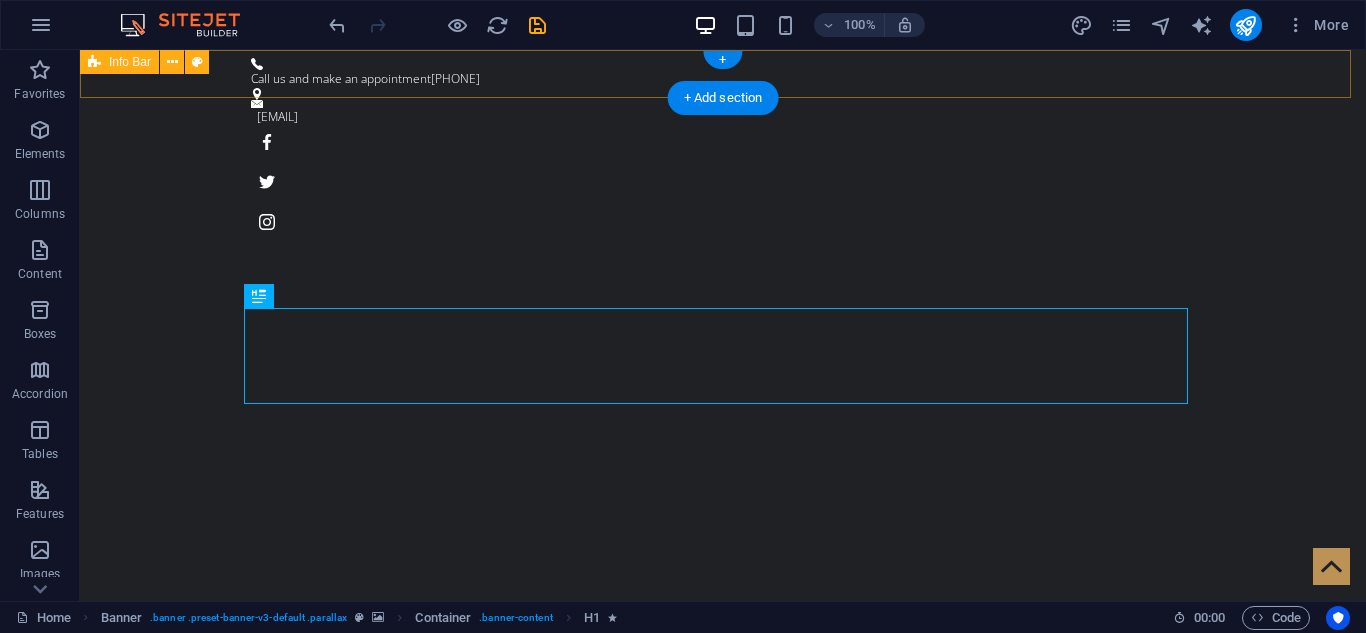 click on "Call us and make an appointment  +1-123-456-7890 c60c6a35cf16ef3dede786dd868d8d@cpanel.local" at bounding box center [723, 148] 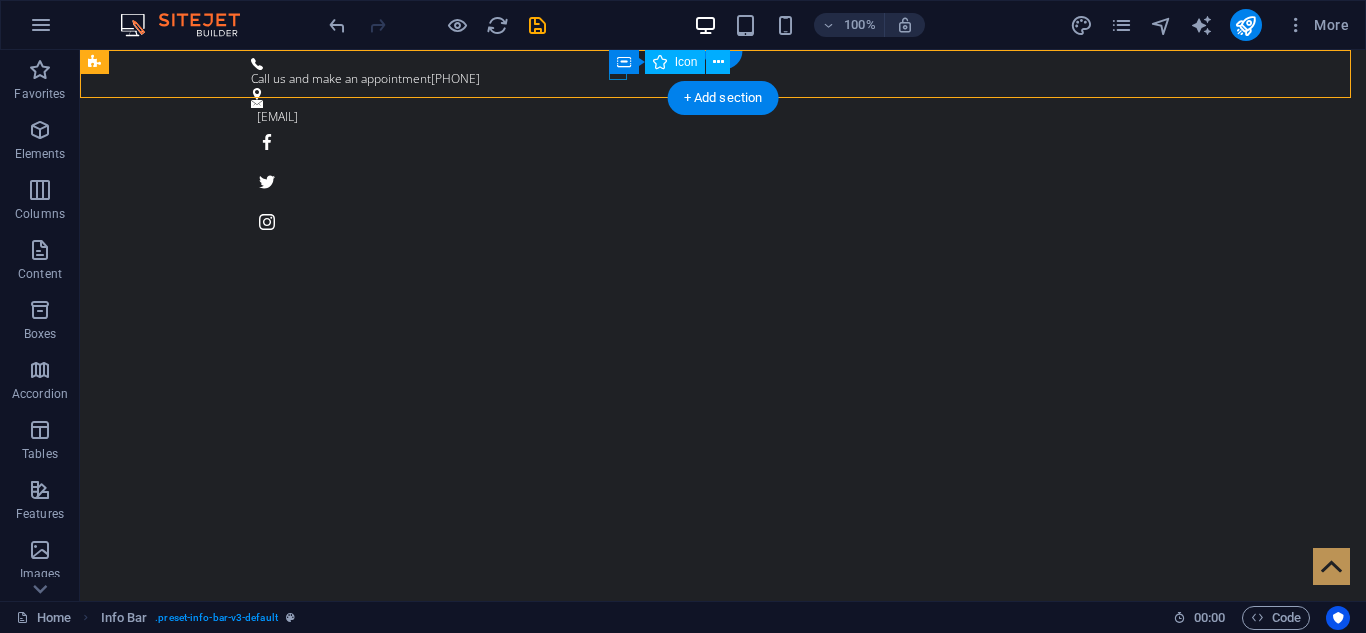 click at bounding box center [715, 94] 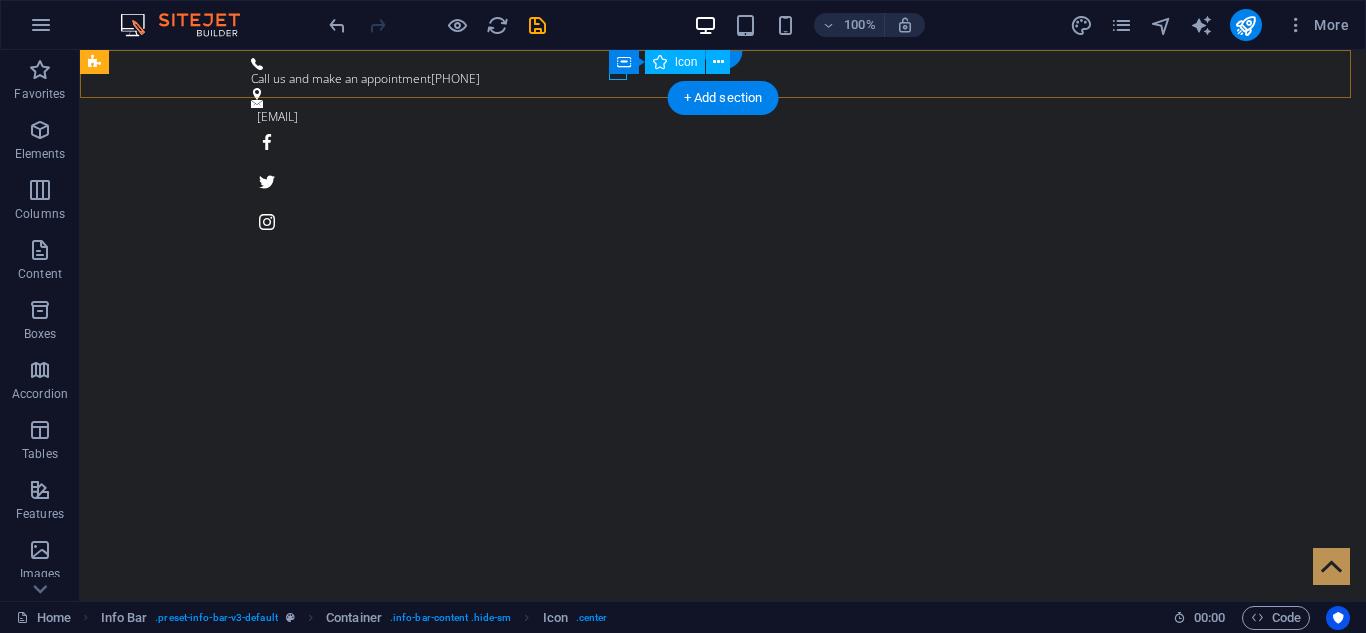 click at bounding box center (715, 94) 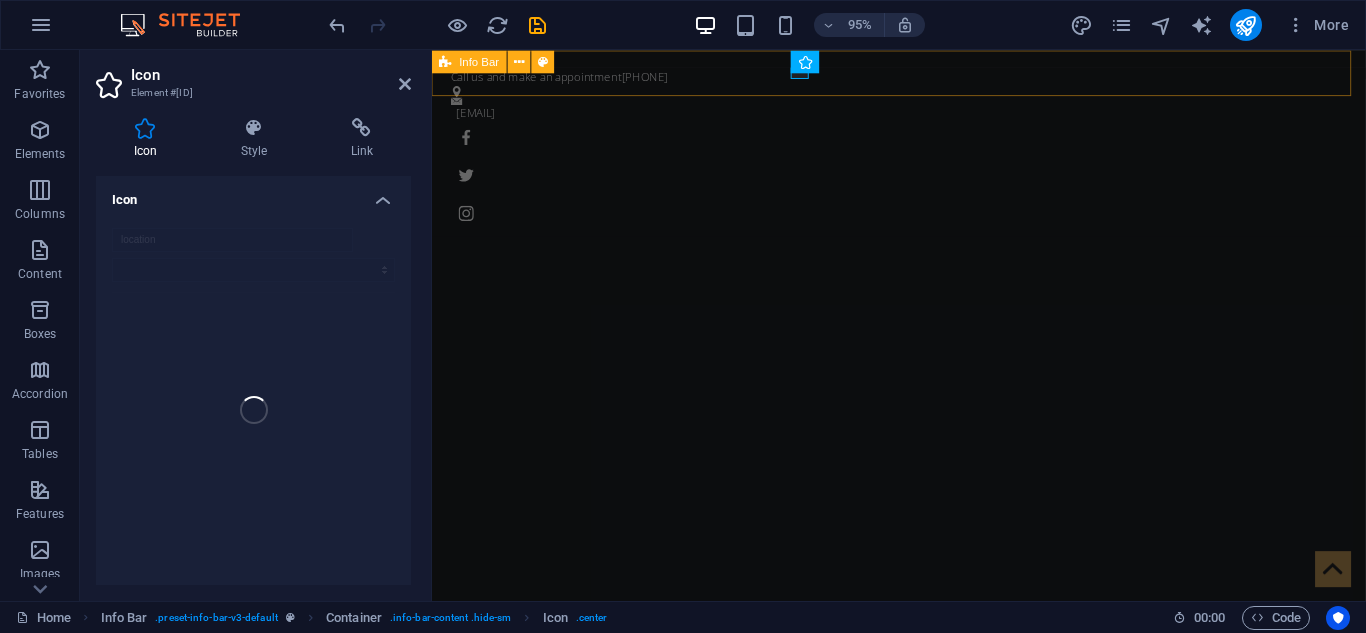 click on "Call us and make an appointment  +1-123-456-7890 c60c6a35cf16ef3dede786dd868d8d@cpanel.local" at bounding box center (923, 148) 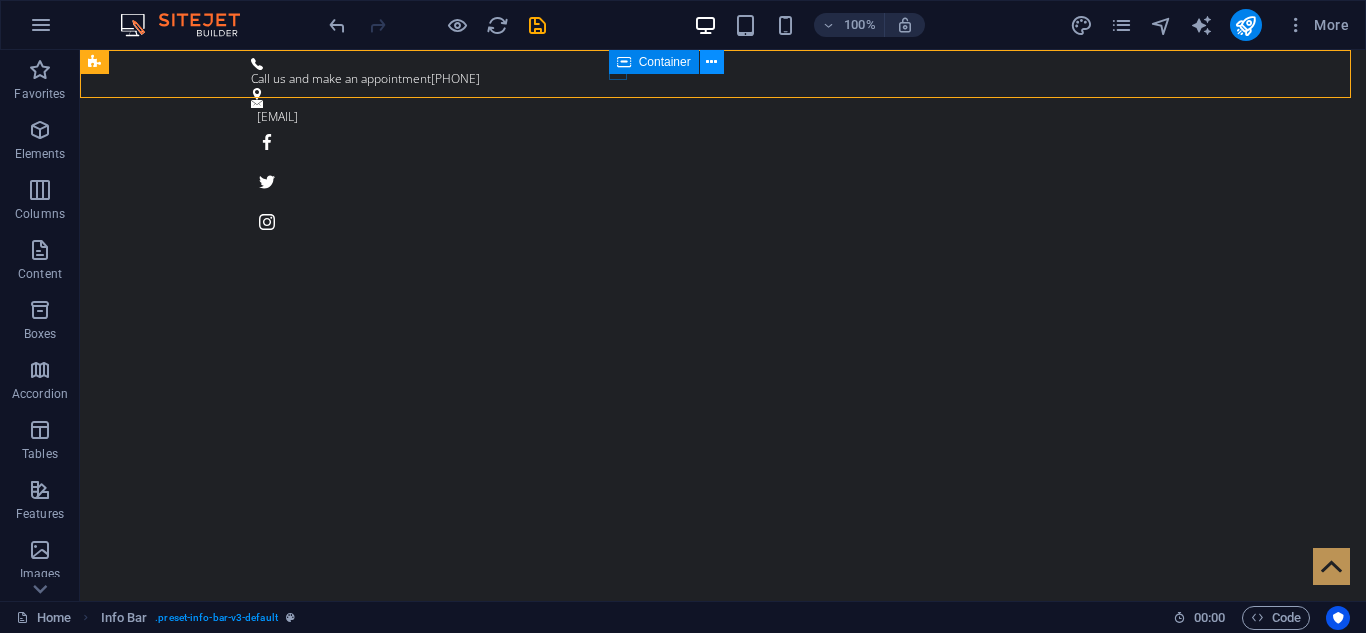 click at bounding box center (711, 62) 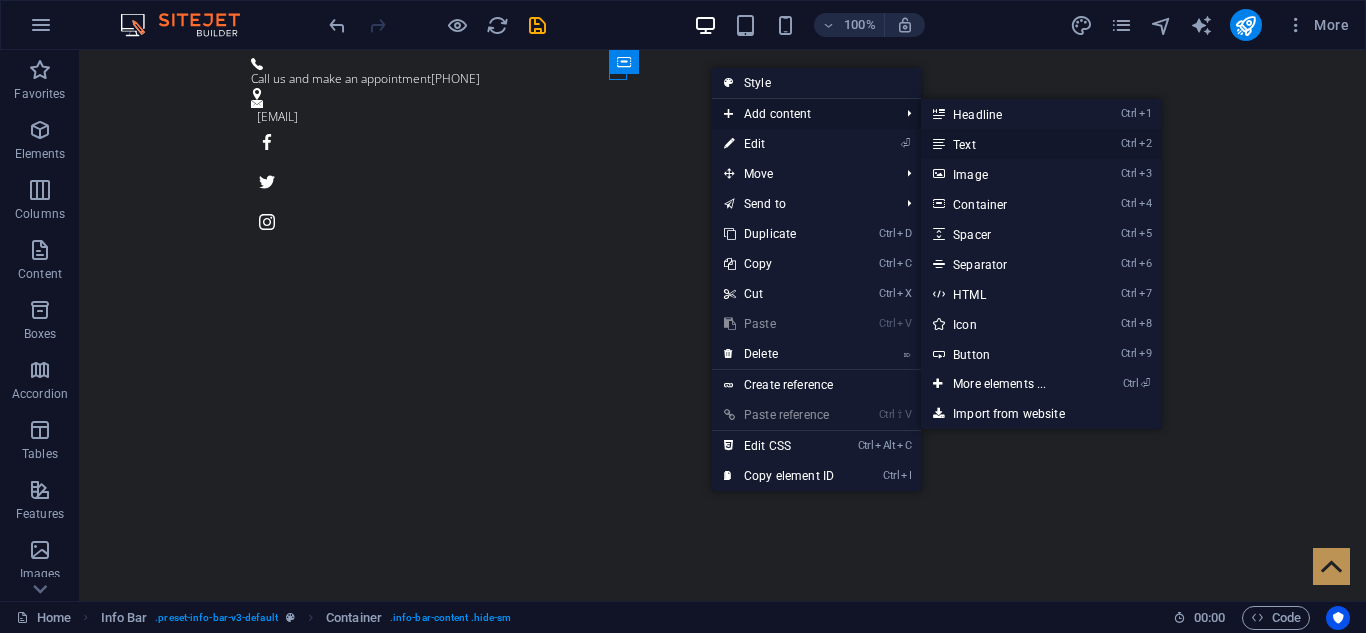 click on "Ctrl 2  Text" at bounding box center (1003, 144) 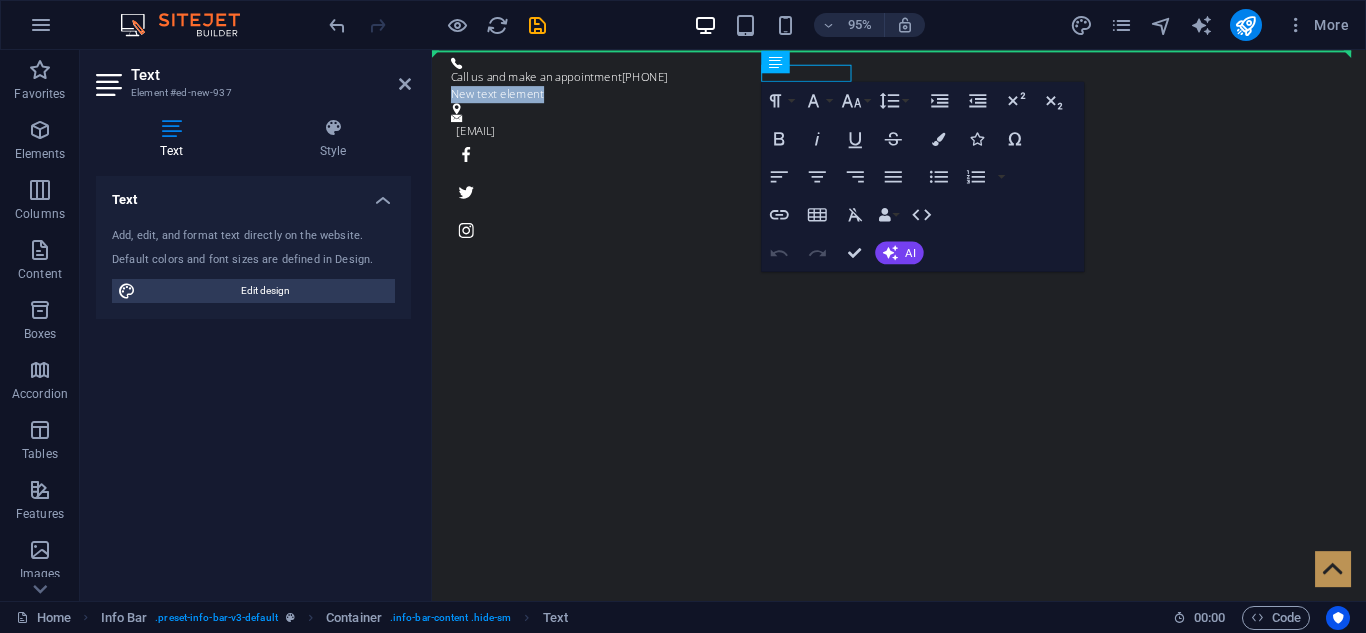 drag, startPoint x: 1241, startPoint y: 117, endPoint x: 901, endPoint y: 73, distance: 342.83524 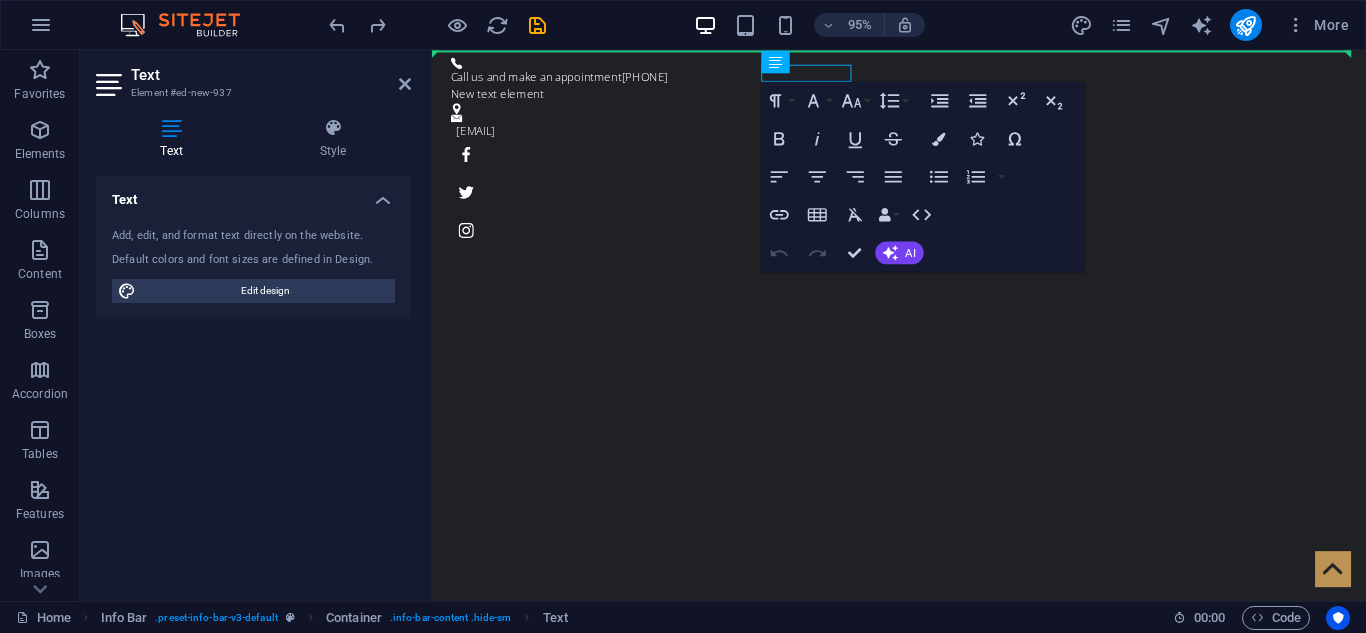 drag, startPoint x: 1262, startPoint y: 112, endPoint x: 901, endPoint y: 73, distance: 363.10052 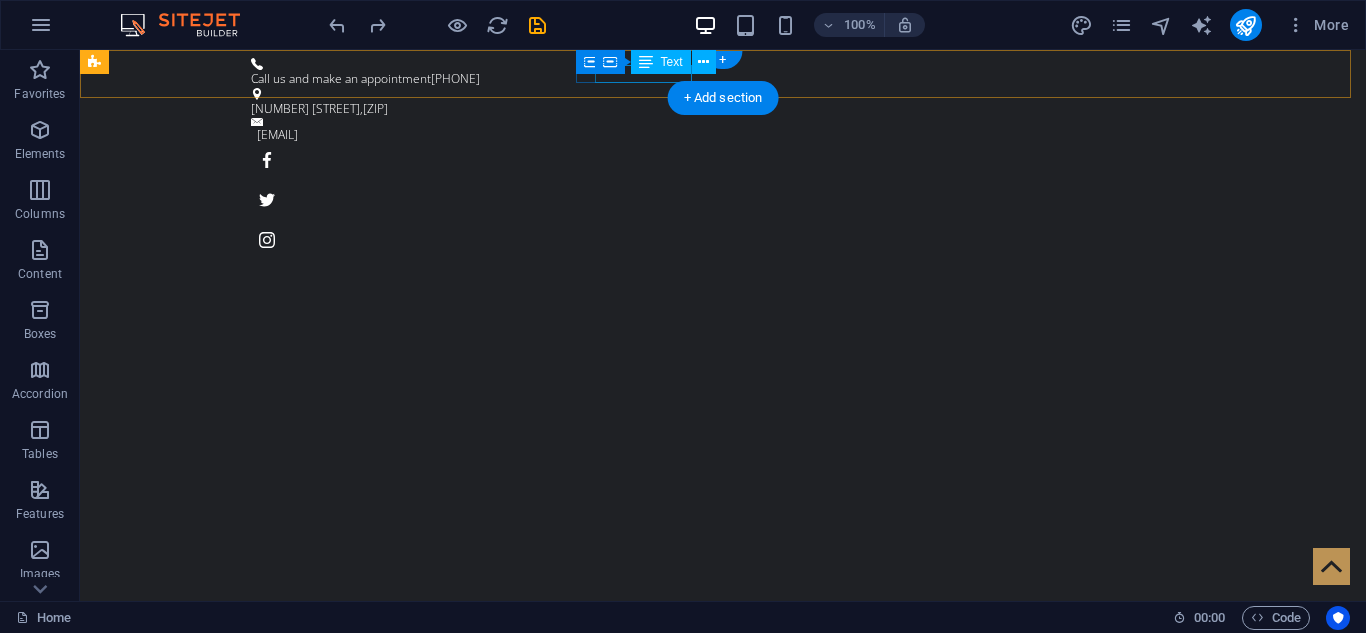 click on "342 Bull St ,  31401" at bounding box center (715, 109) 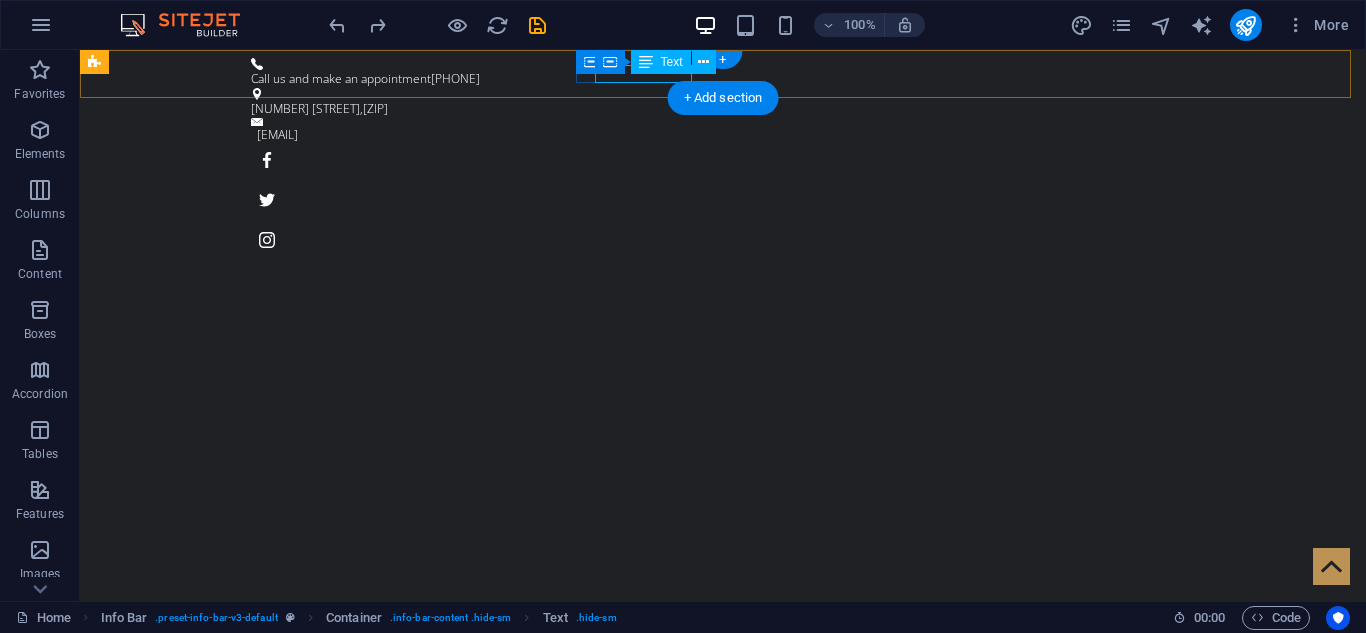 click on "342 Bull St ,  31401" at bounding box center (715, 109) 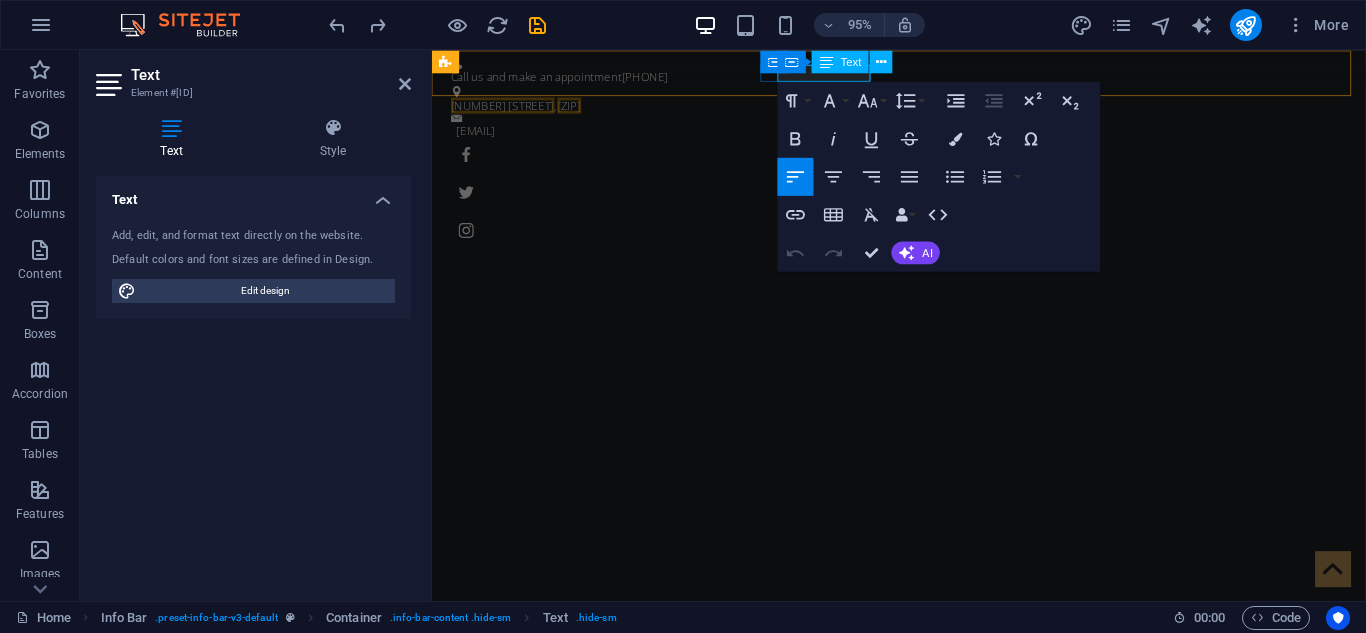 click on "31401" at bounding box center [576, 108] 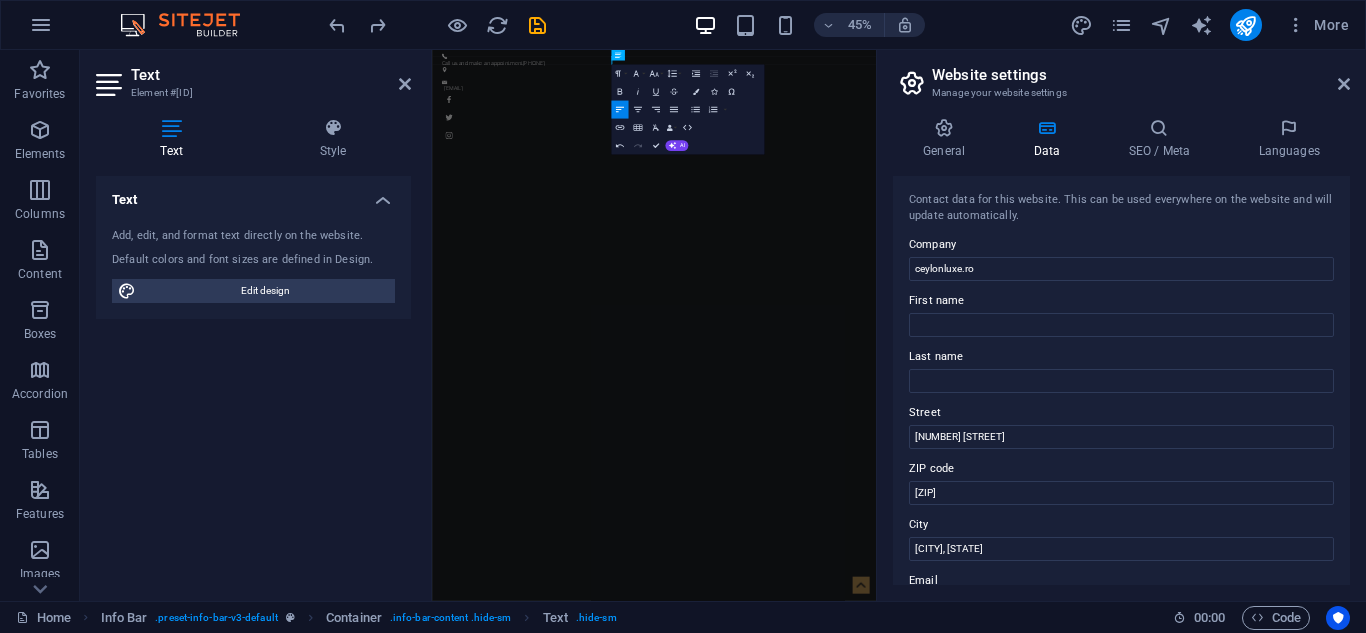 type 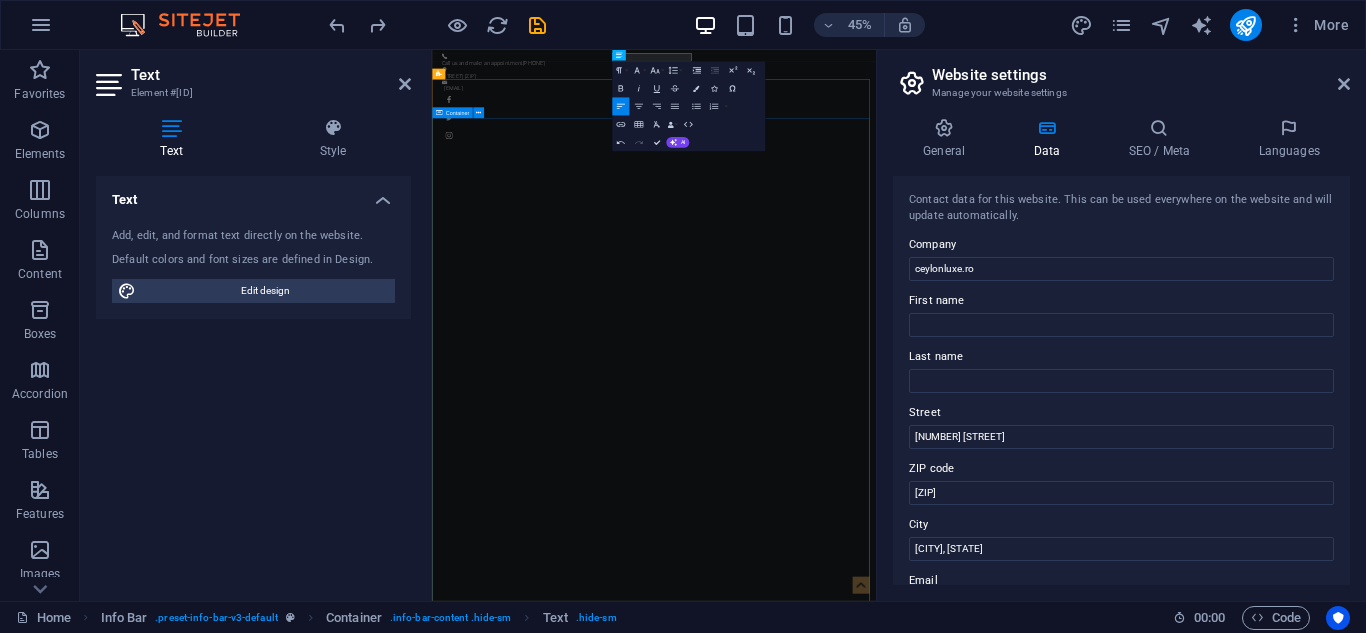 click on "Be a Gentleman. The original Barber Shop in [CITY] Learn more" at bounding box center [925, 1808] 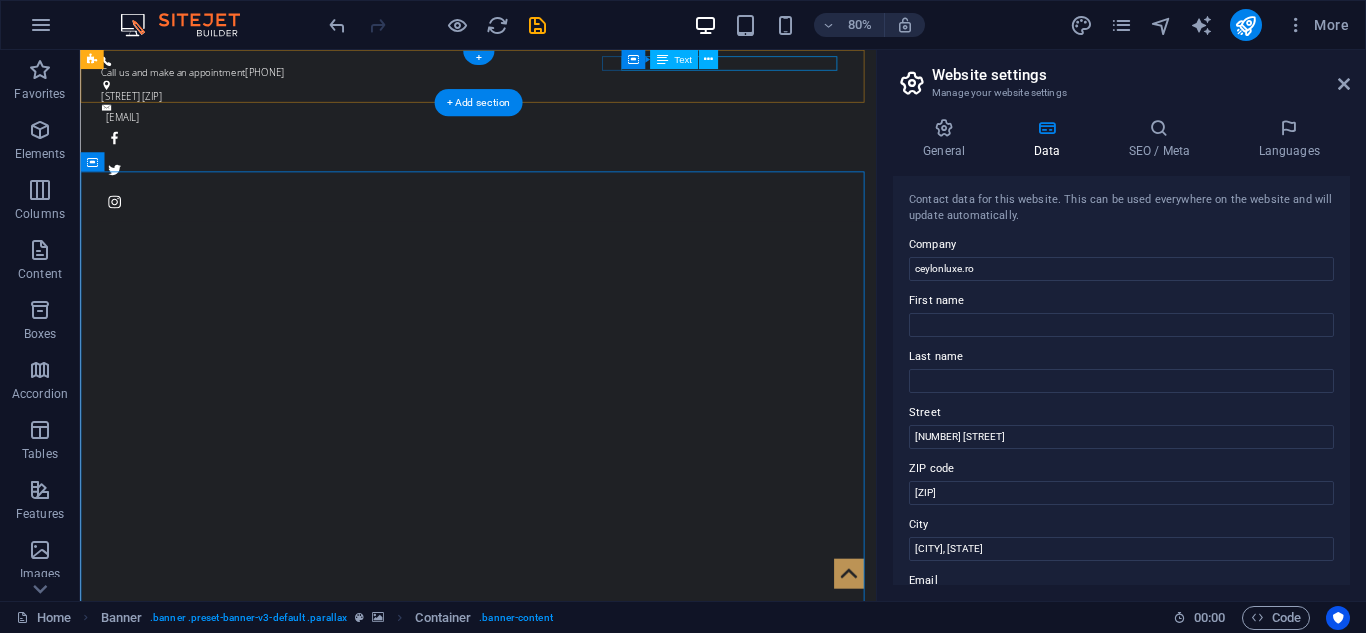 click on "c60c6a35cf16ef3dede786dd868d8d@cpanel.local" at bounding box center (573, 135) 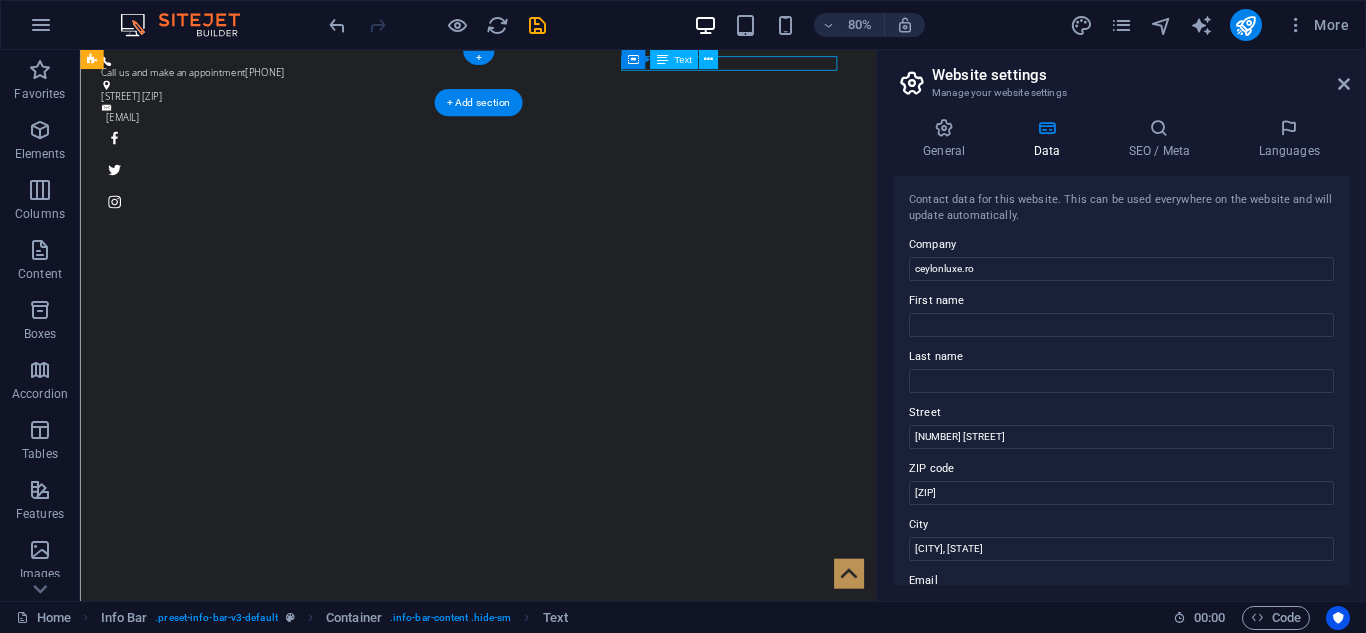 click on "c60c6a35cf16ef3dede786dd868d8d@cpanel.local" at bounding box center (573, 135) 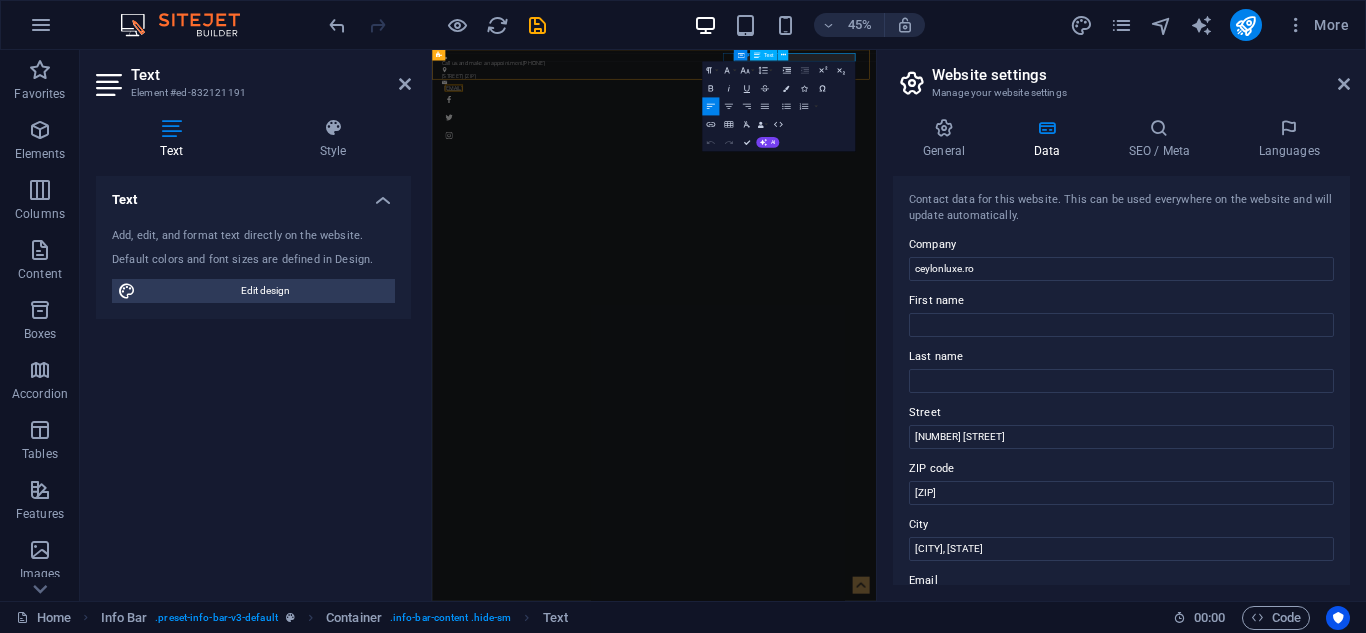 click on "c60c6a35cf16ef3dede786dd868d8d@cpanel.local" at bounding box center (480, 134) 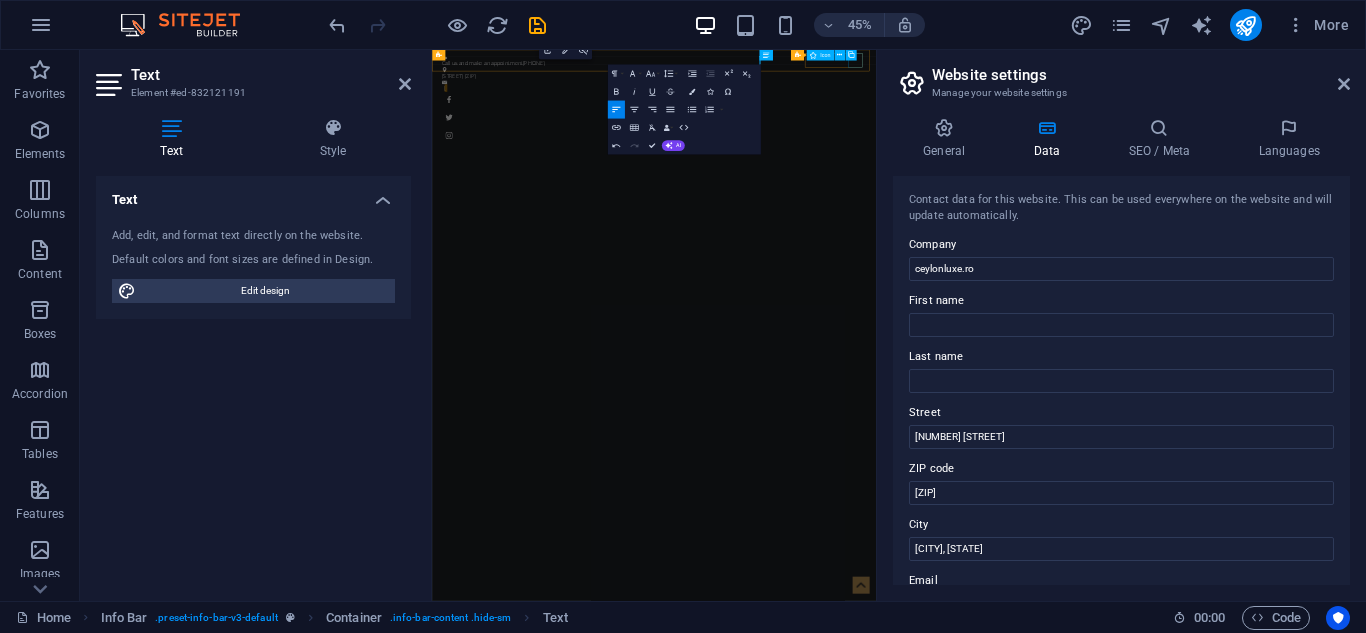 type 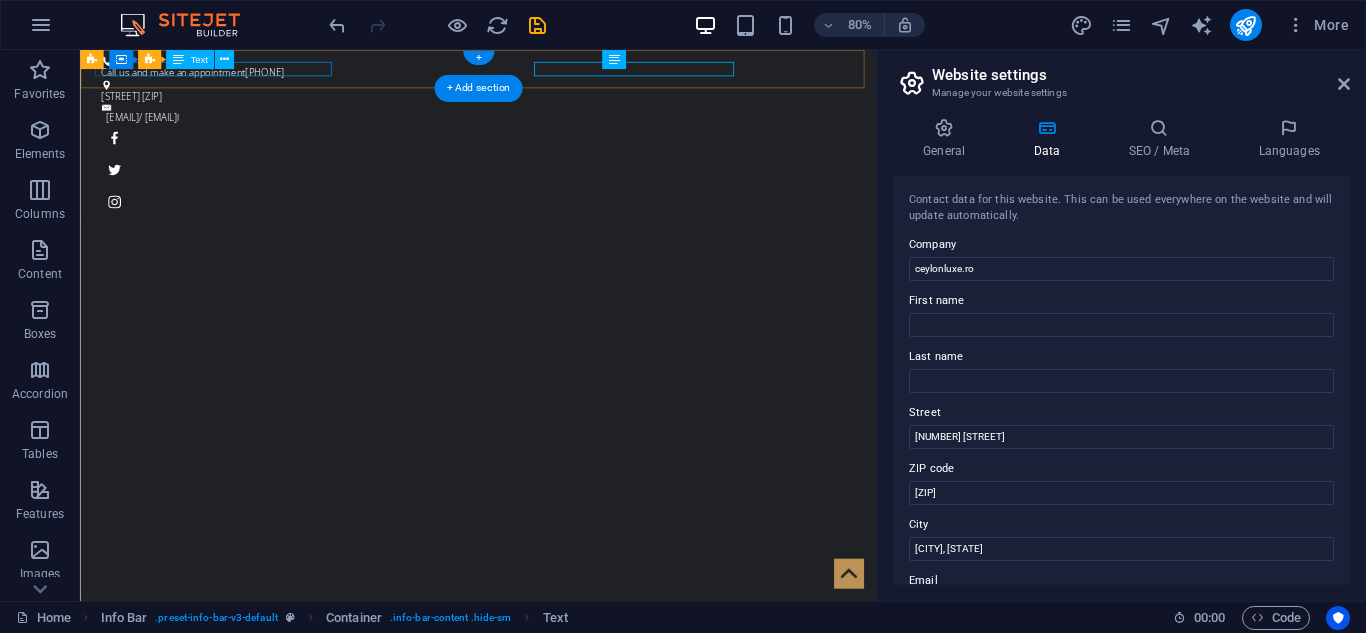 click on "Call us and make an appointment  +1-123-456-7890" at bounding box center (570, 79) 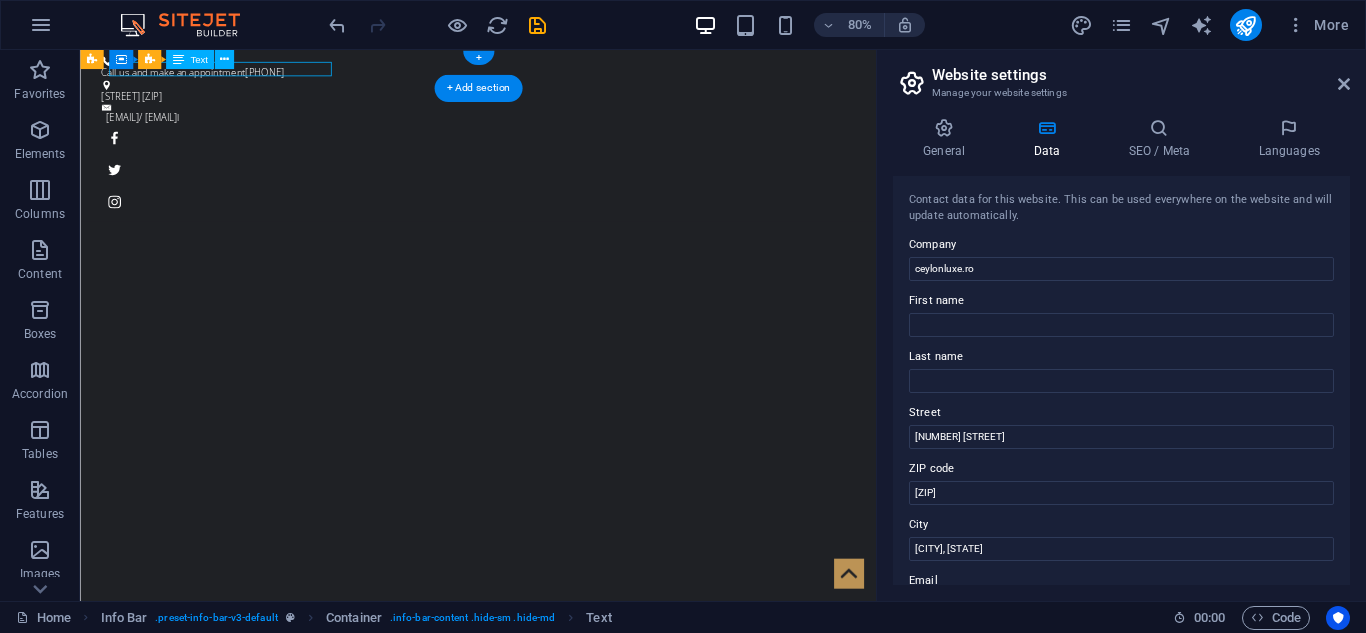 click on "Call us and make an appointment  +1-123-456-7890" at bounding box center (570, 79) 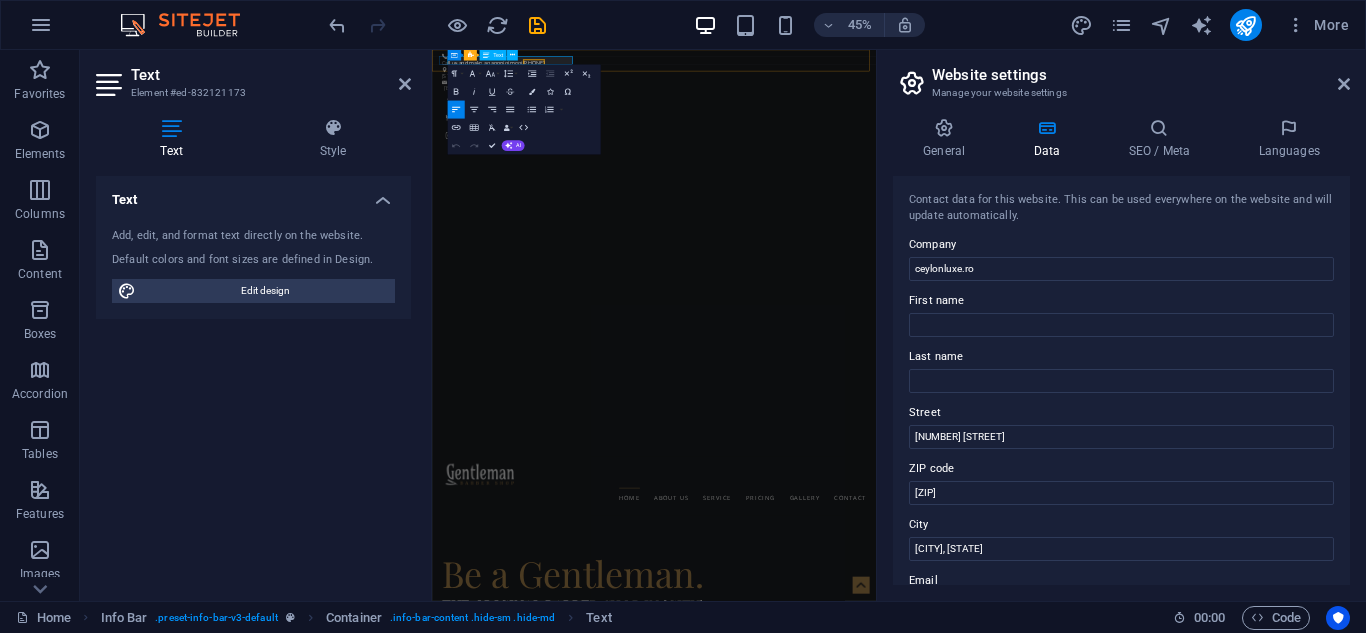 click on "+1-123-456-7890" 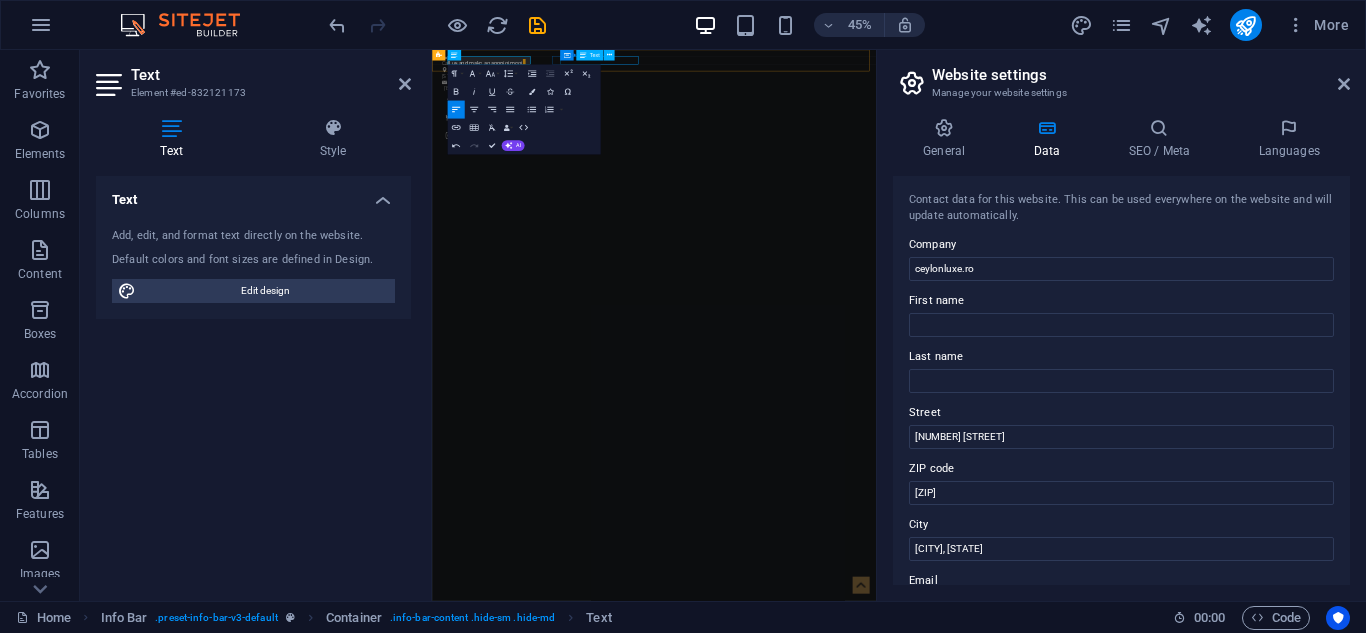 type 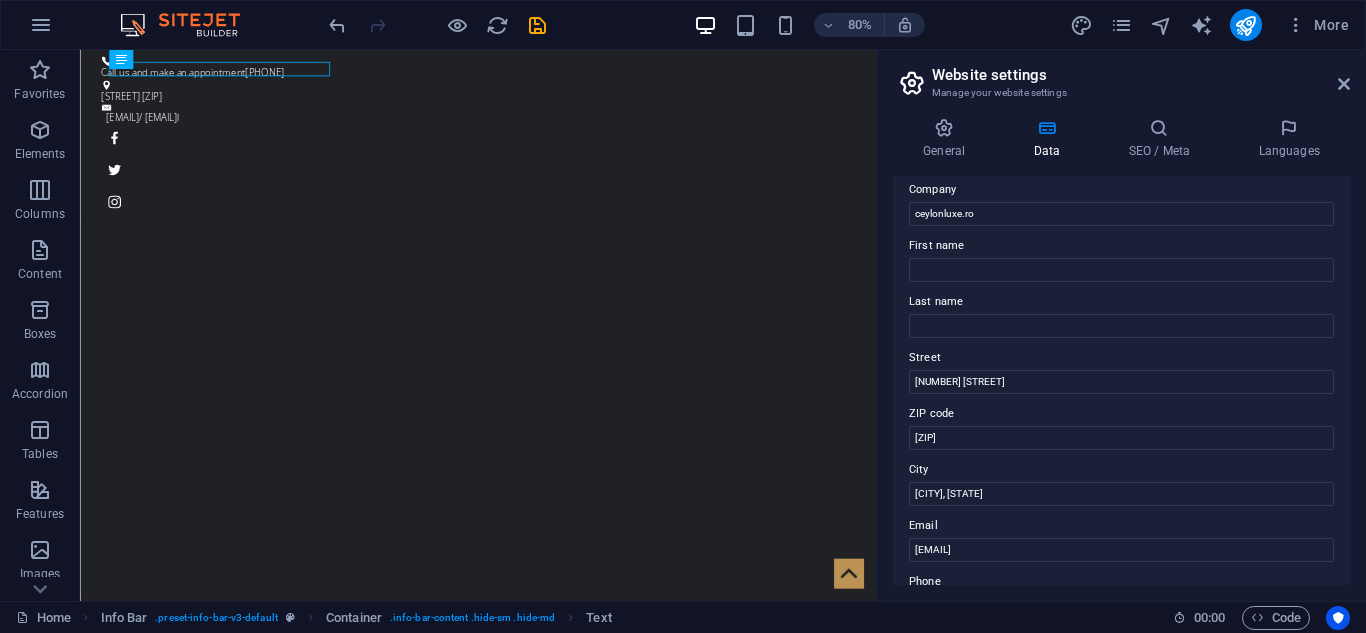 scroll, scrollTop: 0, scrollLeft: 0, axis: both 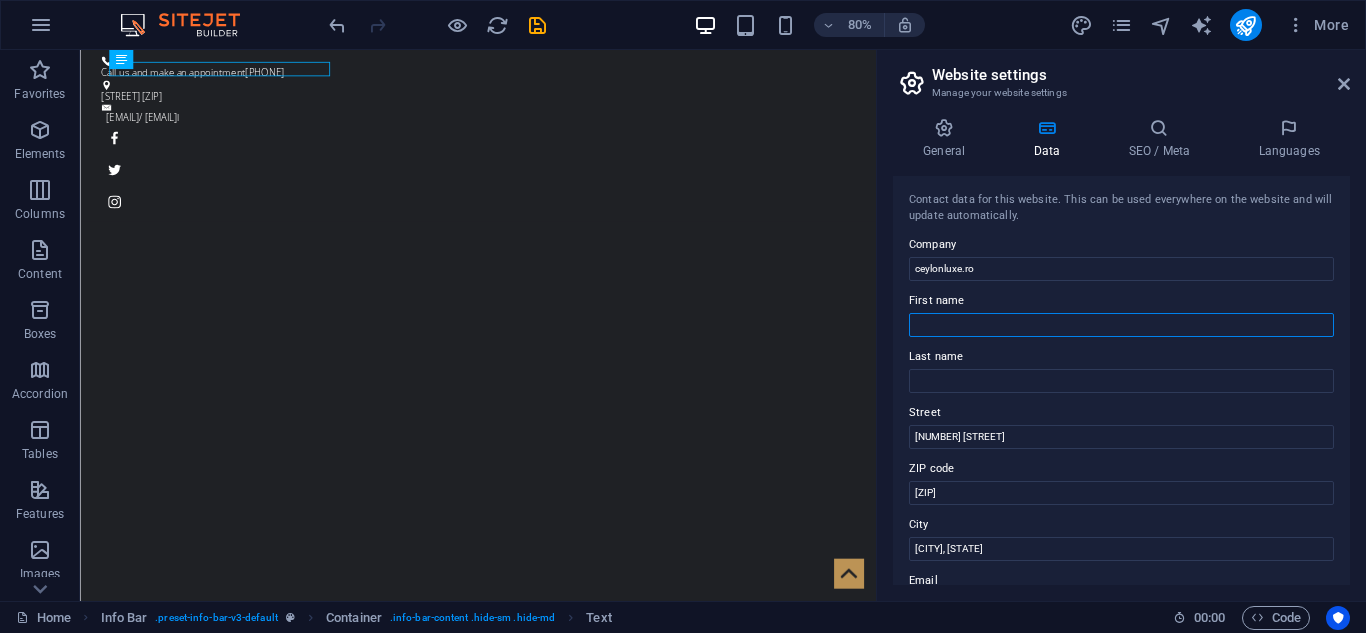 click on "First name" at bounding box center (1121, 325) 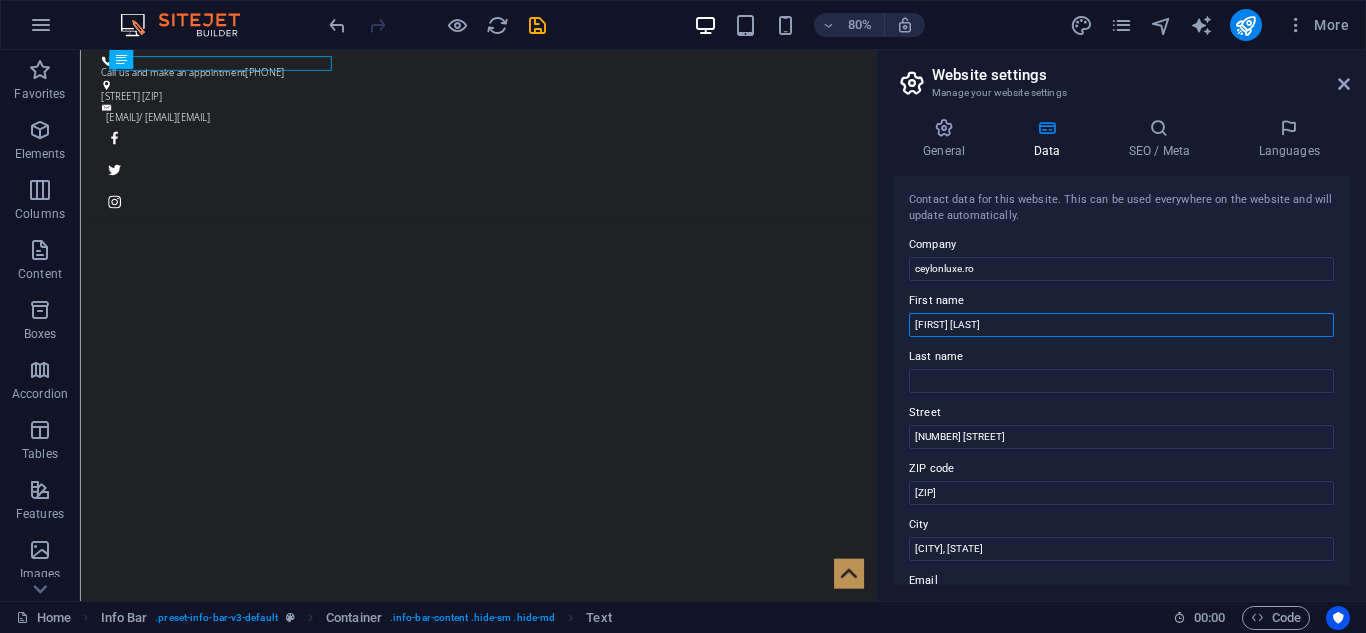 drag, startPoint x: 1029, startPoint y: 333, endPoint x: 977, endPoint y: 325, distance: 52.611786 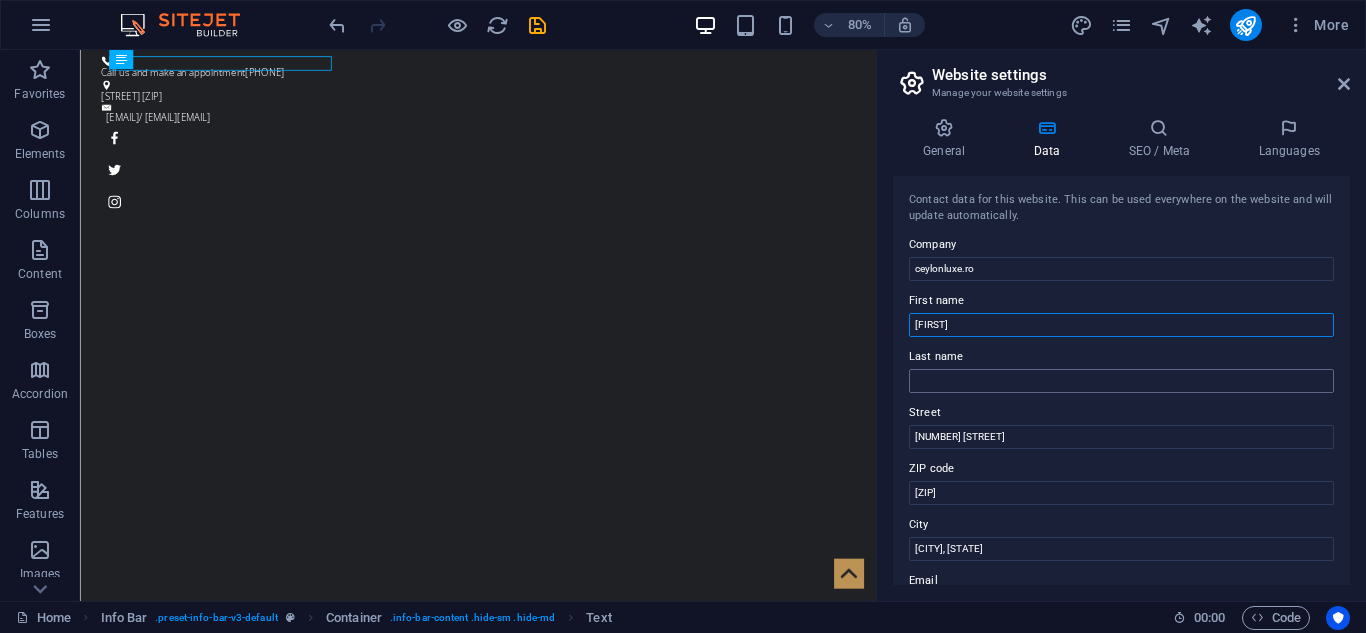 type on "[NAME]" 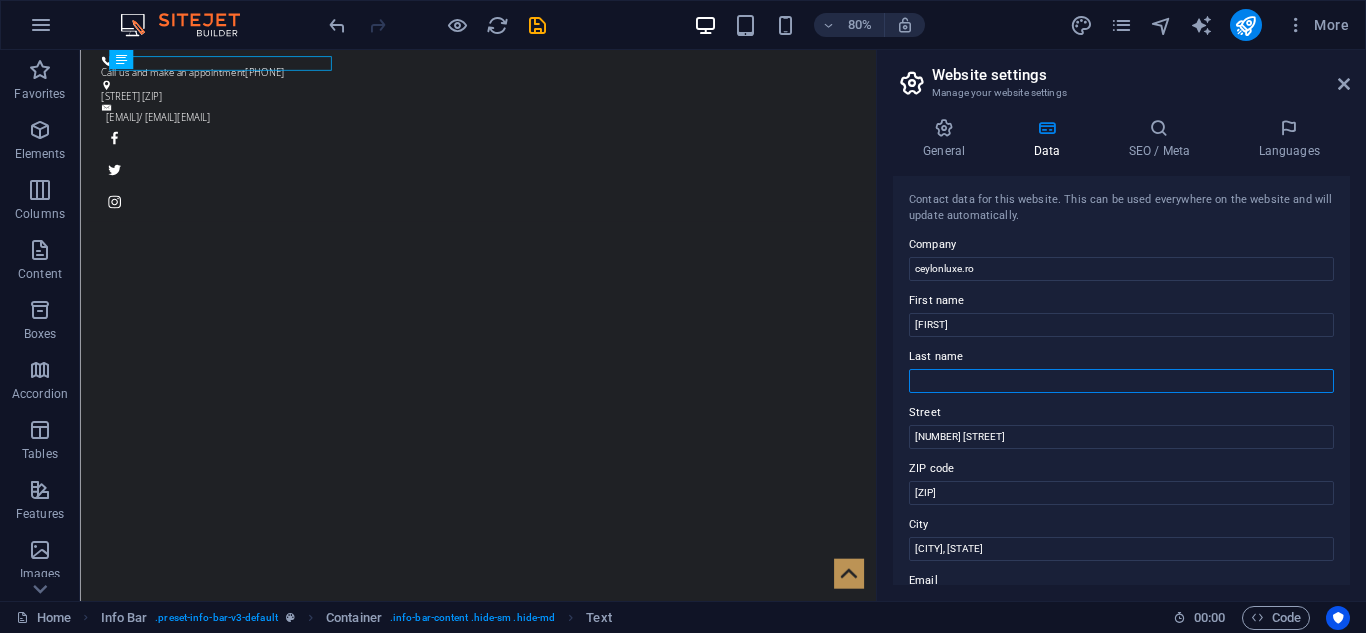 click on "Last name" at bounding box center (1121, 381) 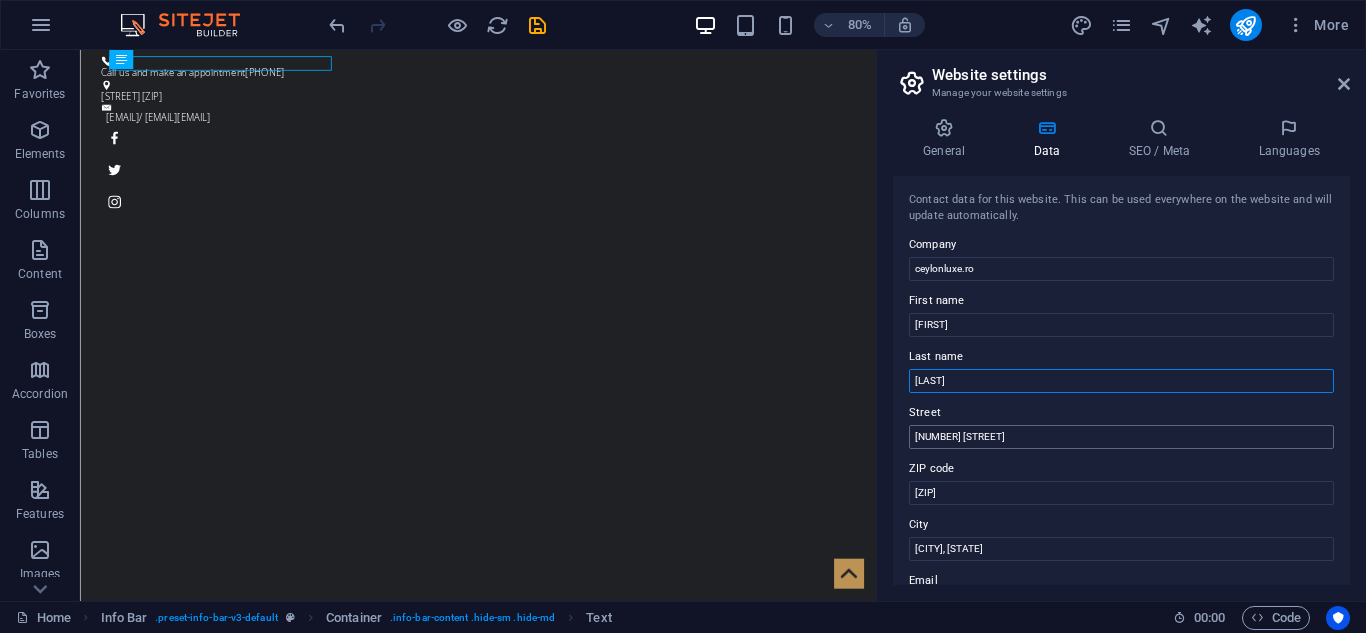 type on "[NAME]" 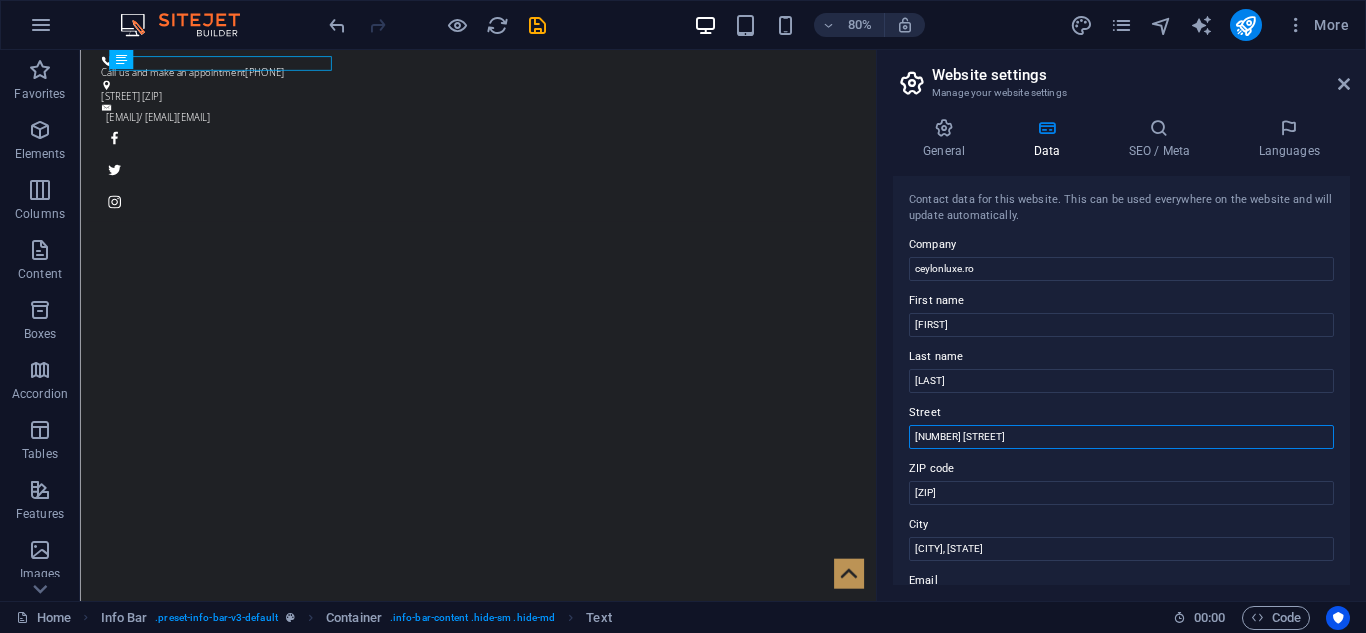 click on "342 Bull St" at bounding box center [1121, 437] 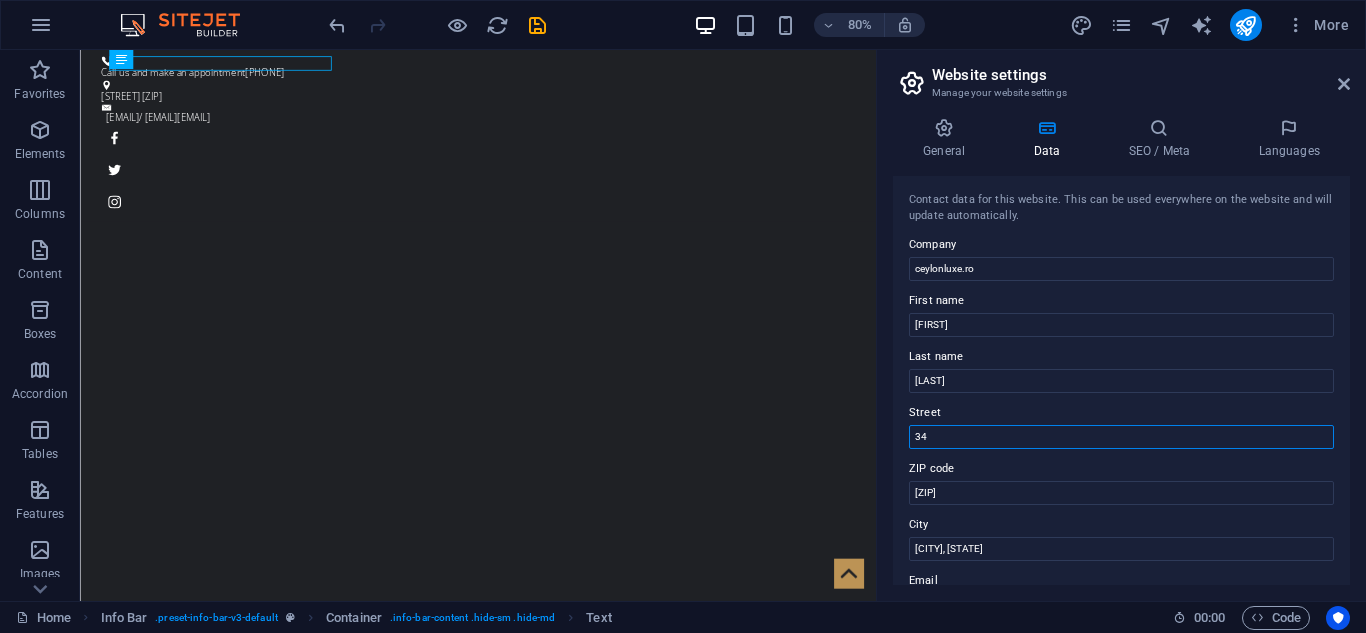 type on "3" 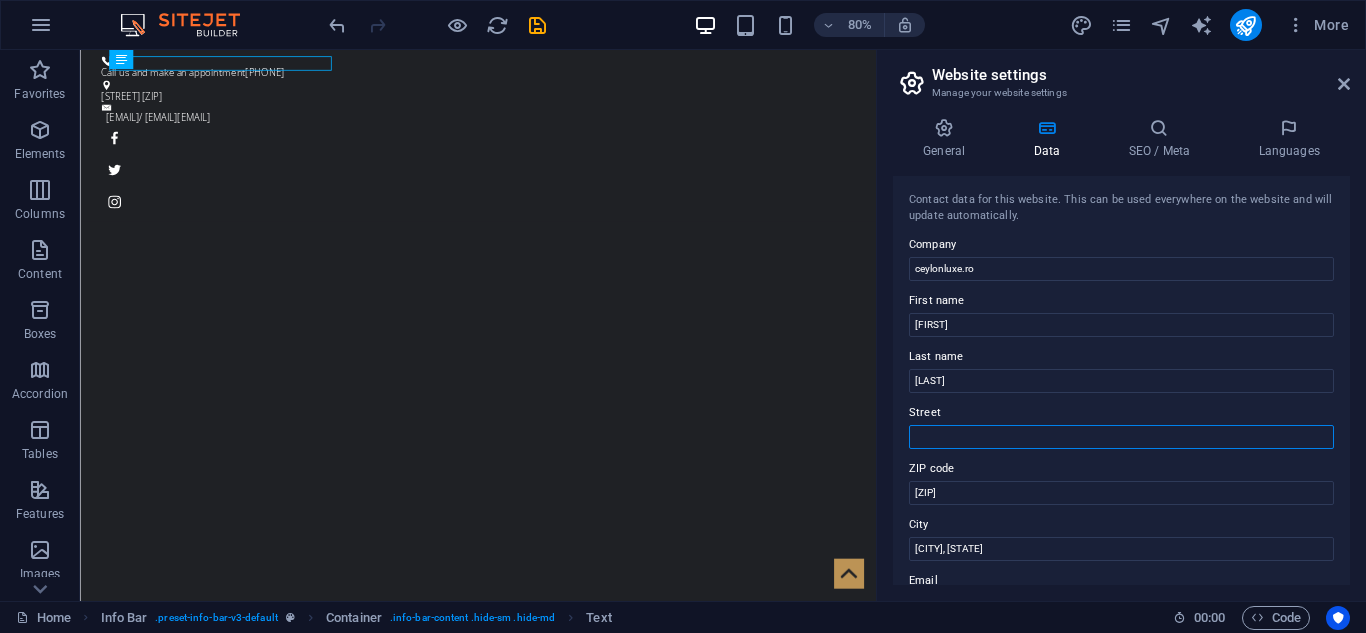 paste on "Str. Virgiliu 54 CAM. 2 Cod 300545" 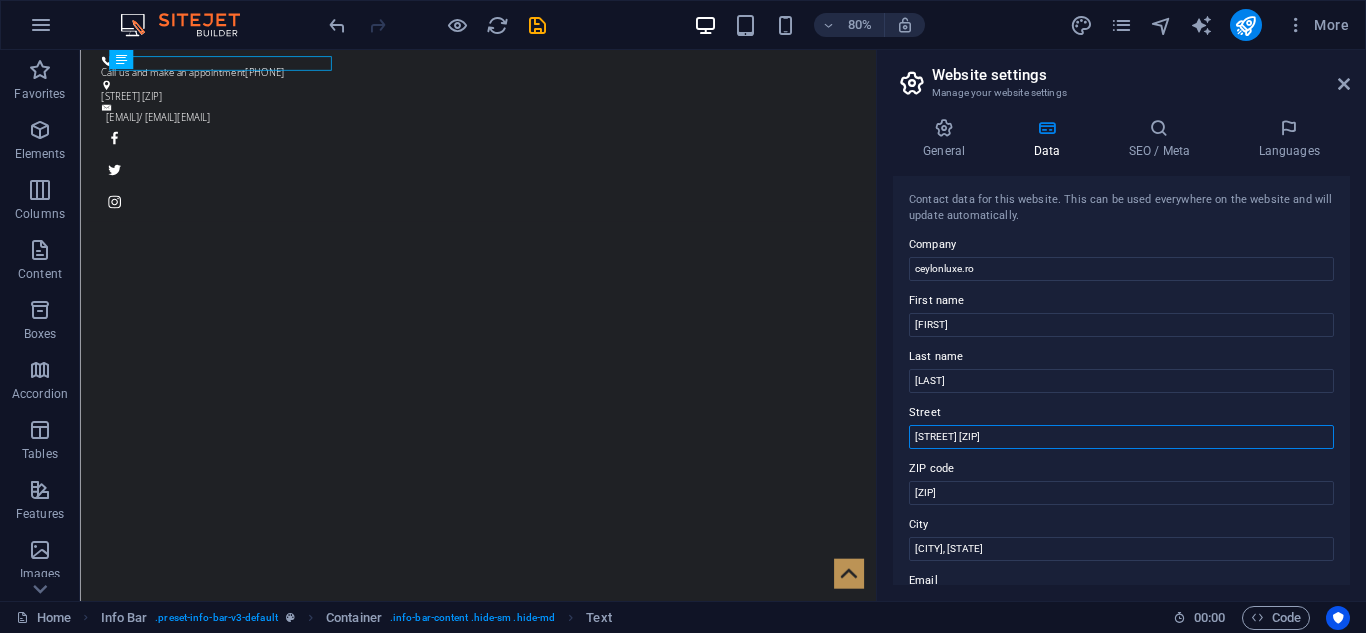 drag, startPoint x: 1091, startPoint y: 432, endPoint x: 1036, endPoint y: 434, distance: 55.03635 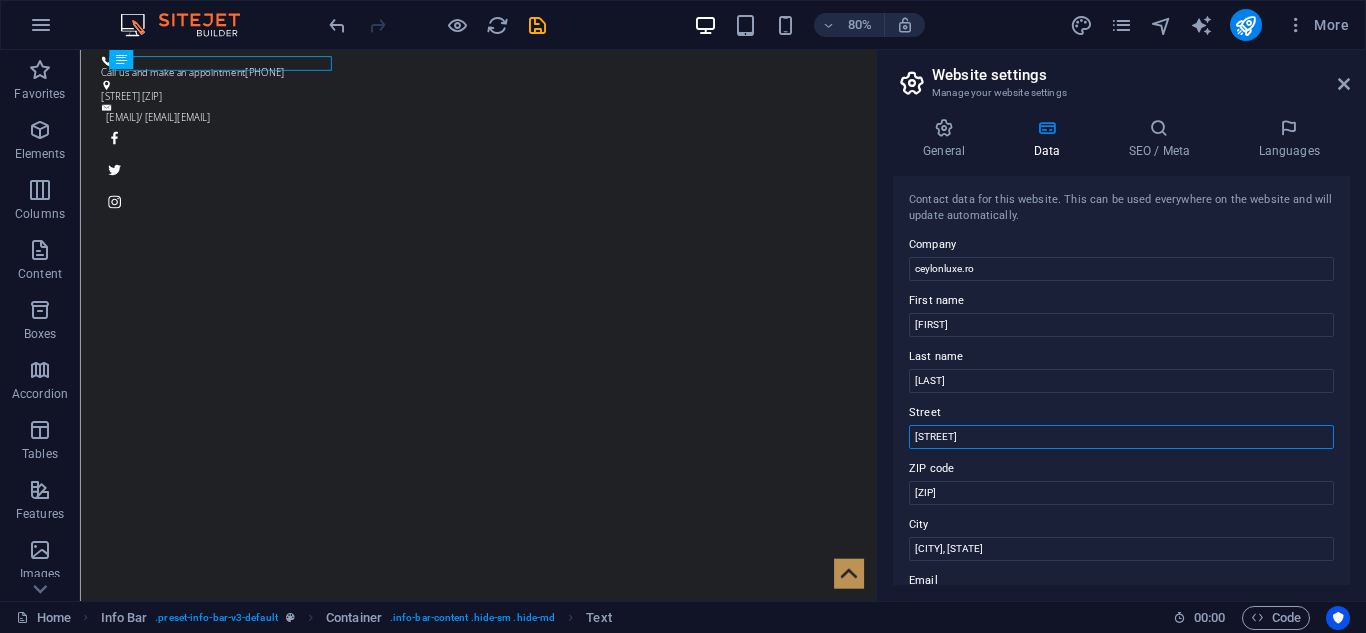 type on "Str. Virgiliu 54 CAM. 2" 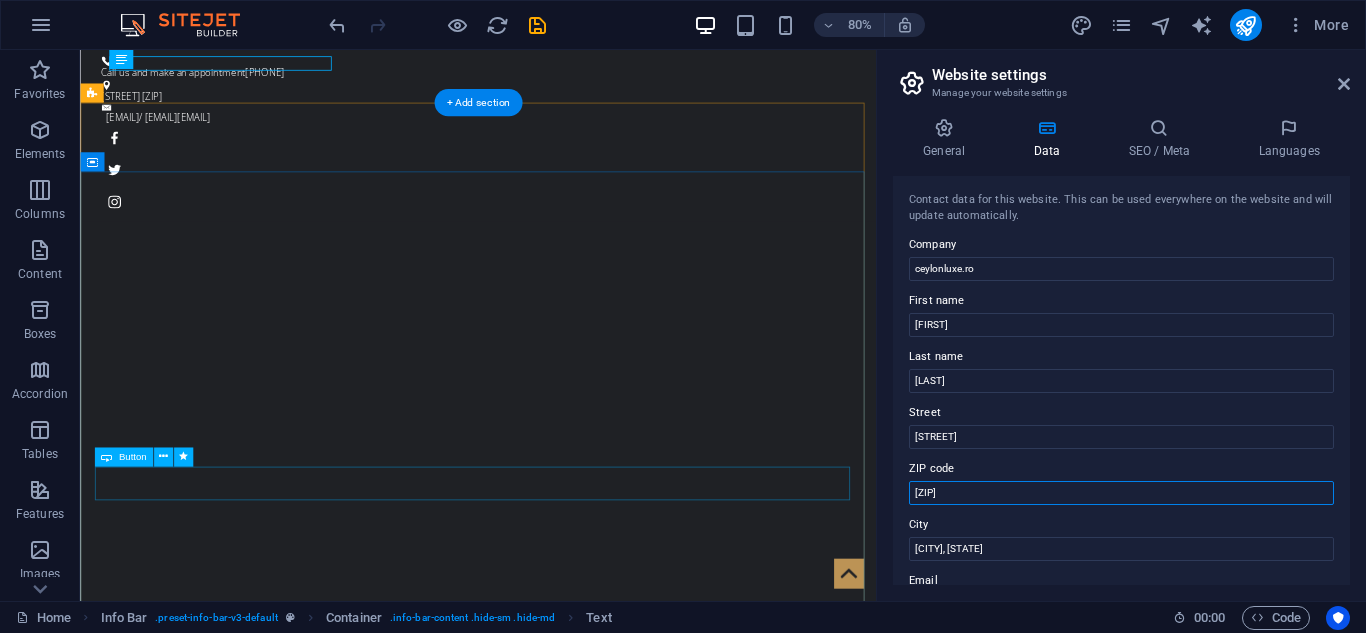 drag, startPoint x: 985, startPoint y: 540, endPoint x: 1003, endPoint y: 580, distance: 43.863426 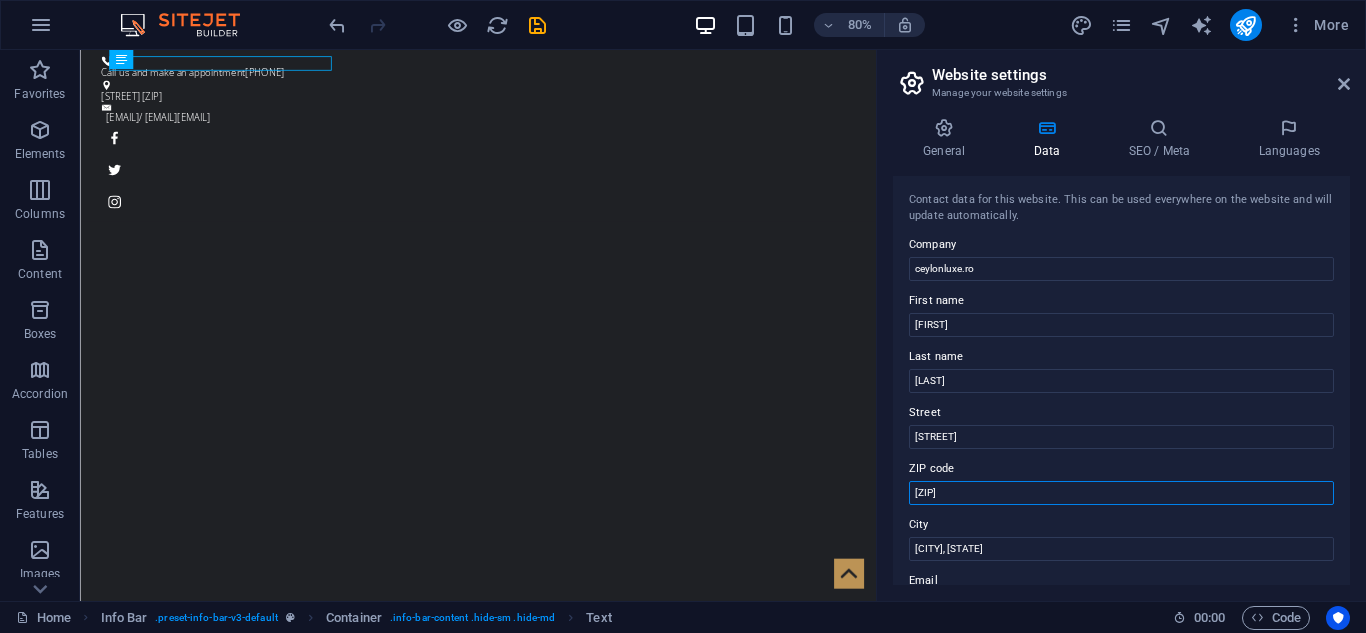 drag, startPoint x: 960, startPoint y: 492, endPoint x: 891, endPoint y: 494, distance: 69.02898 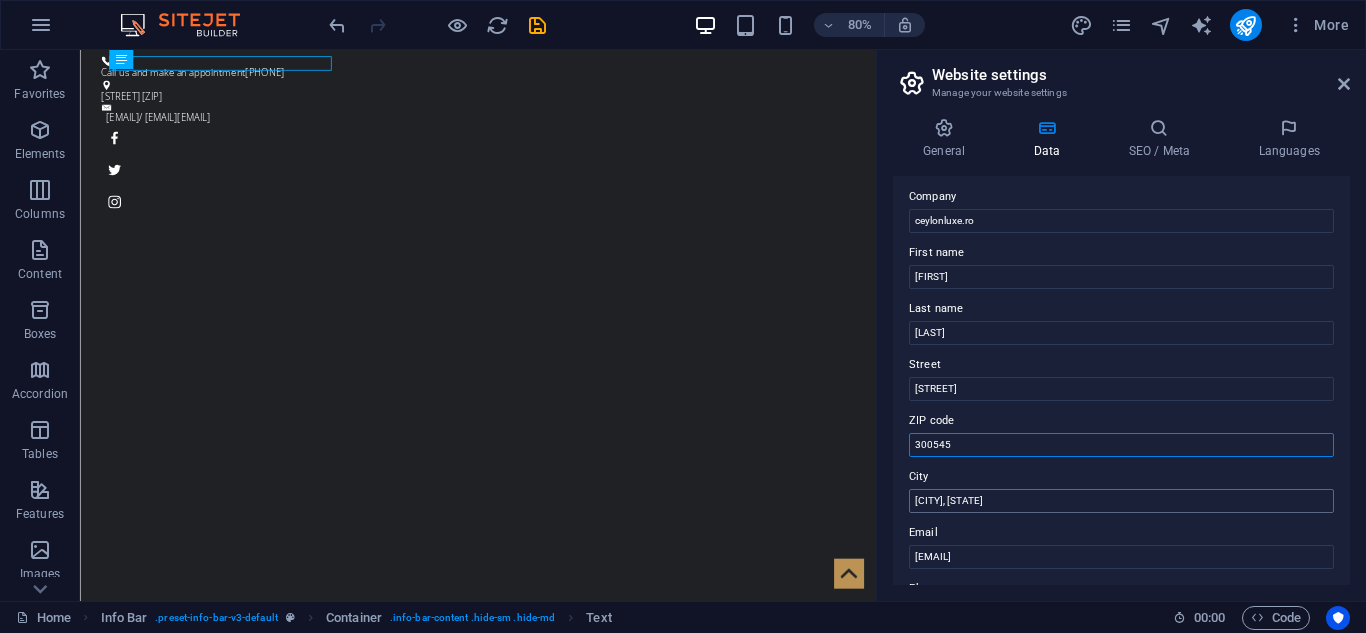 scroll, scrollTop: 51, scrollLeft: 0, axis: vertical 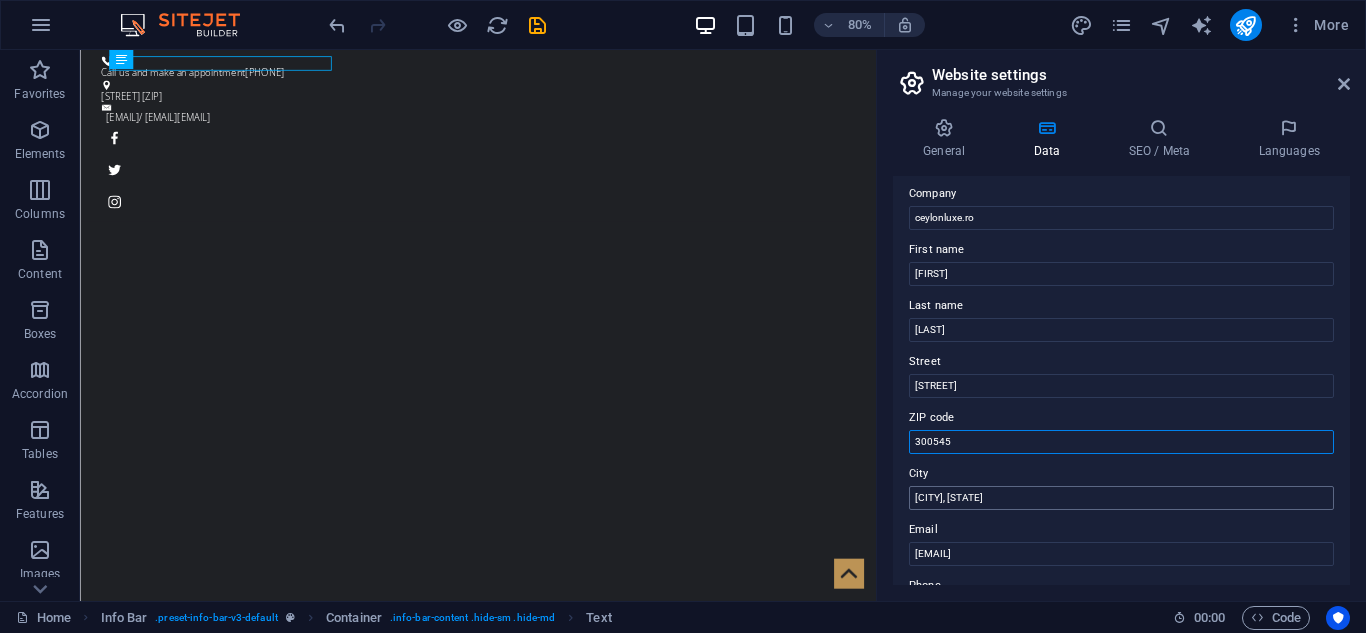 type on "300545" 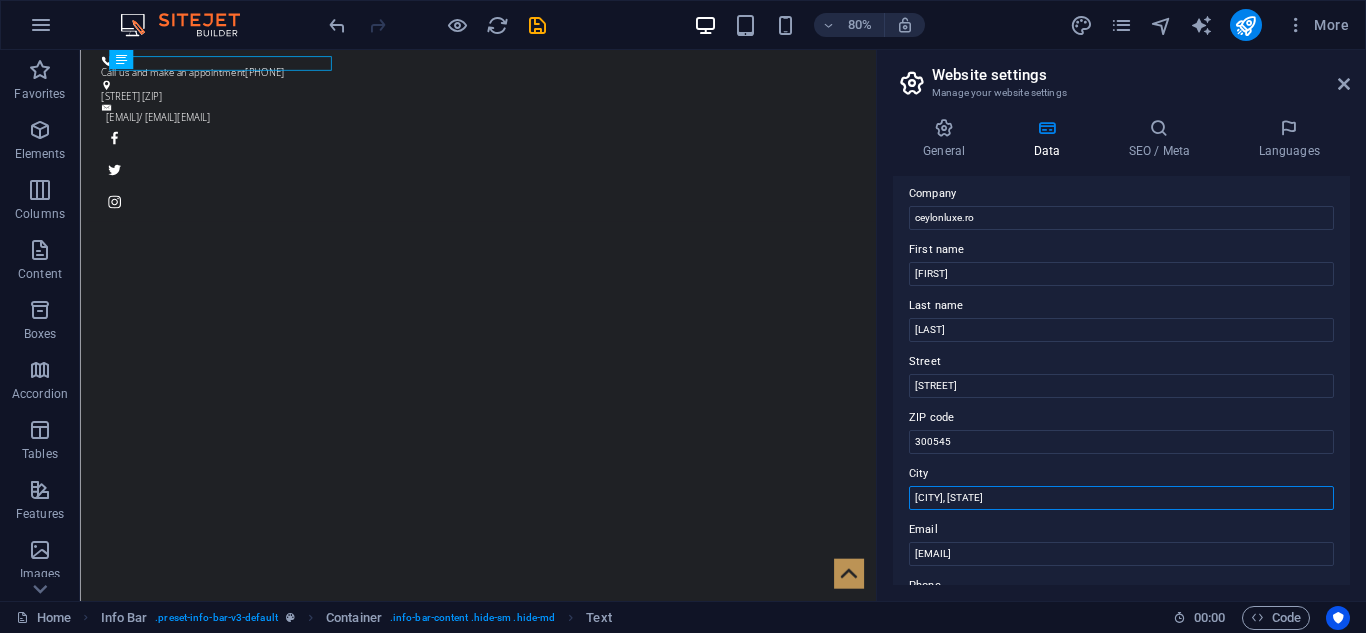 drag, startPoint x: 999, startPoint y: 503, endPoint x: 899, endPoint y: 500, distance: 100.04499 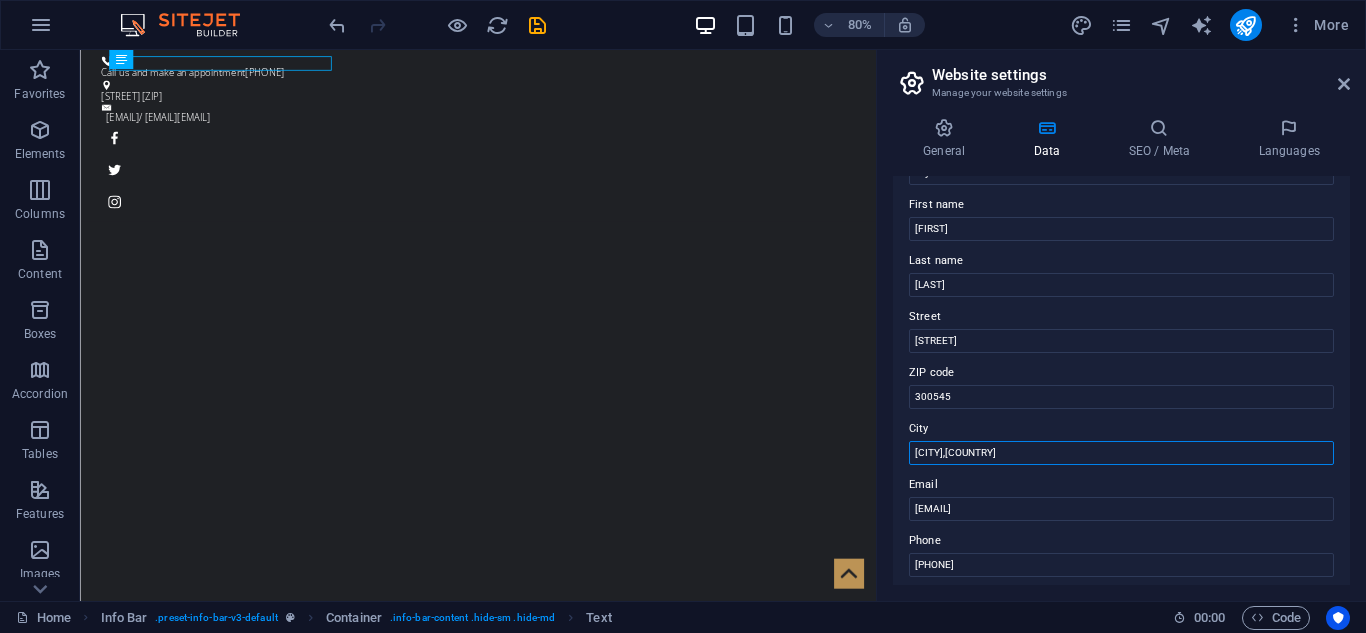 scroll, scrollTop: 114, scrollLeft: 0, axis: vertical 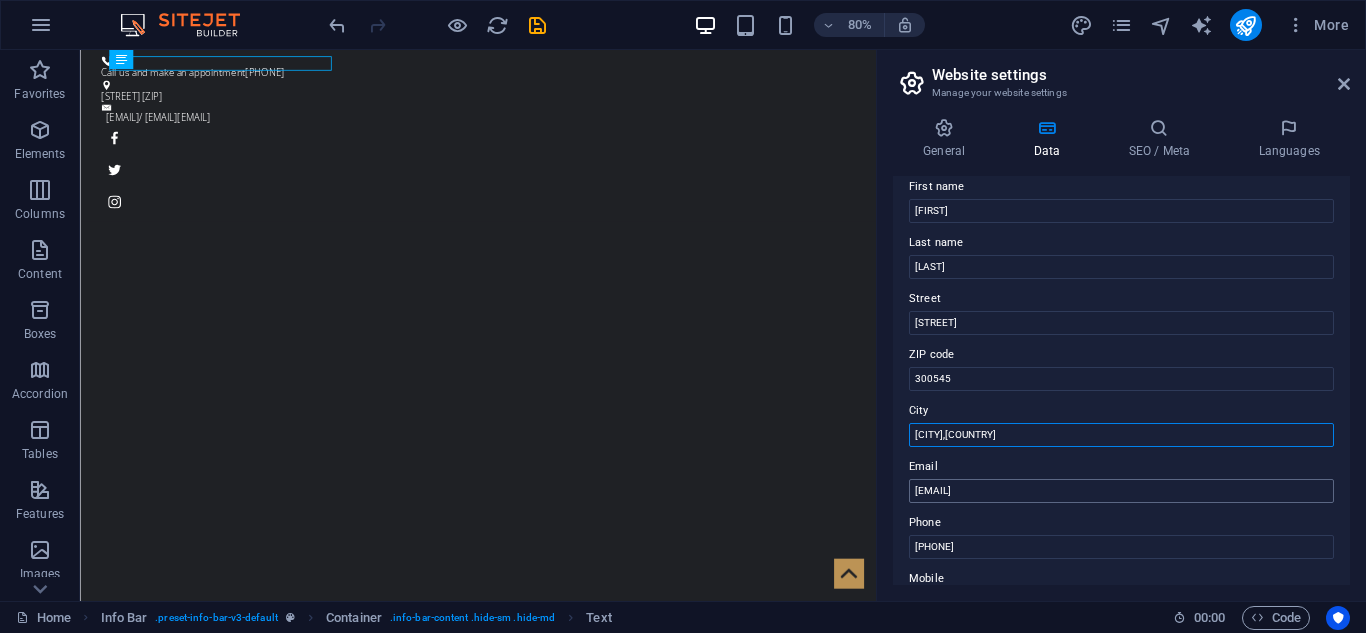 type on "[CITY],[STATE]" 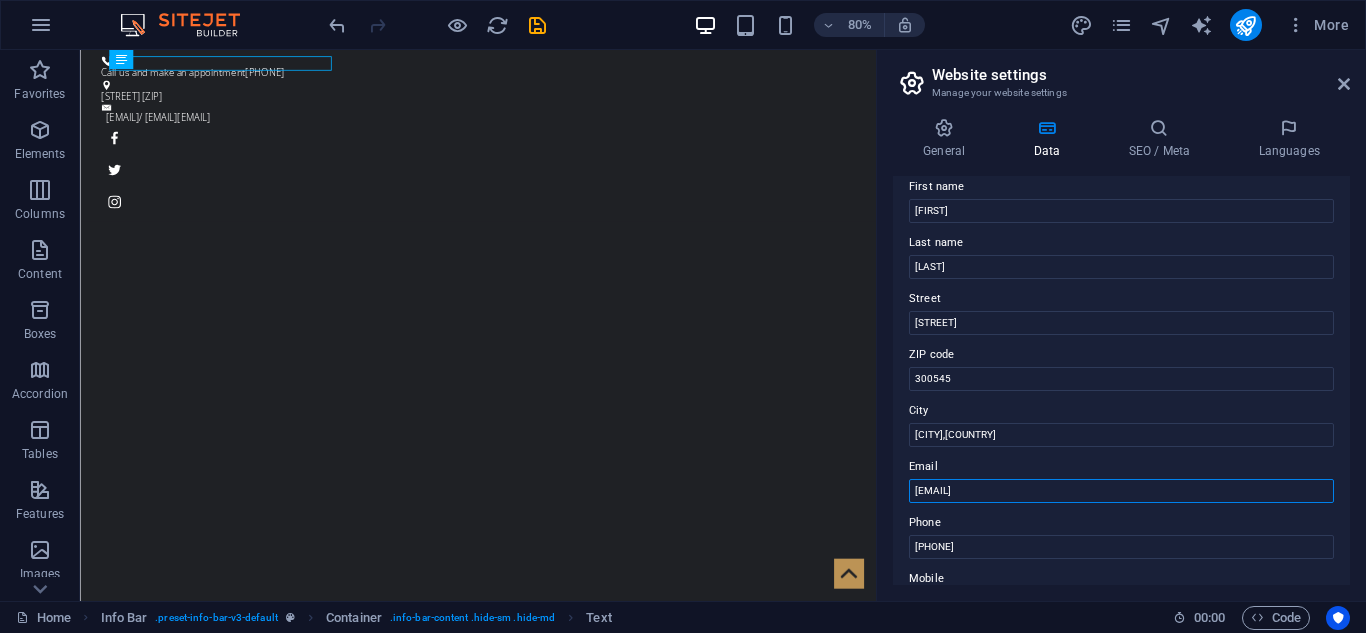 drag, startPoint x: 1150, startPoint y: 494, endPoint x: 902, endPoint y: 495, distance: 248.00201 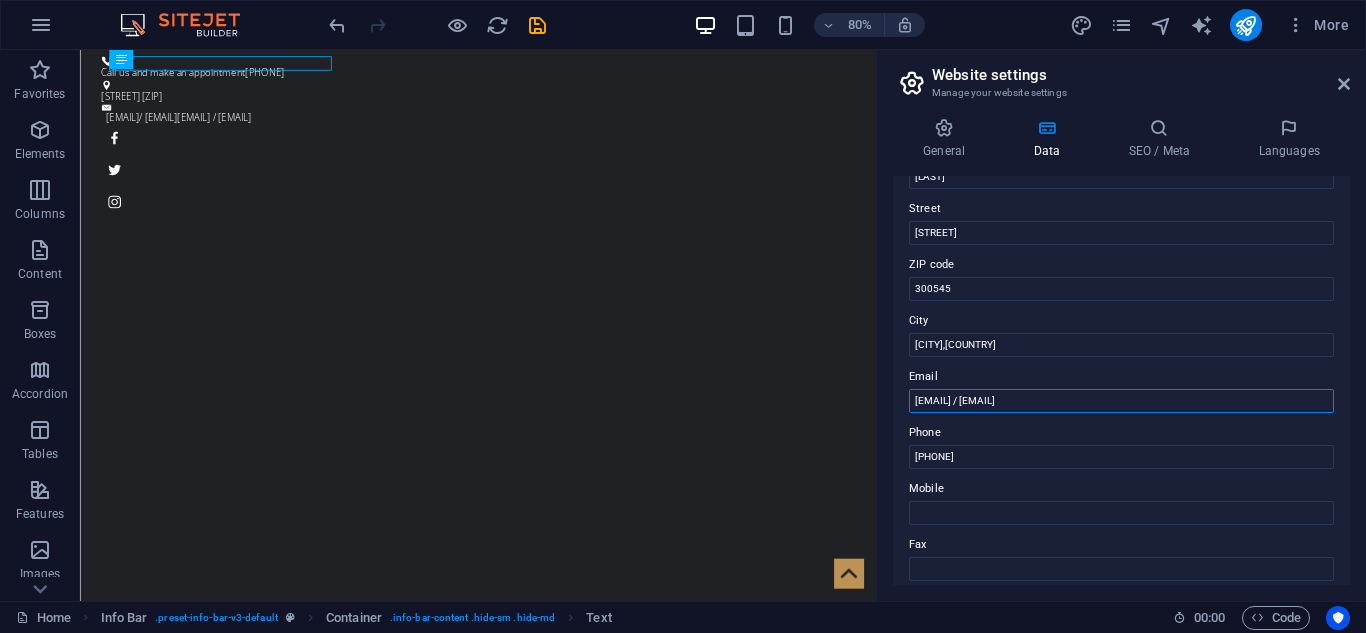 scroll, scrollTop: 214, scrollLeft: 0, axis: vertical 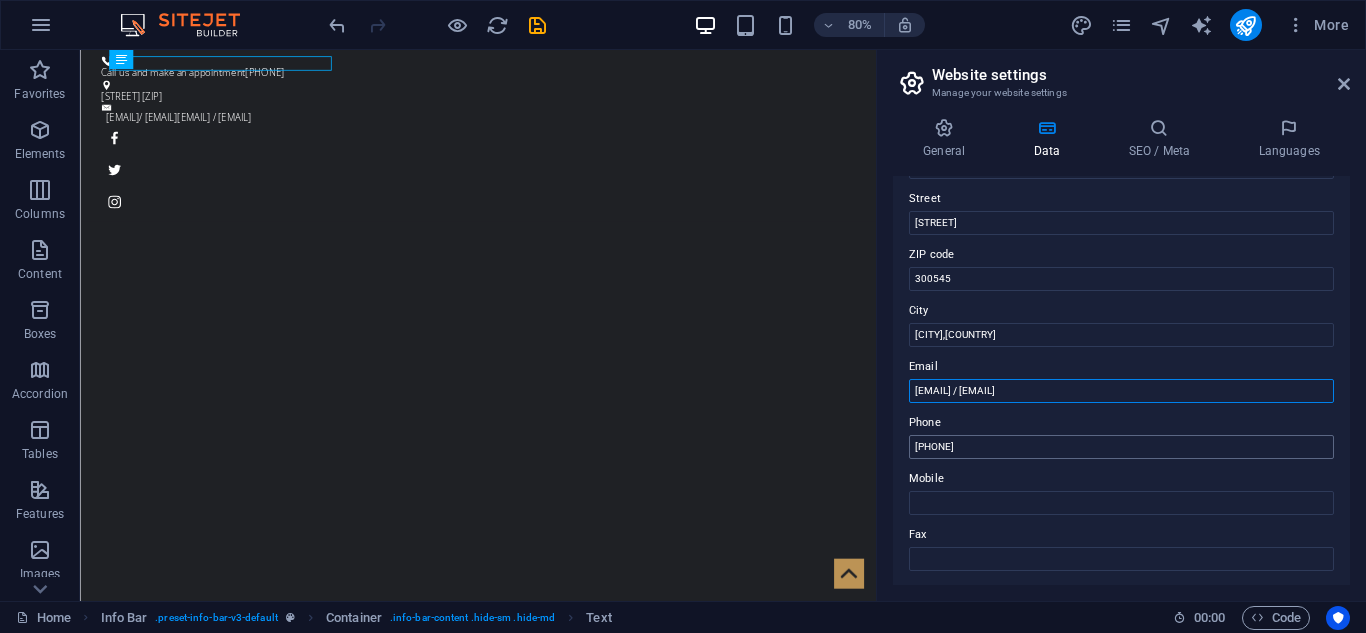 type on "support@example.ro / office@example.ro" 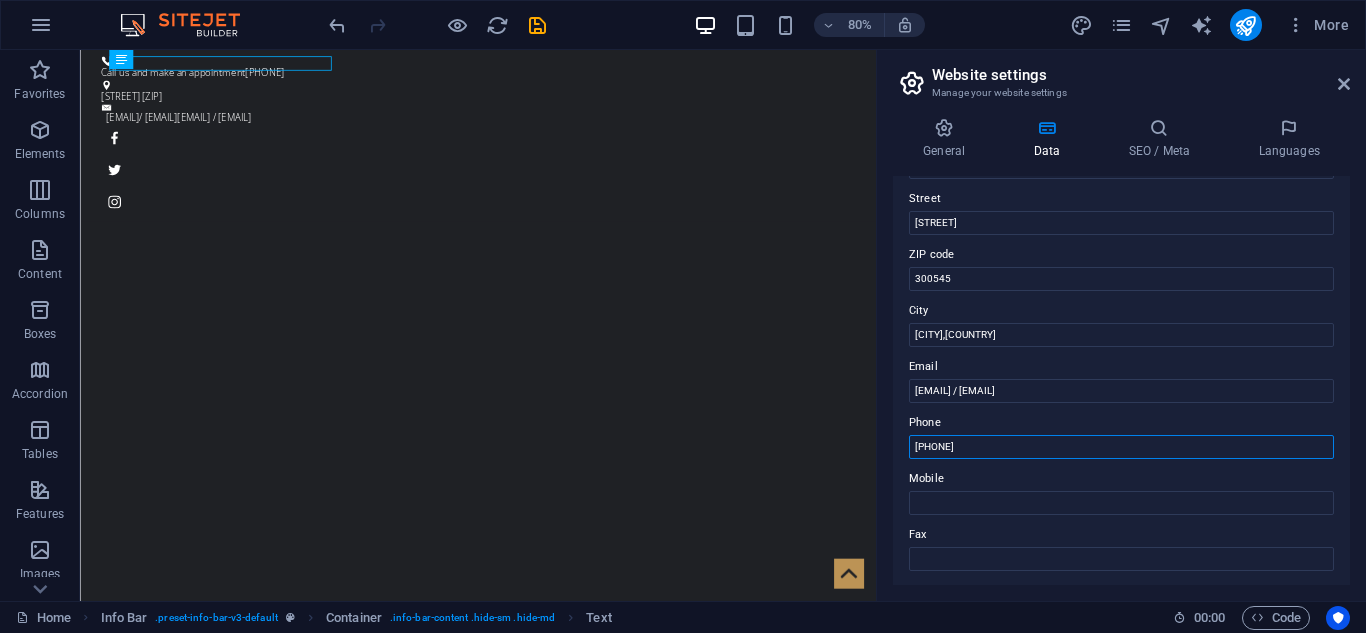click on "+1-123-456-7890" at bounding box center (1121, 447) 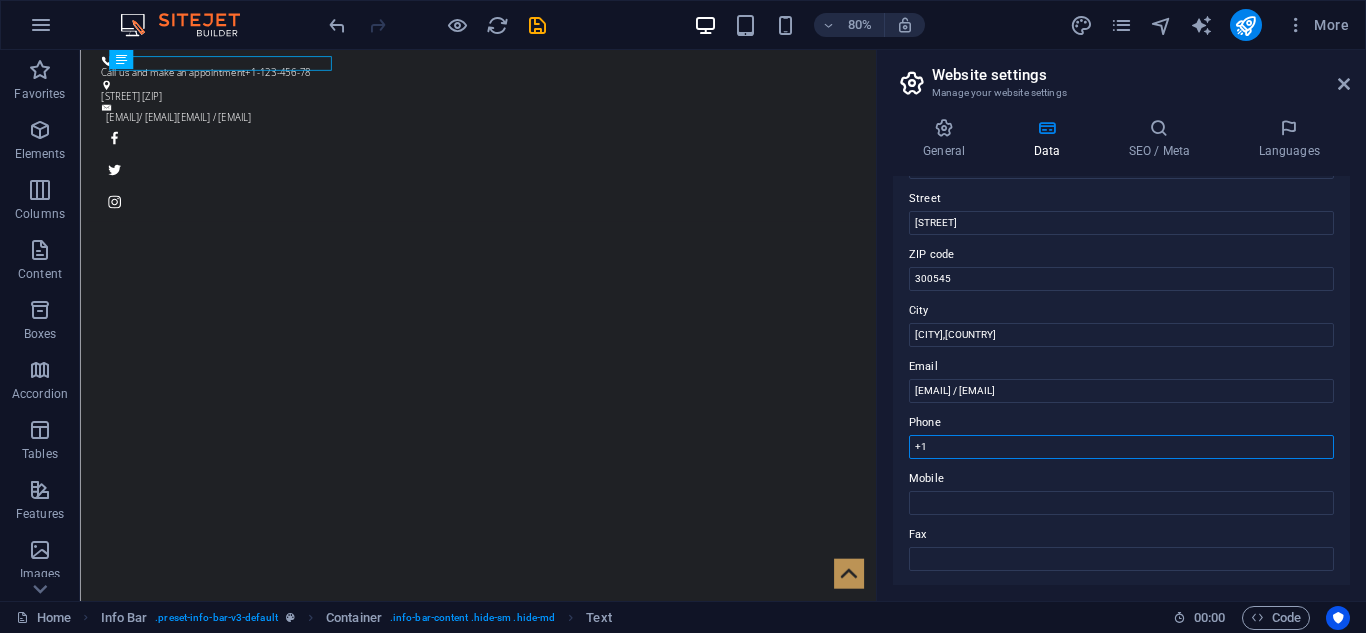 type on "+" 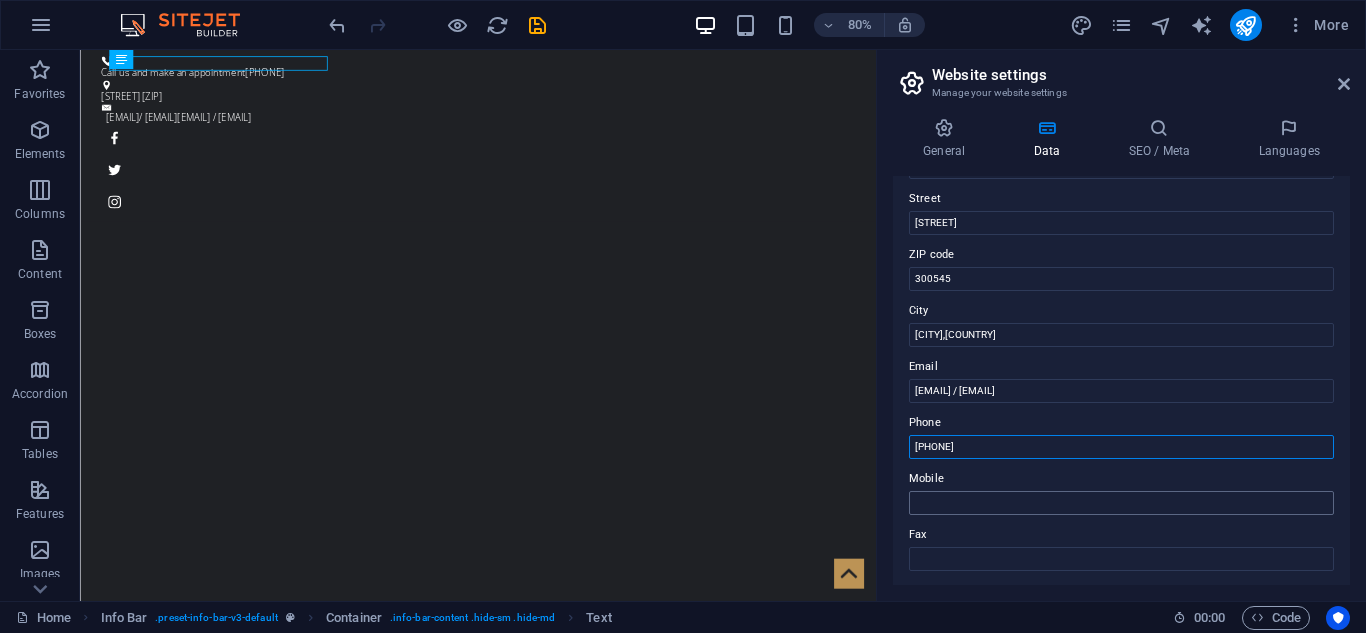 type on "[PHONE]" 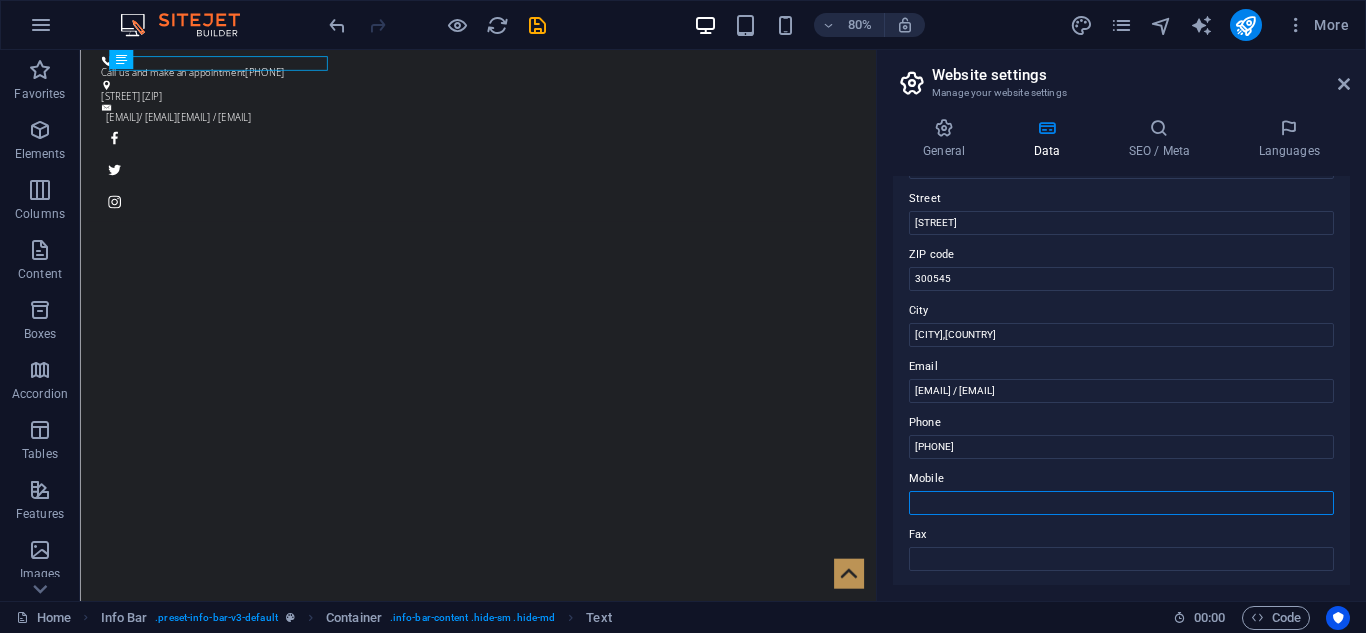 click on "Mobile" at bounding box center (1121, 503) 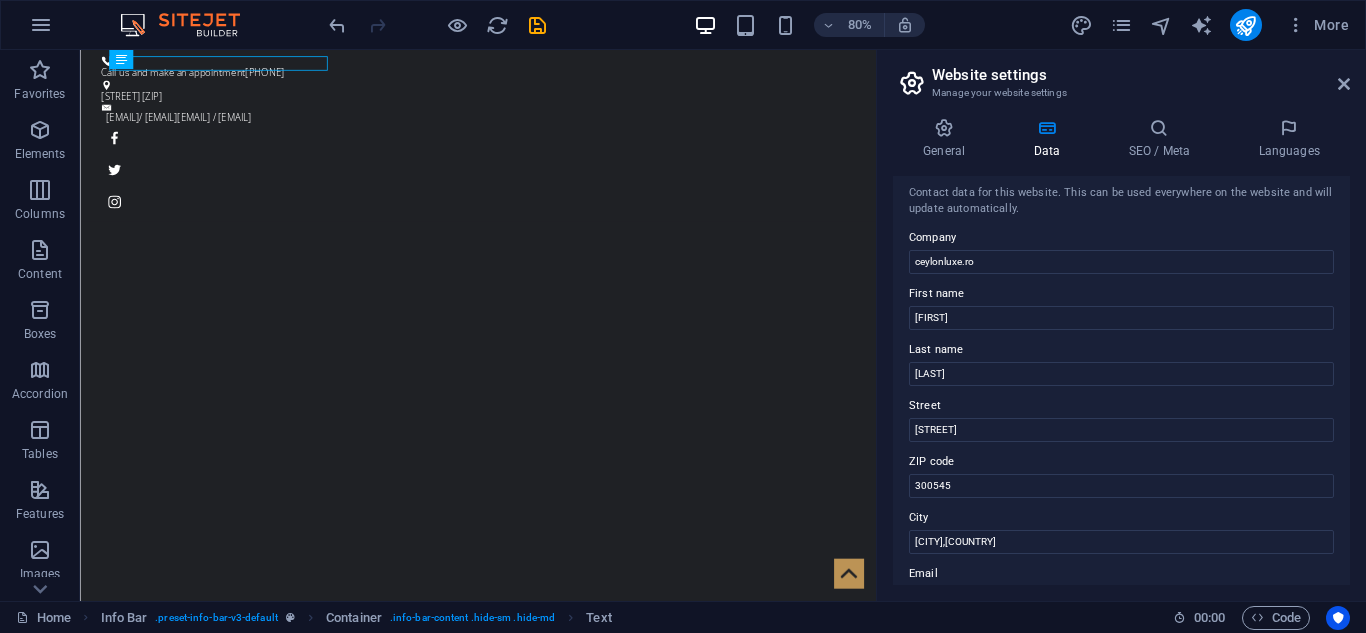 scroll, scrollTop: 0, scrollLeft: 0, axis: both 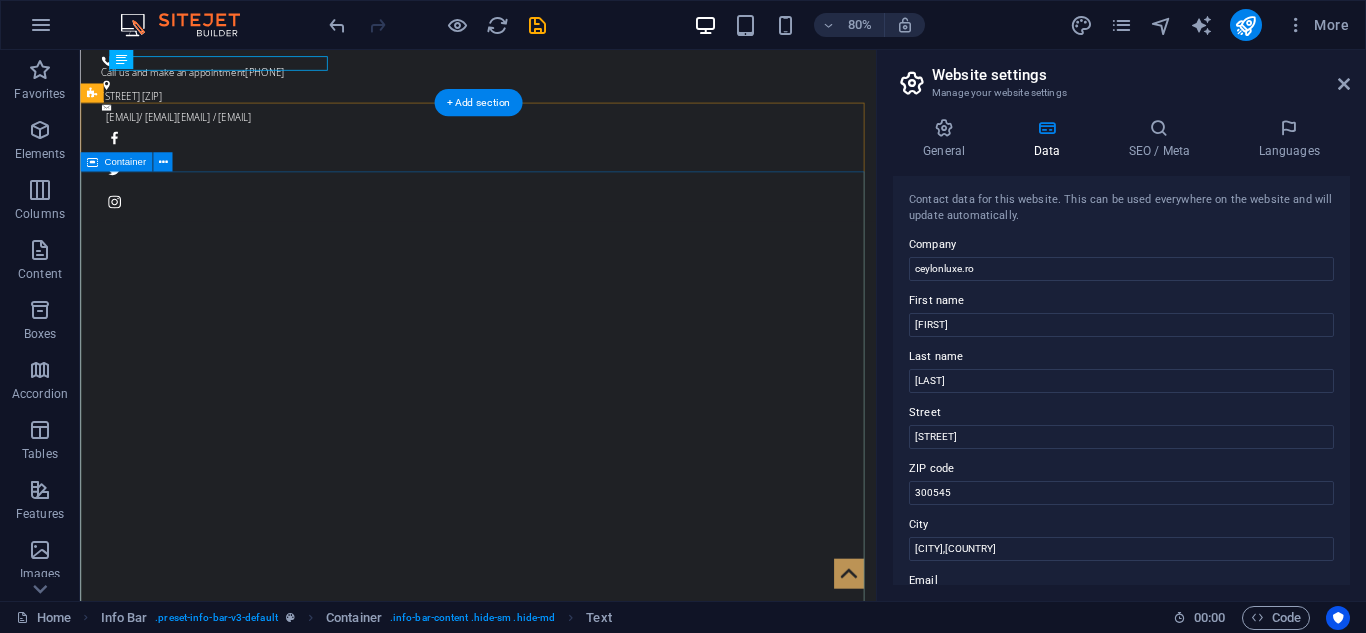 click on "Be a Gentleman. The original Barber Shop in [CITY] Learn more" at bounding box center [577, 1273] 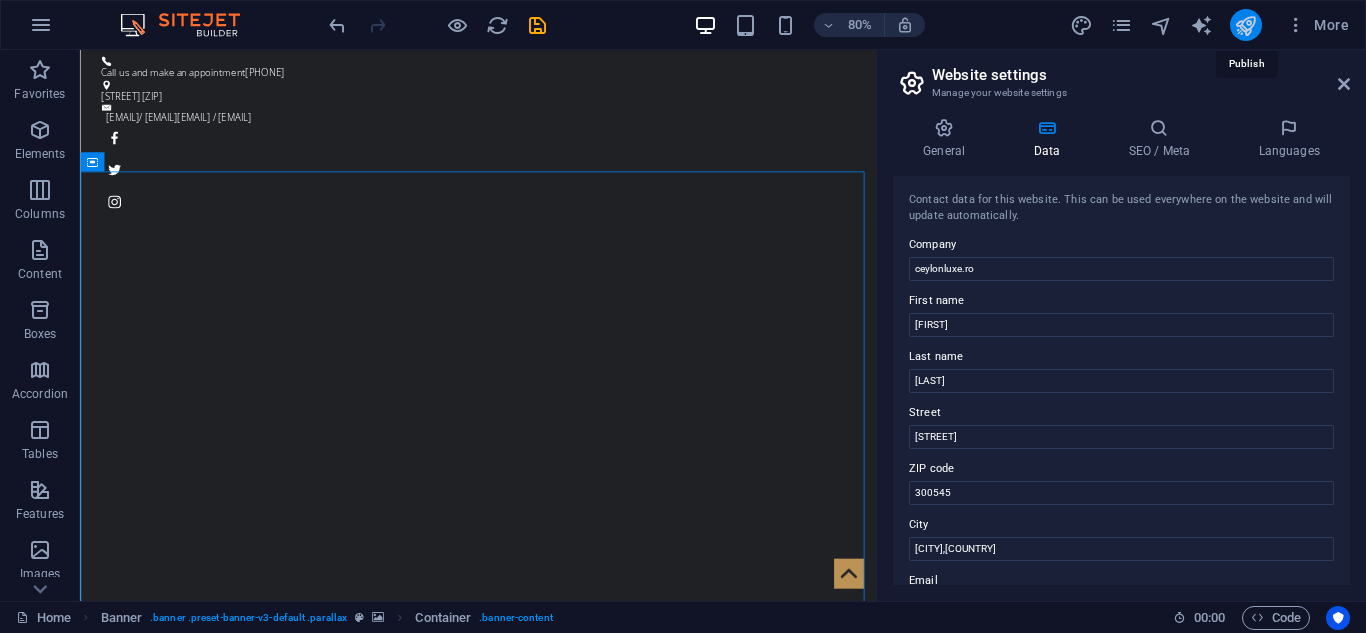 drag, startPoint x: 1248, startPoint y: 16, endPoint x: 1259, endPoint y: 37, distance: 23.70654 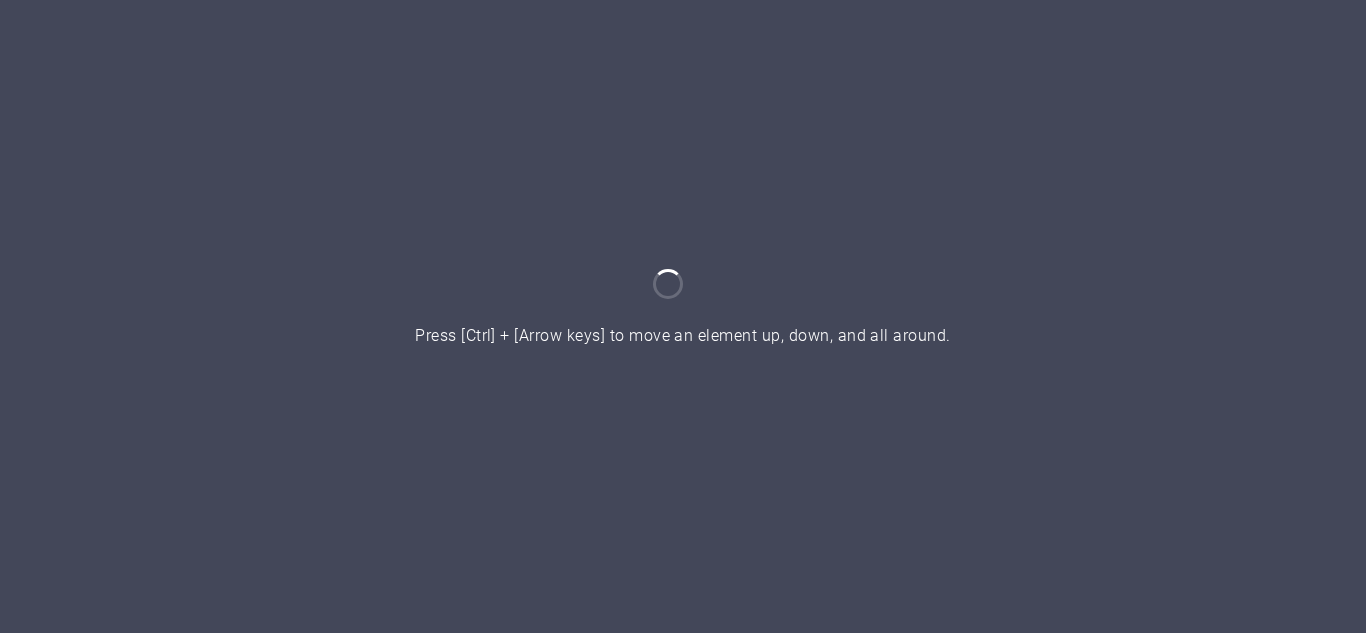 scroll, scrollTop: 0, scrollLeft: 0, axis: both 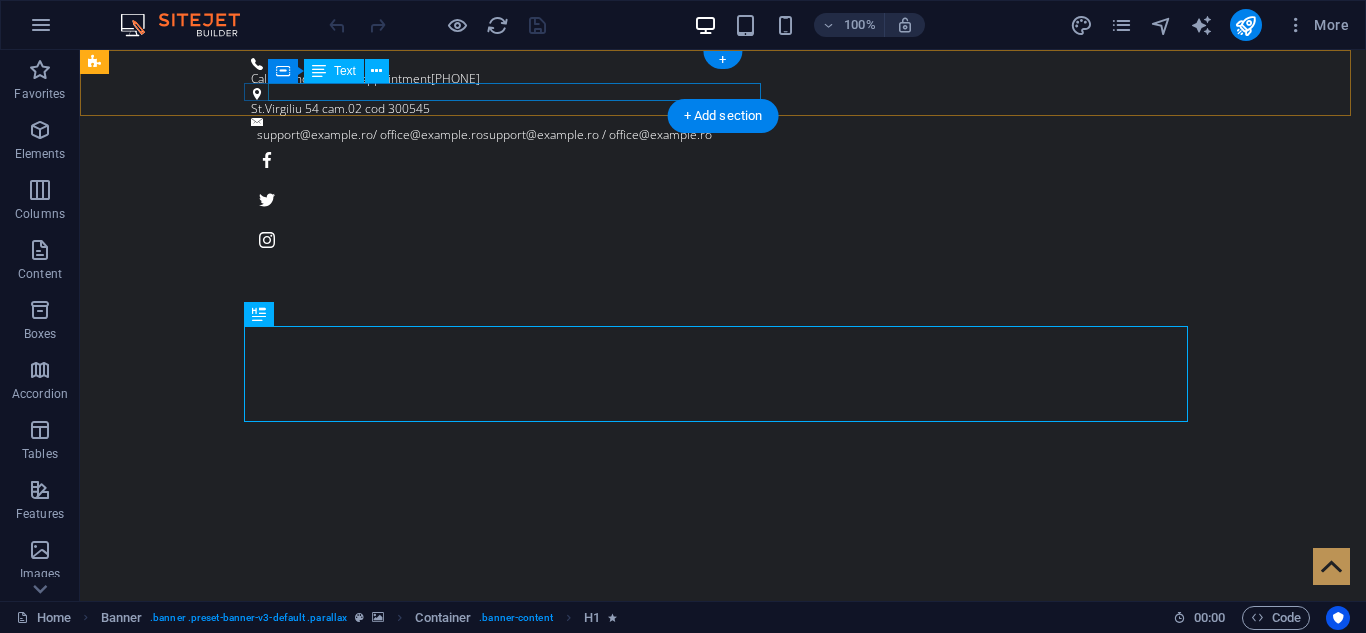 click on "support@example.ro / office@example.ro support@example.ro / office@example.ro" at bounding box center [718, 135] 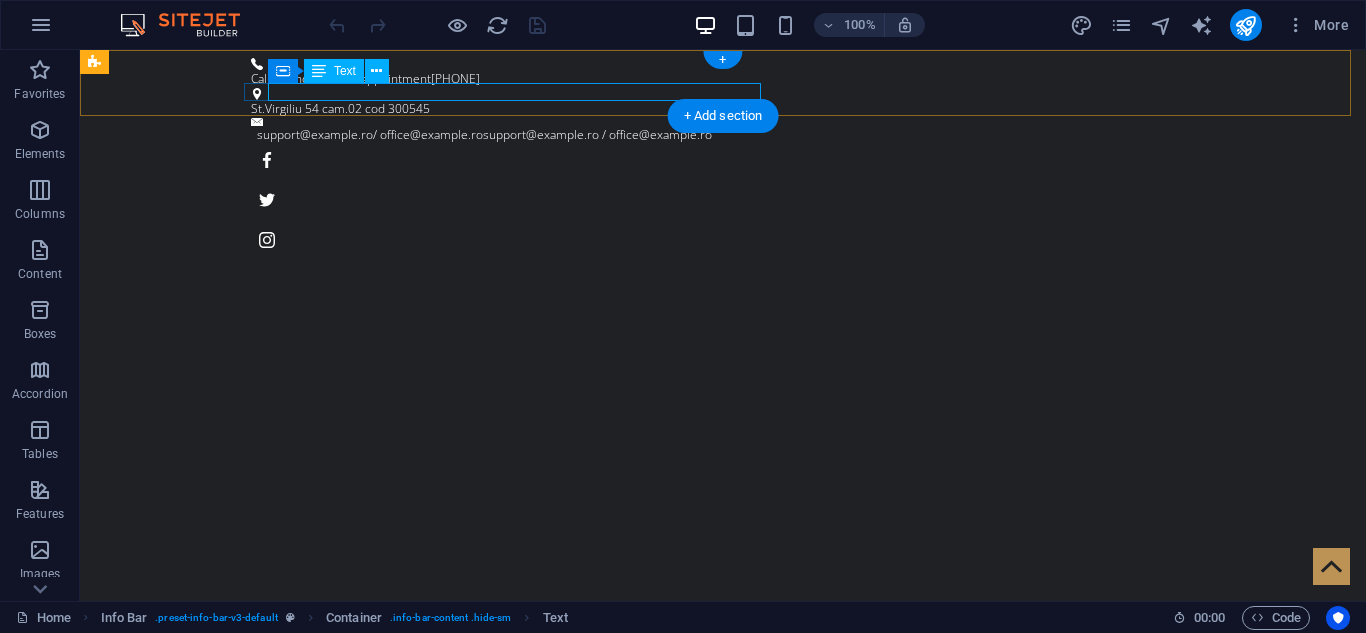 click on "support@example.ro / office@example.ro support@example.ro / office@example.ro" at bounding box center [718, 135] 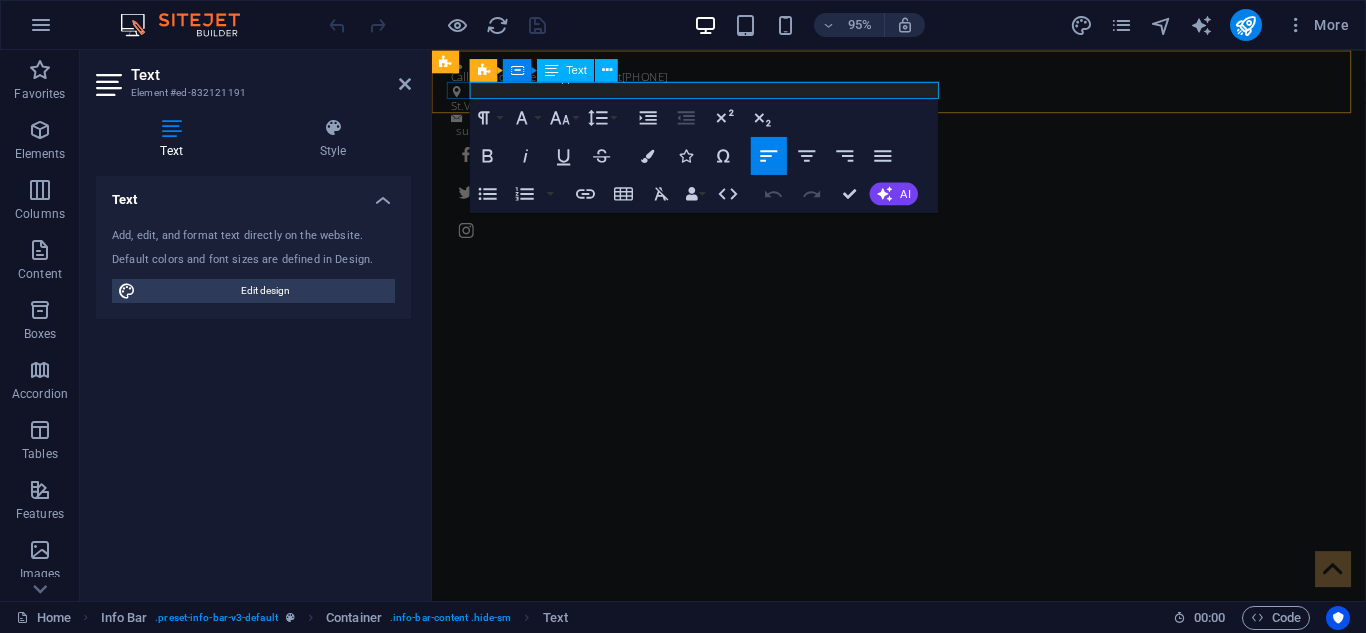 drag, startPoint x: 961, startPoint y: 92, endPoint x: 899, endPoint y: 92, distance: 62 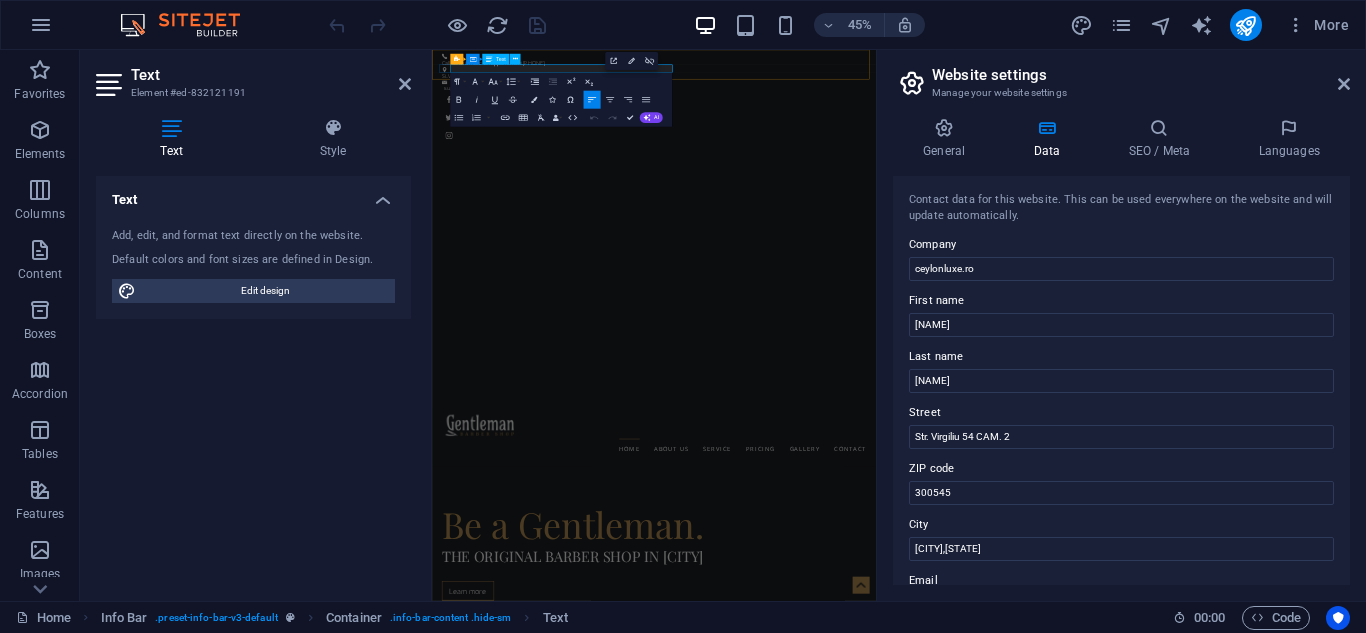 click on "support@example.ro / office@example.ro" at bounding box center (800, 134) 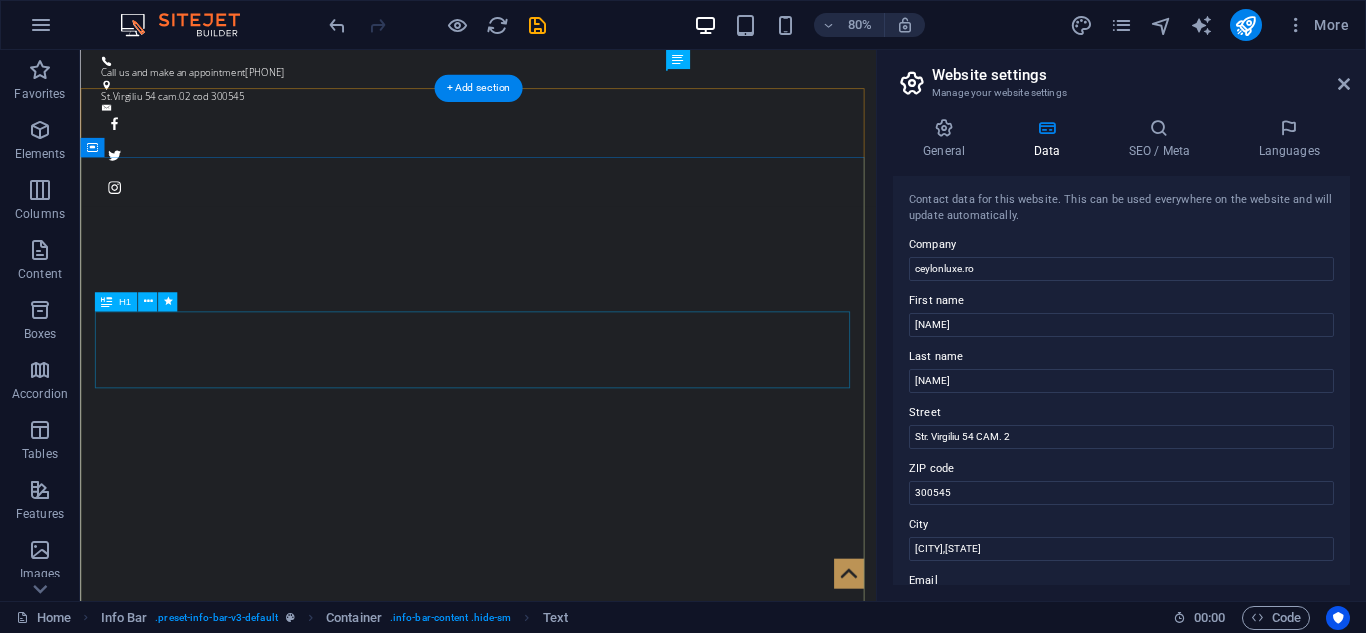 click on "Be a Gentleman." at bounding box center [578, 1194] 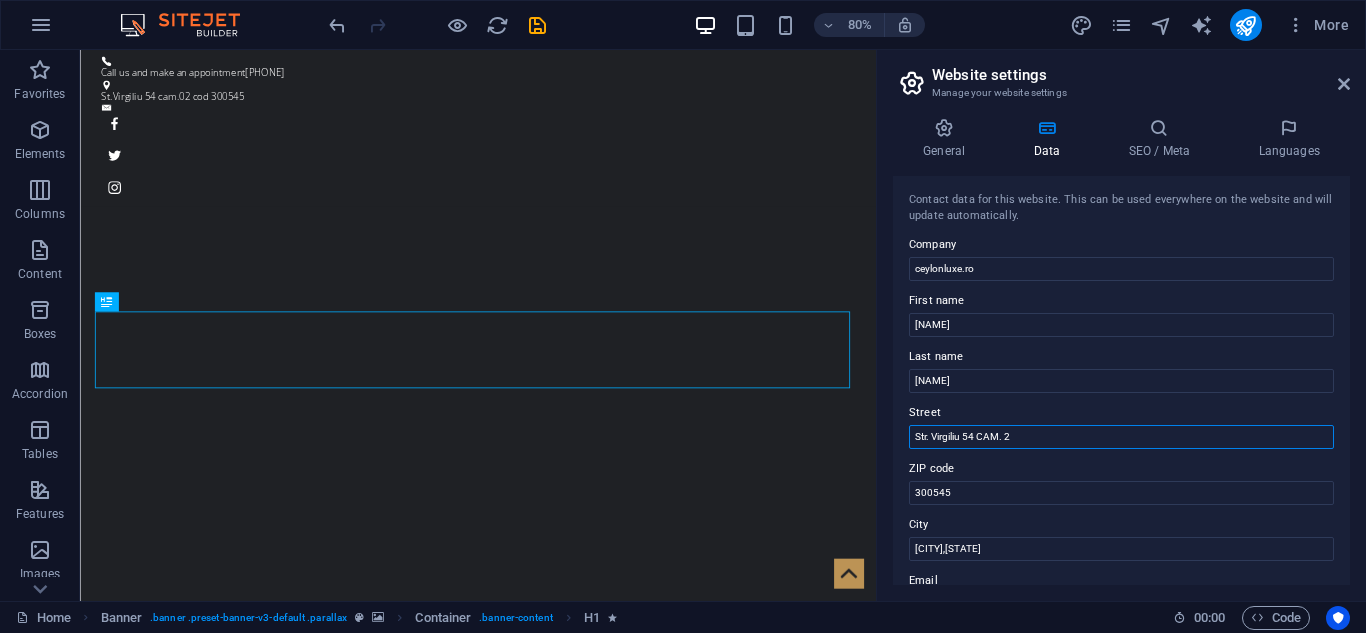click on "Str. Virgiliu 54 CAM. 2" at bounding box center (1121, 437) 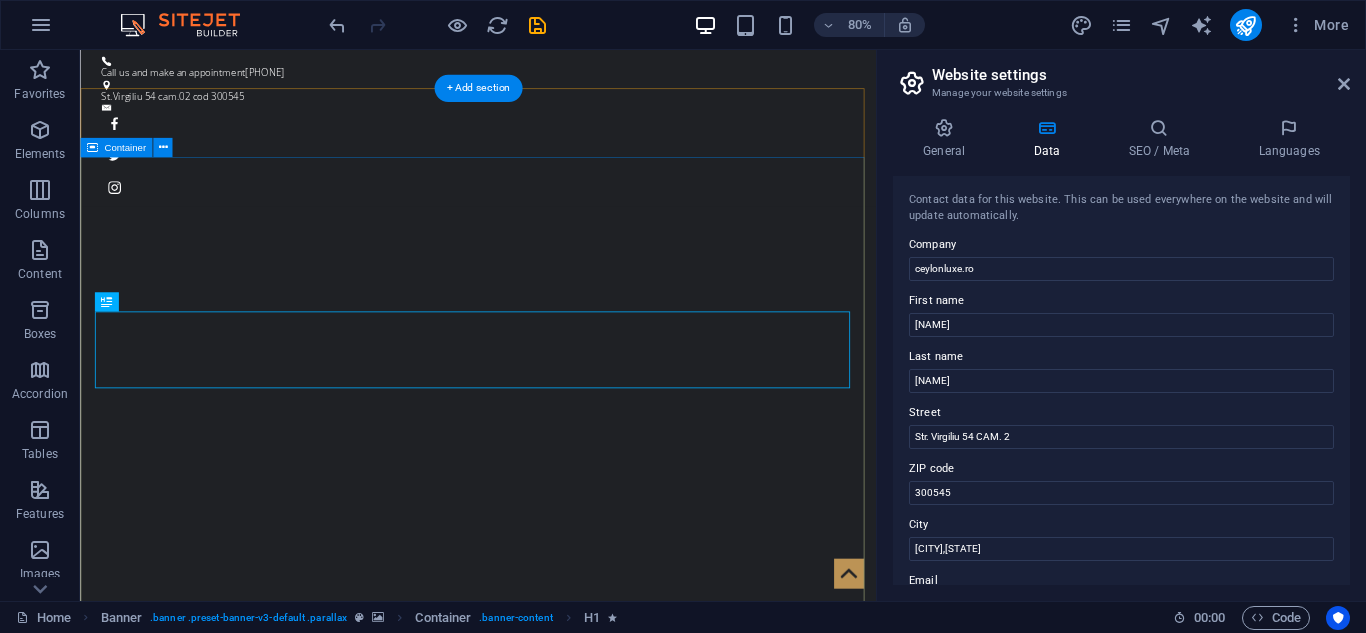 click on "Be a Gentleman. The original Barber Shop in [CITY] Learn more" at bounding box center [577, 1255] 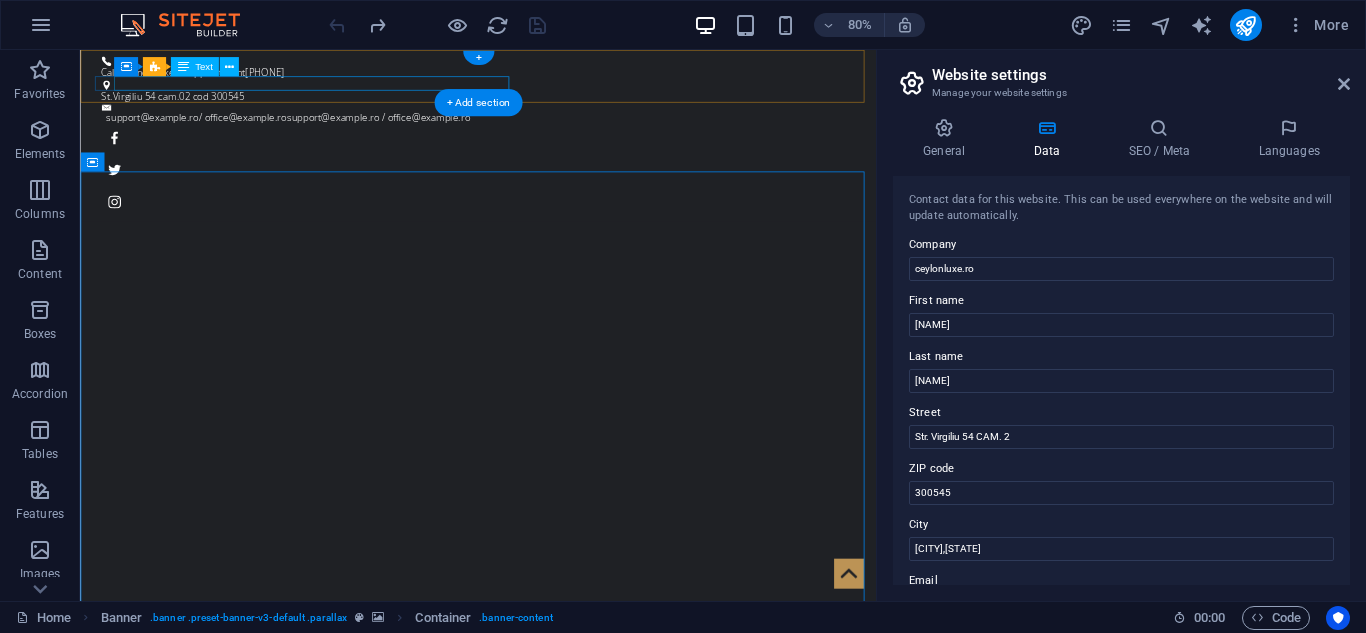 click on "support@example.ro / office@example.ro support@example.ro / office@example.ro" at bounding box center (573, 135) 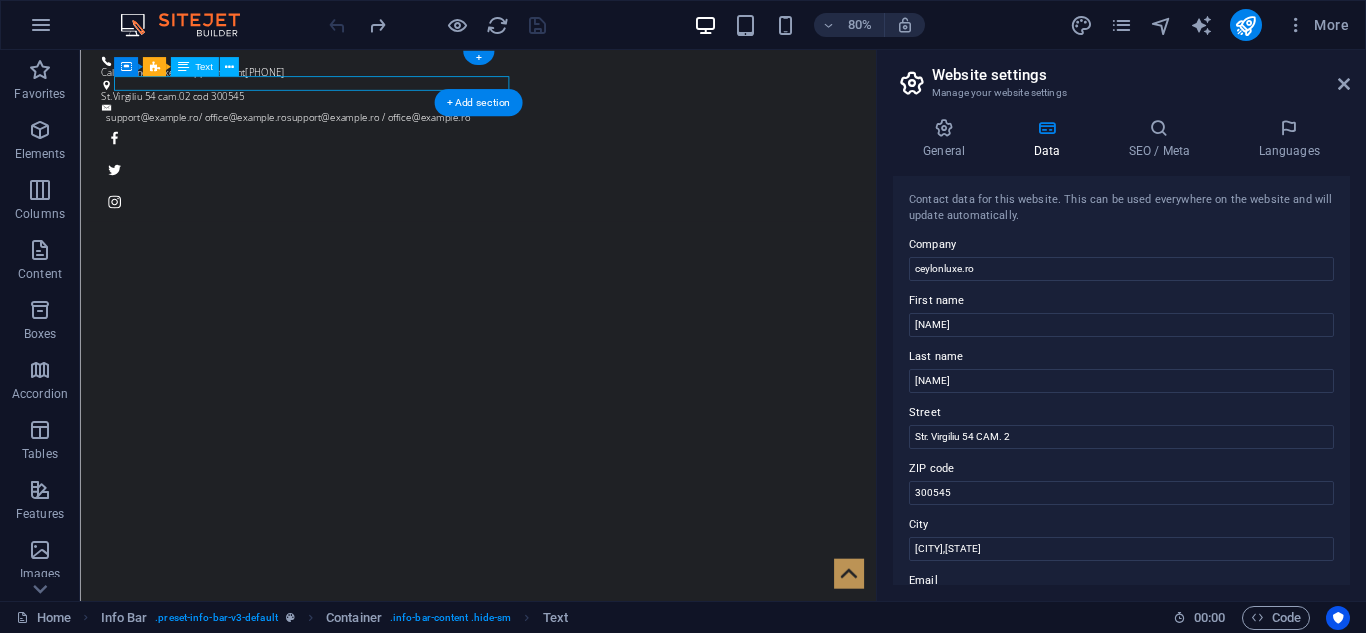 click on "support@example.ro / office@example.ro support@example.ro / office@example.ro" at bounding box center [573, 135] 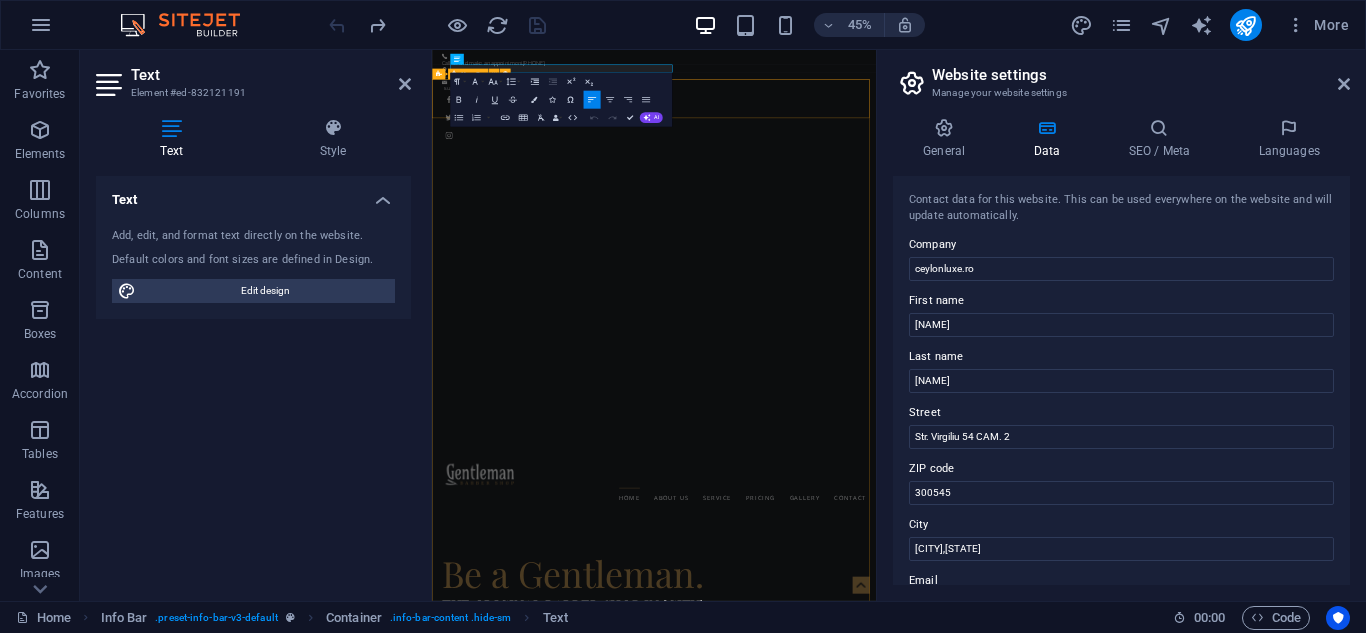 drag, startPoint x: 720, startPoint y: 87, endPoint x: 1191, endPoint y: 116, distance: 471.89194 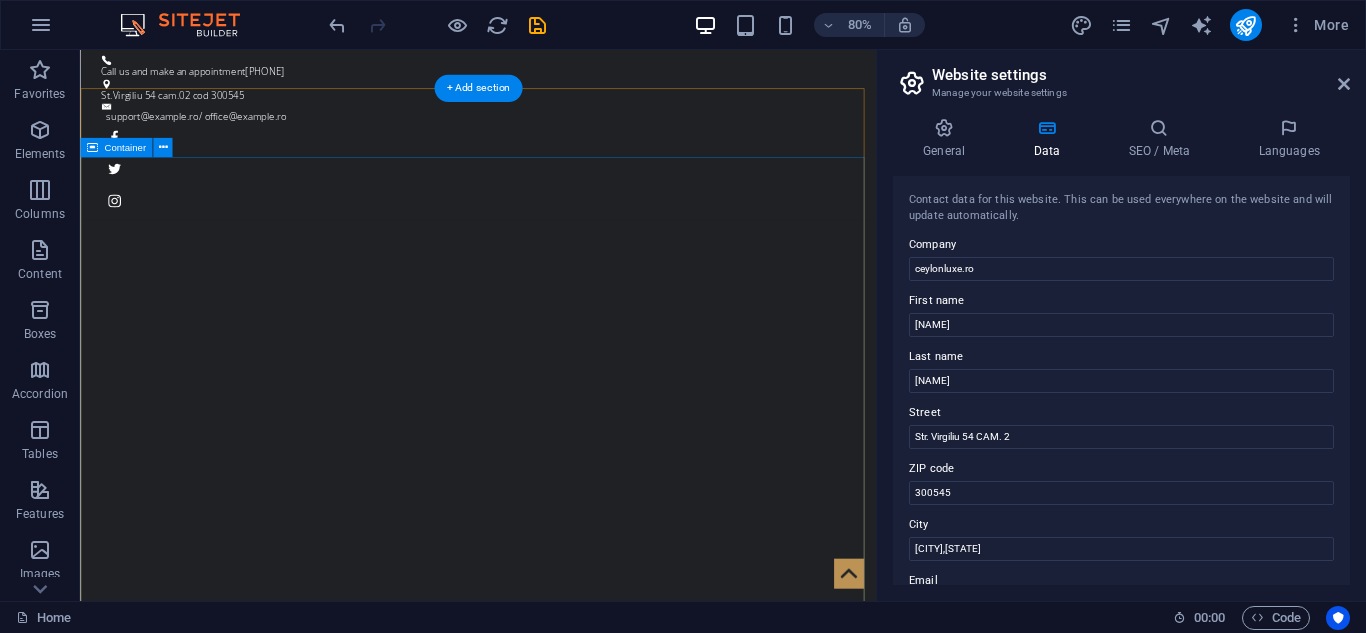 scroll, scrollTop: 0, scrollLeft: 0, axis: both 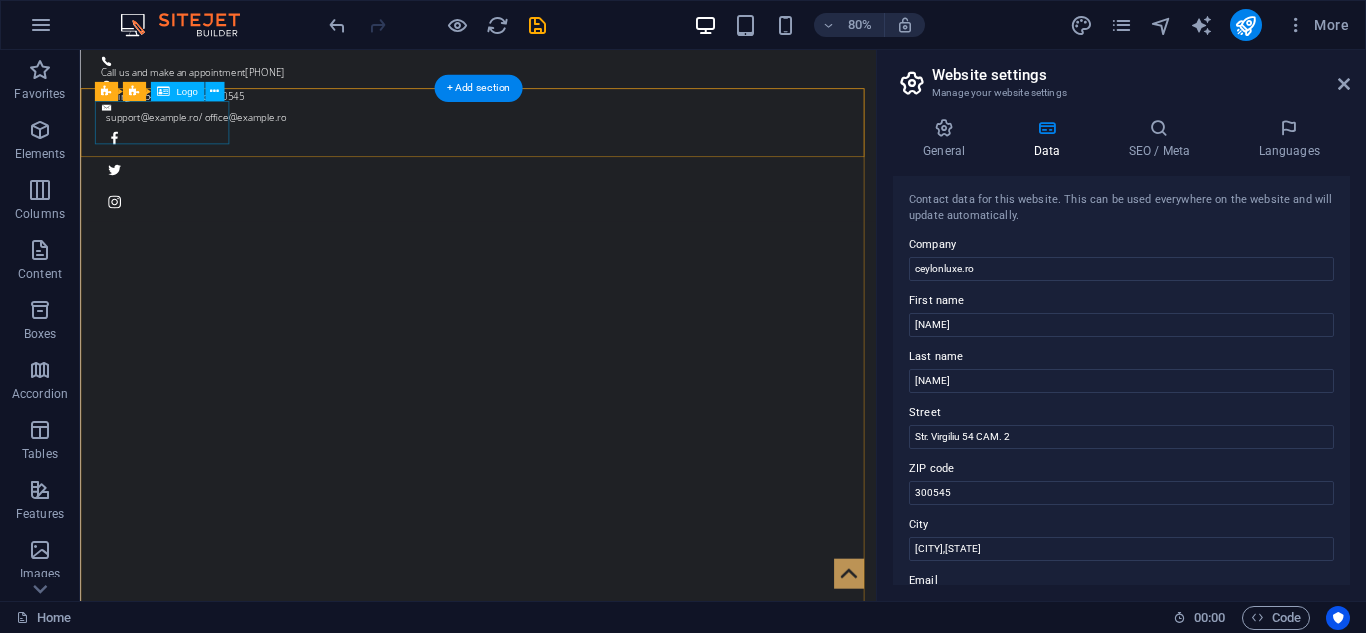 click at bounding box center (578, 996) 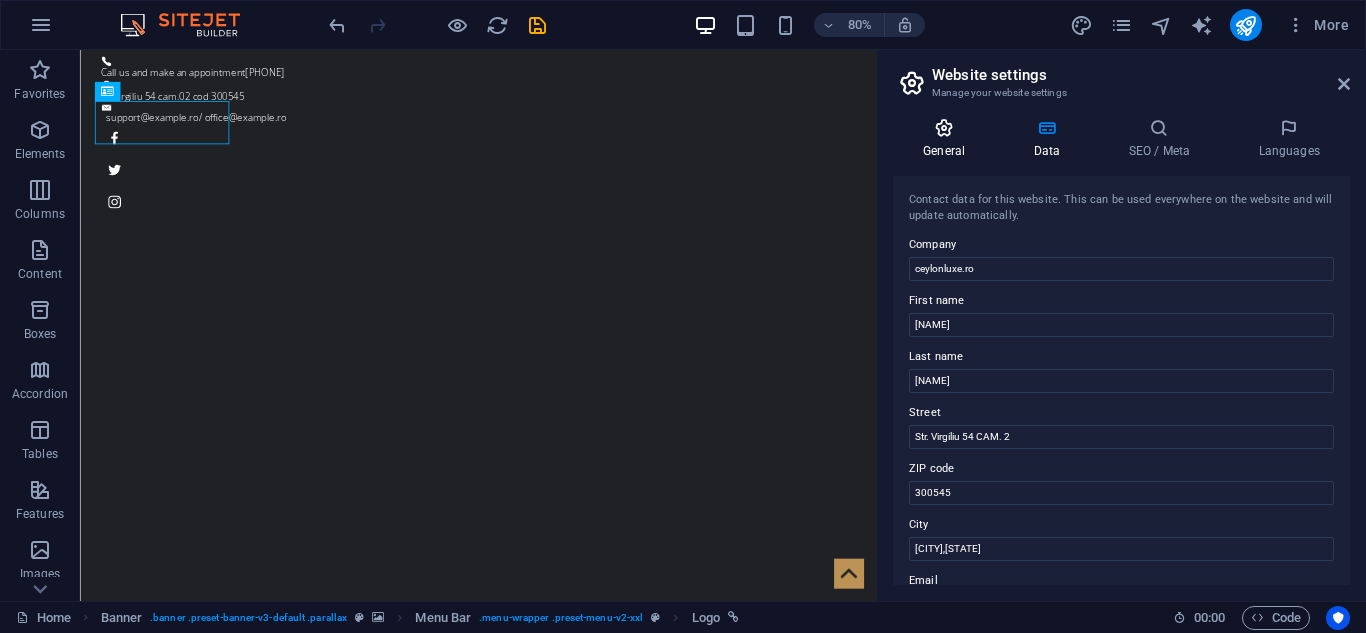 click on "General" at bounding box center (948, 139) 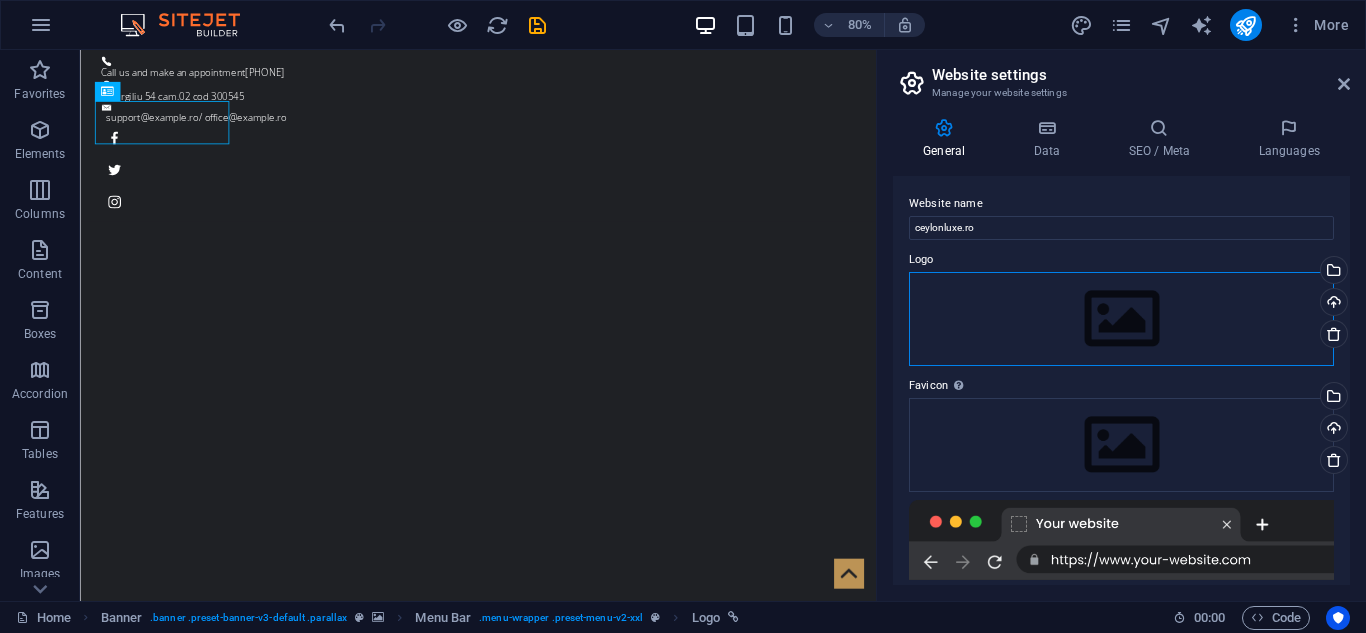 click on "Drag files here, click to choose files or select files from Files or our free stock photos & videos" at bounding box center (1121, 319) 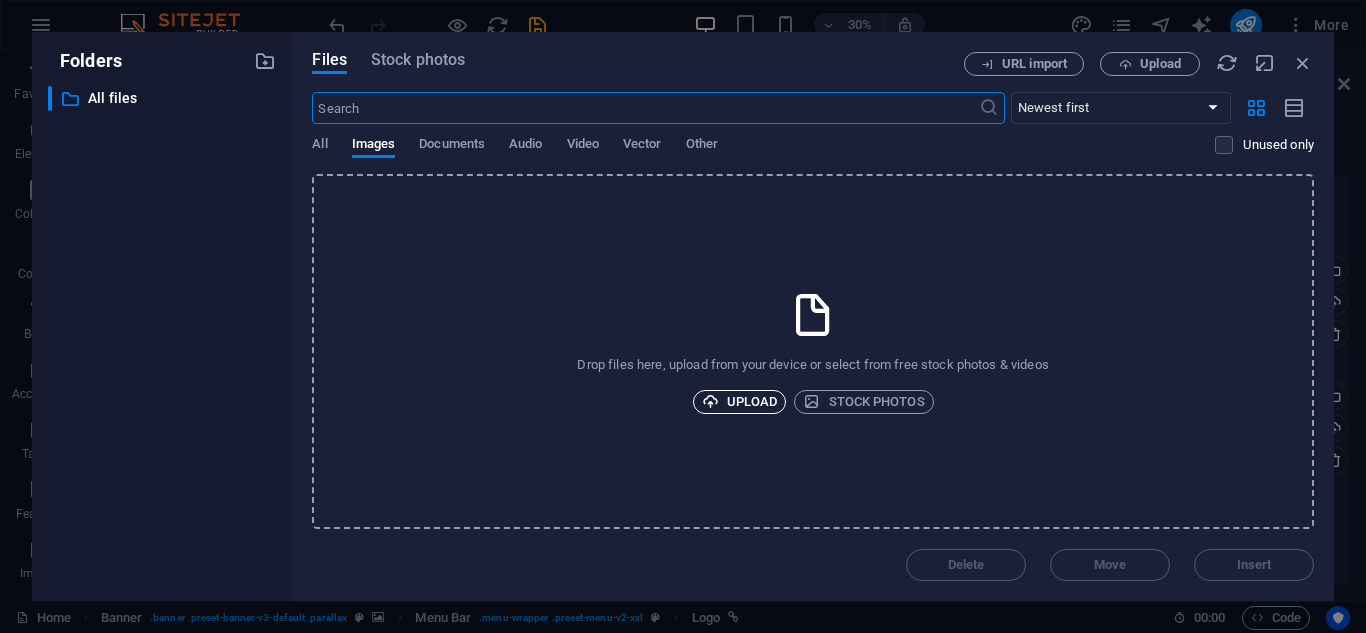 click on "Upload" at bounding box center (740, 402) 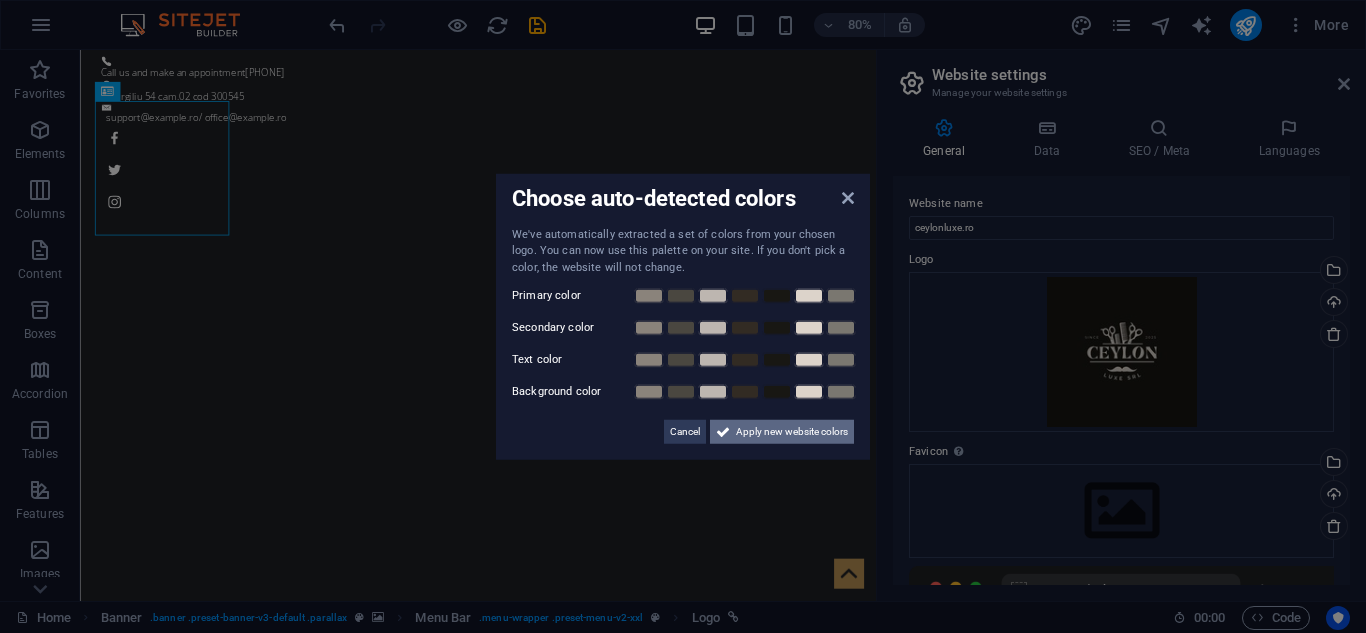 click on "Apply new website colors" at bounding box center (792, 432) 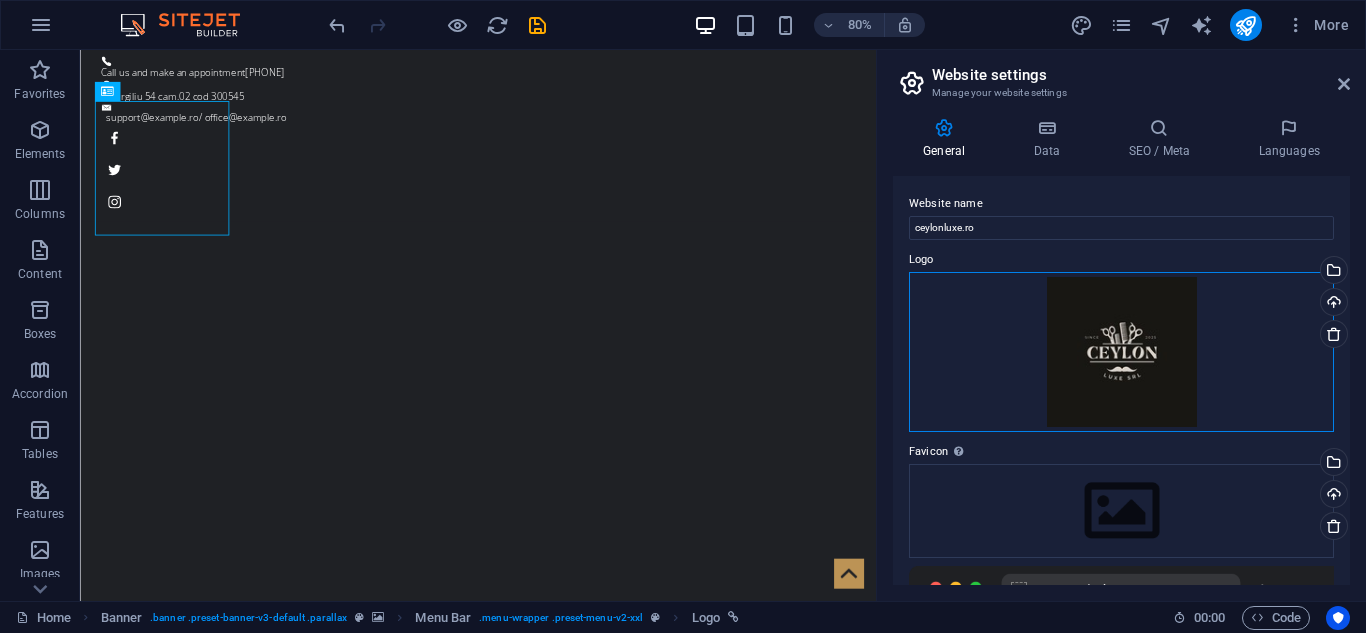 click on "Drag files here, click to choose files or select files from Files or our free stock photos & videos" at bounding box center (1121, 352) 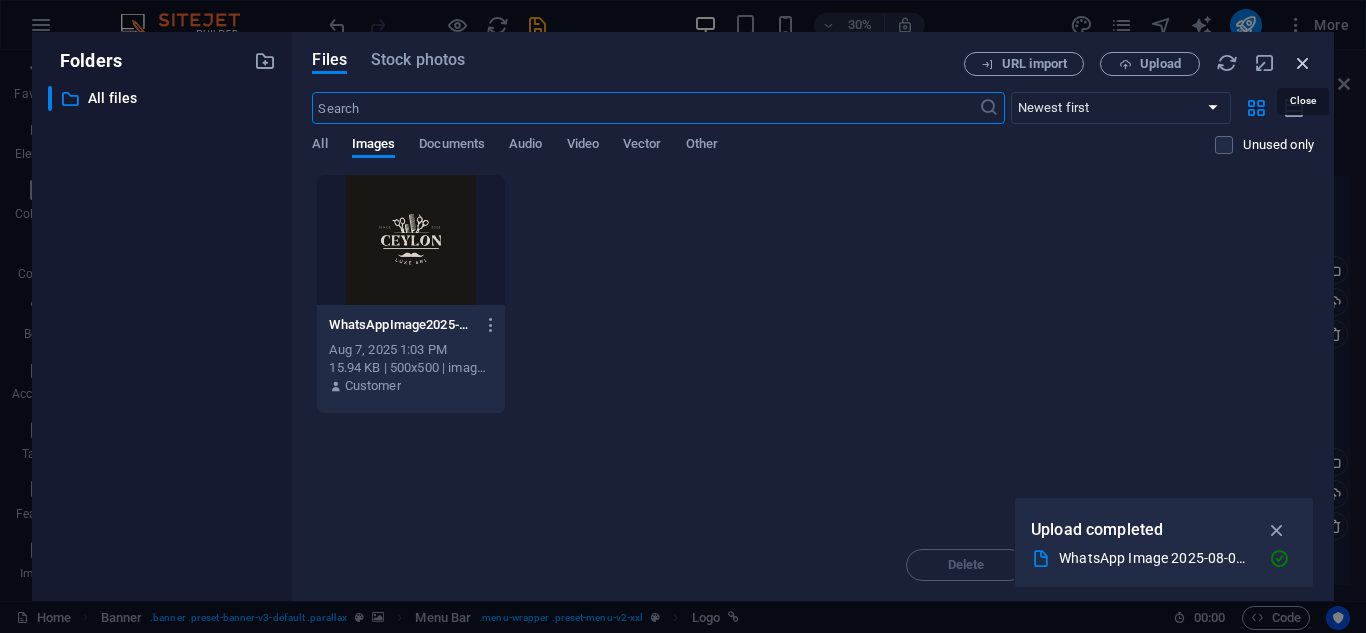 click at bounding box center [1303, 63] 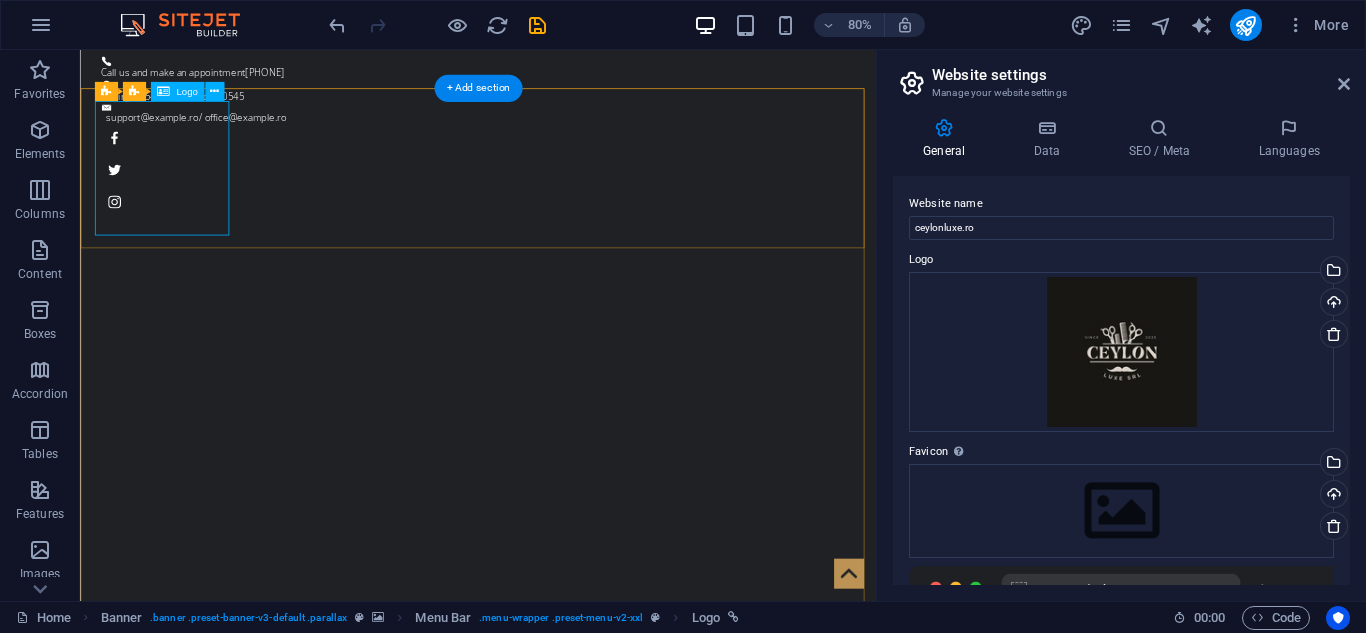 click at bounding box center (578, 1053) 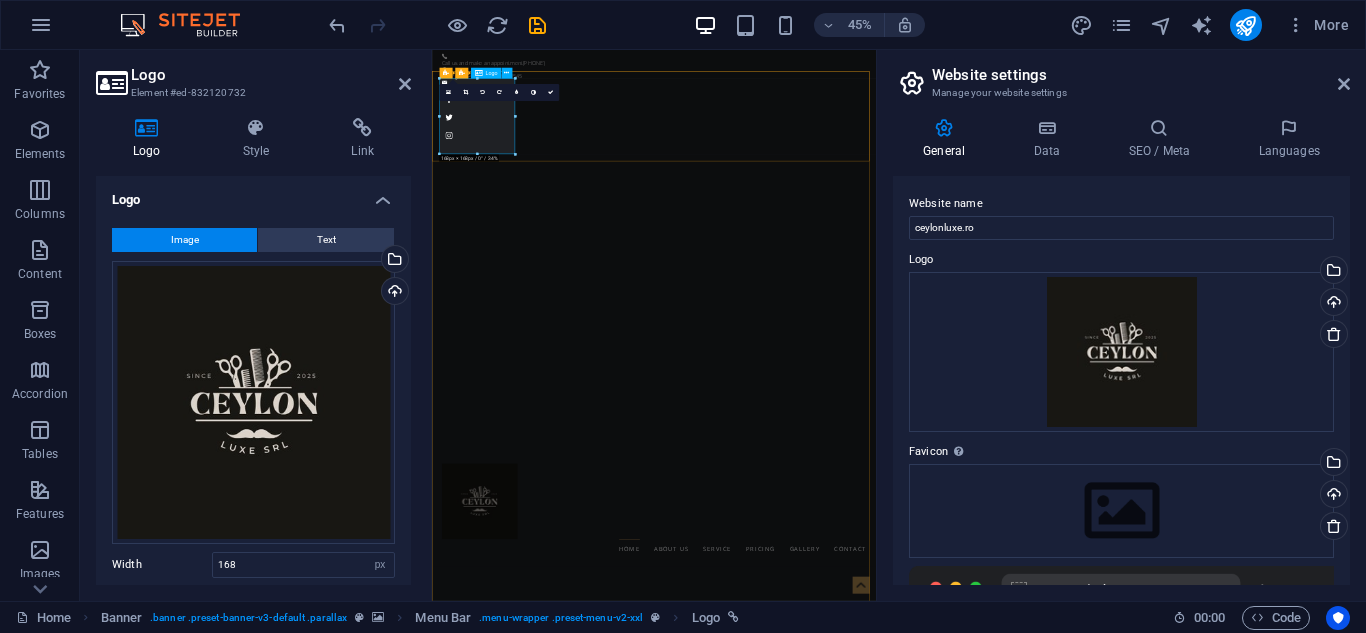 drag, startPoint x: 913, startPoint y: 202, endPoint x: 540, endPoint y: 256, distance: 376.88858 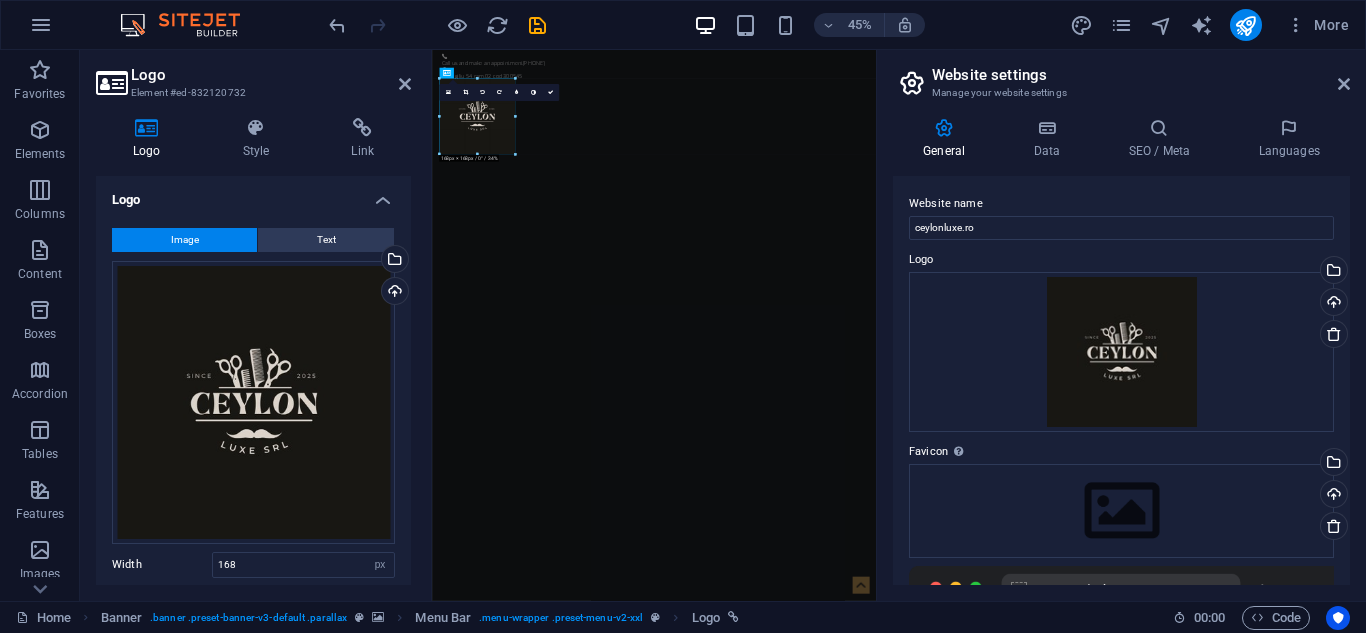 click at bounding box center (477, 154) 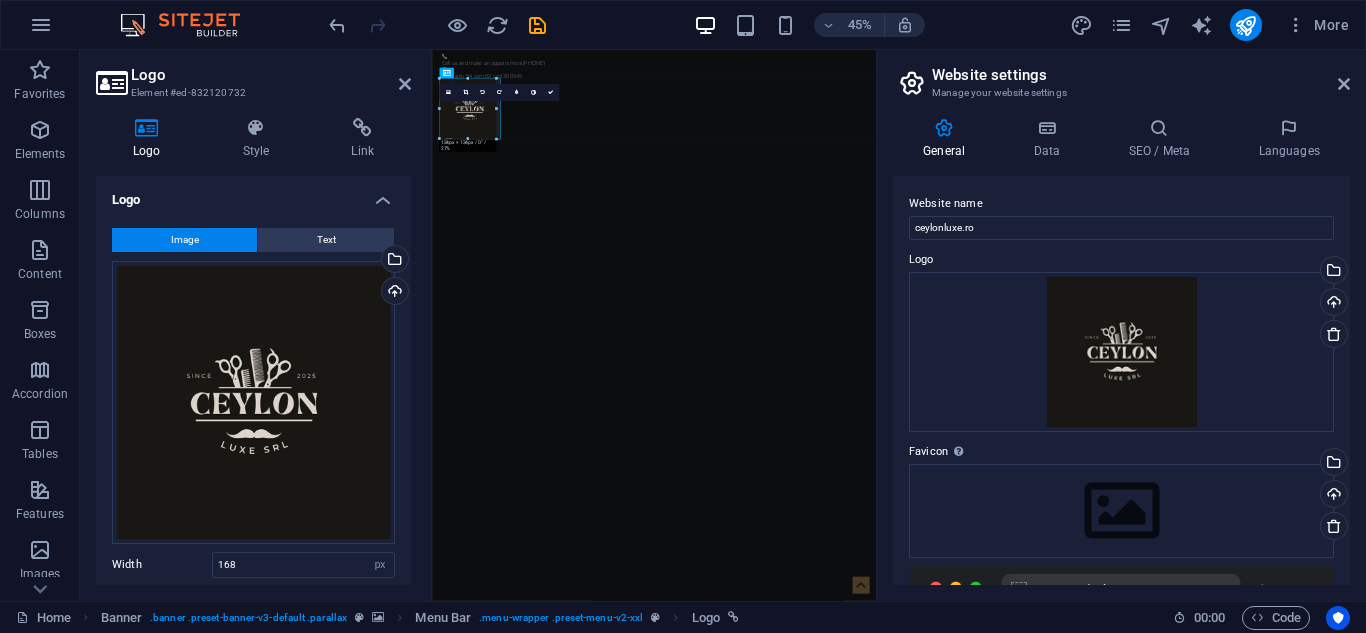 drag, startPoint x: 476, startPoint y: 154, endPoint x: 461, endPoint y: 112, distance: 44.598206 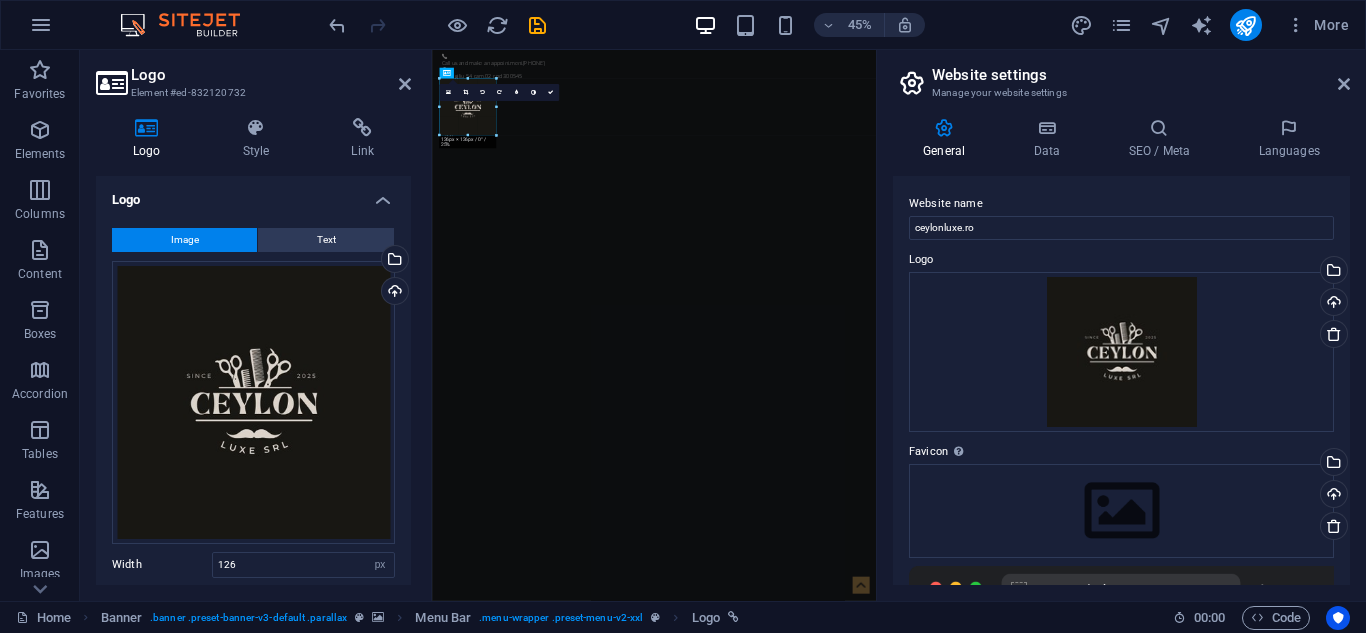 drag, startPoint x: 496, startPoint y: 112, endPoint x: 128, endPoint y: 135, distance: 368.71805 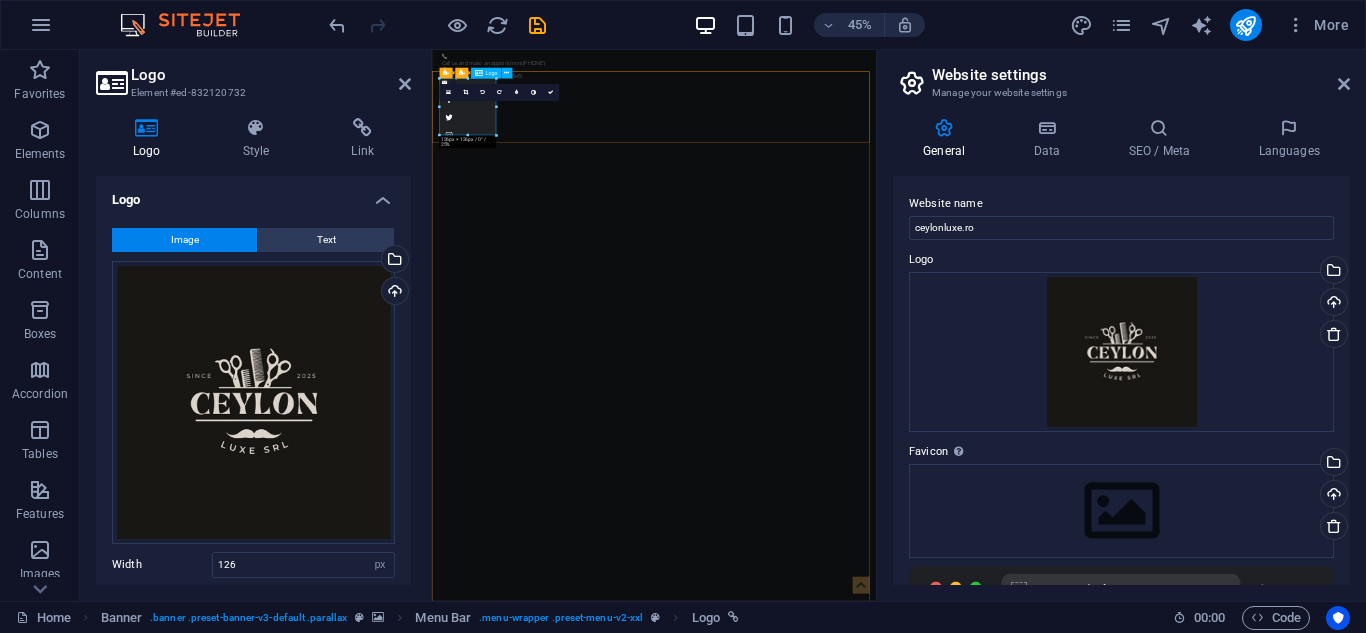 drag, startPoint x: 466, startPoint y: 134, endPoint x: 477, endPoint y: 105, distance: 31.016125 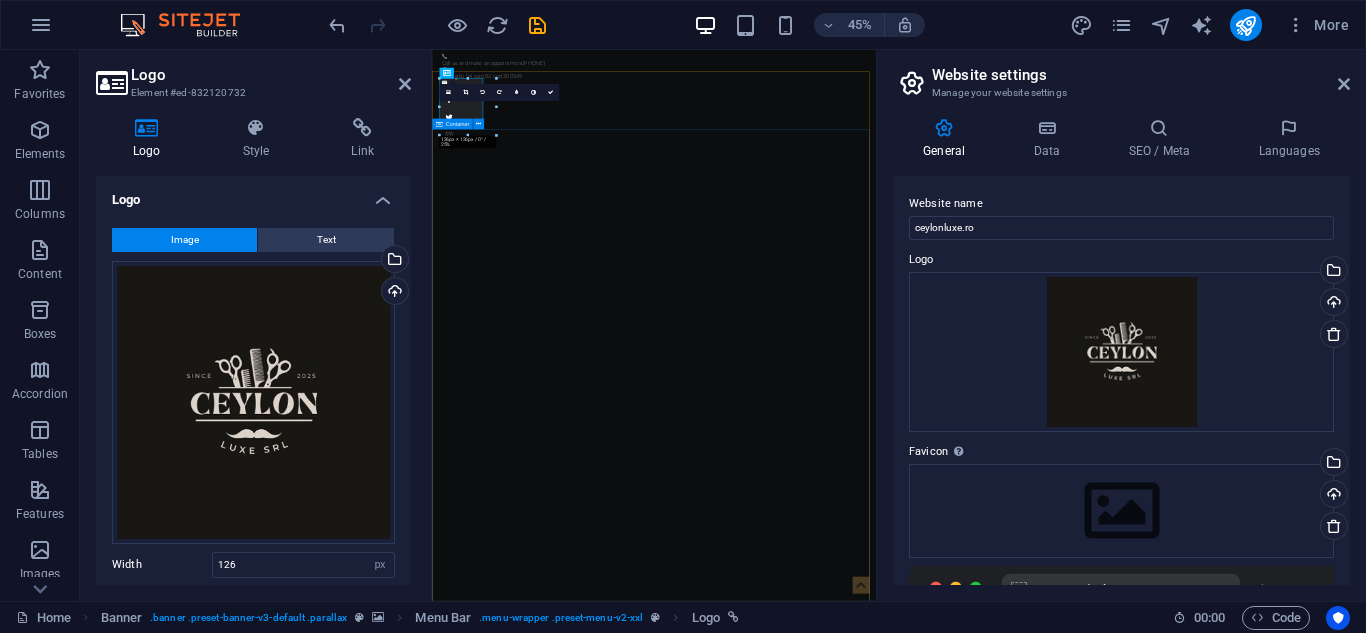 type on "168" 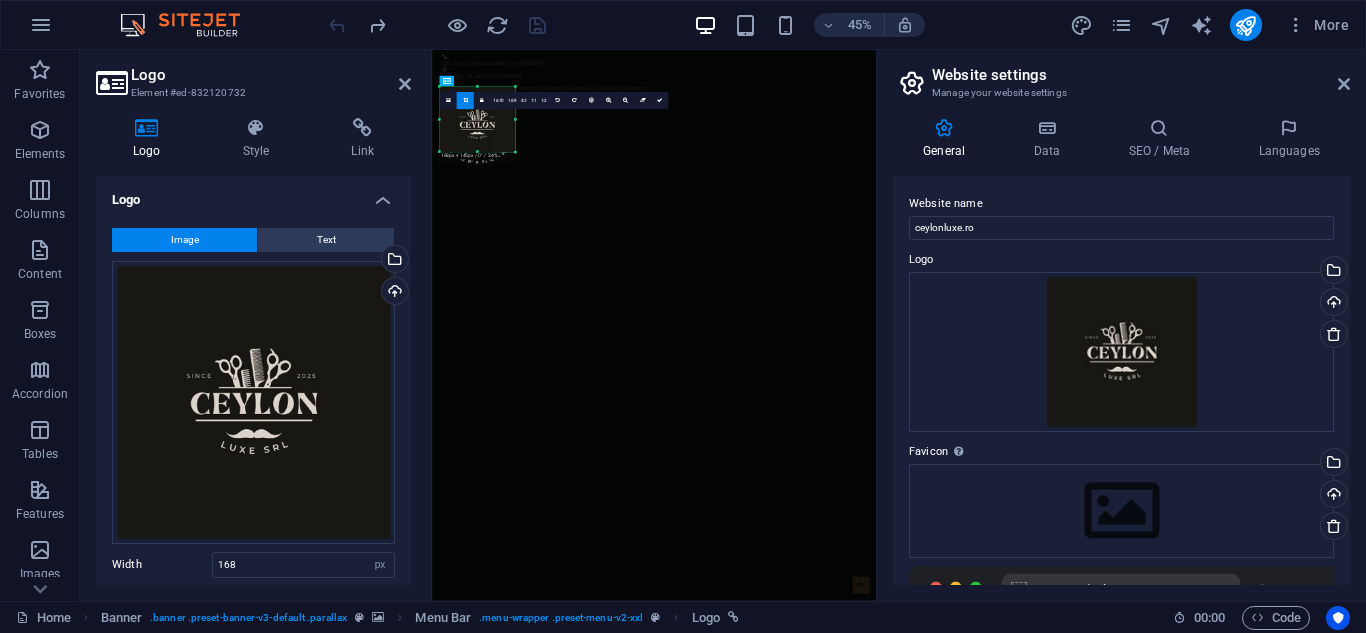 drag, startPoint x: 510, startPoint y: 161, endPoint x: 515, endPoint y: 137, distance: 24.5153 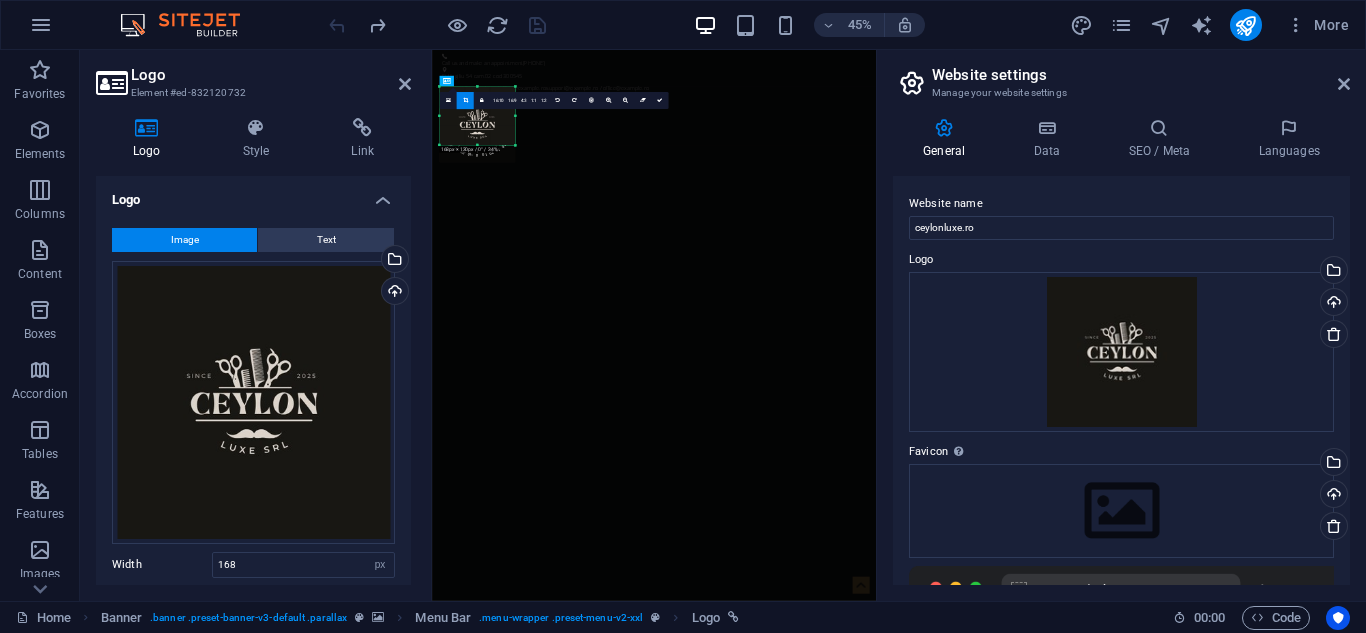 drag, startPoint x: 515, startPoint y: 137, endPoint x: 521, endPoint y: 123, distance: 15.231546 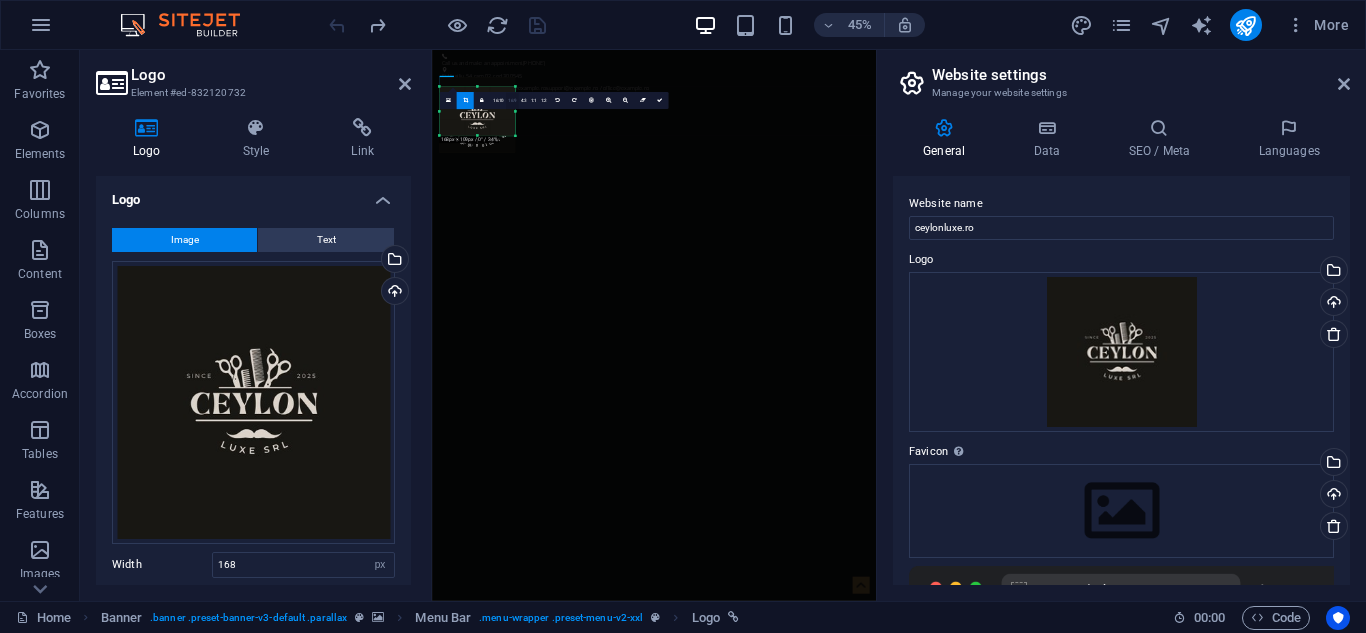 drag, startPoint x: 514, startPoint y: 84, endPoint x: 510, endPoint y: 103, distance: 19.416489 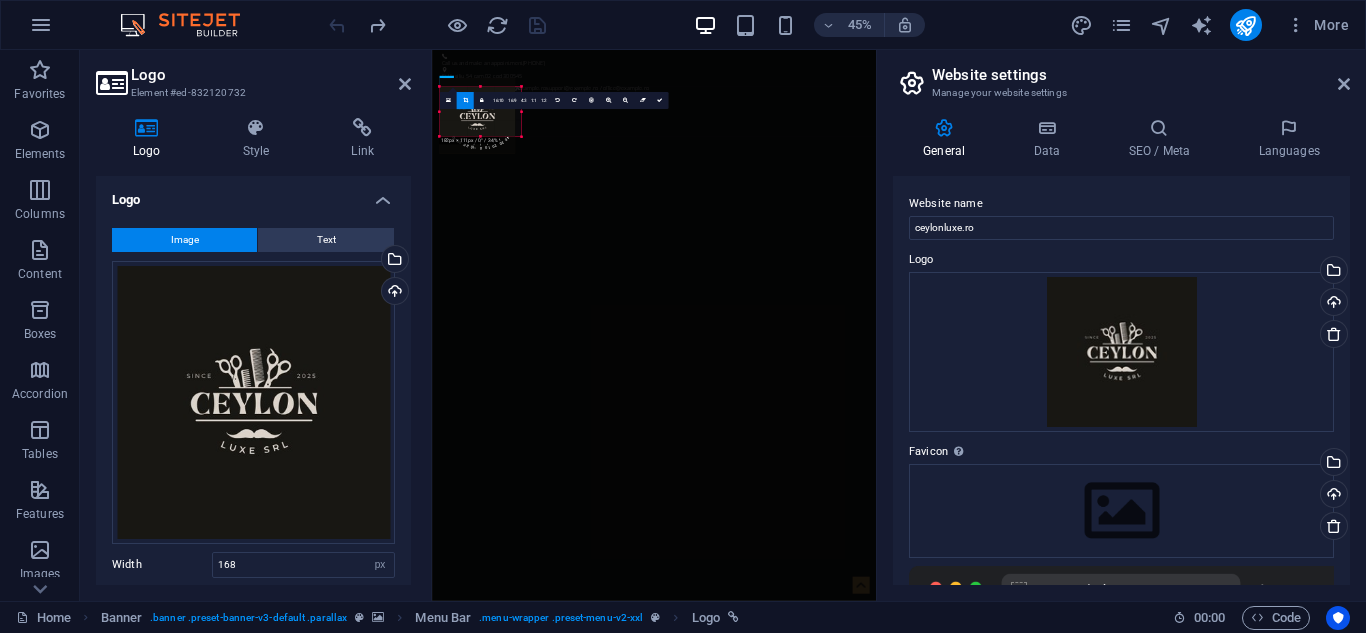 drag, startPoint x: 516, startPoint y: 110, endPoint x: 531, endPoint y: 110, distance: 15 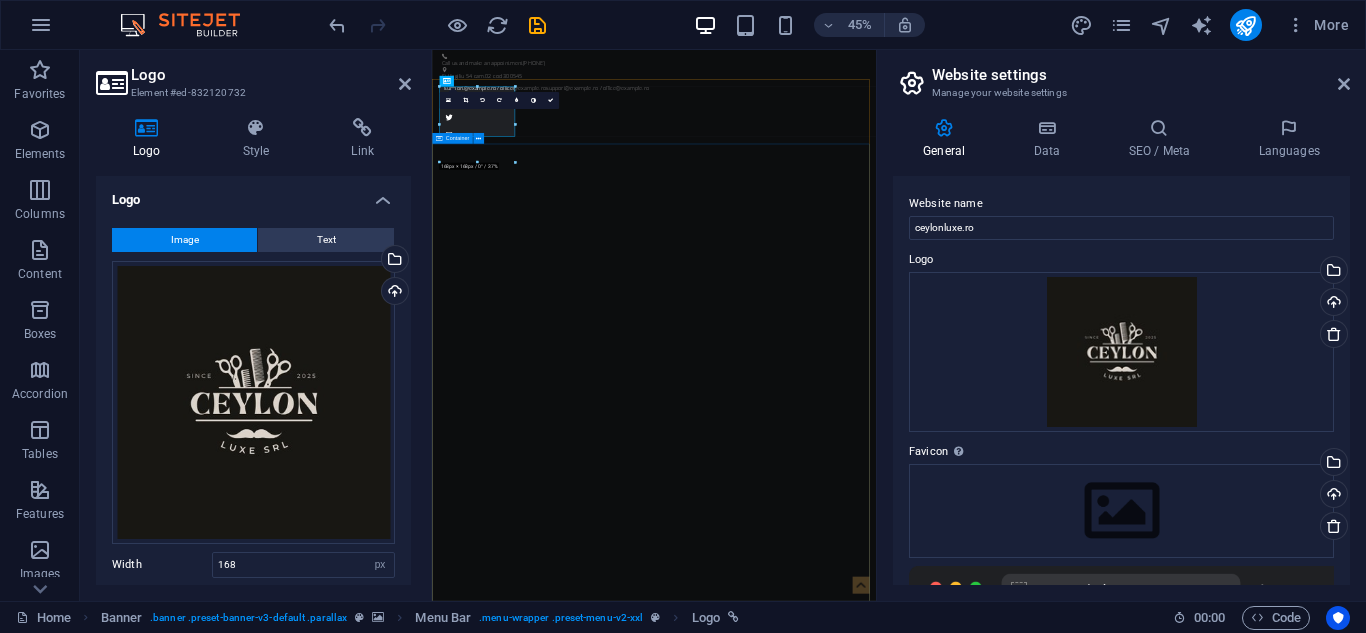 click on "Be a Gentleman. The original Barber Shop in [CITY] Learn more" at bounding box center [925, 1865] 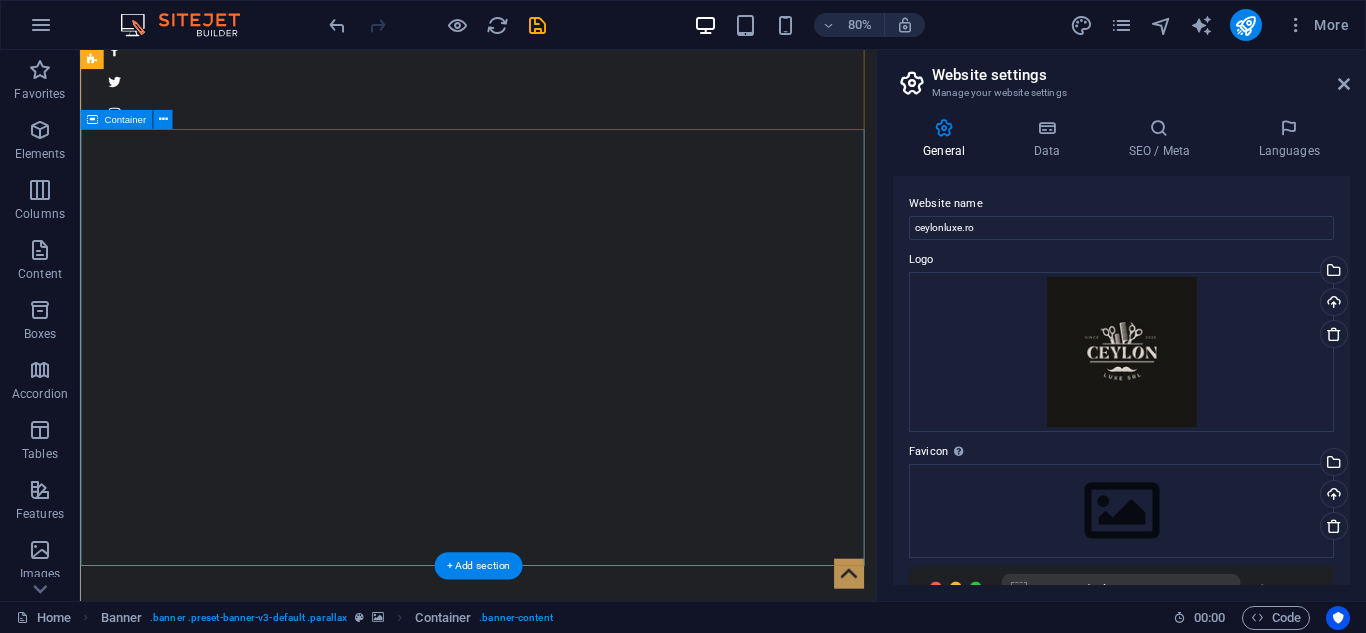 scroll, scrollTop: 0, scrollLeft: 0, axis: both 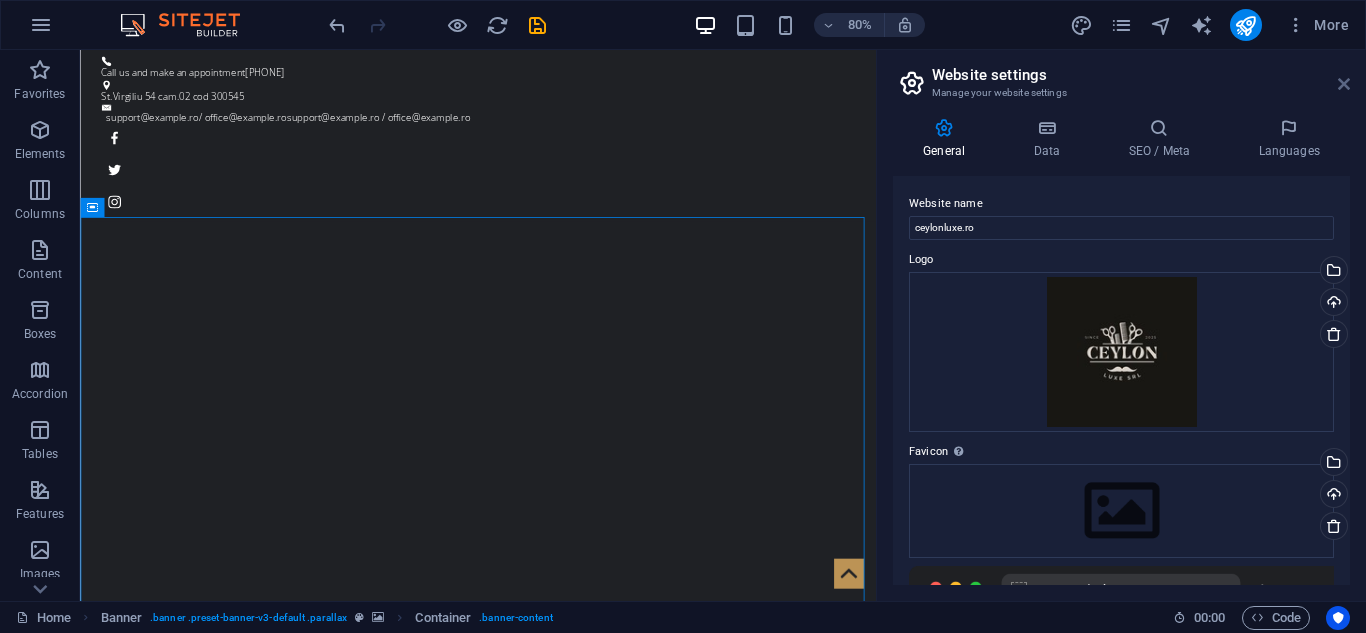 click at bounding box center [1344, 84] 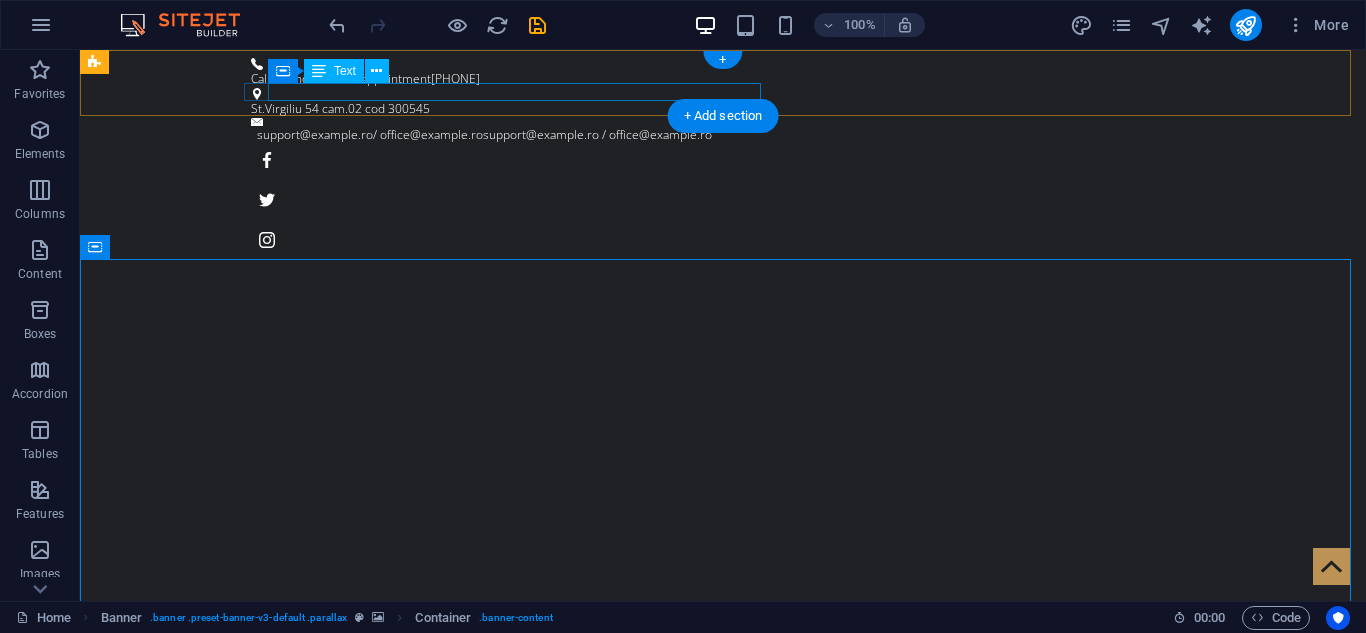 click on "support@example.ro / office@example.ro support@example.ro / office@example.ro" at bounding box center [718, 135] 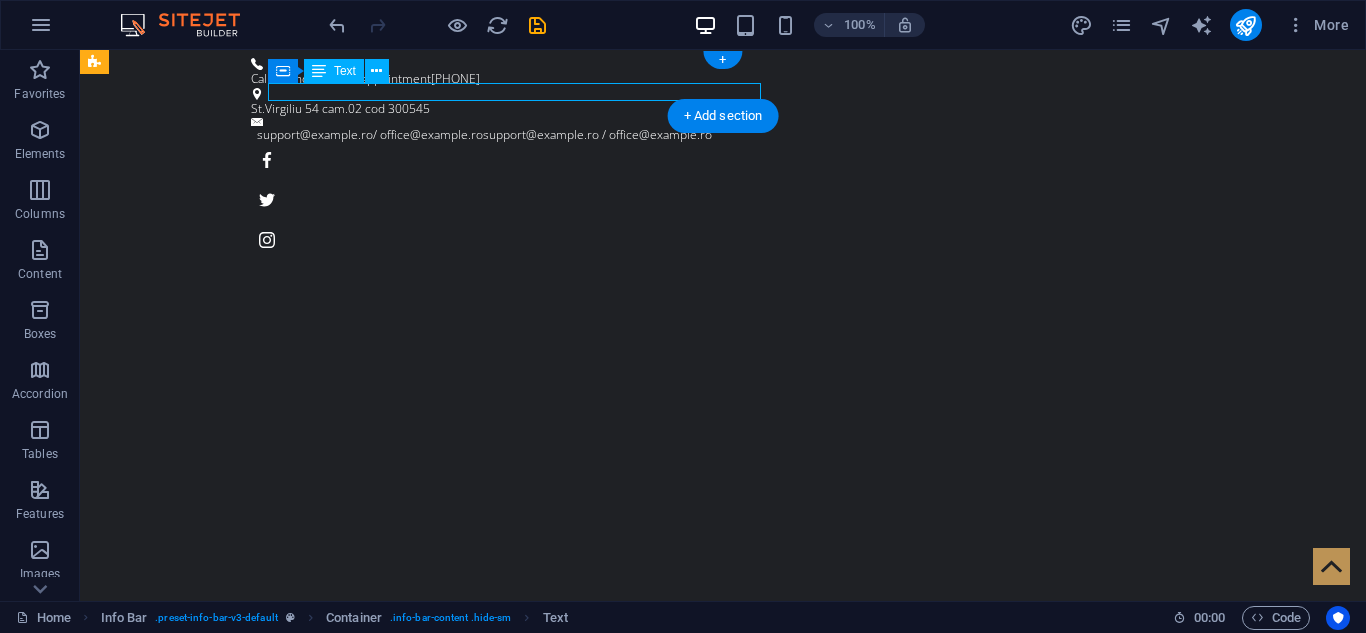 click on "support@example.ro / office@example.ro support@example.ro / office@example.ro" at bounding box center [718, 135] 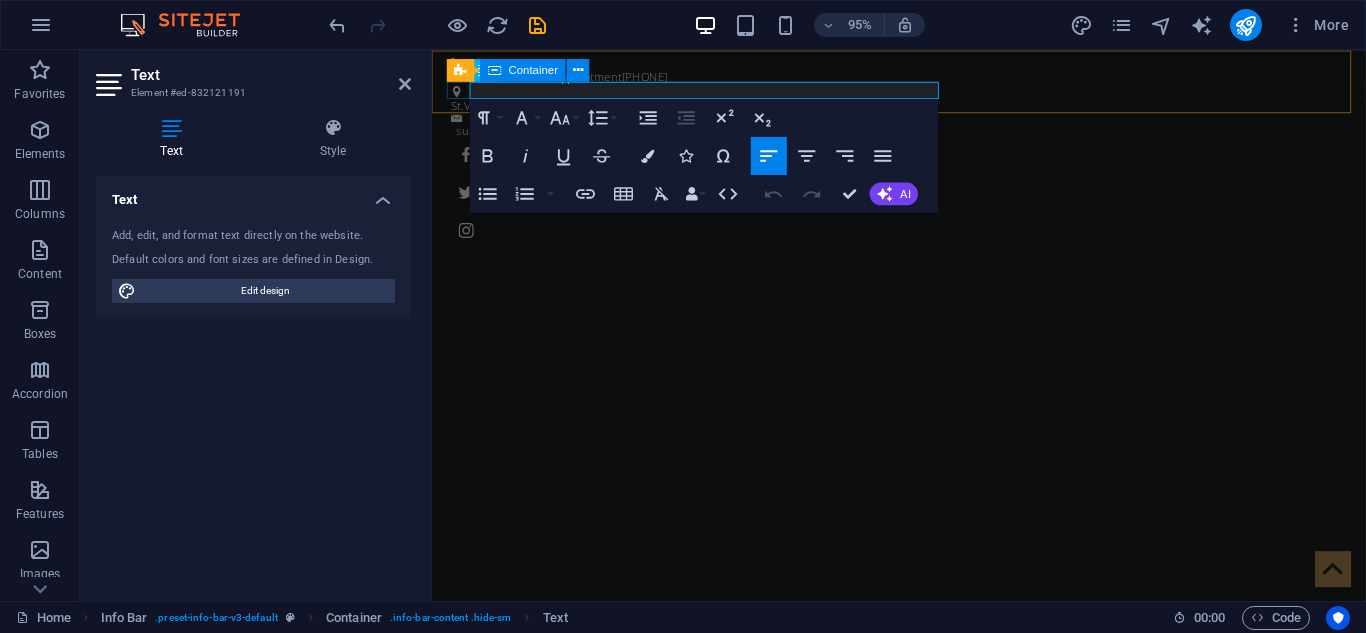 drag, startPoint x: 717, startPoint y: 91, endPoint x: 468, endPoint y: 95, distance: 249.03212 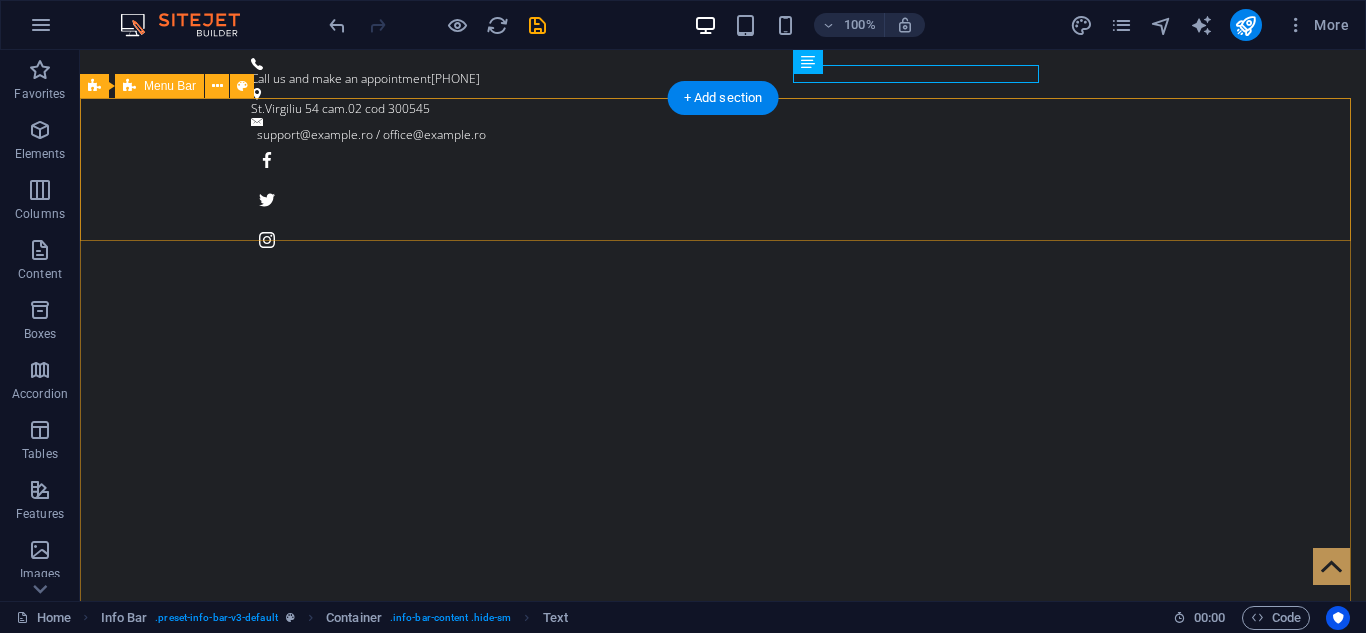 click on "Home About us Service Pricing Gallery Contact" at bounding box center (723, 909) 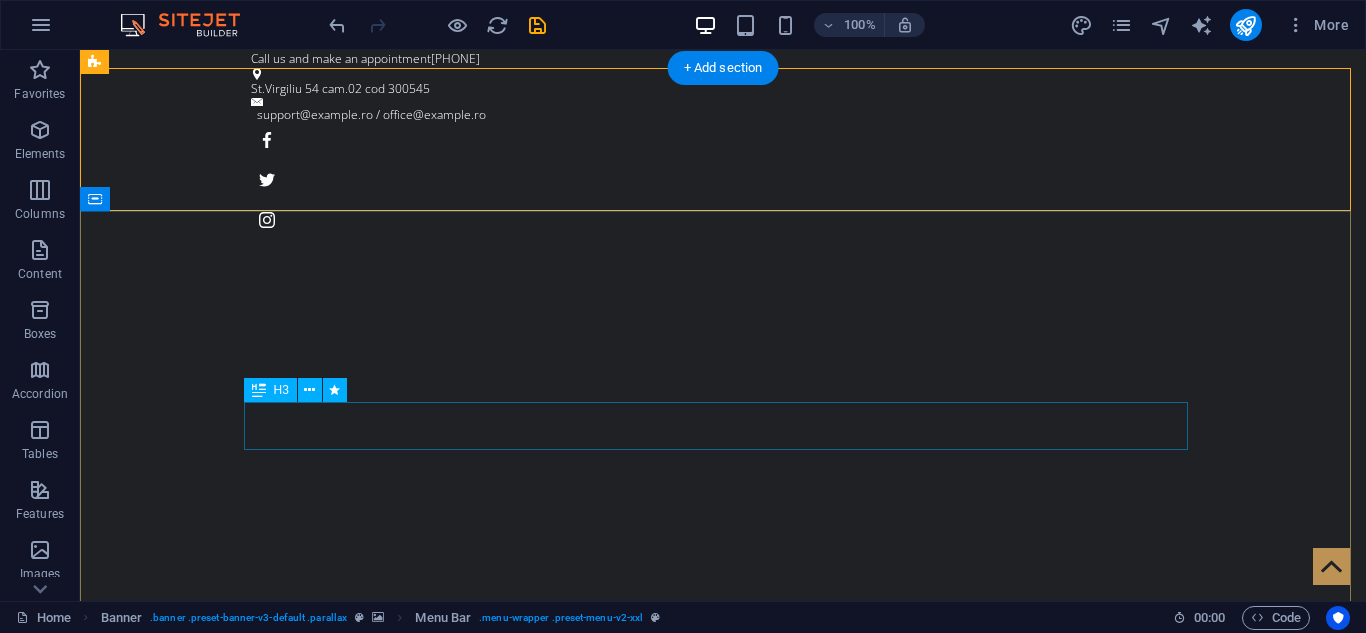 scroll, scrollTop: 0, scrollLeft: 0, axis: both 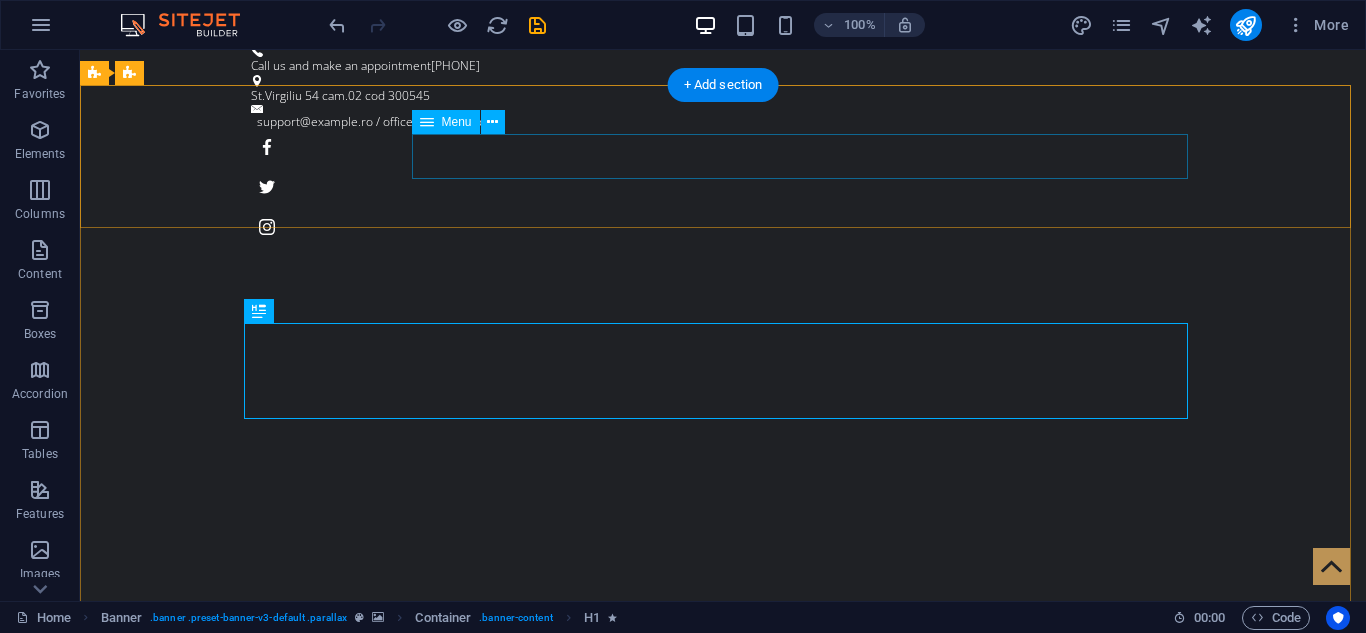 click on "Home About us Service Pricing Gallery Contact" at bounding box center (723, 951) 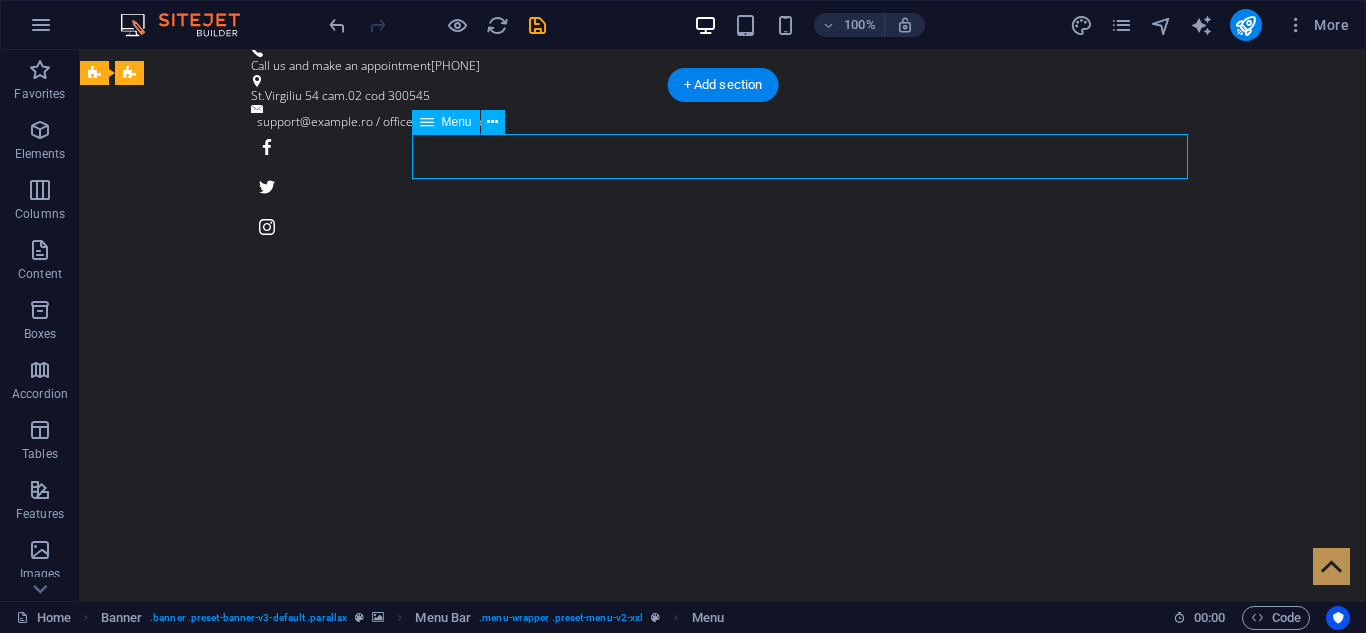 click on "Home About us Service Pricing Gallery Contact" at bounding box center (723, 951) 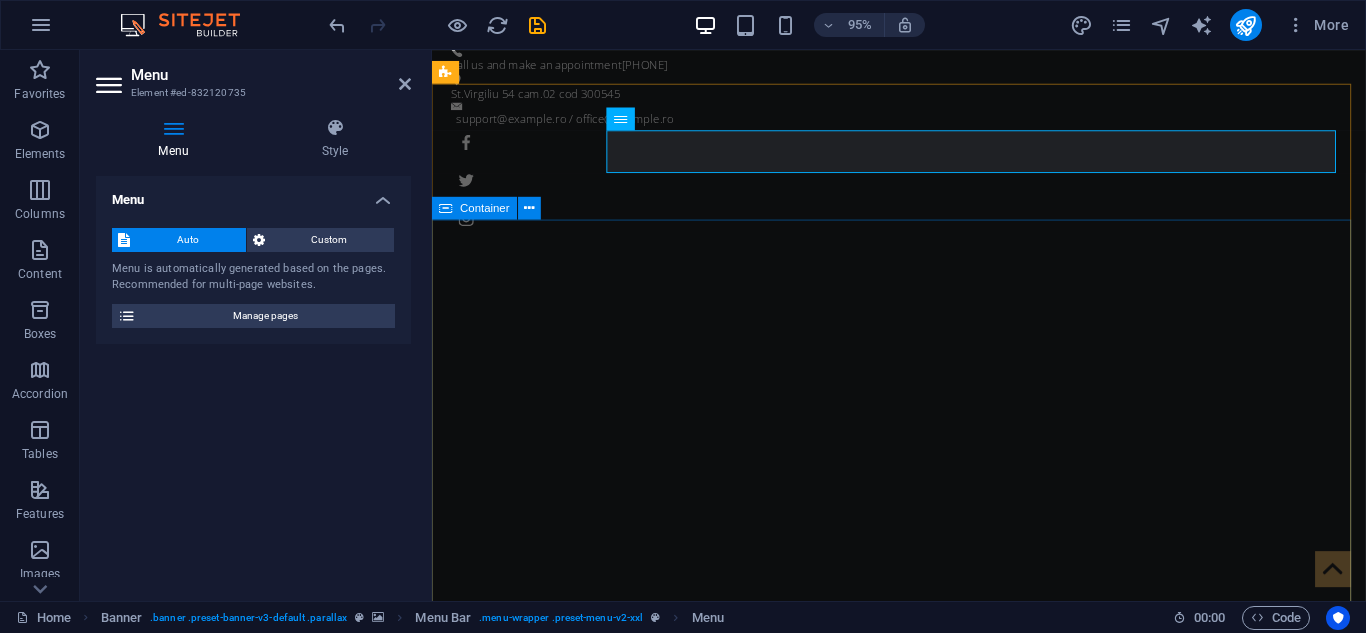 click on "Be a Gentleman. The original Barber Shop in [CITY] Learn more" at bounding box center (923, 1179) 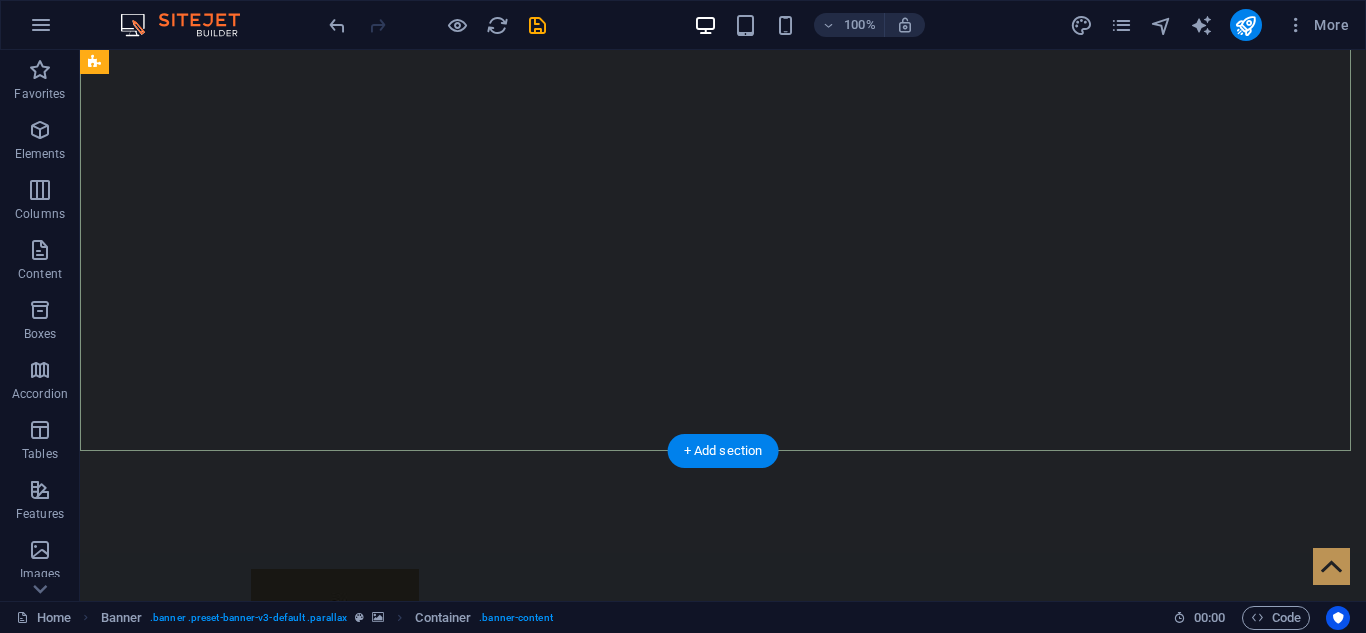 scroll, scrollTop: 290, scrollLeft: 0, axis: vertical 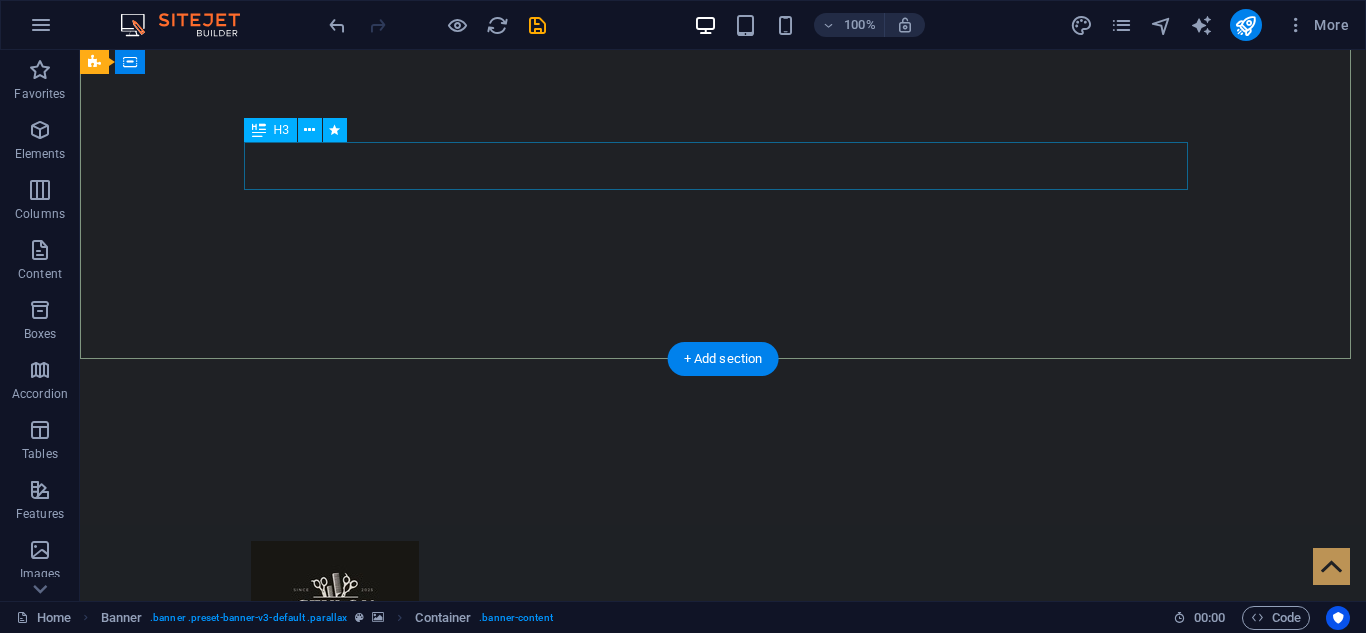 click on "The original Barber Shop in [CITY]" at bounding box center (723, 913) 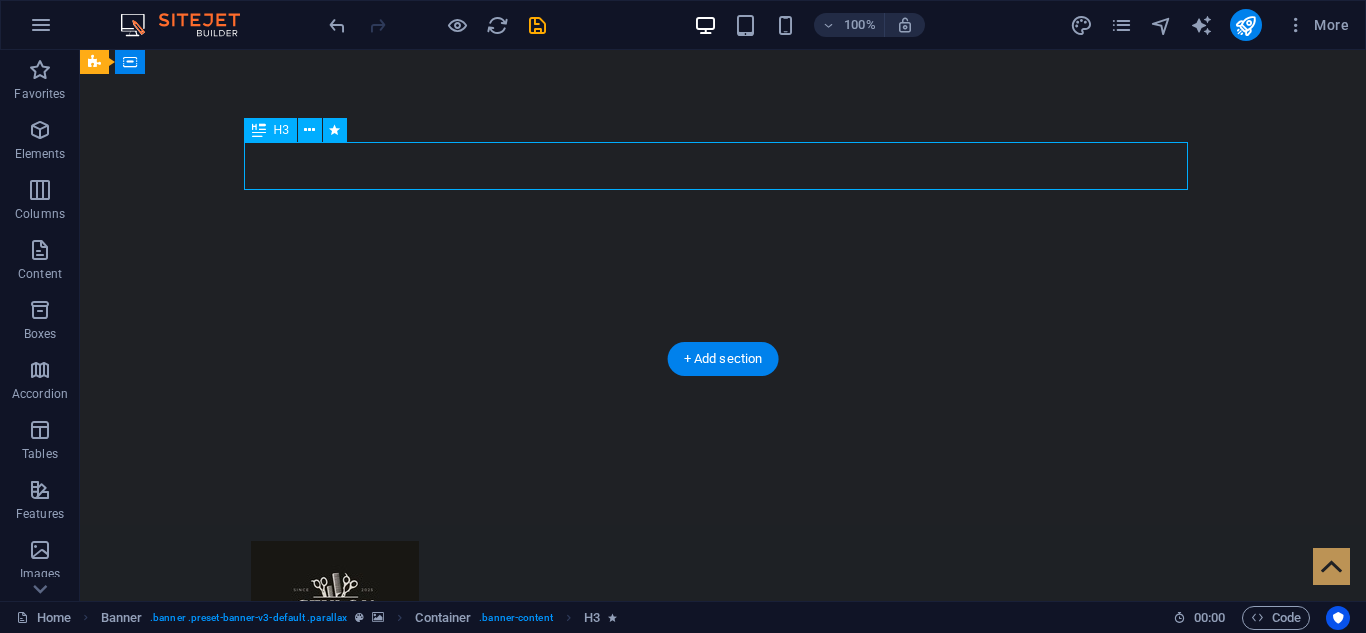 click on "The original Barber Shop in [CITY]" at bounding box center (723, 913) 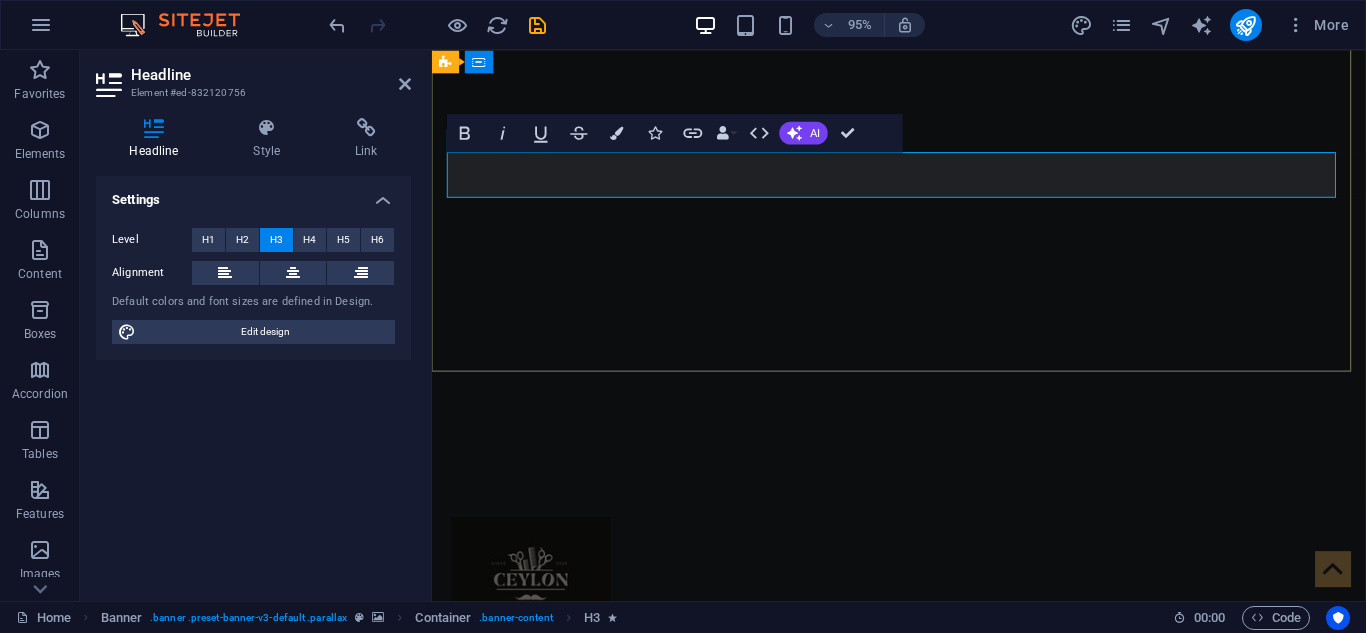click on "The original Barber Shop in [CITY]" at bounding box center (742, 912) 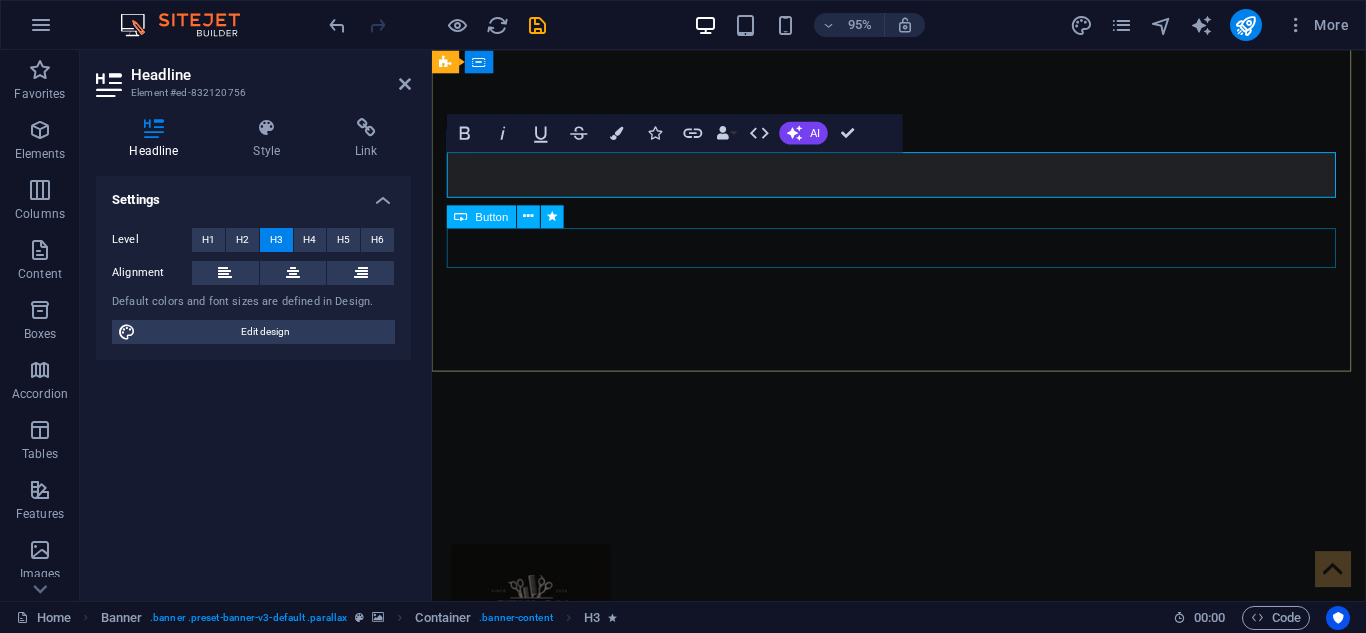 click on "Learn more" at bounding box center (924, 1019) 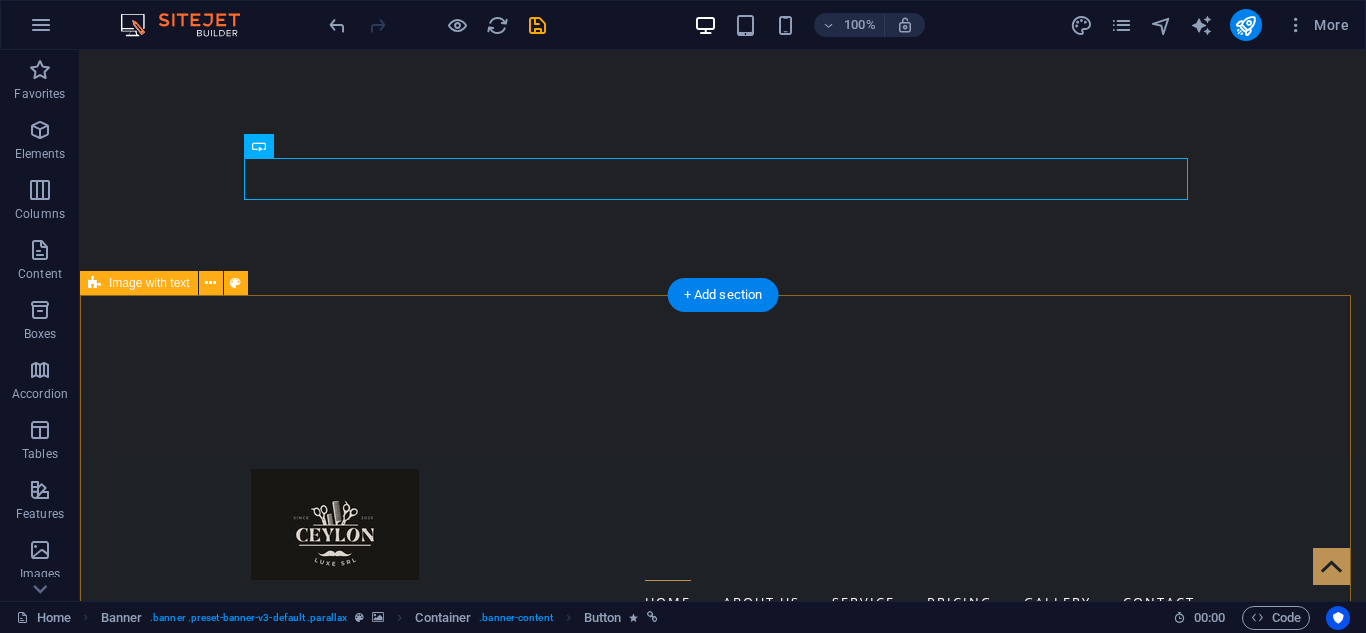 scroll, scrollTop: 368, scrollLeft: 0, axis: vertical 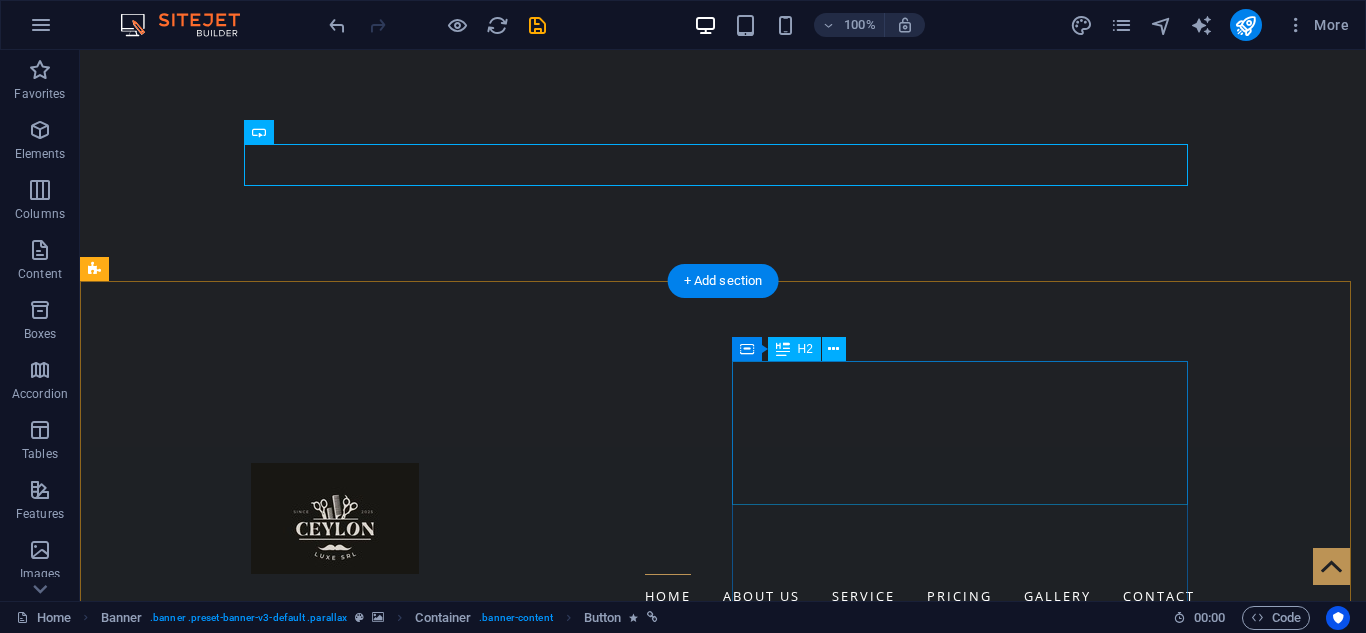 click on "WELCOME TO GENTLEMAN" at bounding box center (568, 1827) 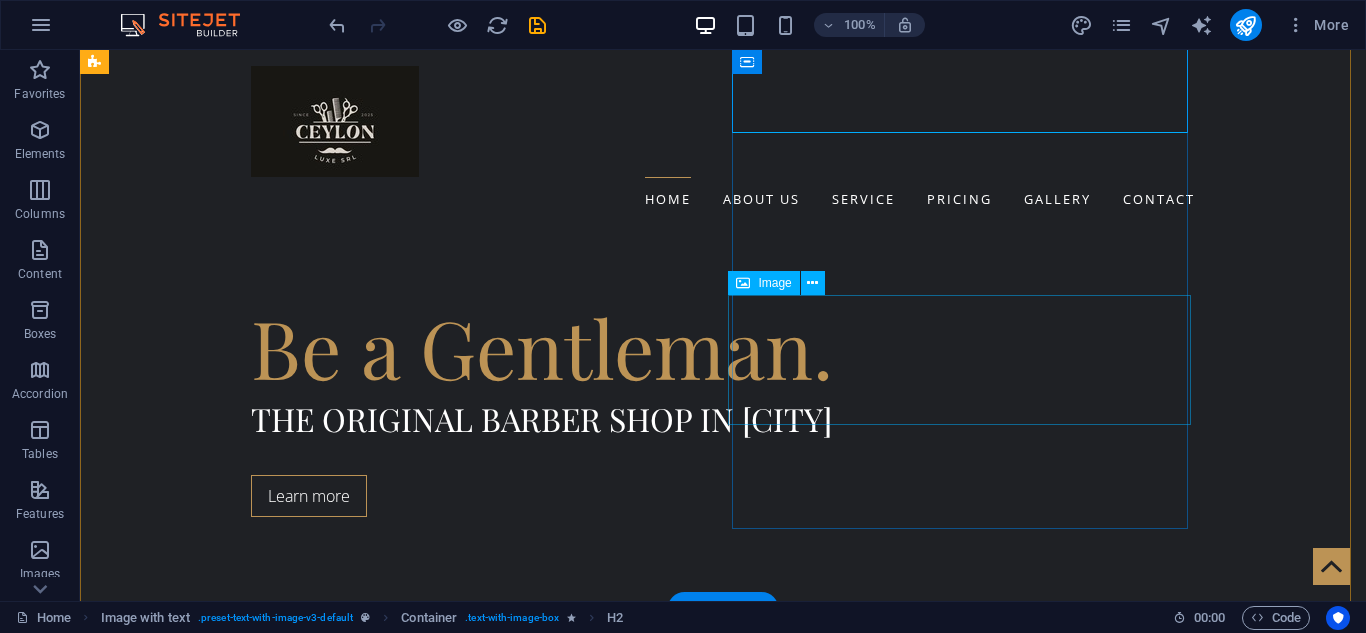 scroll, scrollTop: 740, scrollLeft: 0, axis: vertical 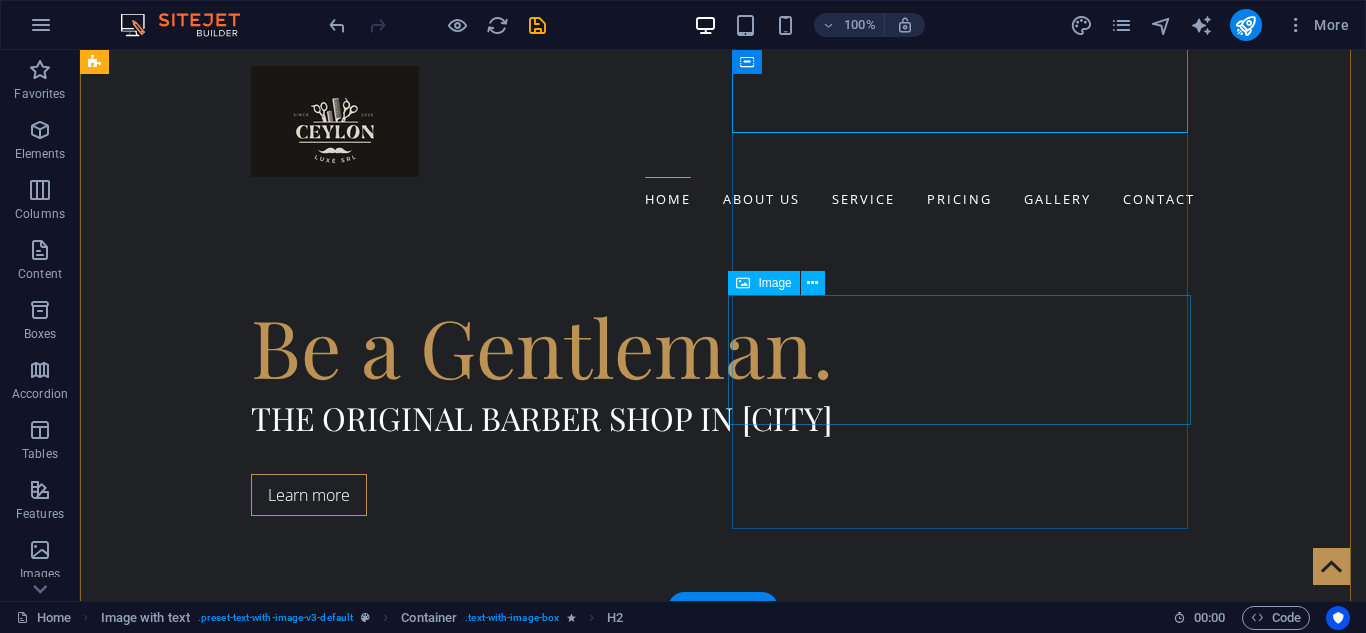 click at bounding box center (568, 1602) 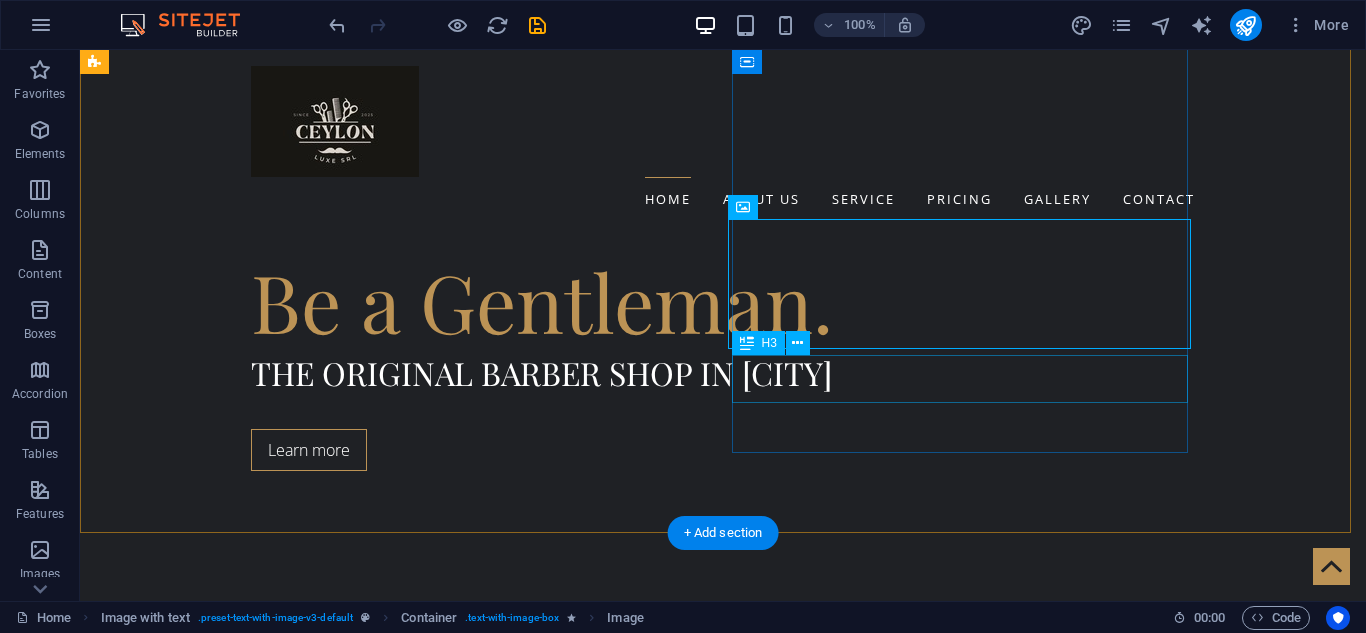 scroll, scrollTop: 783, scrollLeft: 0, axis: vertical 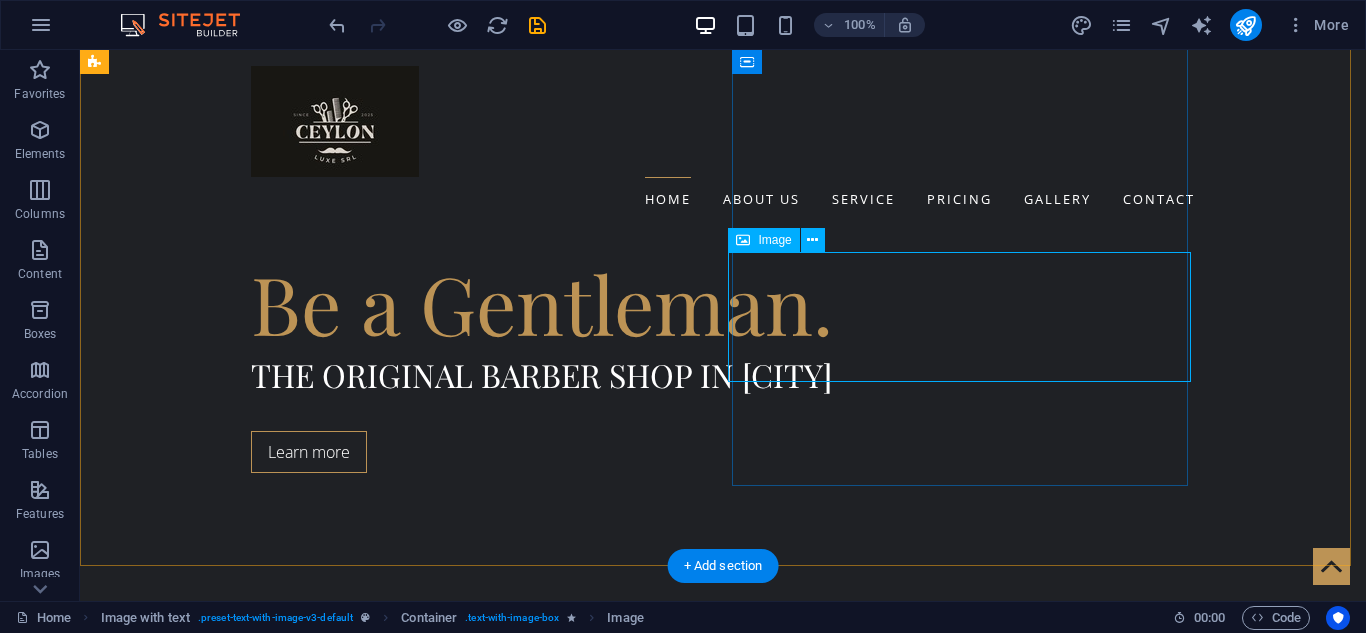 click at bounding box center (568, 1559) 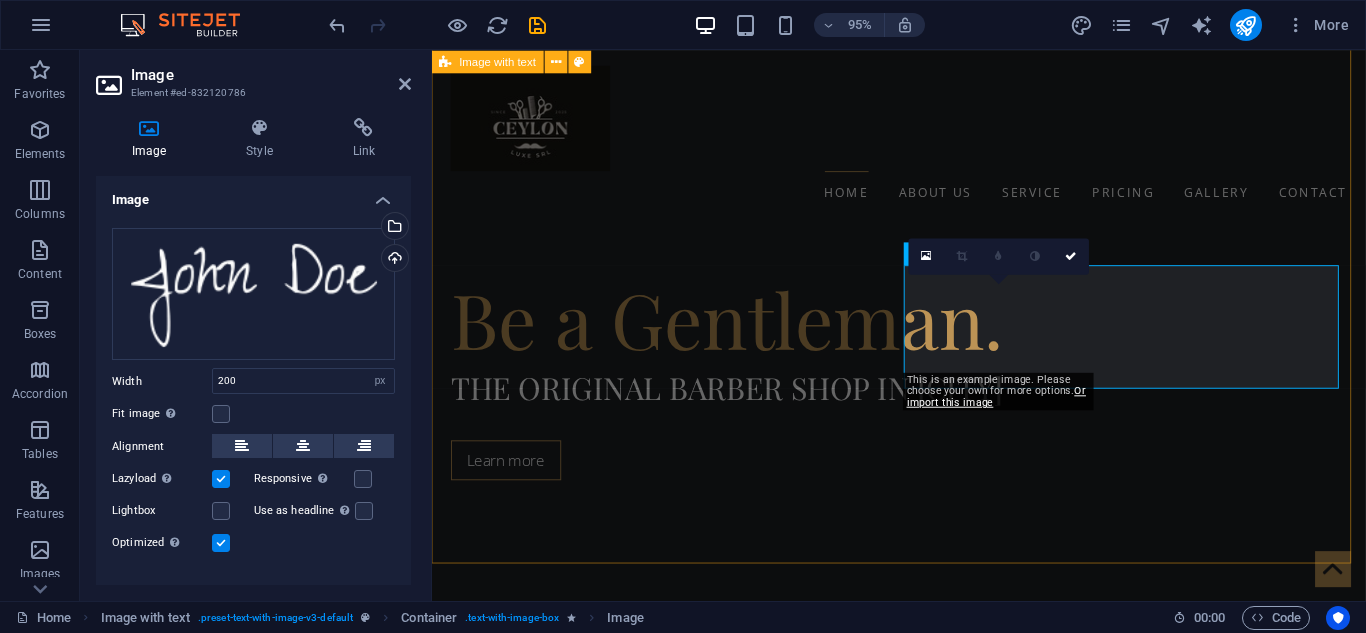 scroll, scrollTop: 812, scrollLeft: 0, axis: vertical 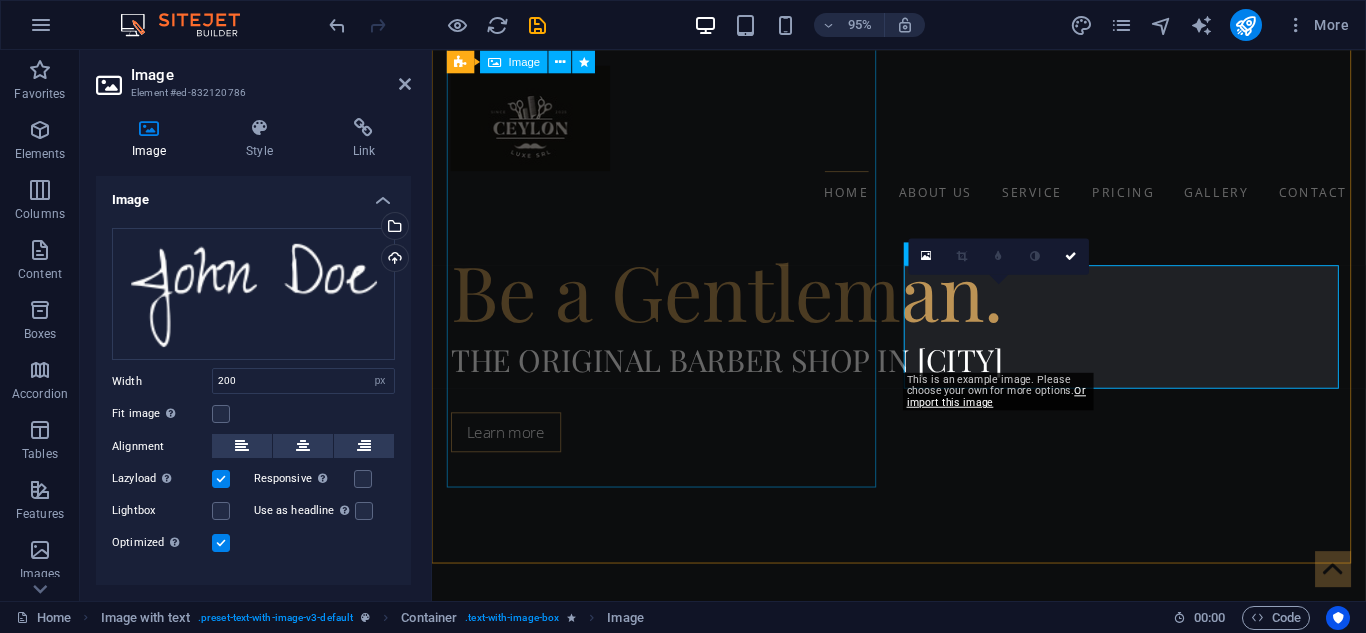 click at bounding box center [920, 974] 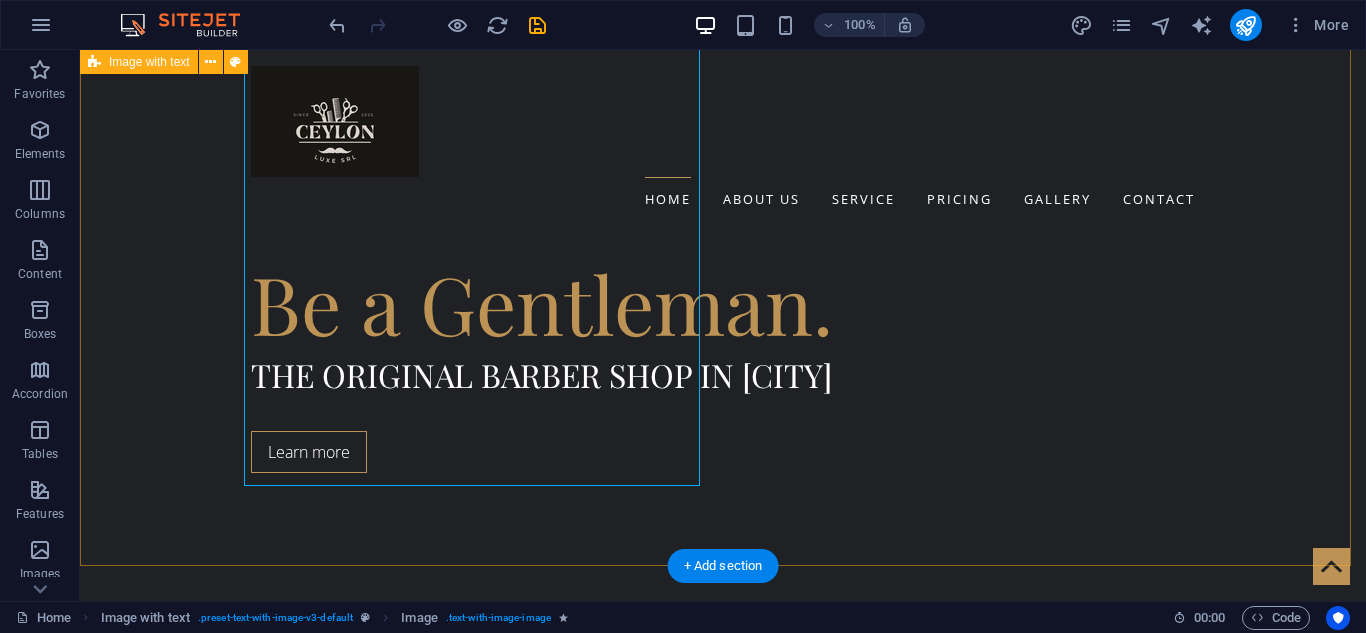 click on "WELCOME TO GENTLEMAN Lorem ipsum dolor sit amet, consectetur adipisicing elit. Repellat, maiores, a libero atque assumenda praesentium cum magni odio dolor accusantium explicabo repudiandae molestiae itaque provident sit debitis aspernatur soluta deserunt incidunt ad cumque ex laboriosam. Distinctio, mollitia, molestias excepturi voluptatem veritatis iusto nam nulla.   FOLLOW US ON" at bounding box center [723, 1228] 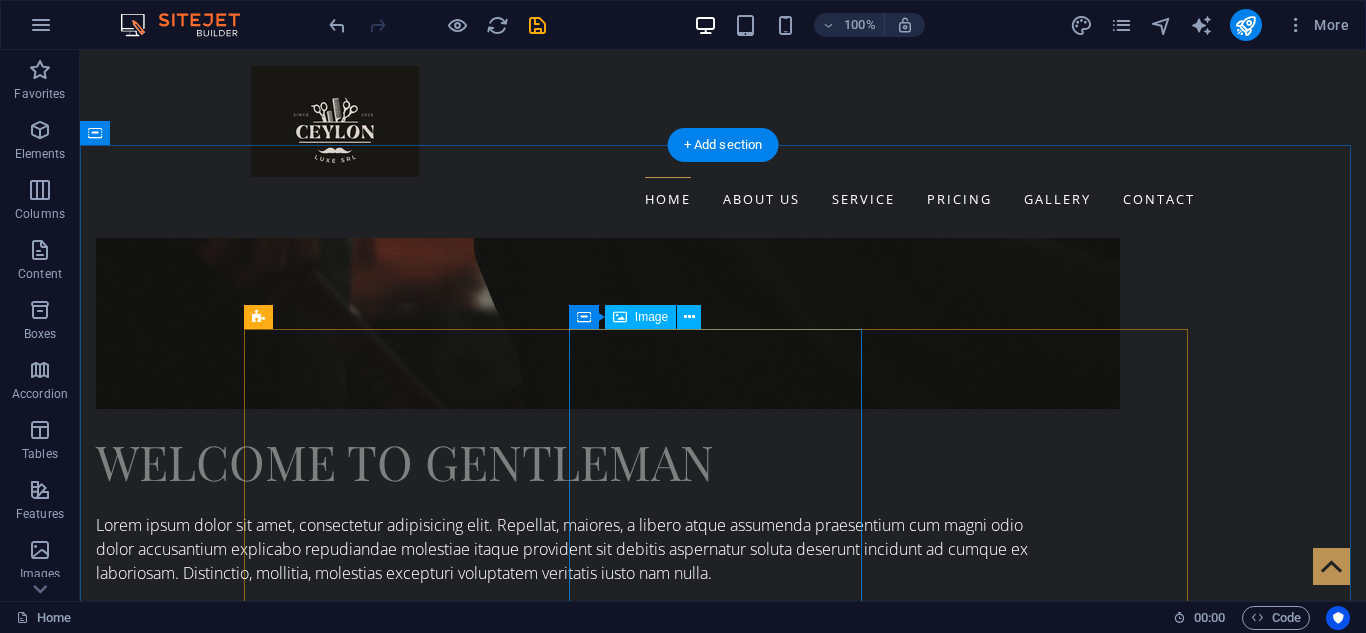 scroll, scrollTop: 1888, scrollLeft: 0, axis: vertical 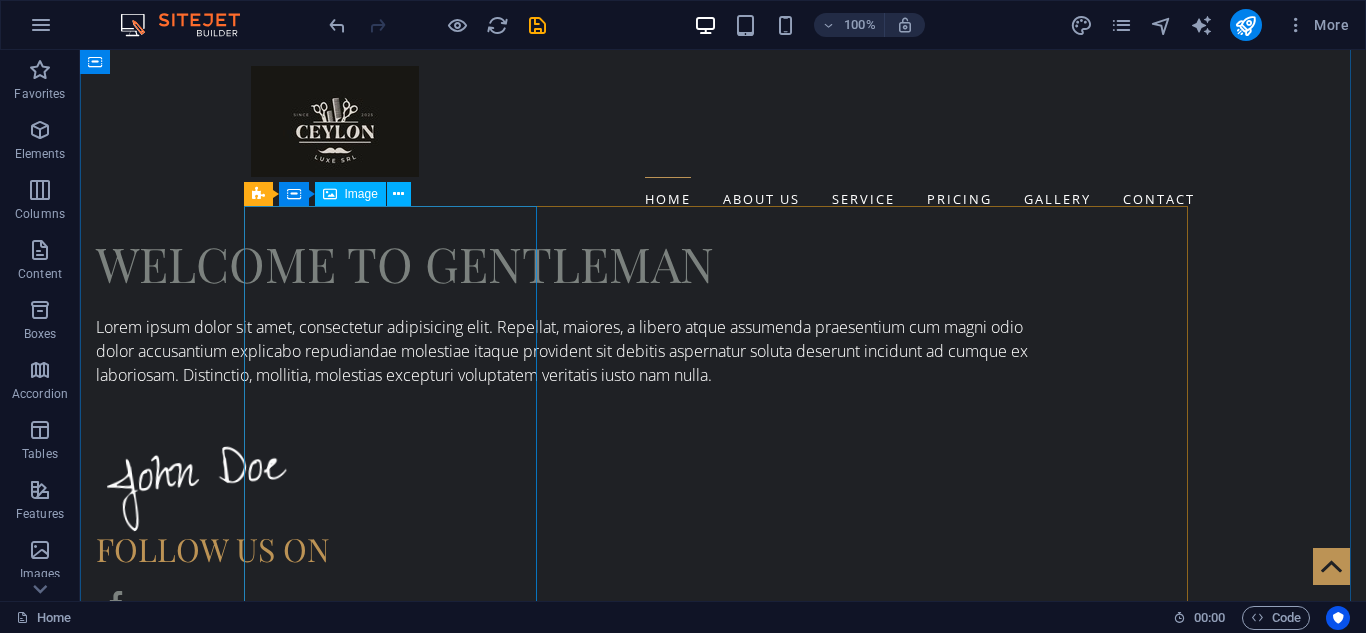 click at bounding box center (397, 4469) 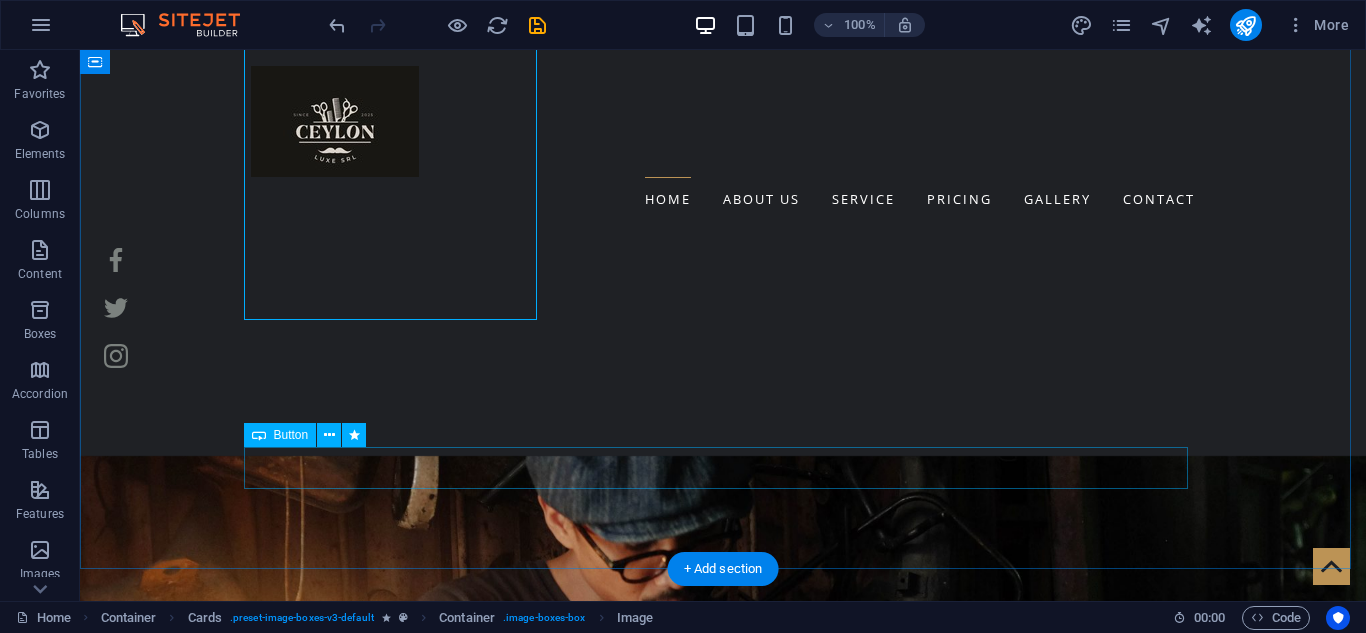 scroll, scrollTop: 2163, scrollLeft: 0, axis: vertical 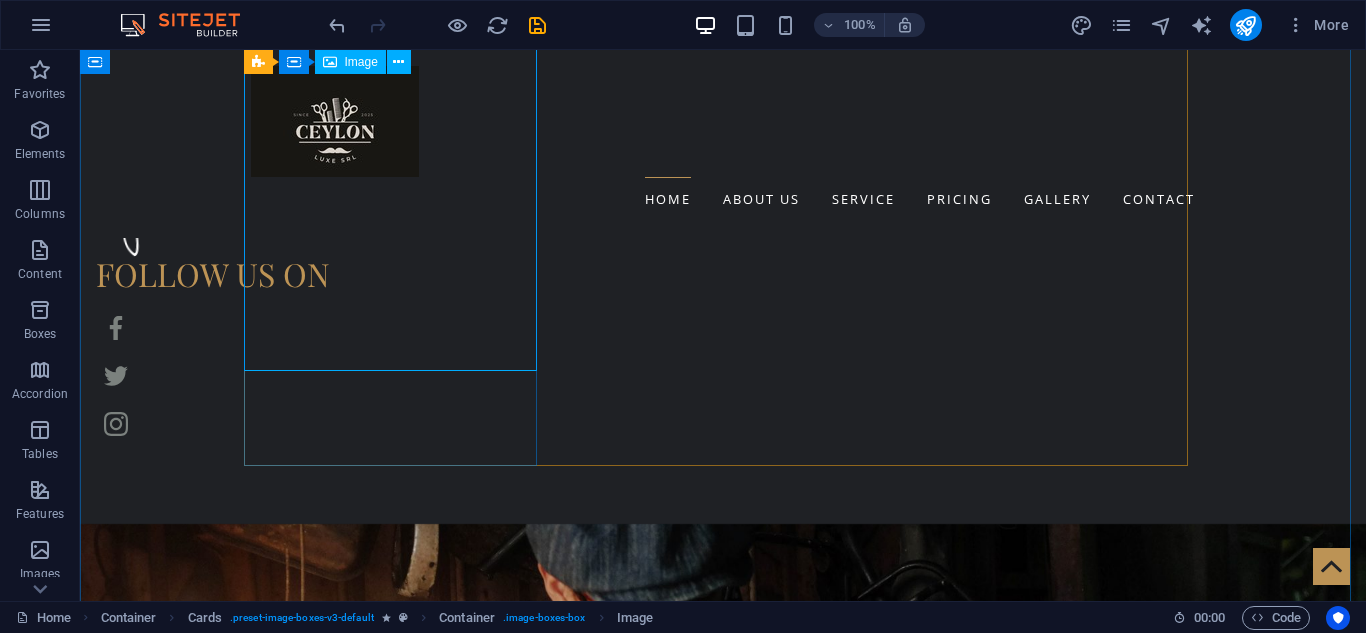 click at bounding box center [397, 4194] 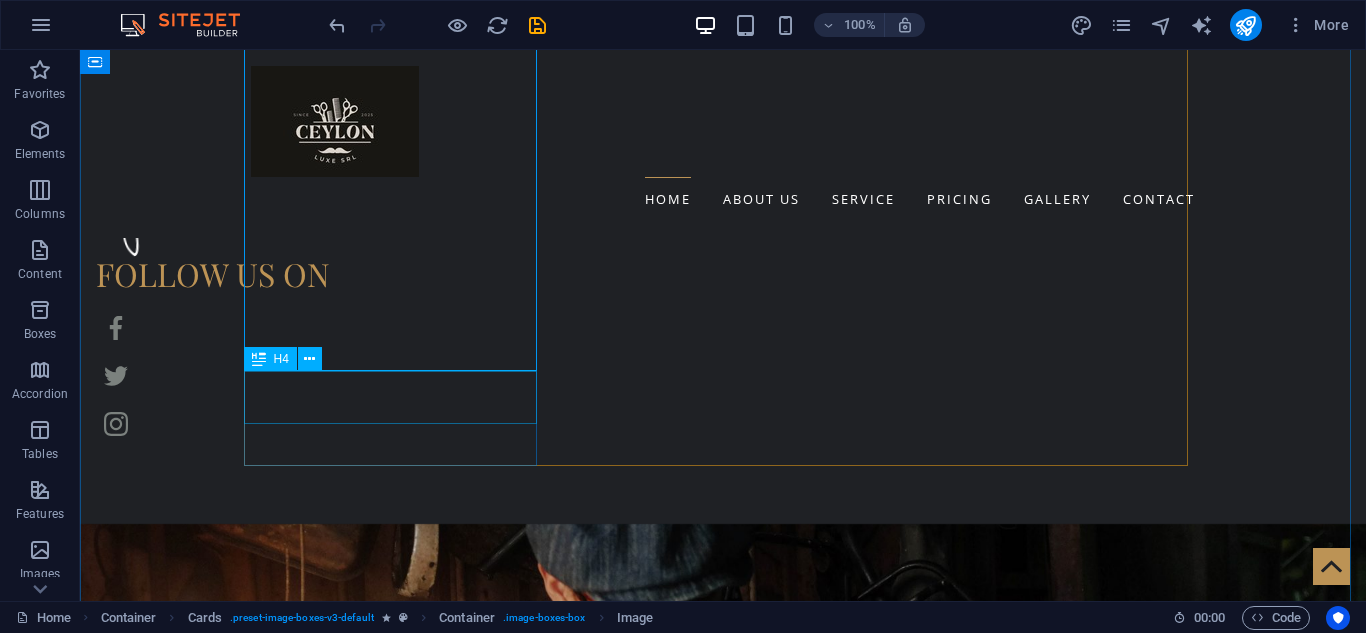 click on "[NAME]" at bounding box center (397, 5873) 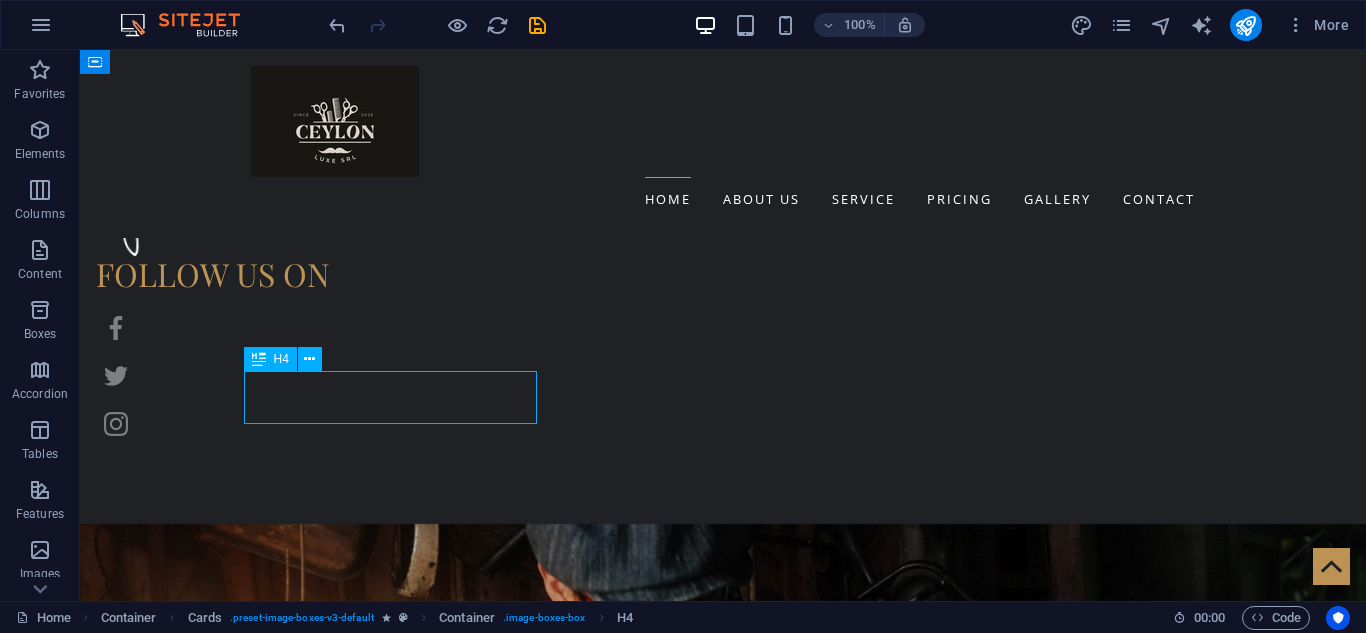click on "[NAME]" at bounding box center (397, 5873) 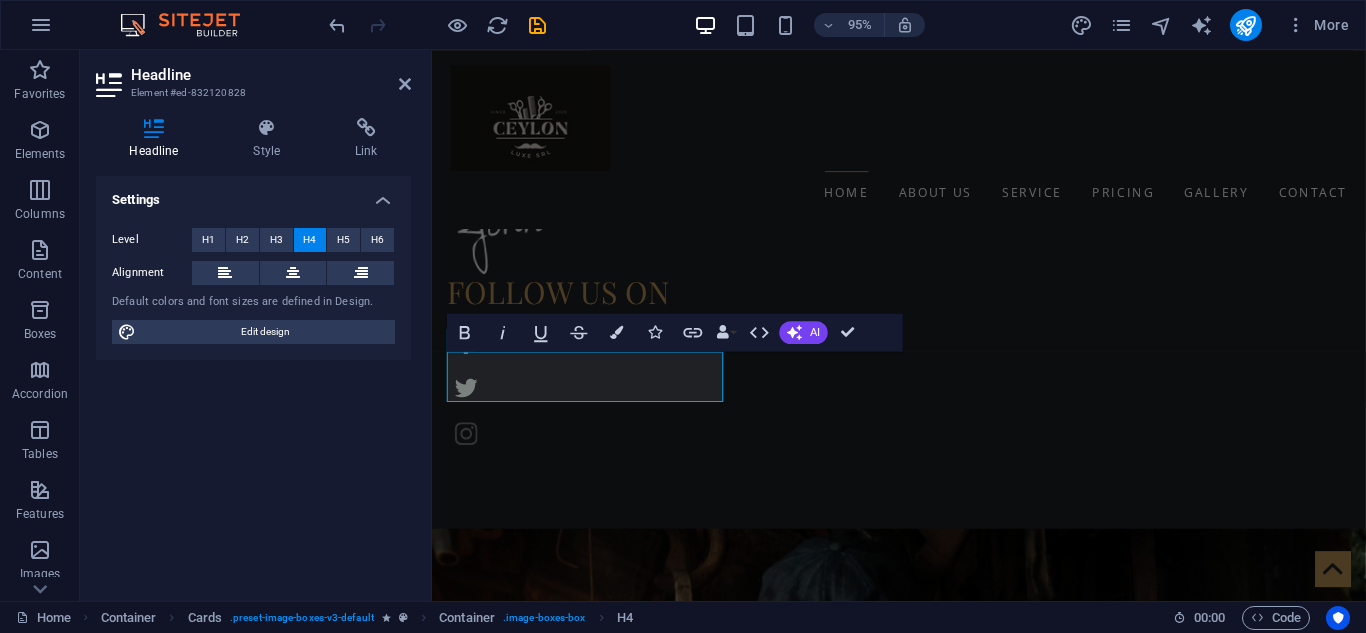 scroll, scrollTop: 2216, scrollLeft: 0, axis: vertical 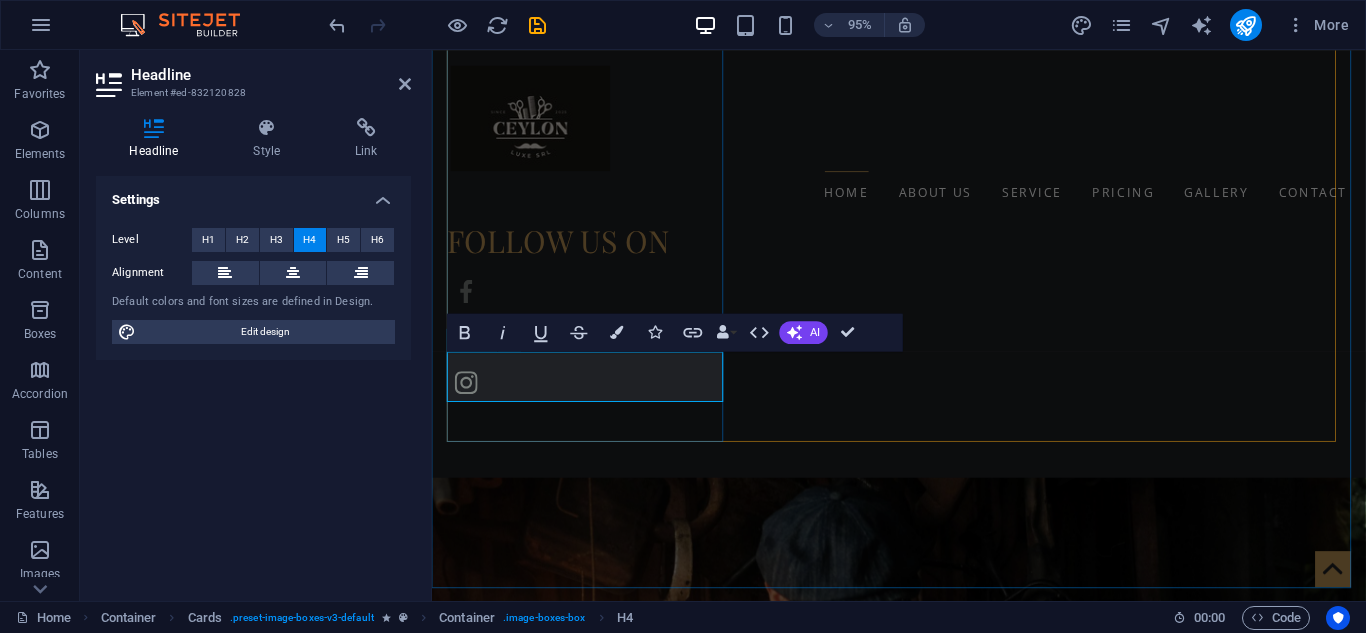 type 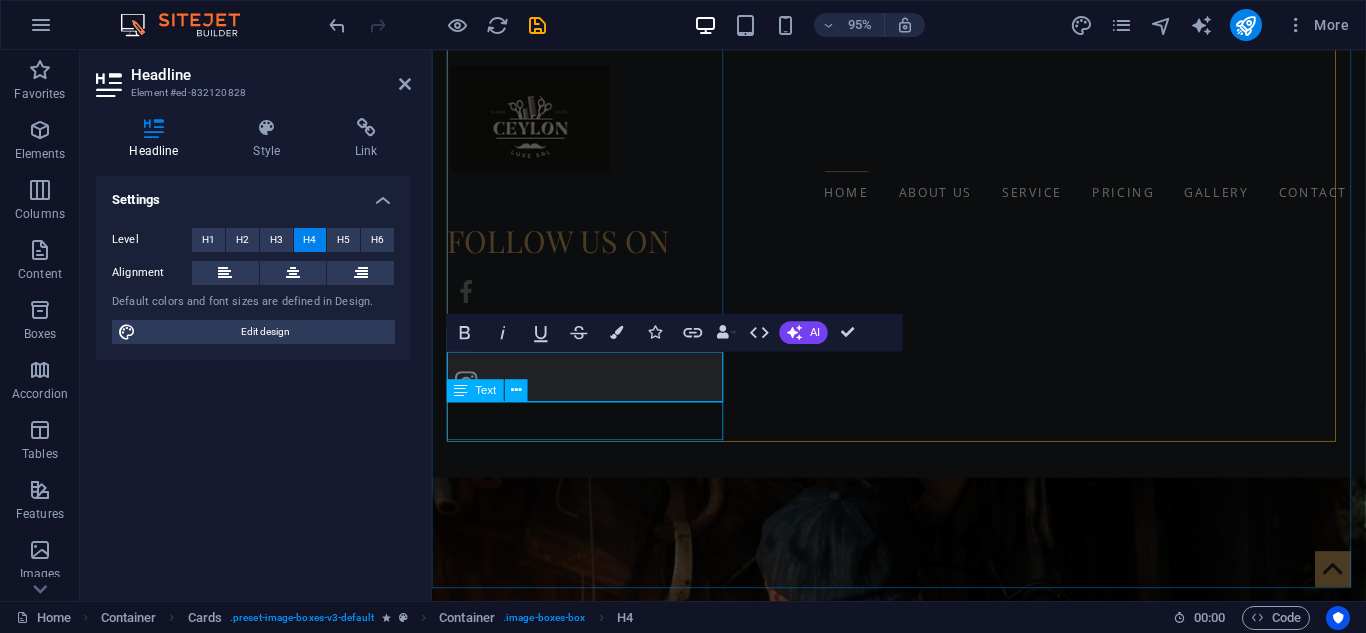 click on "CEO & Master Barber" at bounding box center [598, 5911] 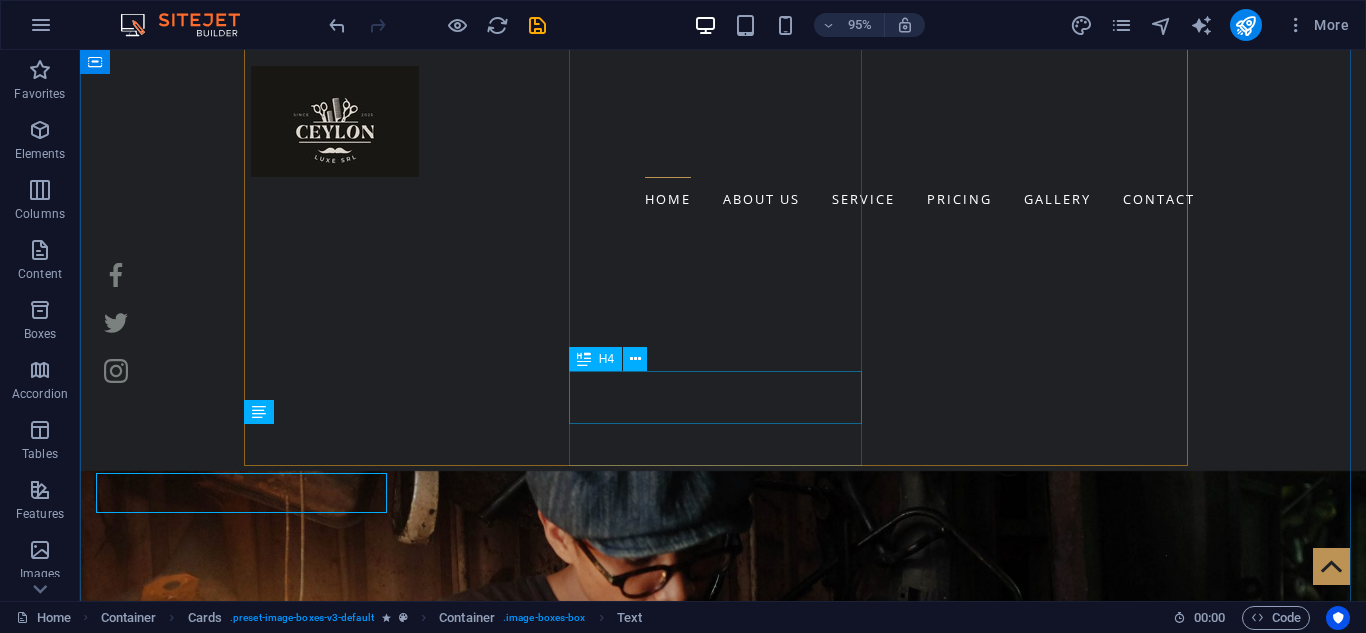 scroll, scrollTop: 2163, scrollLeft: 0, axis: vertical 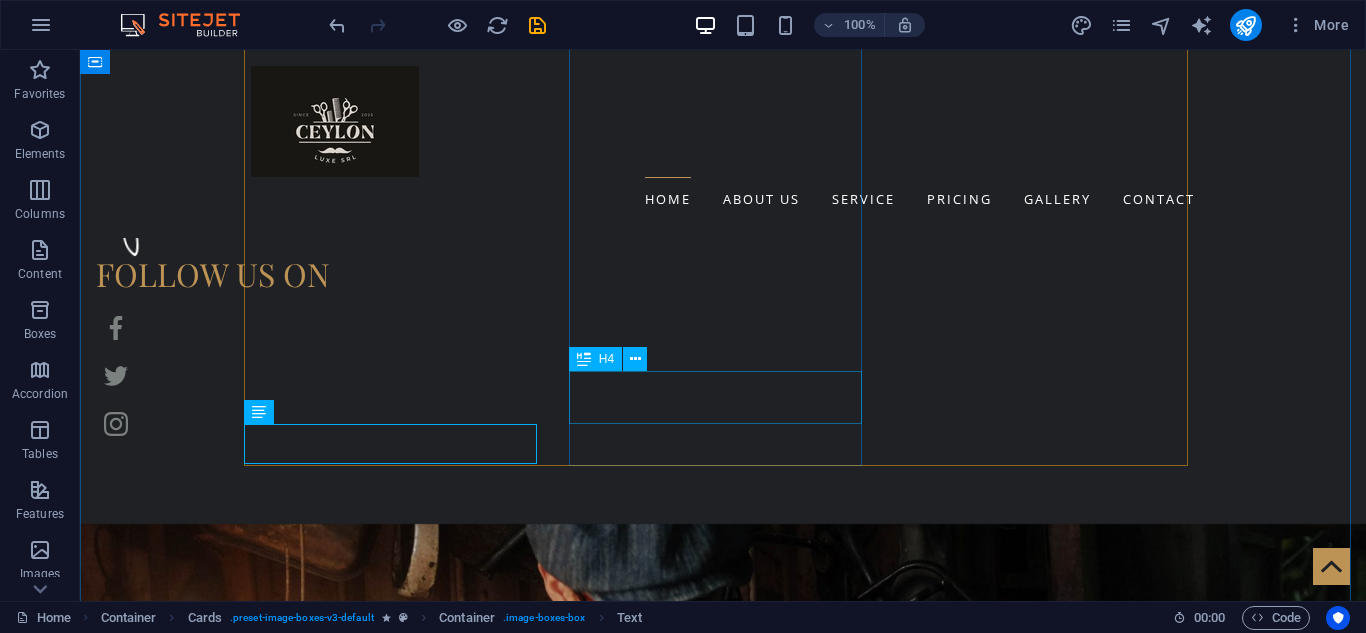 click on "[NAME]" at bounding box center [397, 7520] 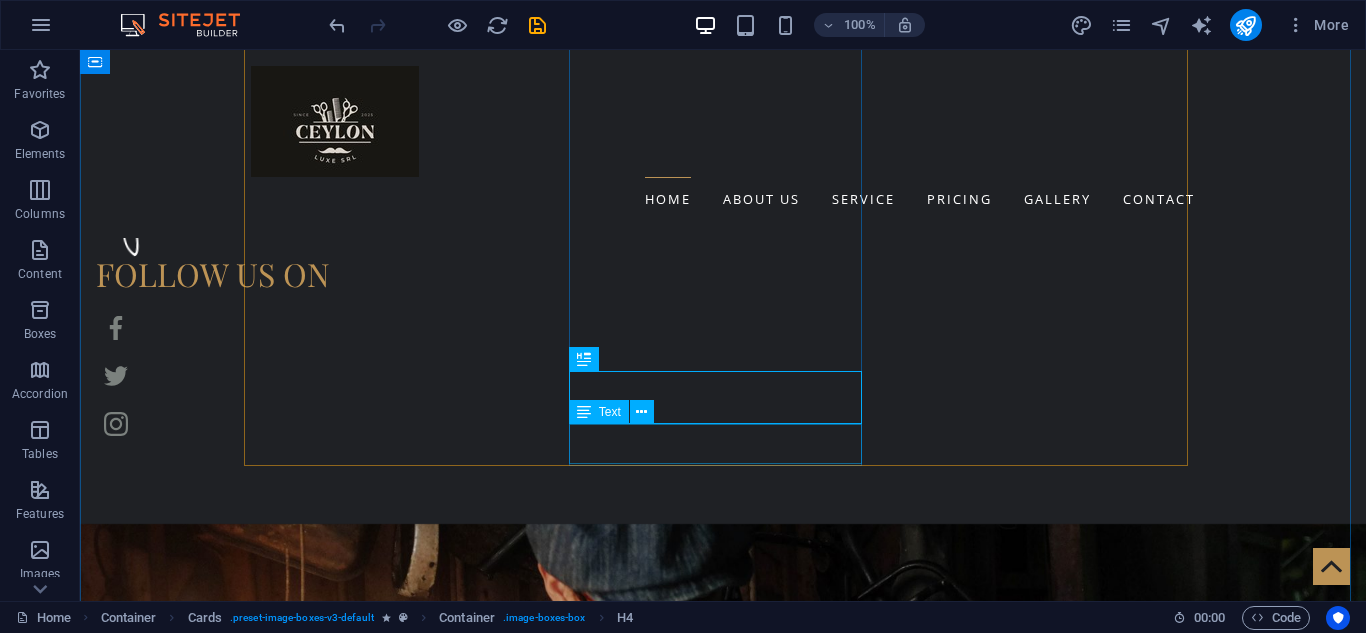 click on "Restyling & Beard Expert" at bounding box center [397, 7568] 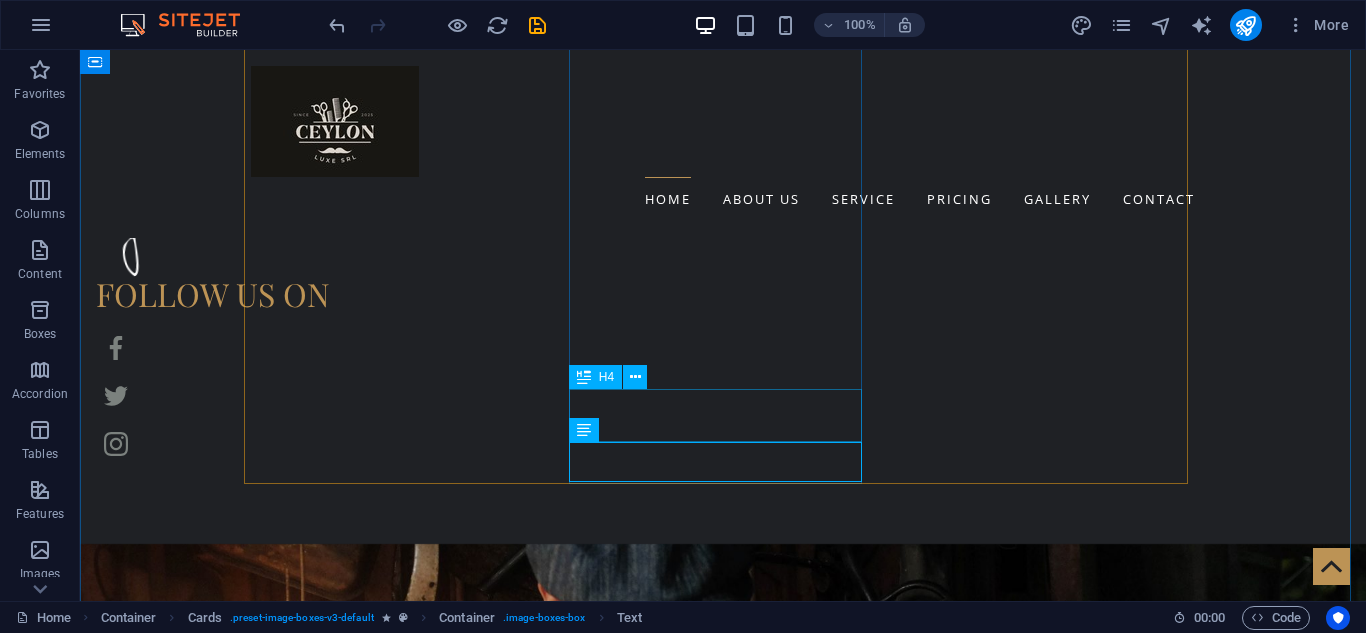 scroll, scrollTop: 2145, scrollLeft: 0, axis: vertical 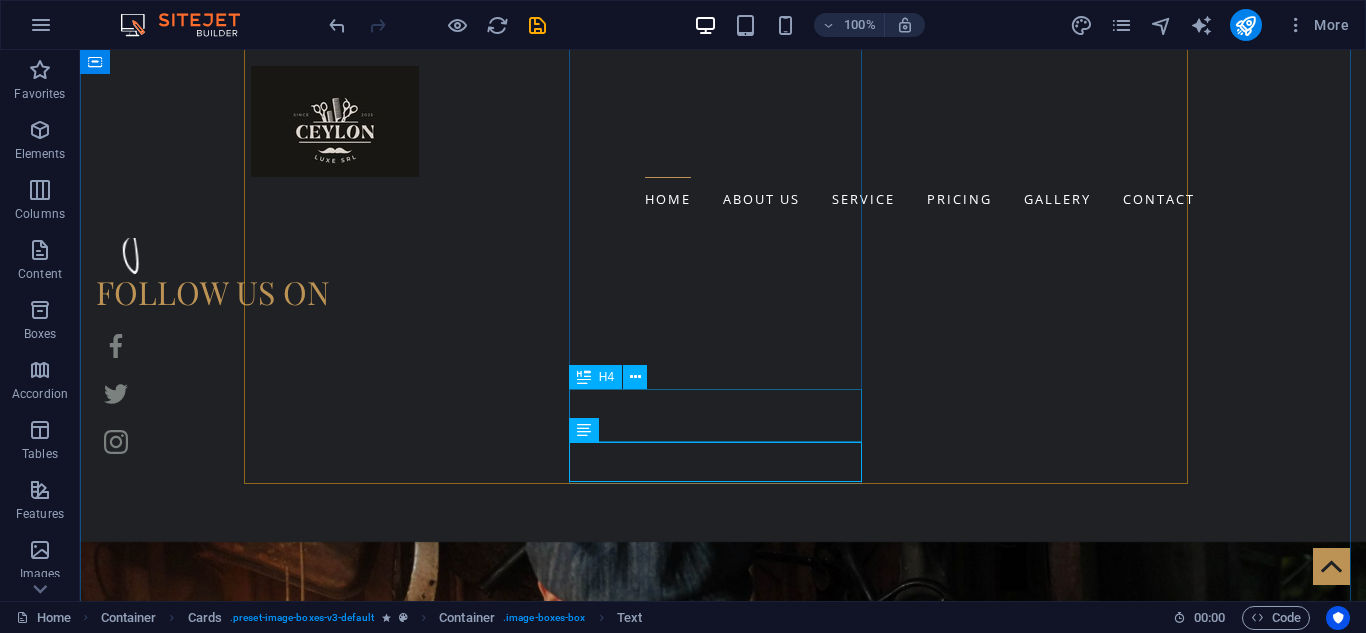 click on "[NAME]" at bounding box center (397, 7538) 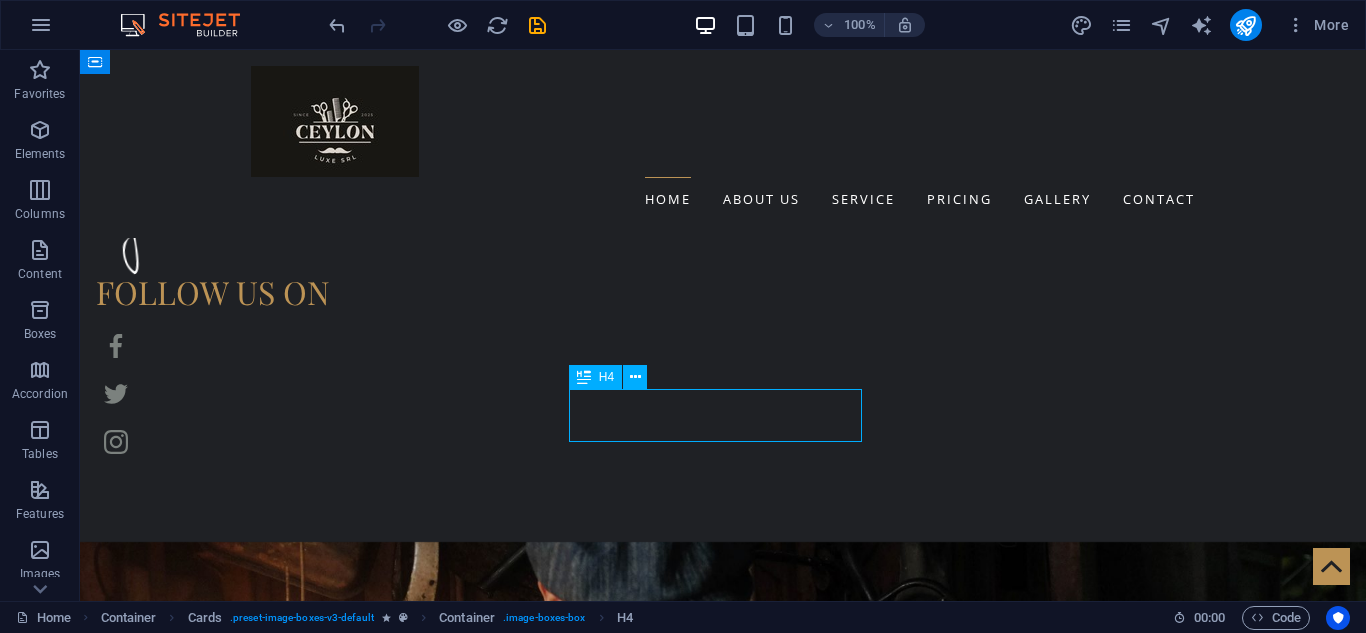 click on "[NAME]" at bounding box center [397, 7538] 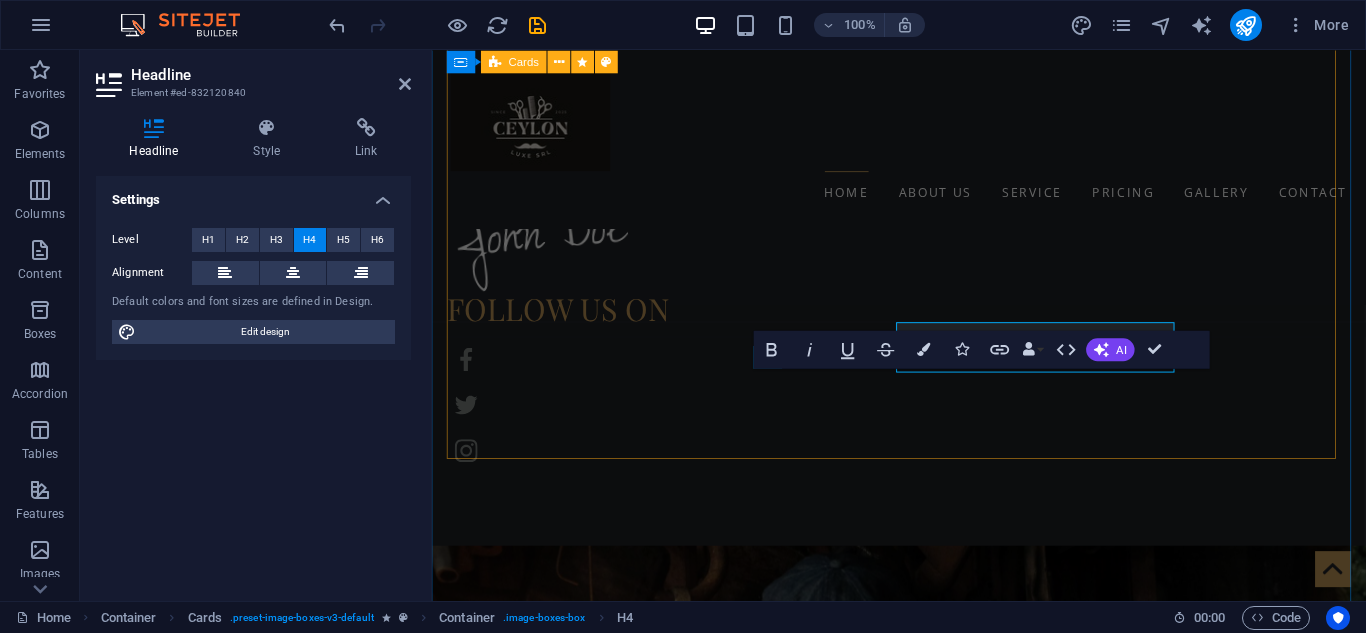 scroll, scrollTop: 2198, scrollLeft: 0, axis: vertical 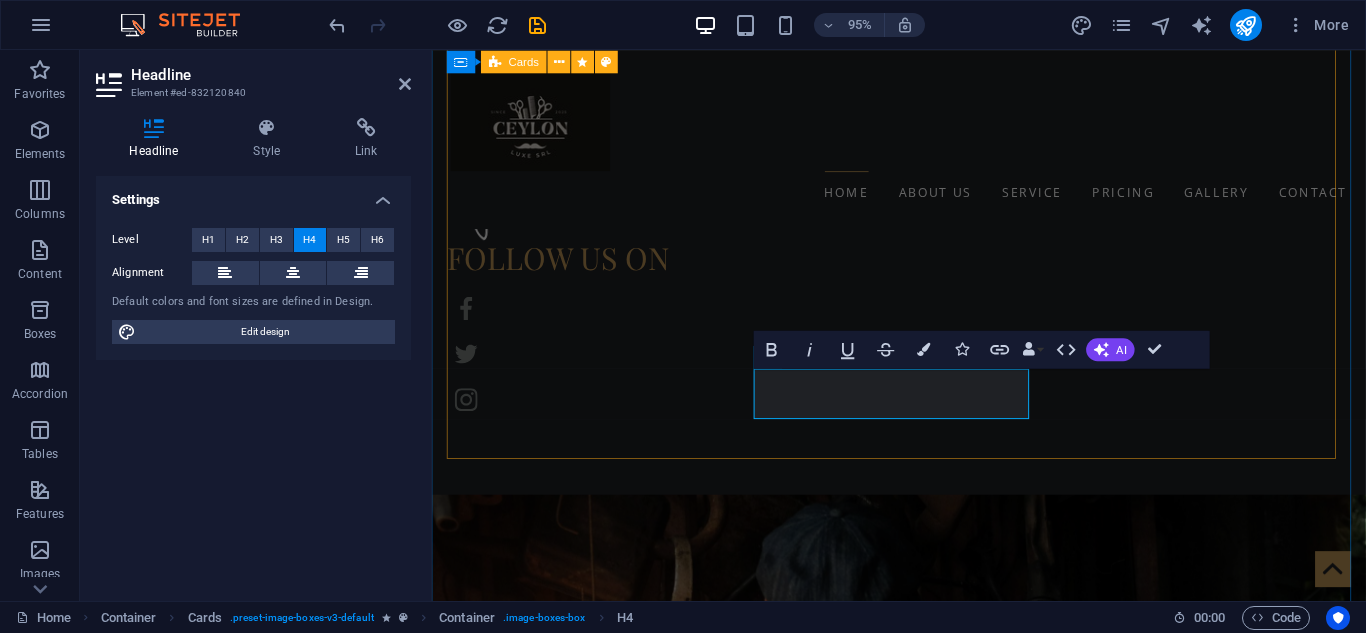 type 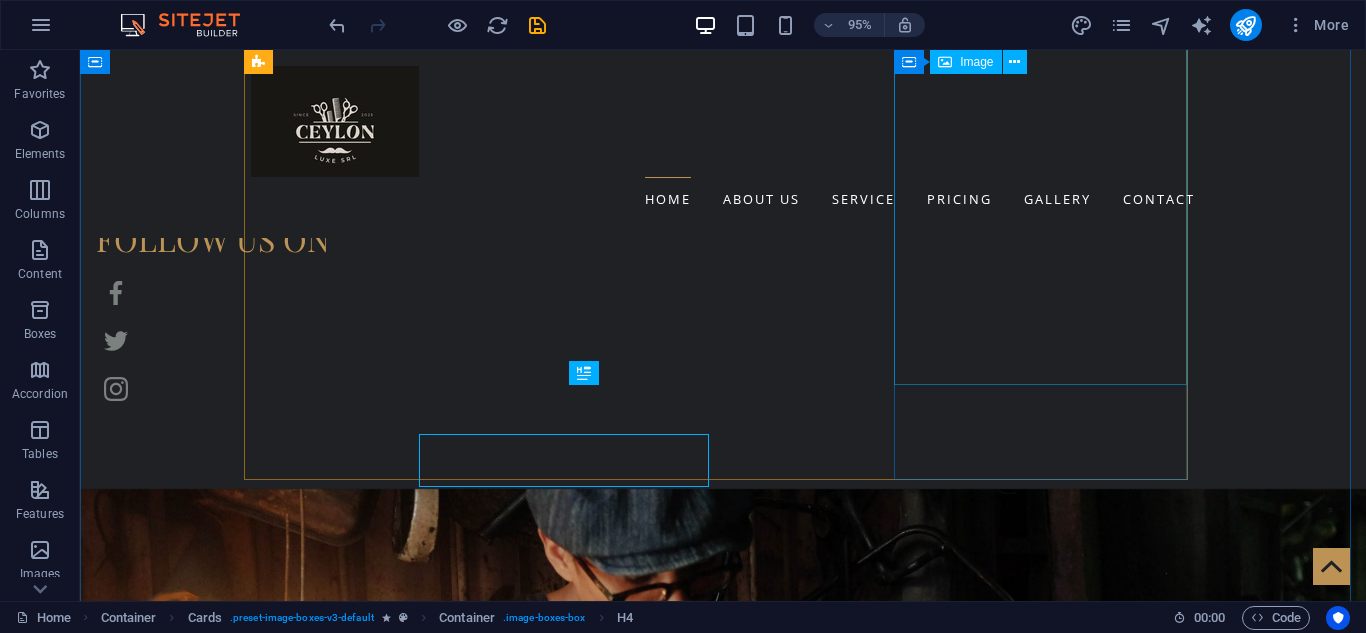 scroll, scrollTop: 2149, scrollLeft: 0, axis: vertical 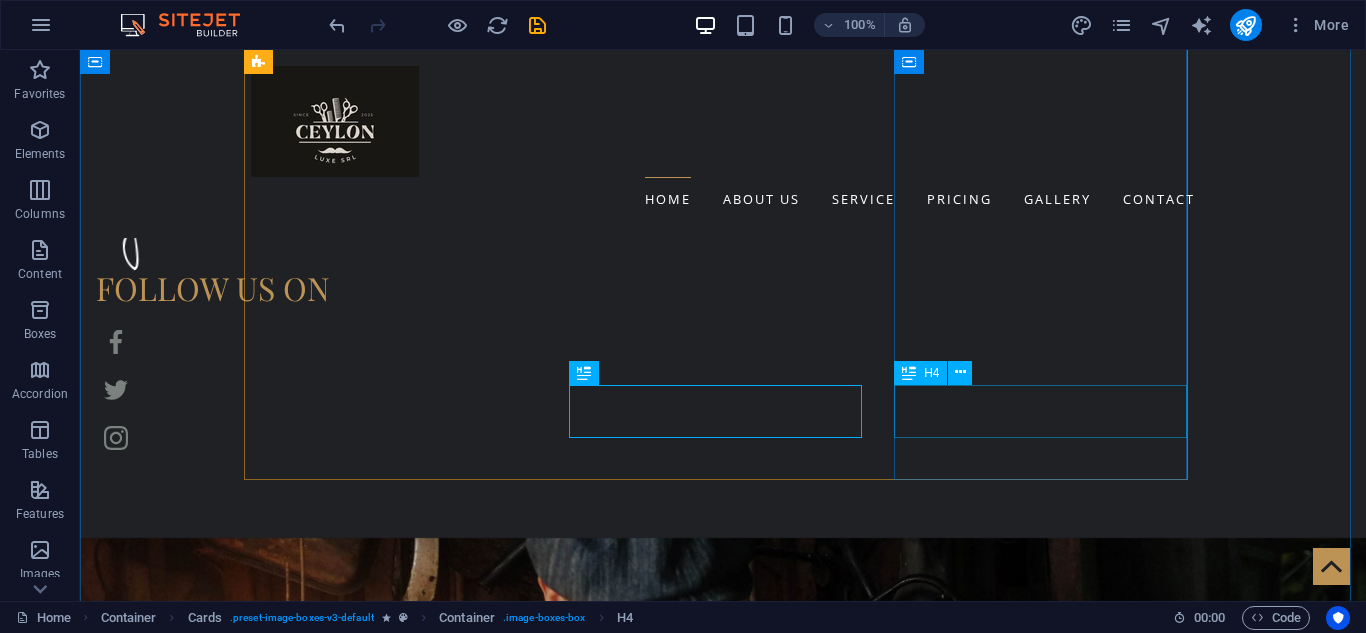 click on "TOM BEARDY" at bounding box center [397, 11821] 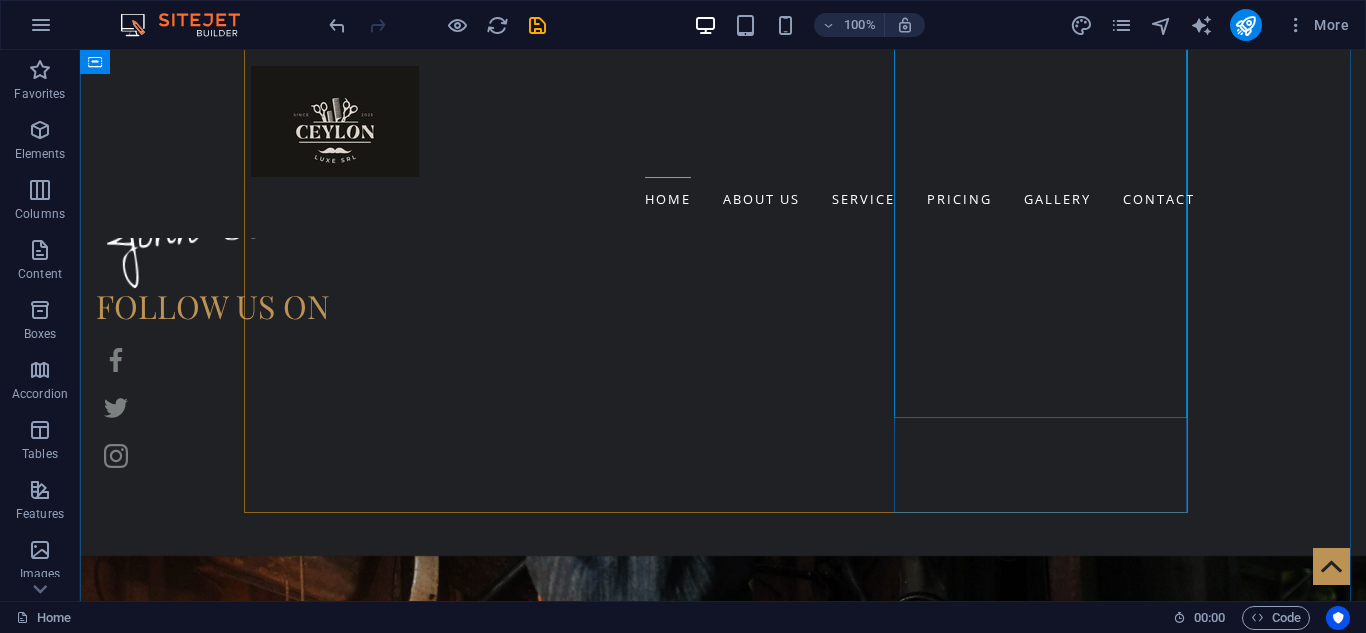 scroll, scrollTop: 2132, scrollLeft: 0, axis: vertical 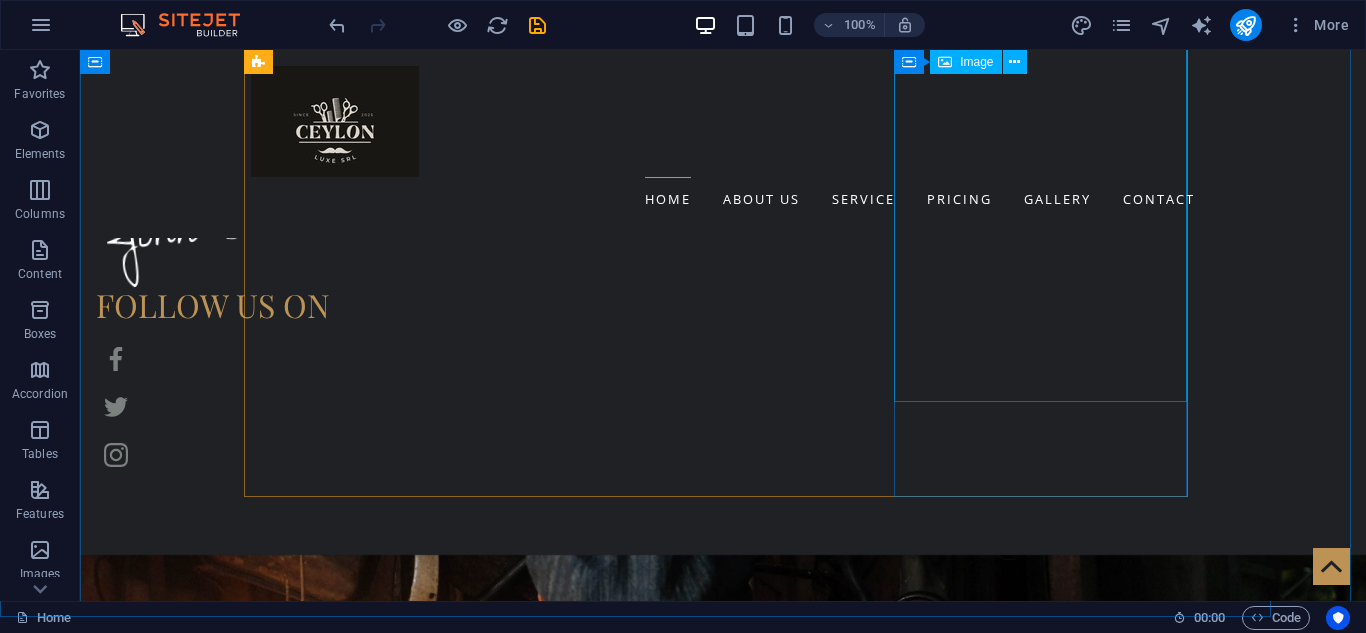 click at bounding box center [397, 9724] 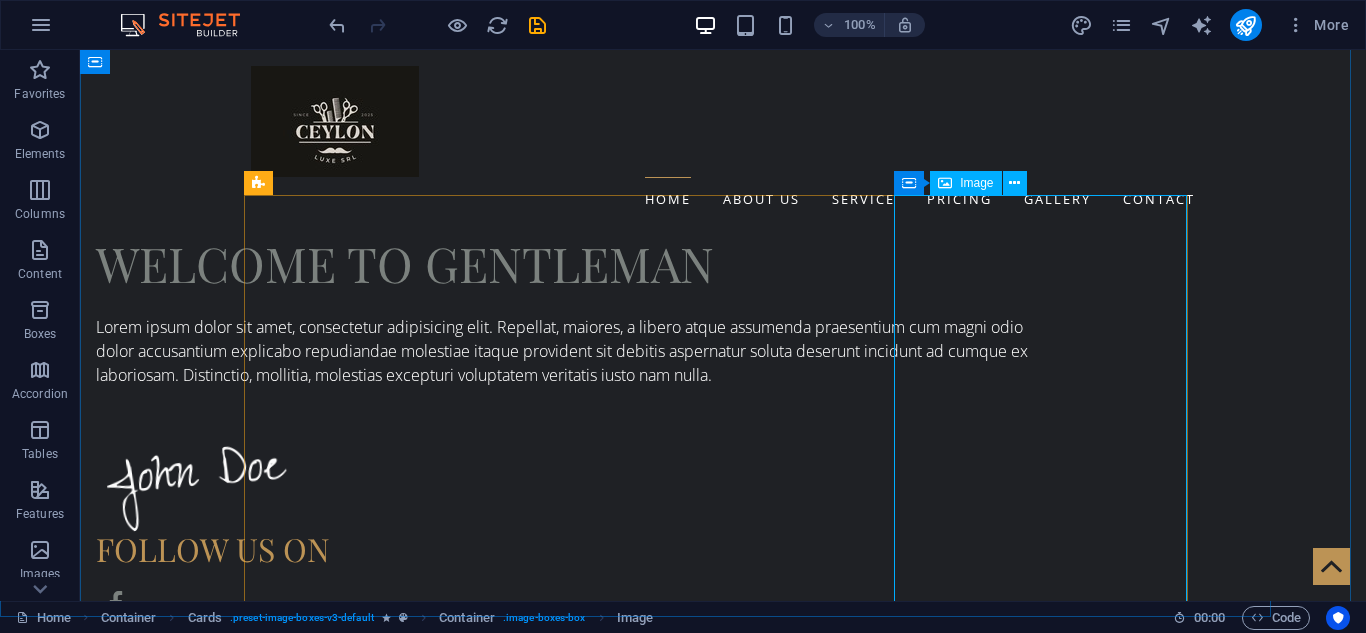 scroll, scrollTop: 1887, scrollLeft: 0, axis: vertical 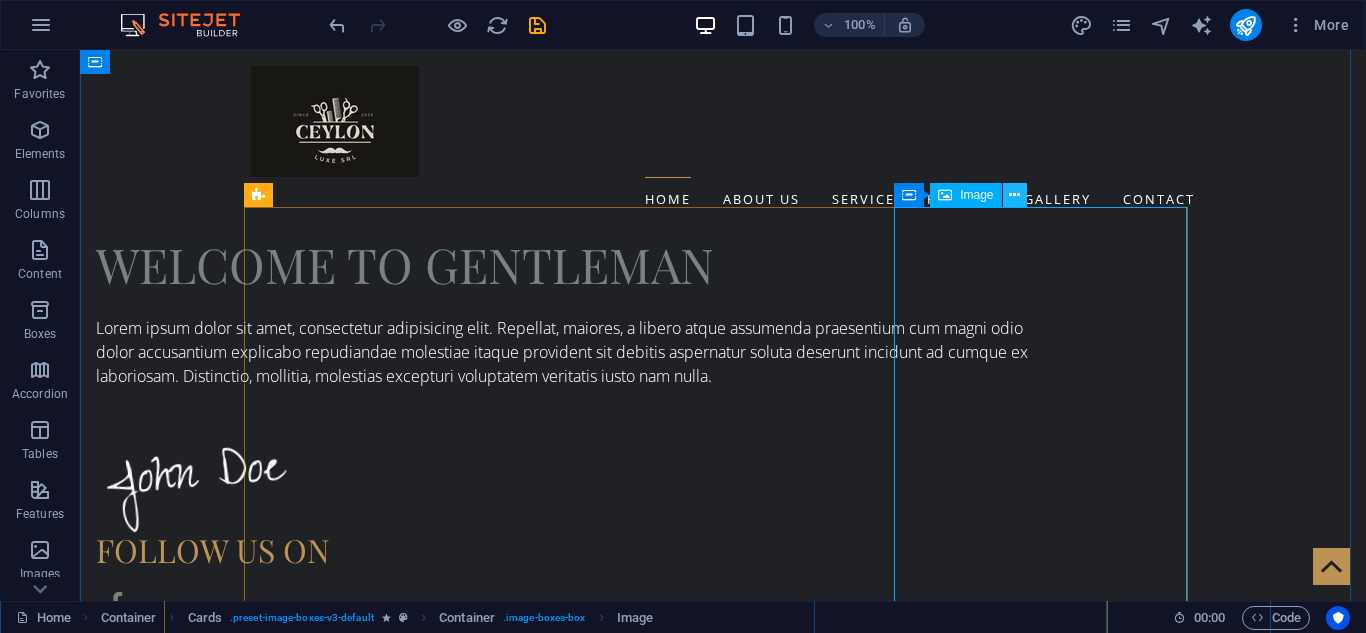 click at bounding box center [1014, 195] 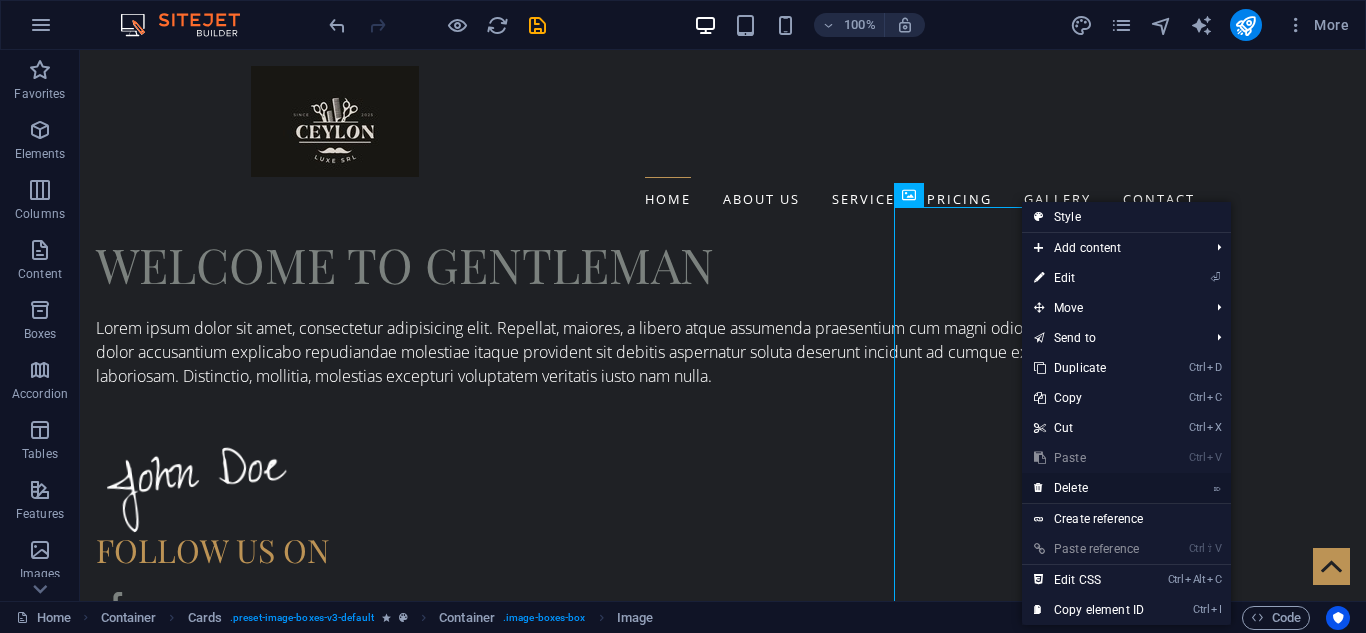 click on "⌦  Delete" at bounding box center (1089, 488) 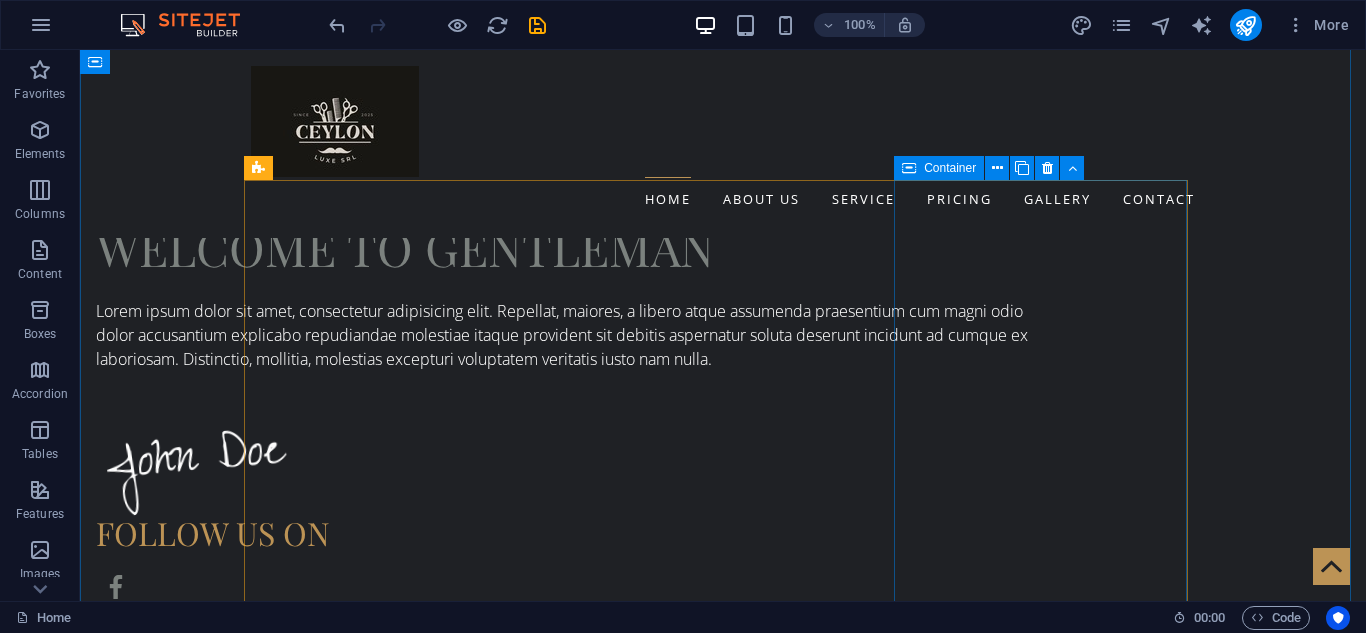 scroll, scrollTop: 1902, scrollLeft: 0, axis: vertical 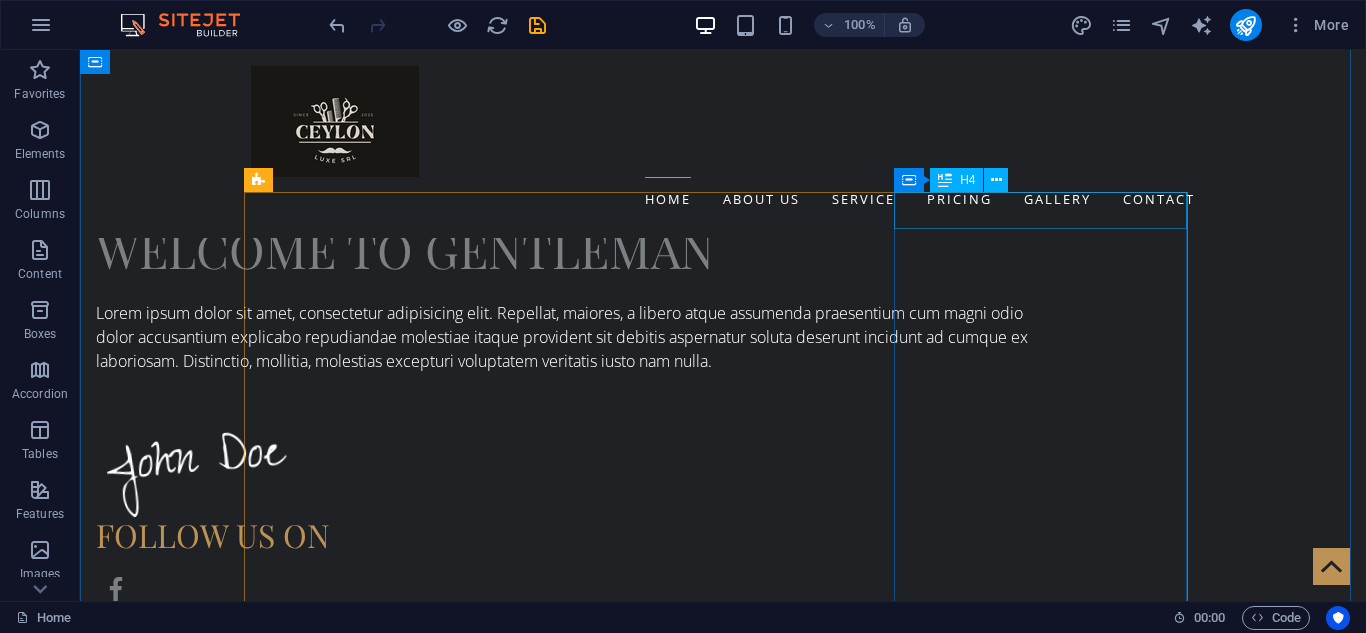 click on "TOM BEARDY" at bounding box center (397, 7885) 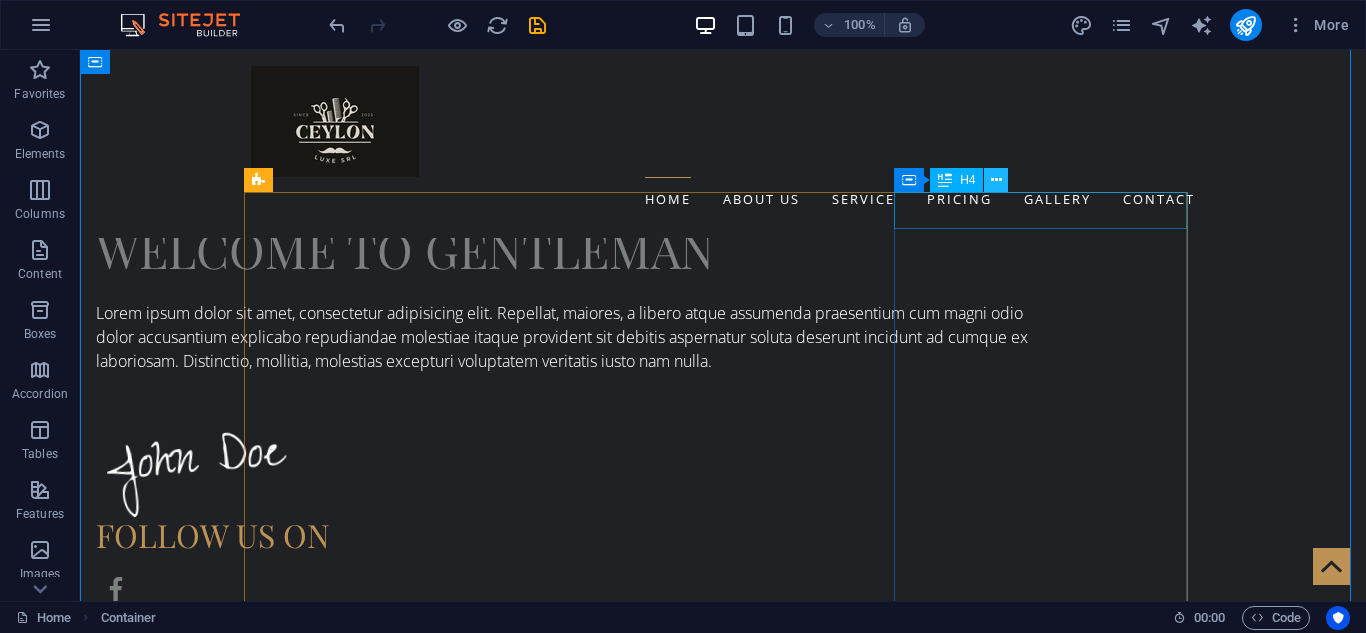 click at bounding box center (996, 180) 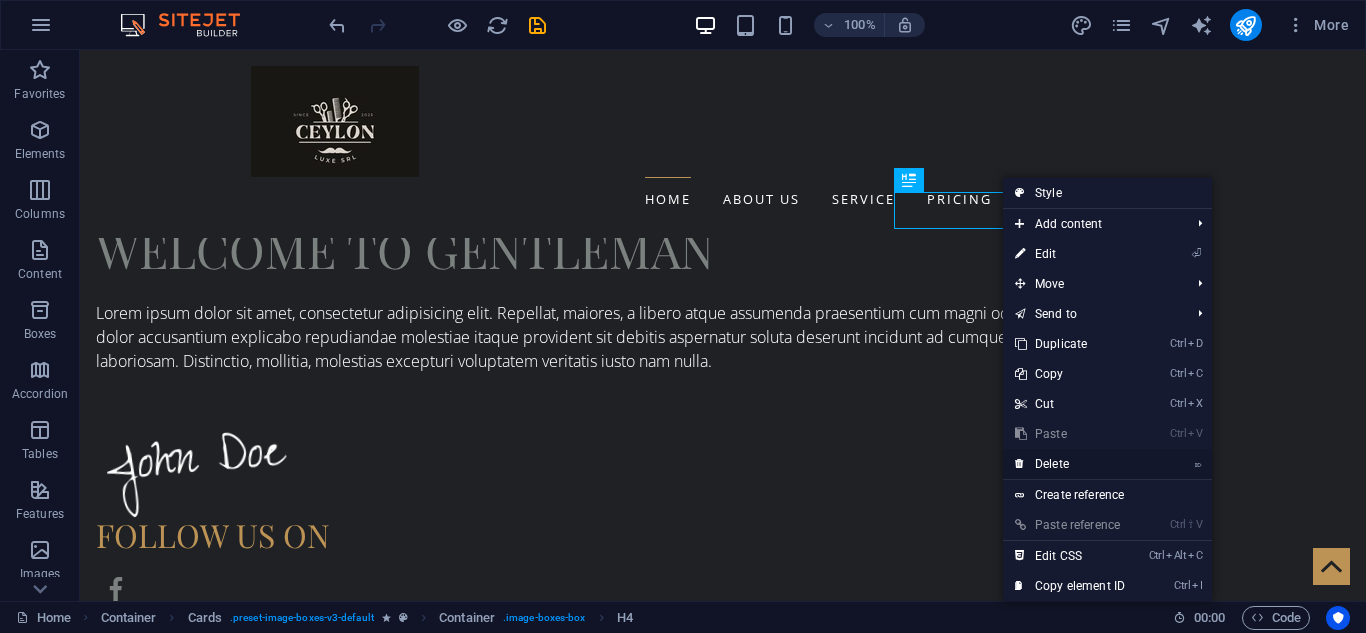 click on "⌦  Delete" at bounding box center (1070, 464) 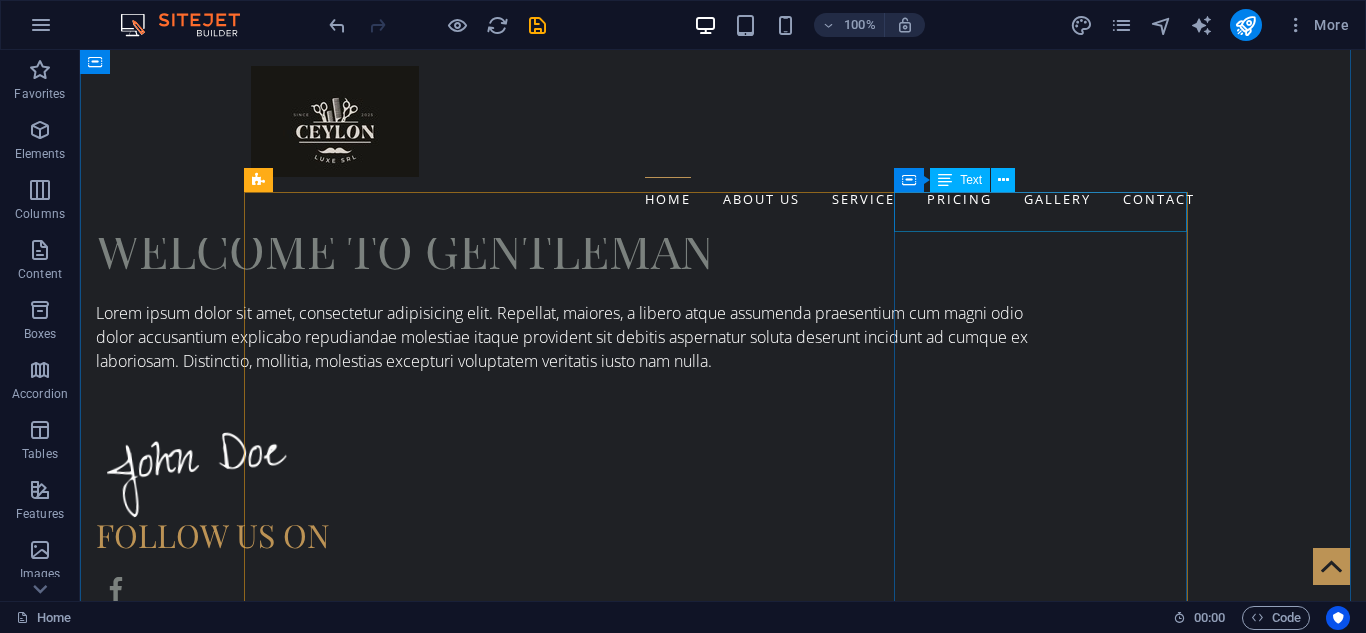 click on "Master Barber & Shave Expert" at bounding box center (397, 7887) 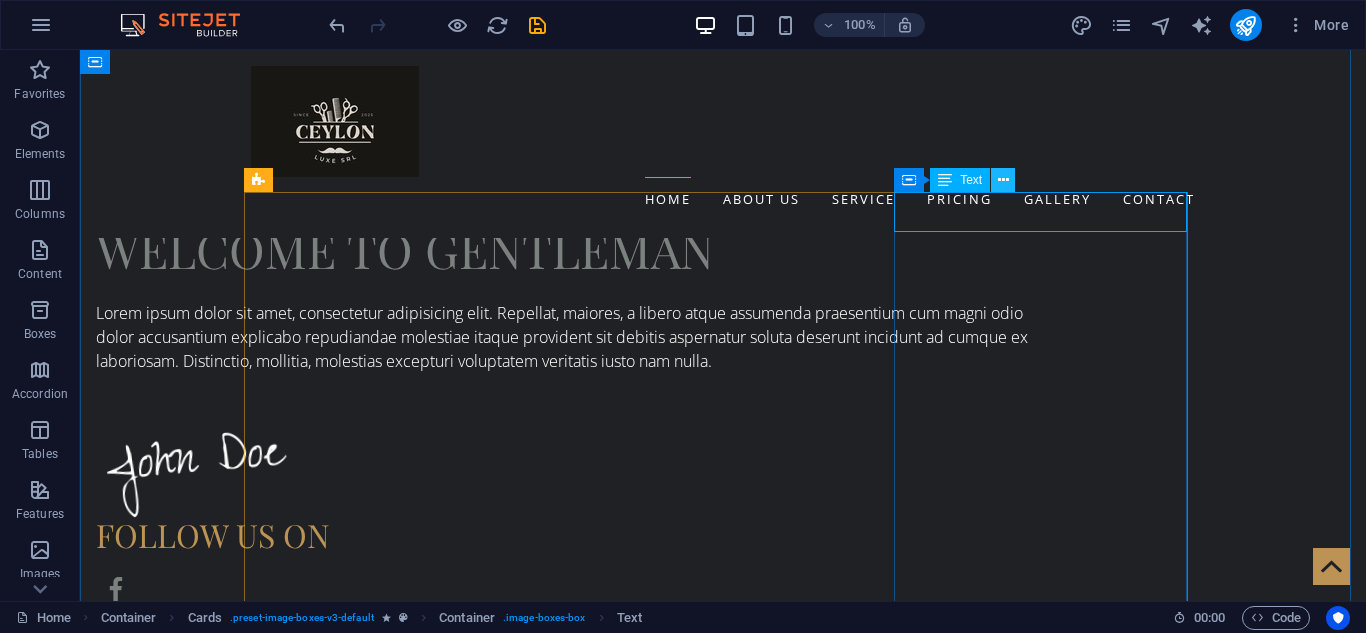 click at bounding box center (1003, 180) 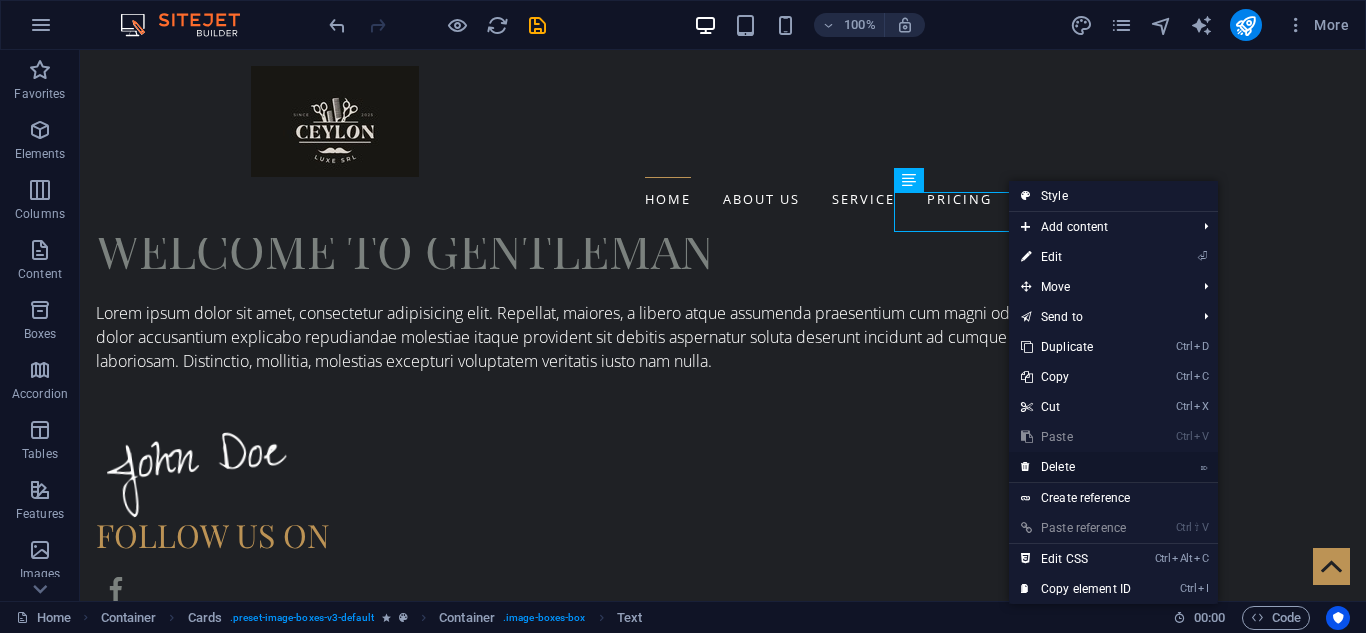 click on "⌦  Delete" at bounding box center [1076, 467] 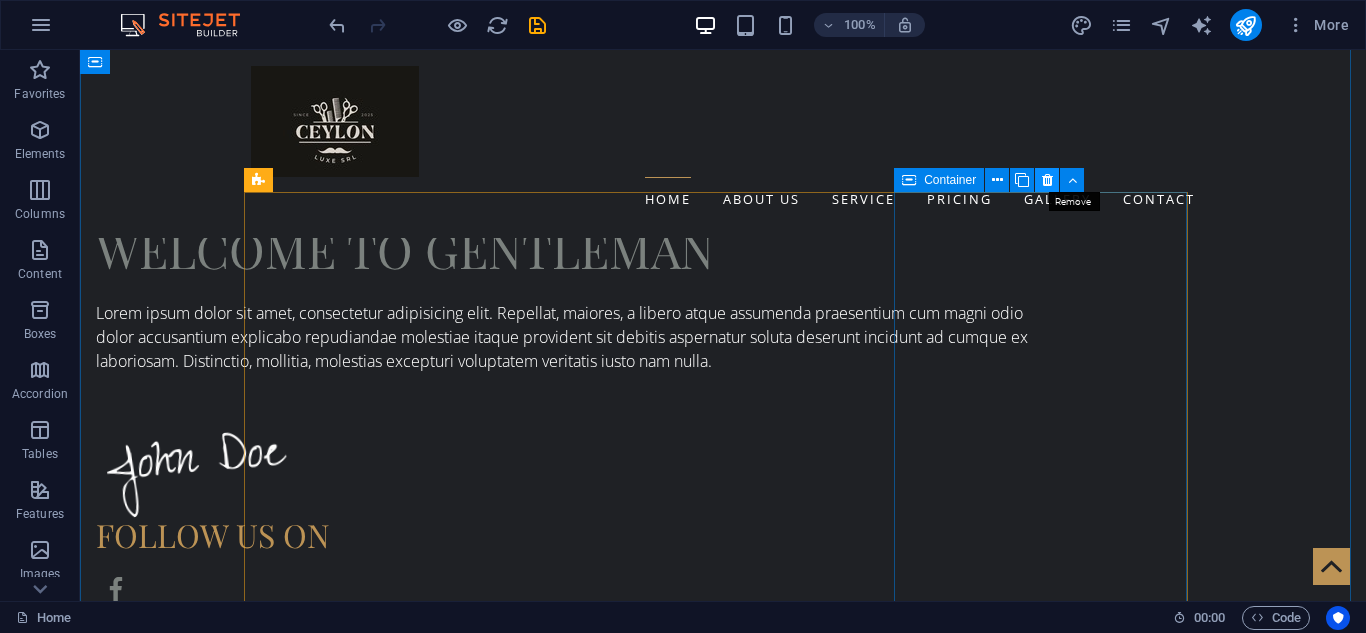 click at bounding box center (1047, 180) 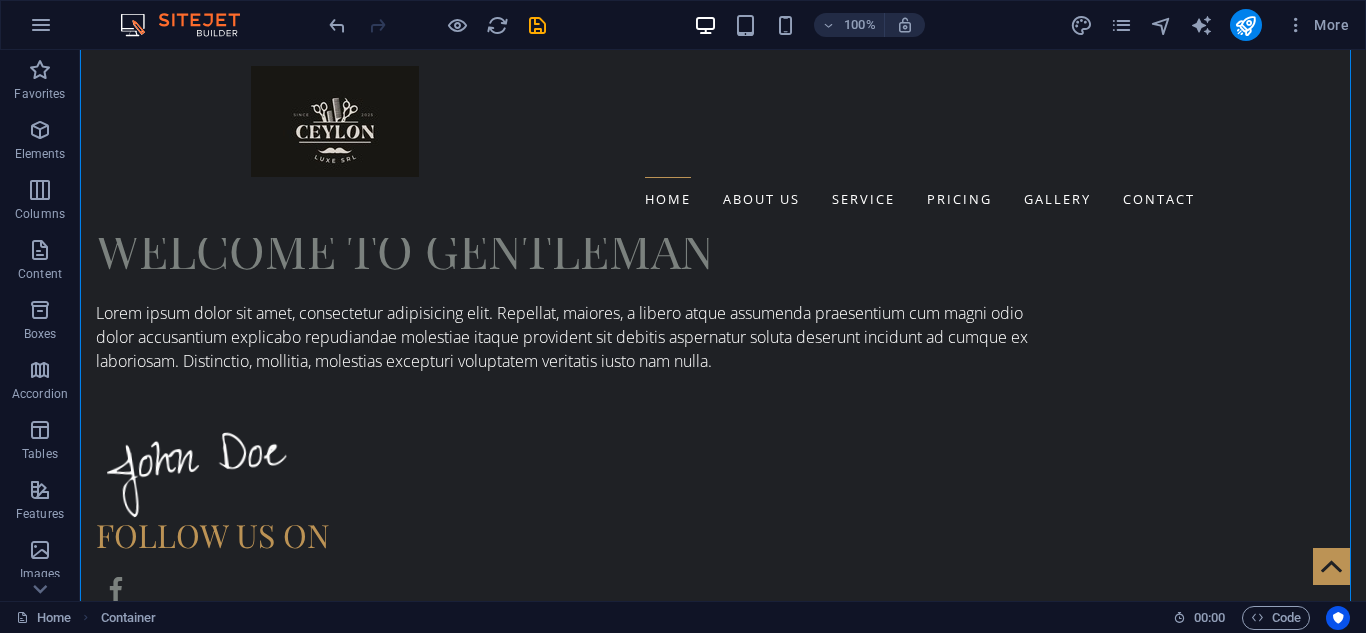 drag, startPoint x: 786, startPoint y: 390, endPoint x: 908, endPoint y: 400, distance: 122.40915 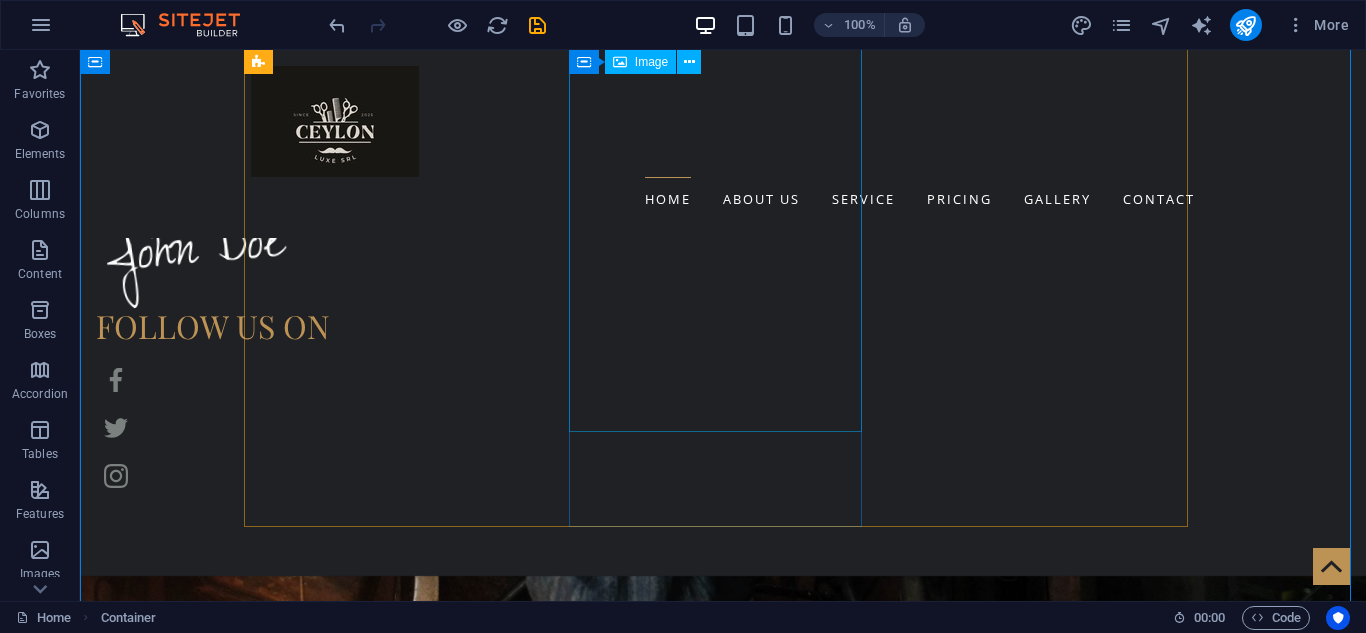 scroll, scrollTop: 2102, scrollLeft: 0, axis: vertical 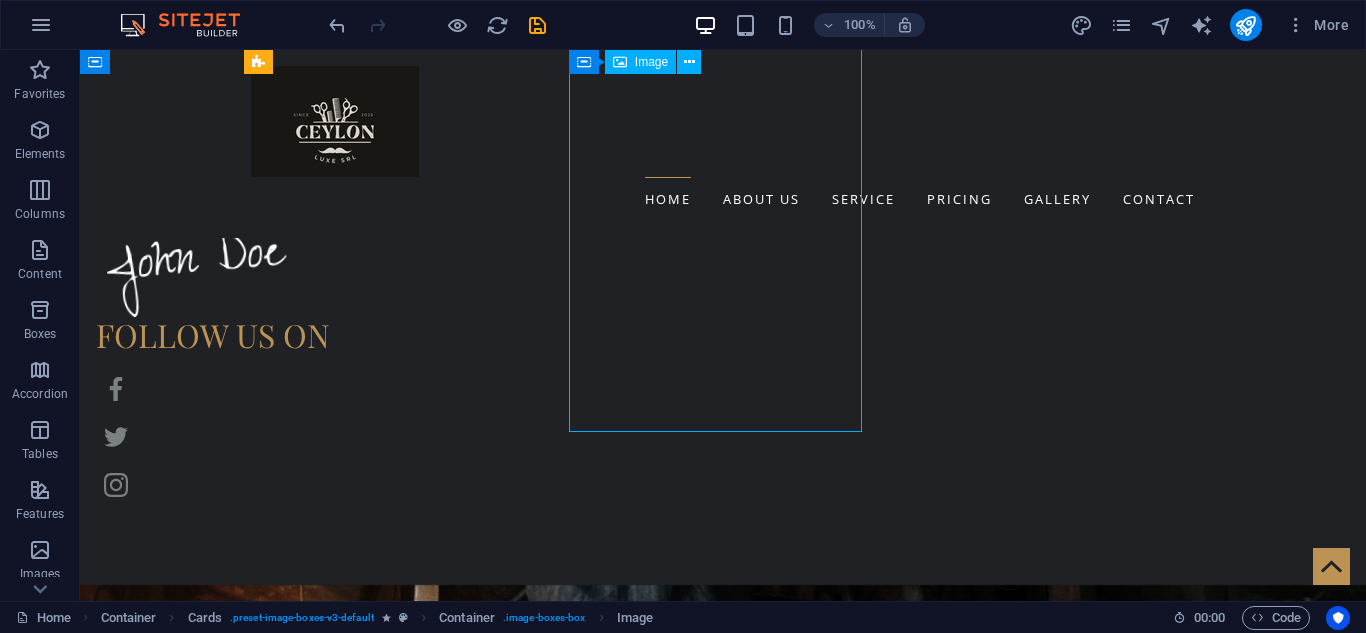 drag, startPoint x: 708, startPoint y: 333, endPoint x: 816, endPoint y: 335, distance: 108.01852 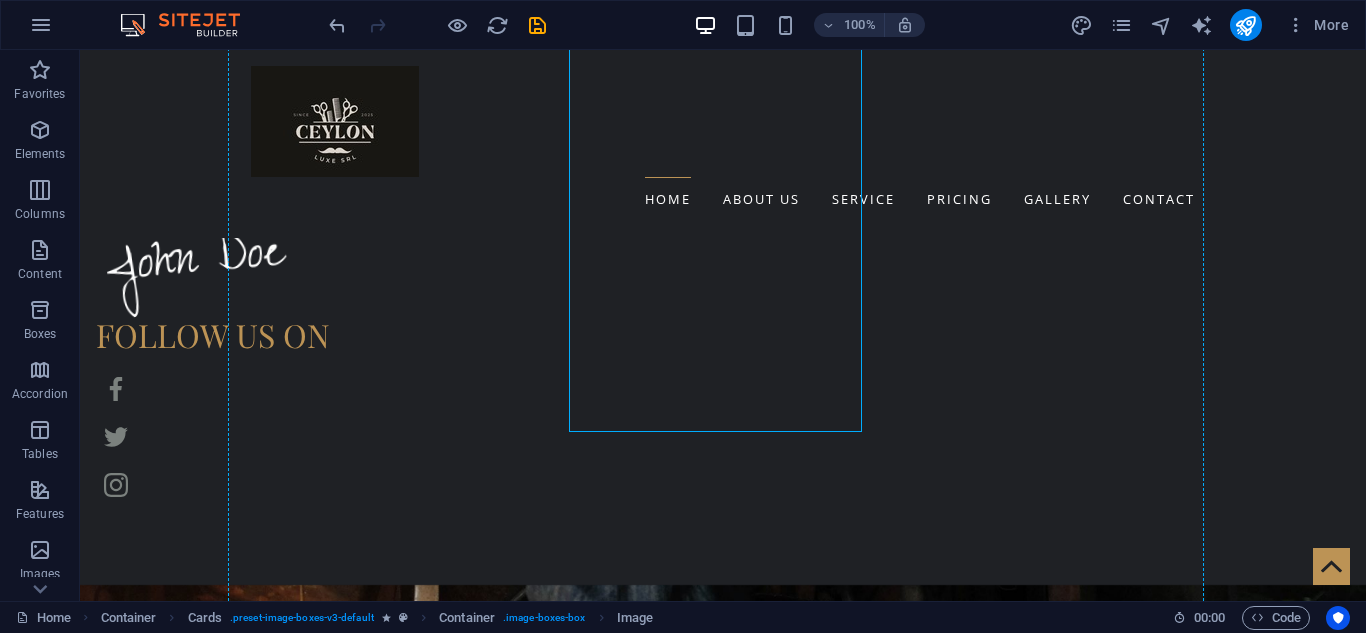 drag, startPoint x: 816, startPoint y: 331, endPoint x: 1040, endPoint y: 328, distance: 224.0201 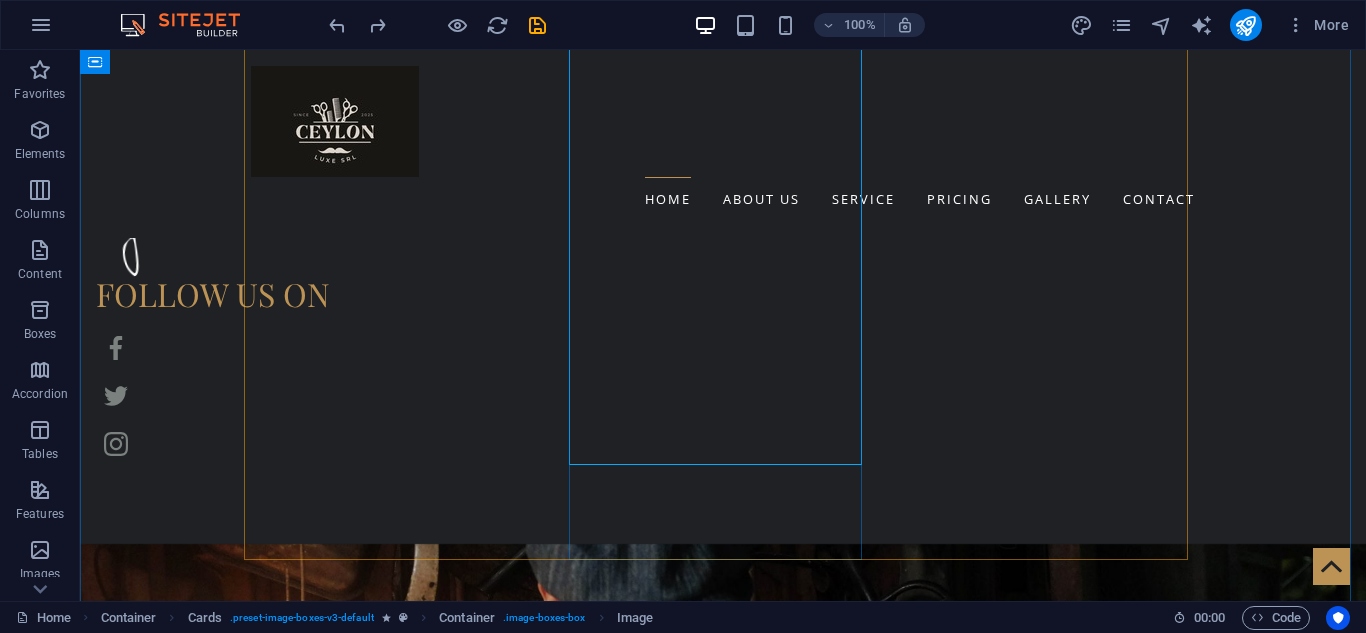scroll, scrollTop: 2152, scrollLeft: 0, axis: vertical 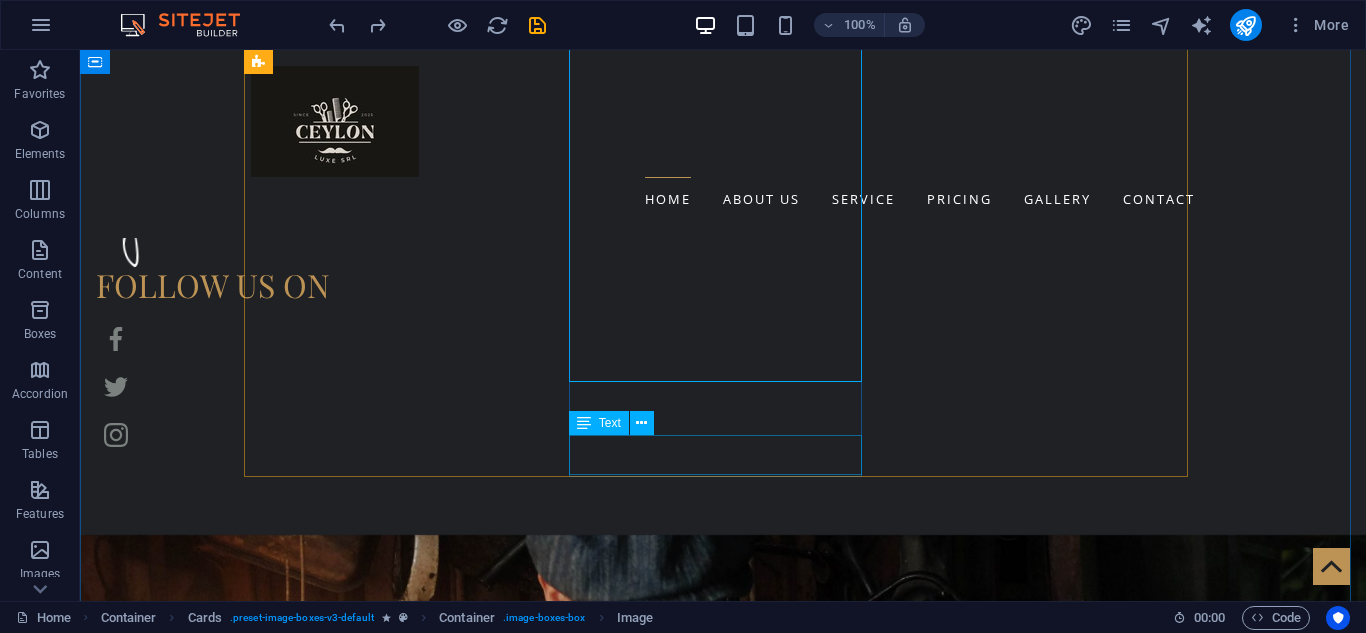 click on "Restyling & Beard Expert" at bounding box center (397, 7579) 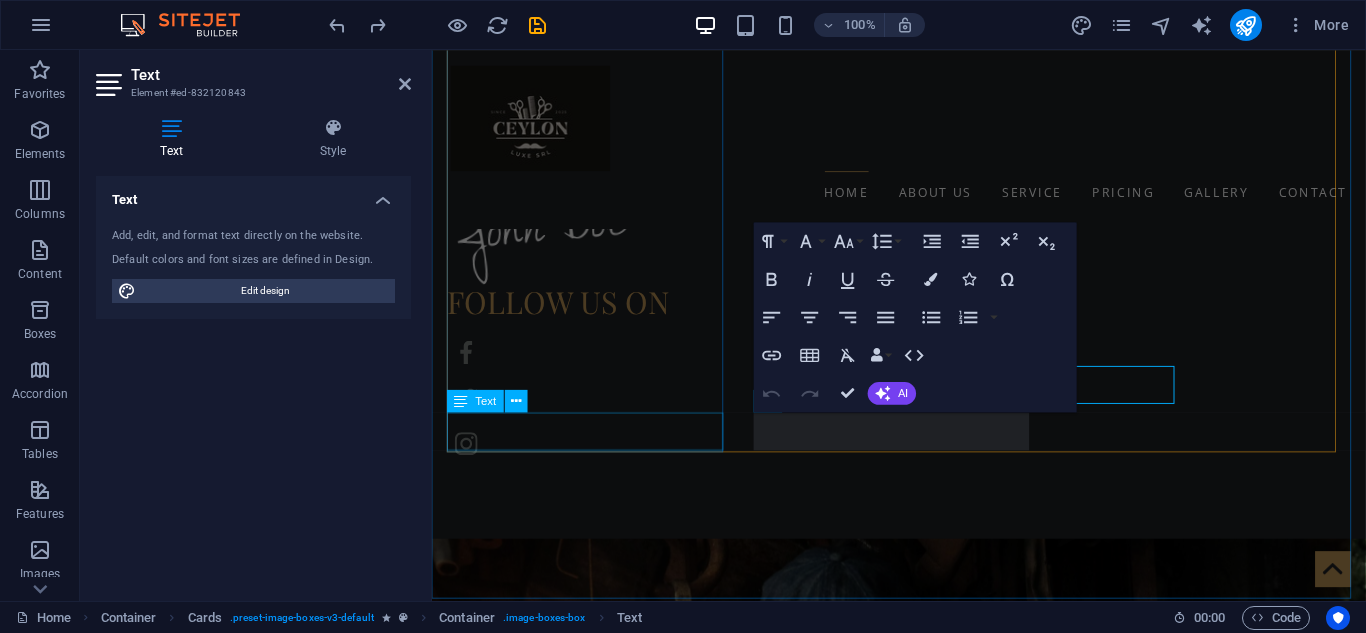 scroll, scrollTop: 2205, scrollLeft: 0, axis: vertical 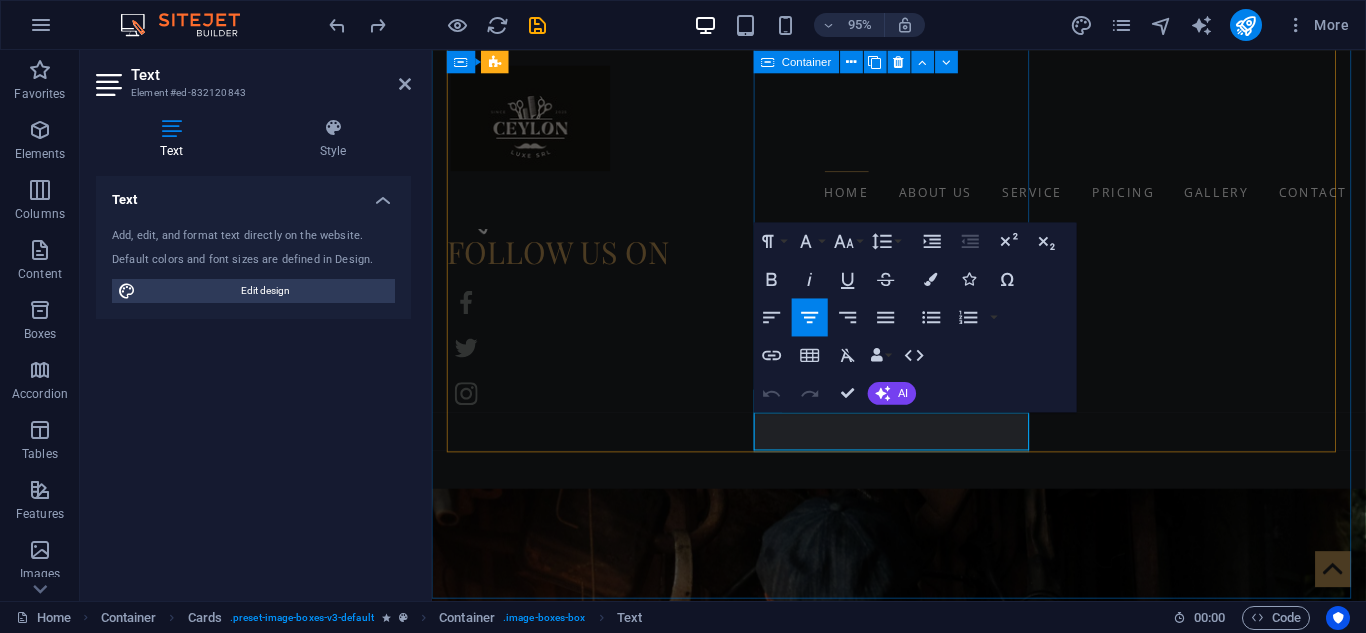 type 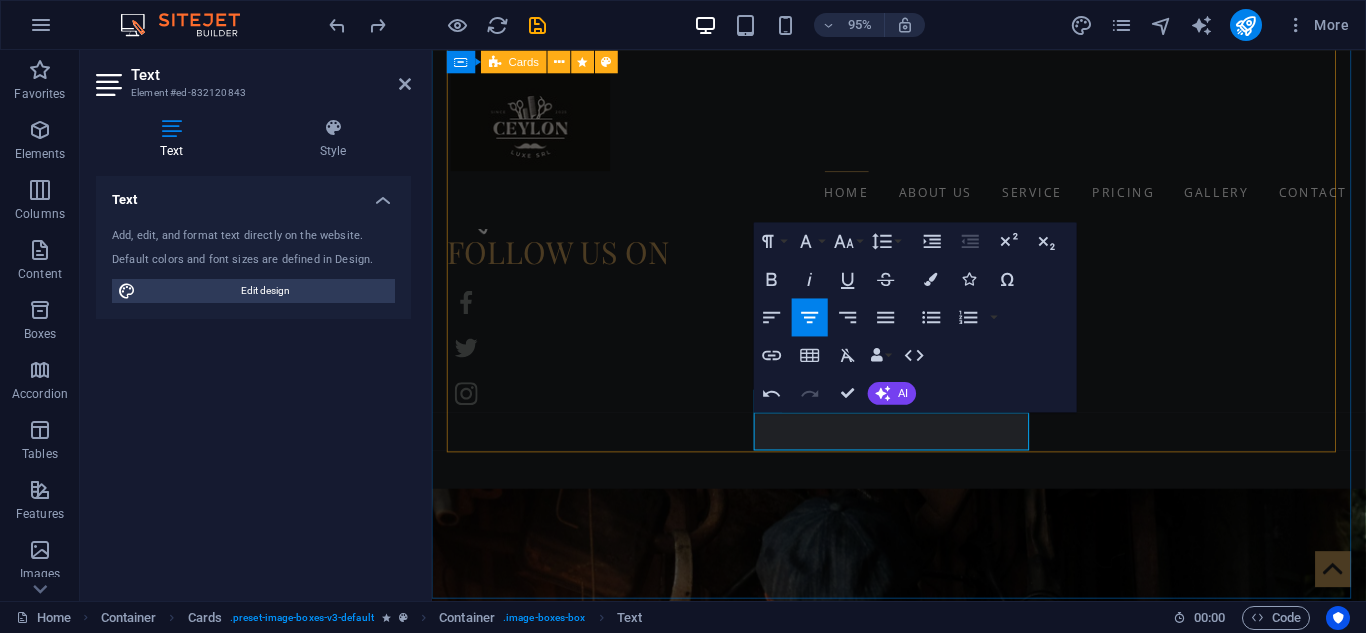 click on "[NAME] CEO & Master Barber [NAME] CEO & Restyling & Beard Expert" at bounding box center [924, 5067] 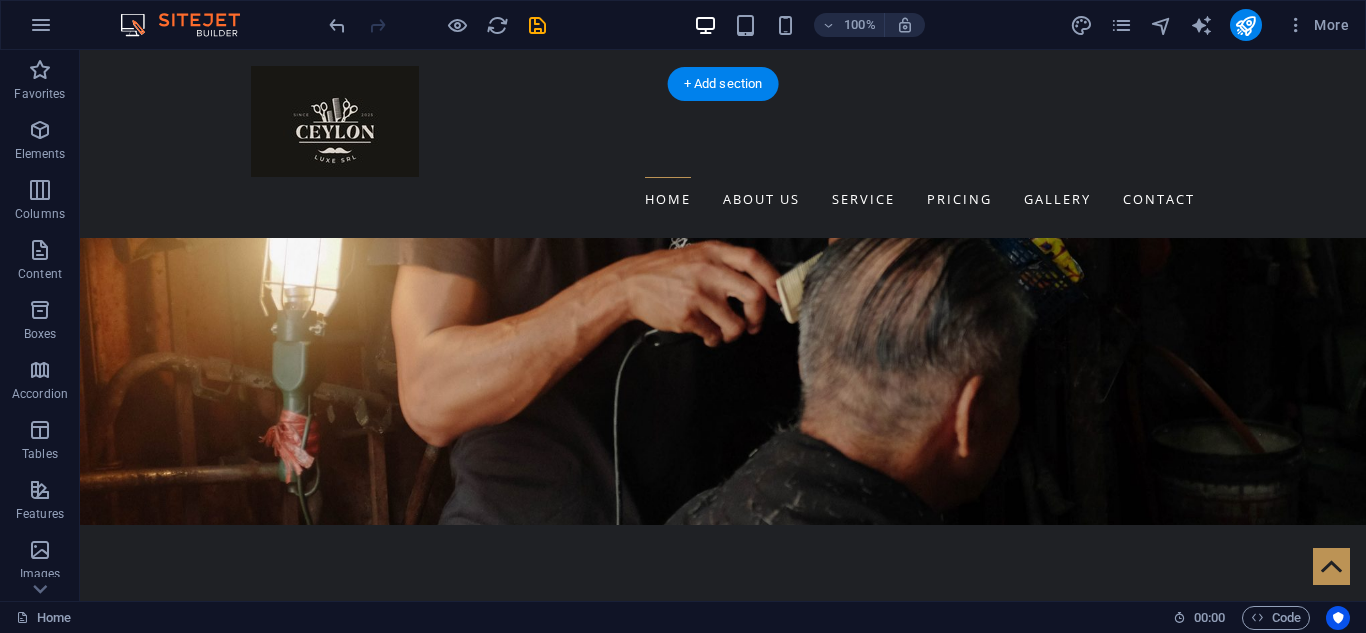 scroll, scrollTop: 2664, scrollLeft: 0, axis: vertical 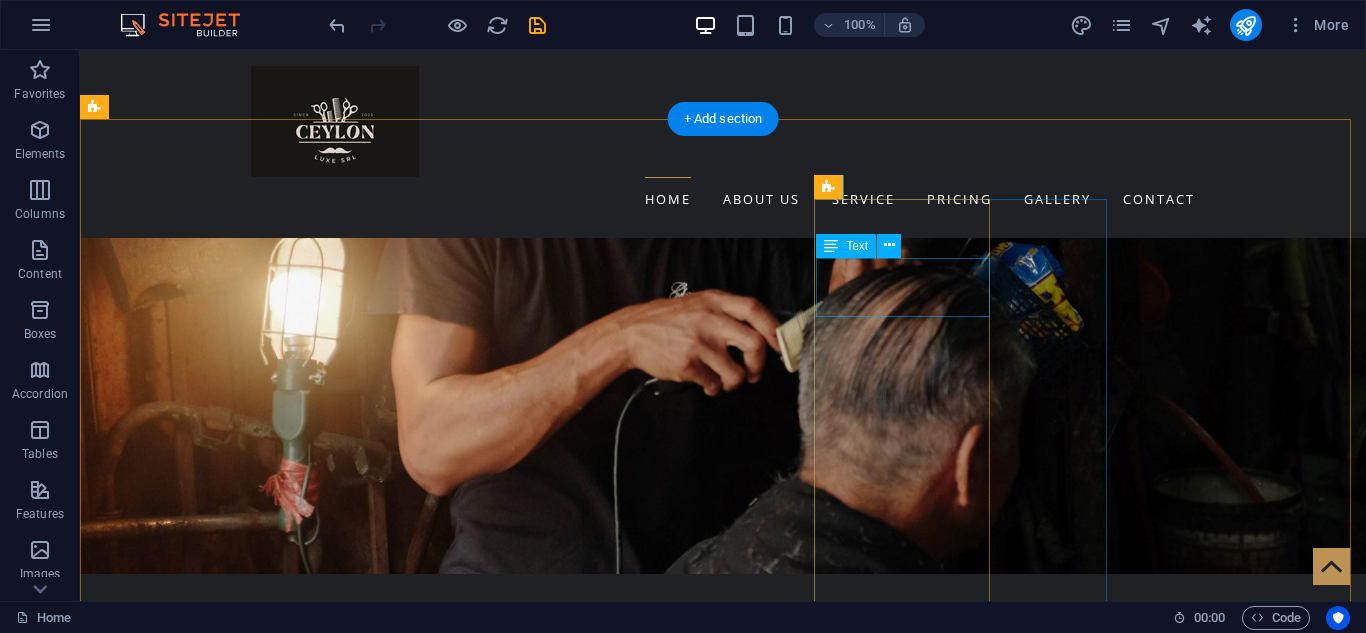 click on "Monday closed" at bounding box center [243, 9463] 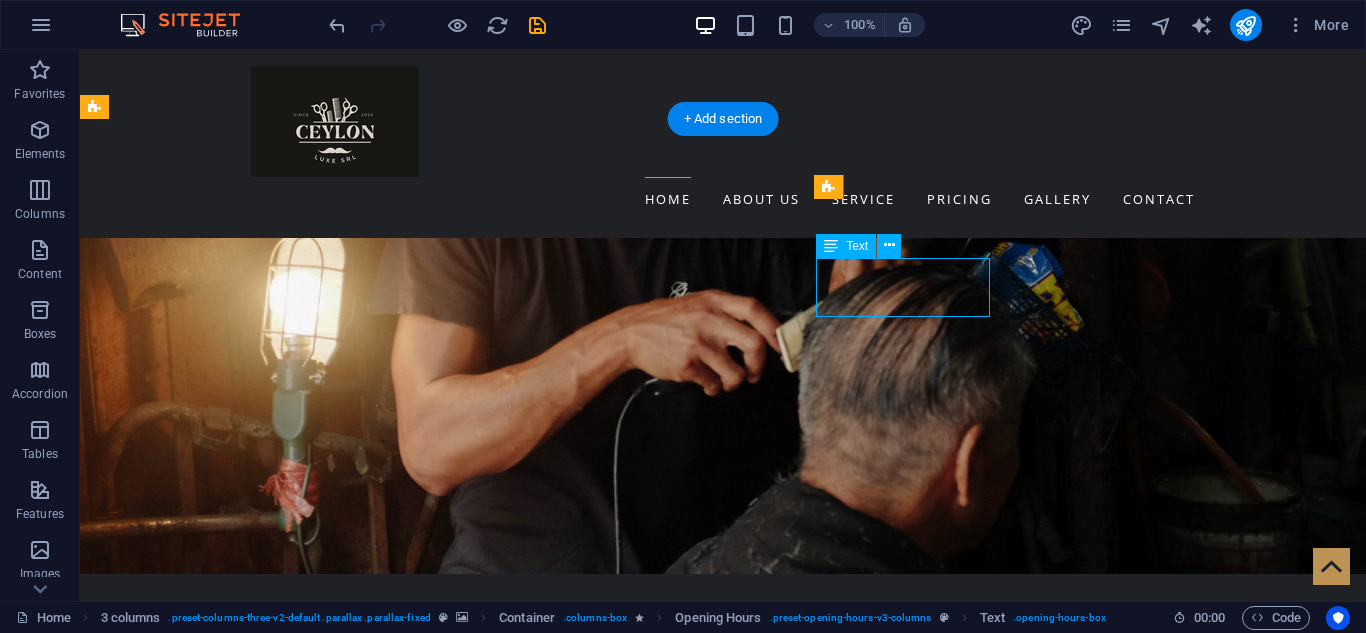 click on "Monday closed" at bounding box center (243, 9463) 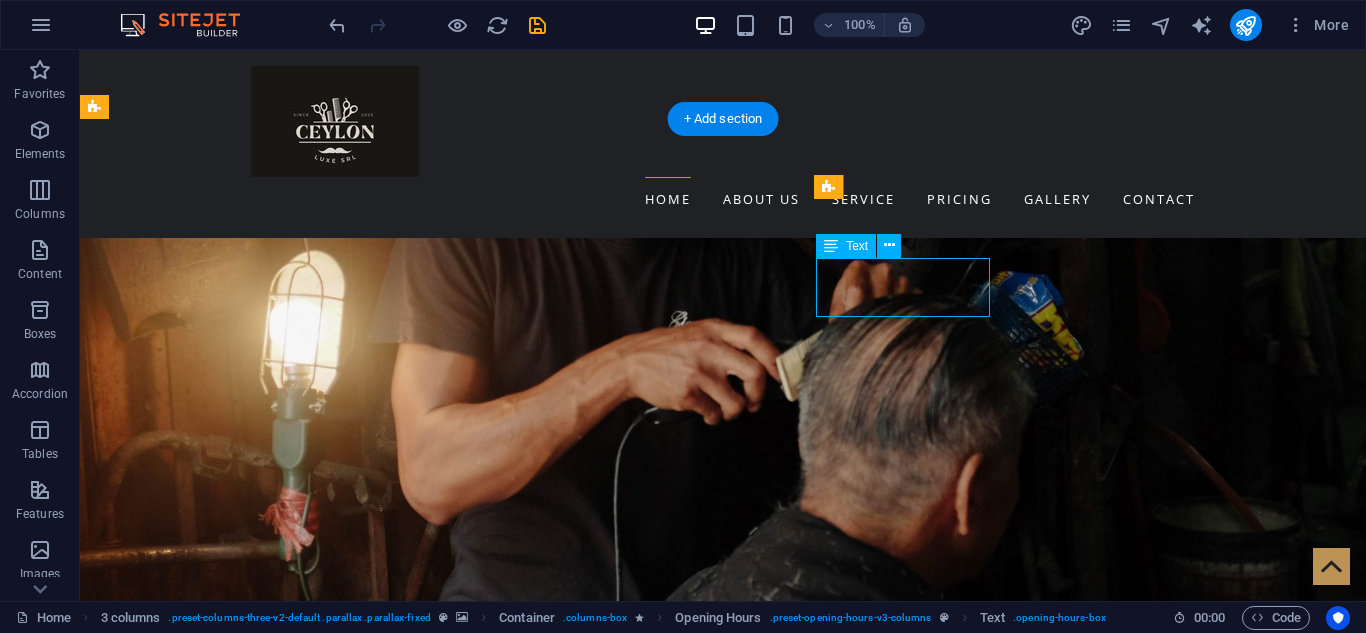 scroll, scrollTop: 2717, scrollLeft: 0, axis: vertical 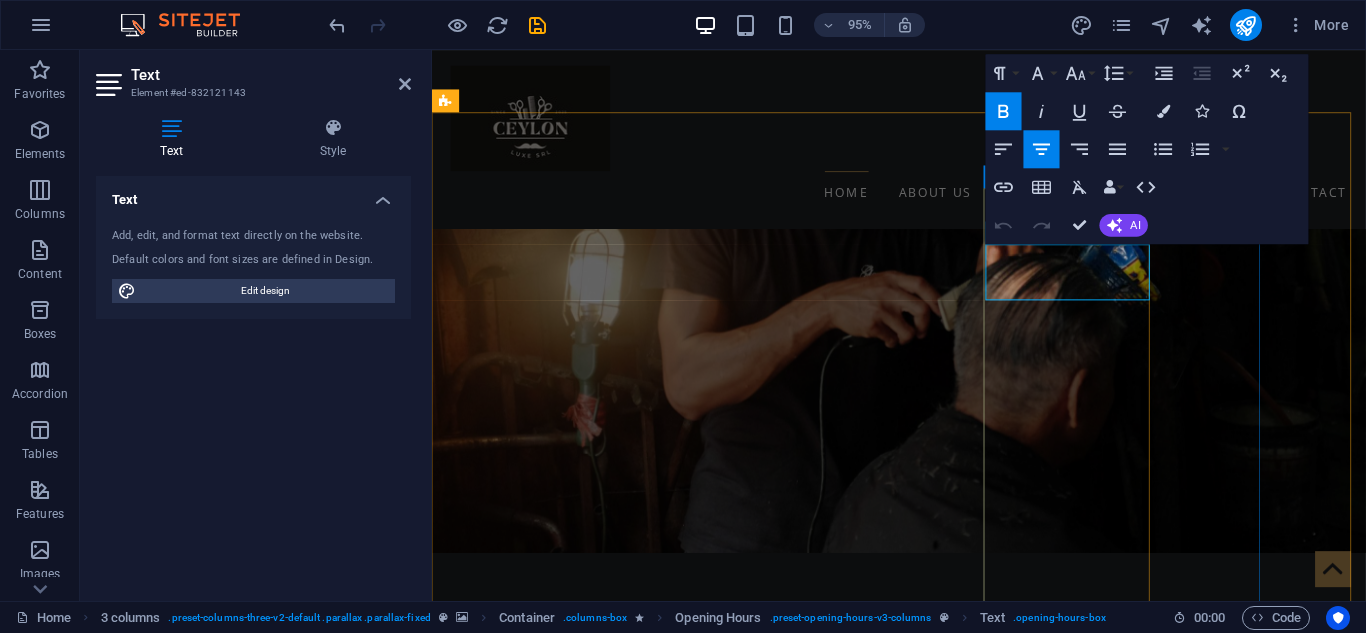 click on "closed" at bounding box center [595, 9092] 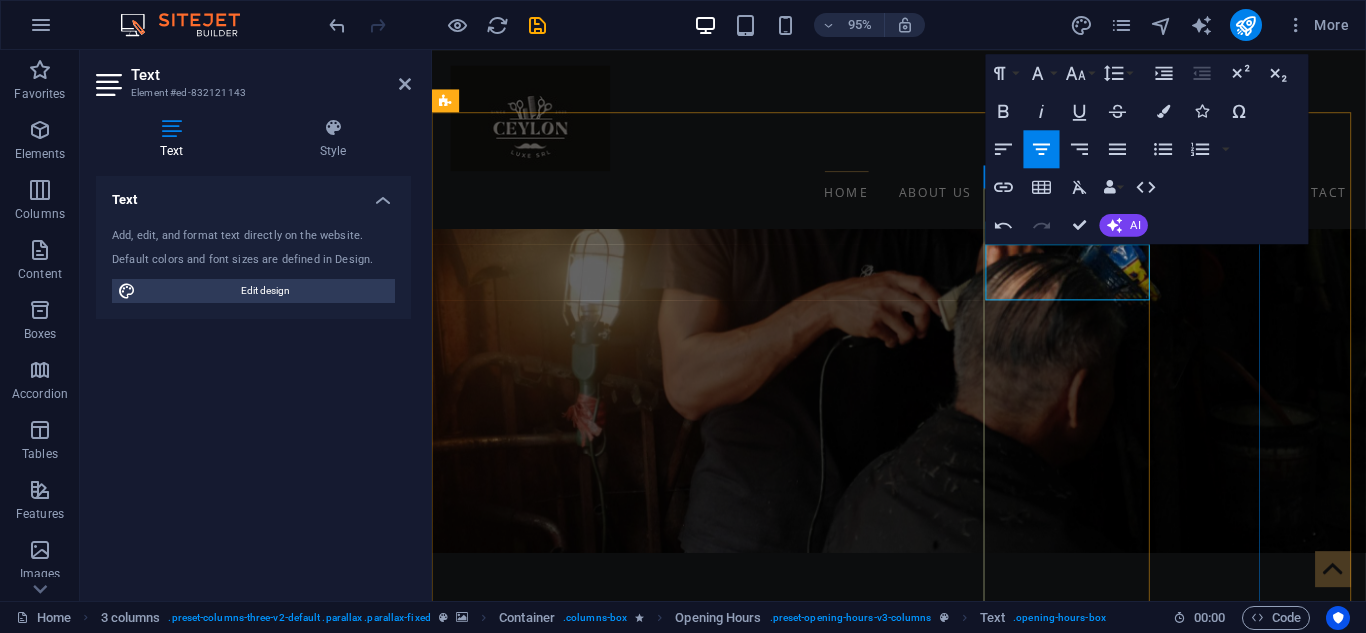 type 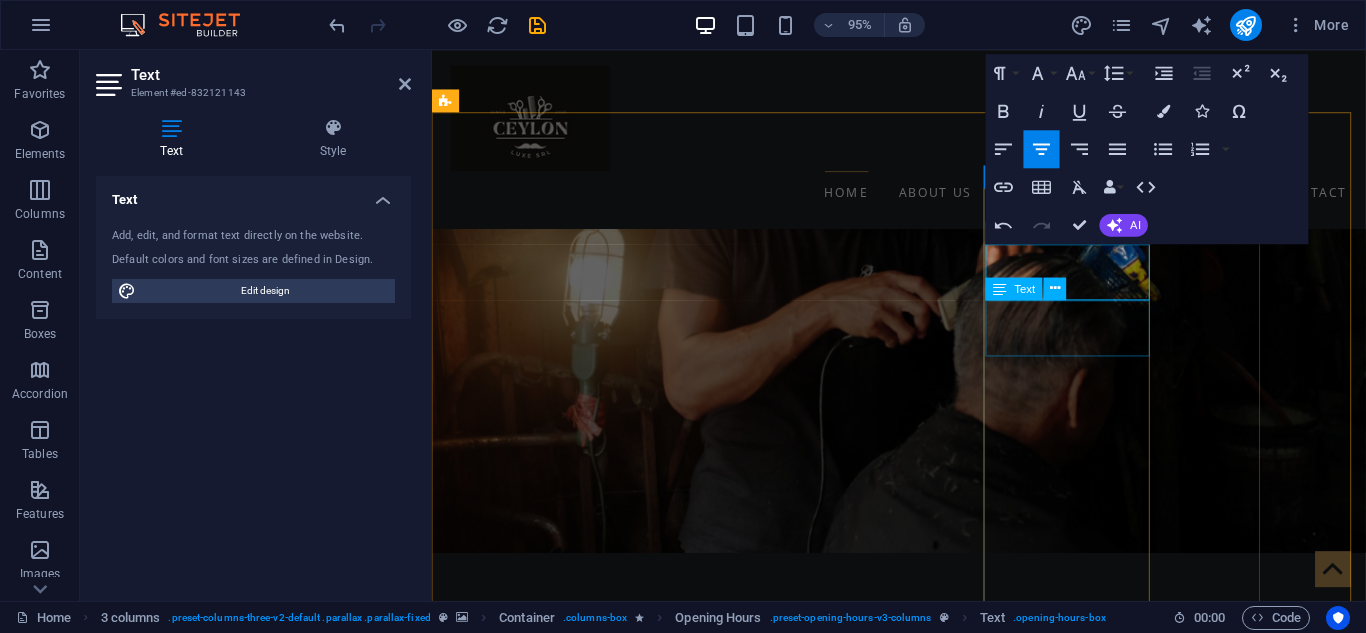 click on "Tuesday 09:00 - 18:30" at bounding box center [595, 9183] 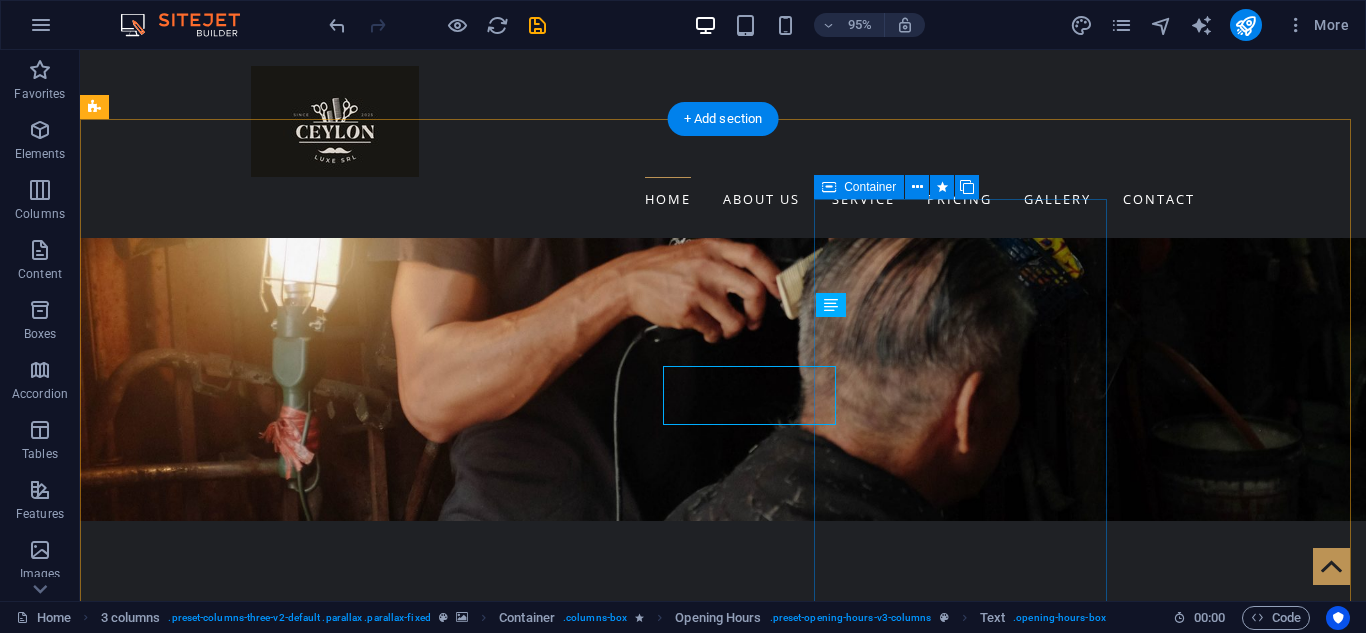 scroll, scrollTop: 2664, scrollLeft: 0, axis: vertical 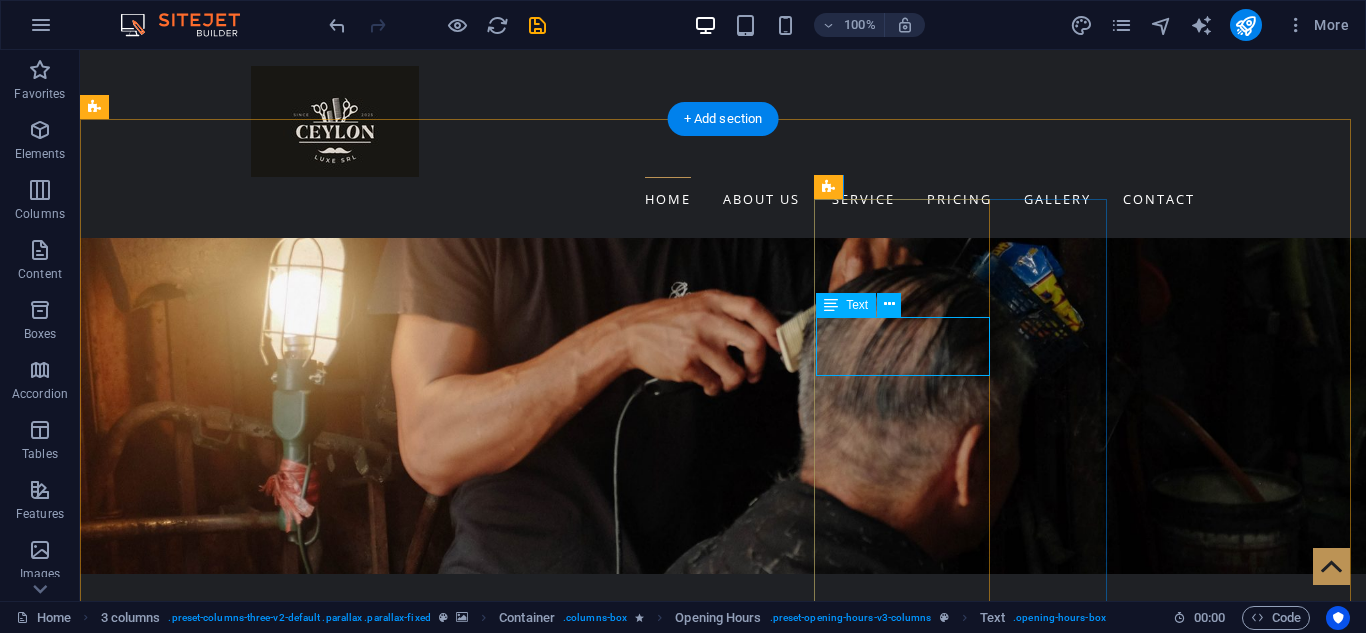 click on "Tuesday 09:00 - 18:30" at bounding box center (243, 9522) 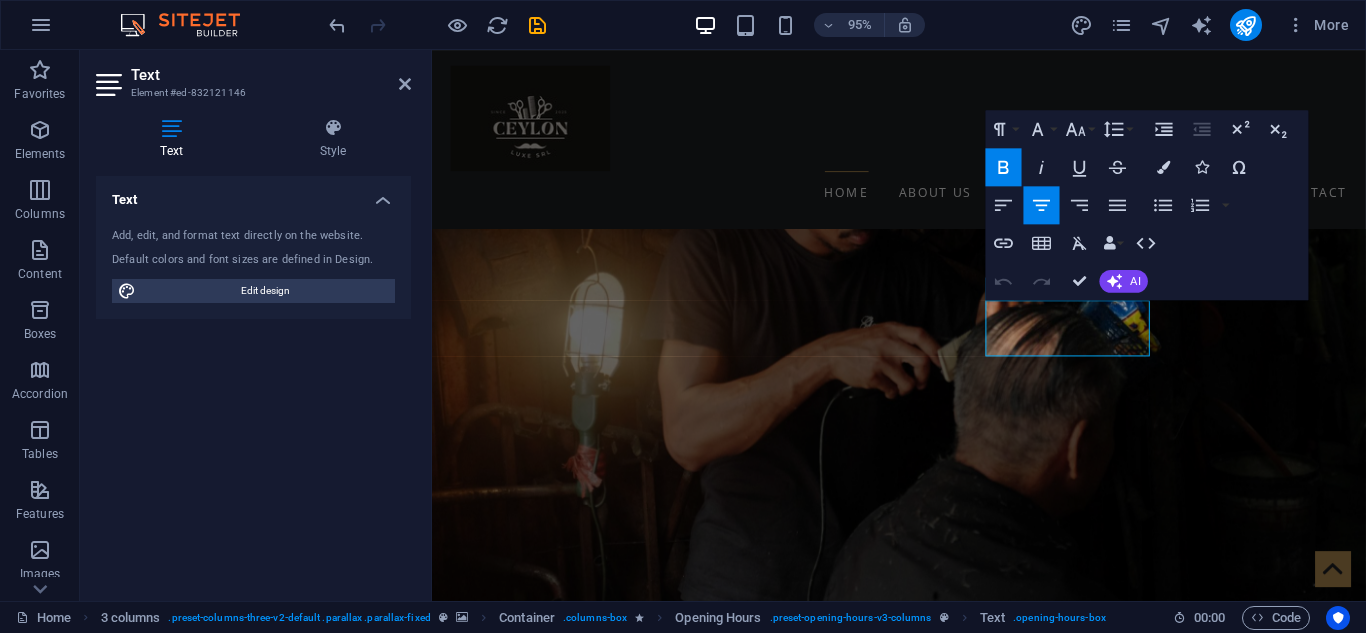 scroll, scrollTop: 2717, scrollLeft: 0, axis: vertical 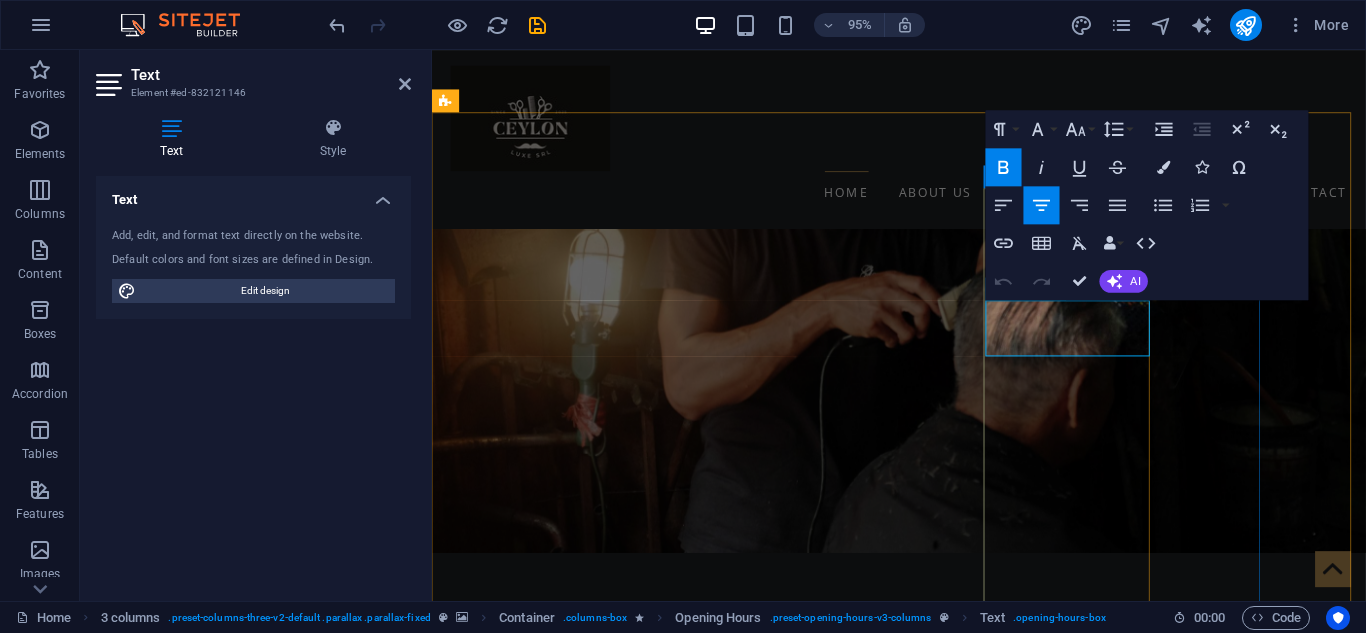 click on "09:00 - 18:30" at bounding box center [595, 9151] 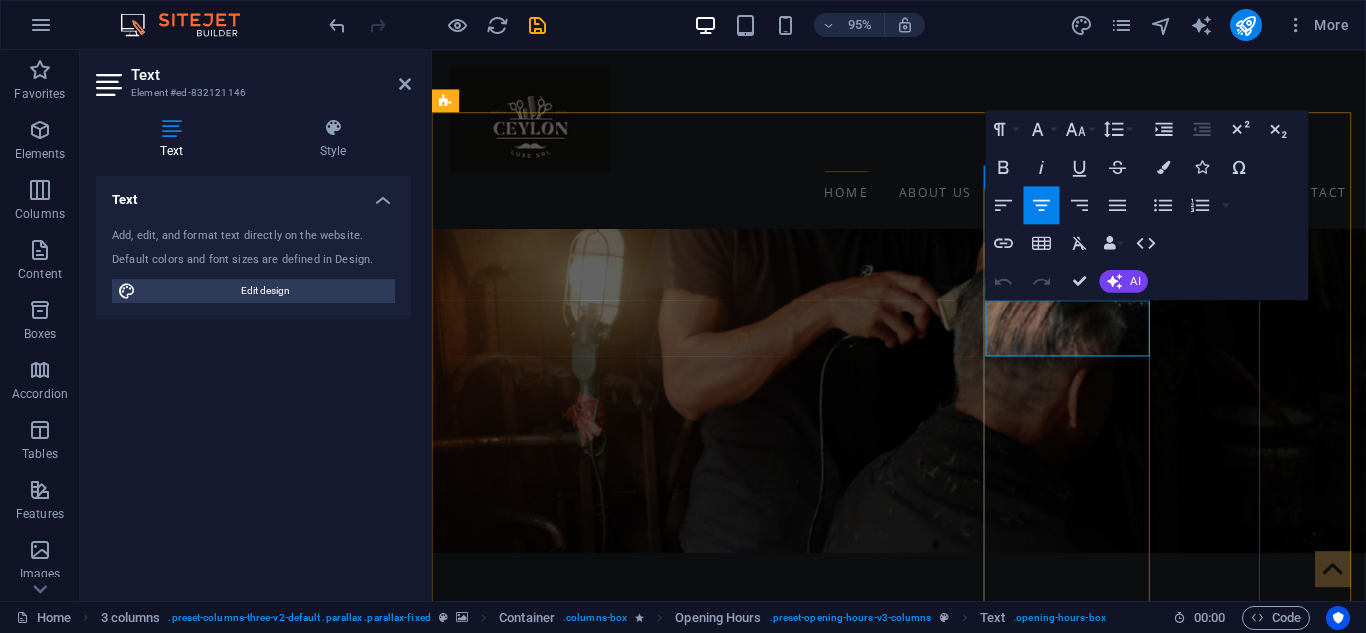 type 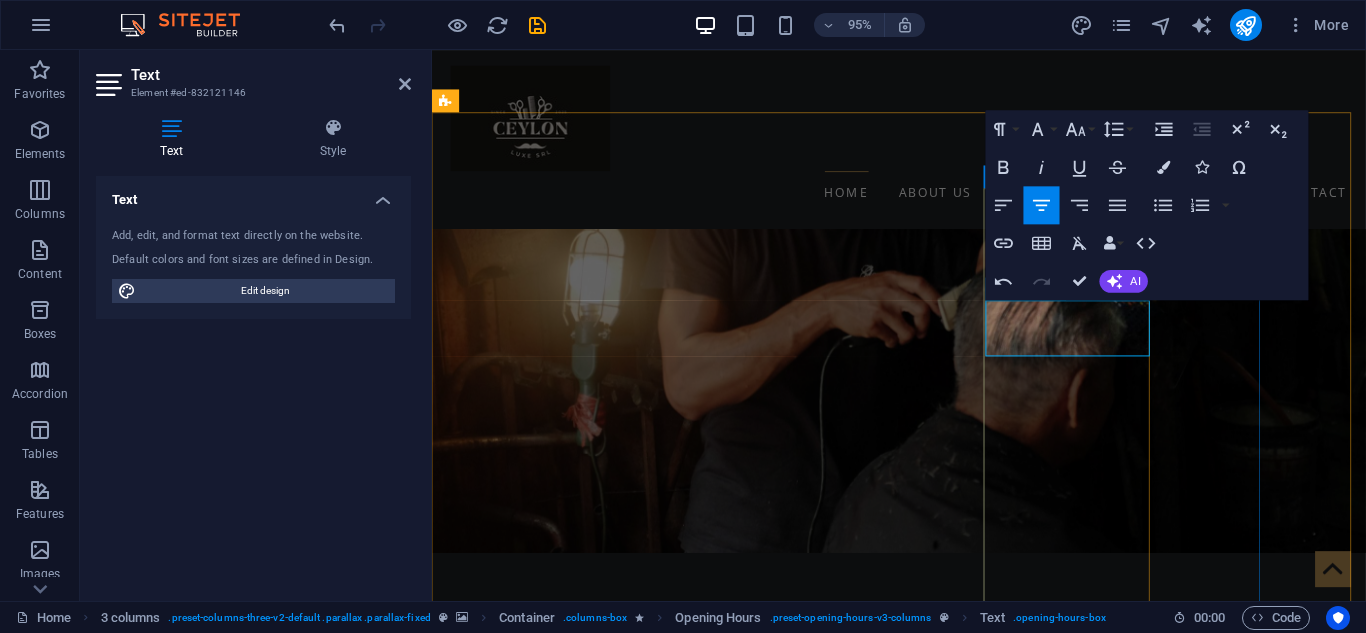 click on "17.30- 18:30" at bounding box center (595, 9195) 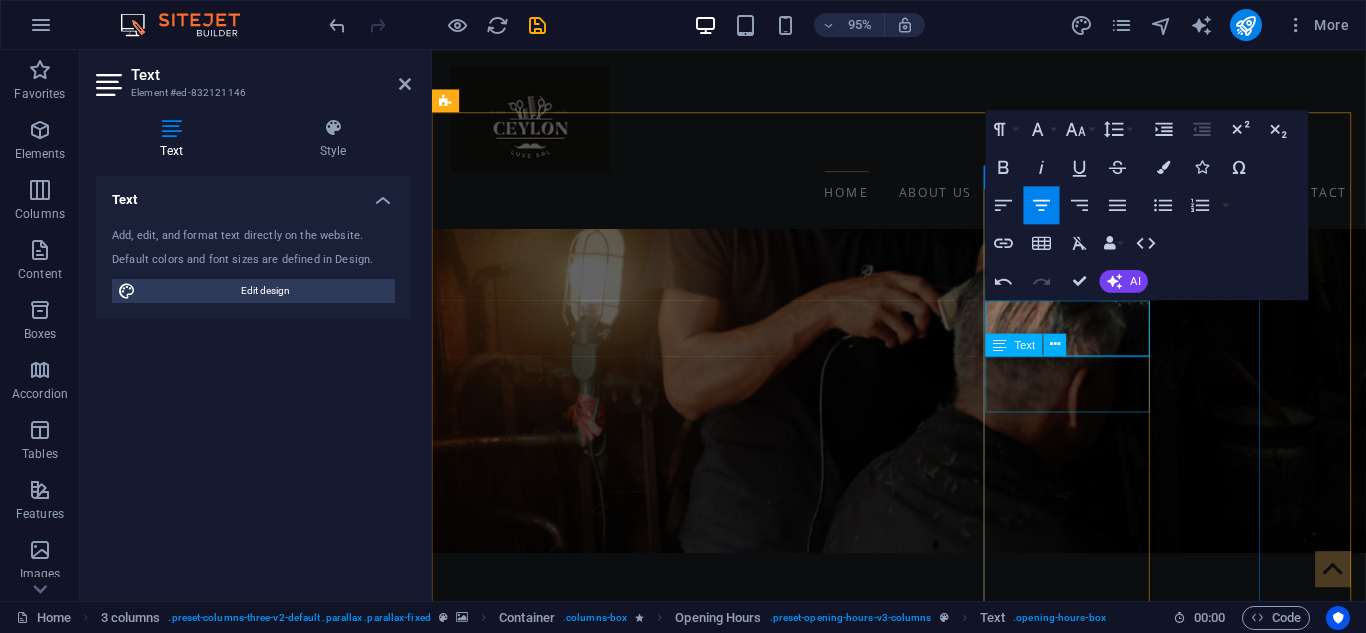 click on "Wednesday 09:00 - 18:30" at bounding box center [595, 9243] 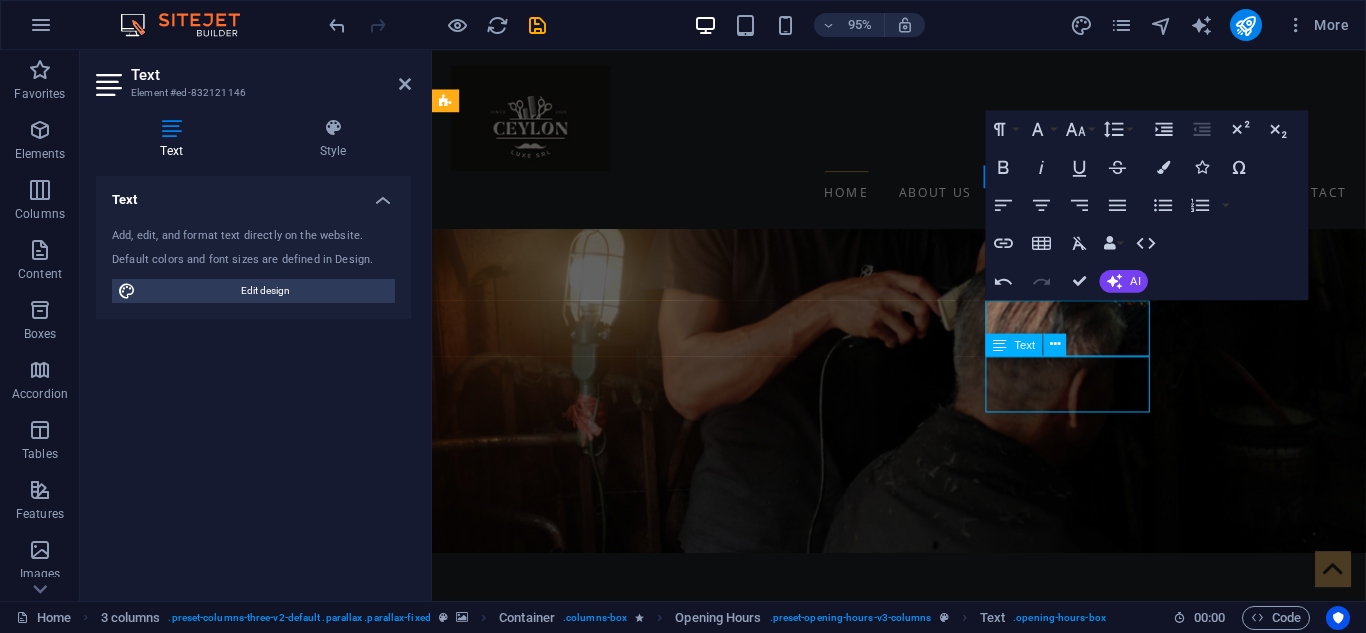 click on "Monday 17.30 - 20.30 Tuesday 17.30- 20:30 Wednesday 09:00 - 18:30 Thursday 09:00 - 18:30 Friday 09:00 - 18:30 Saturday 09:00 - 18:30 Sunday 09:00 - 18:30" at bounding box center [594, 9270] 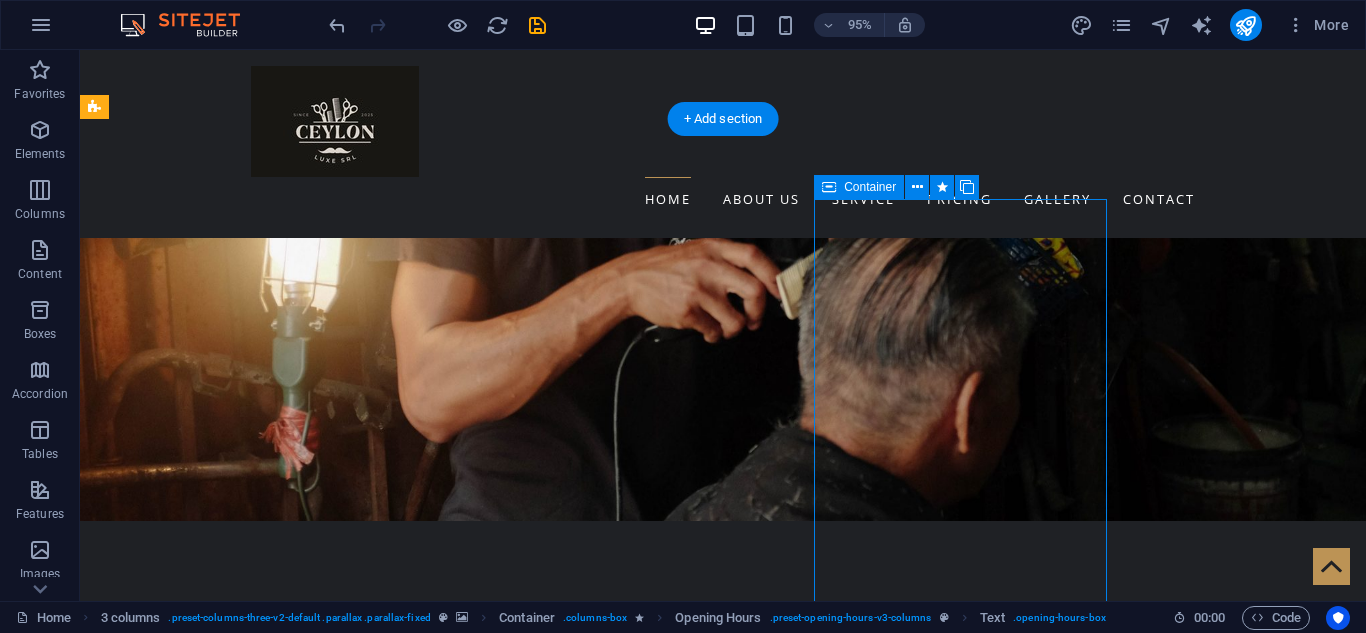 scroll, scrollTop: 2717, scrollLeft: 0, axis: vertical 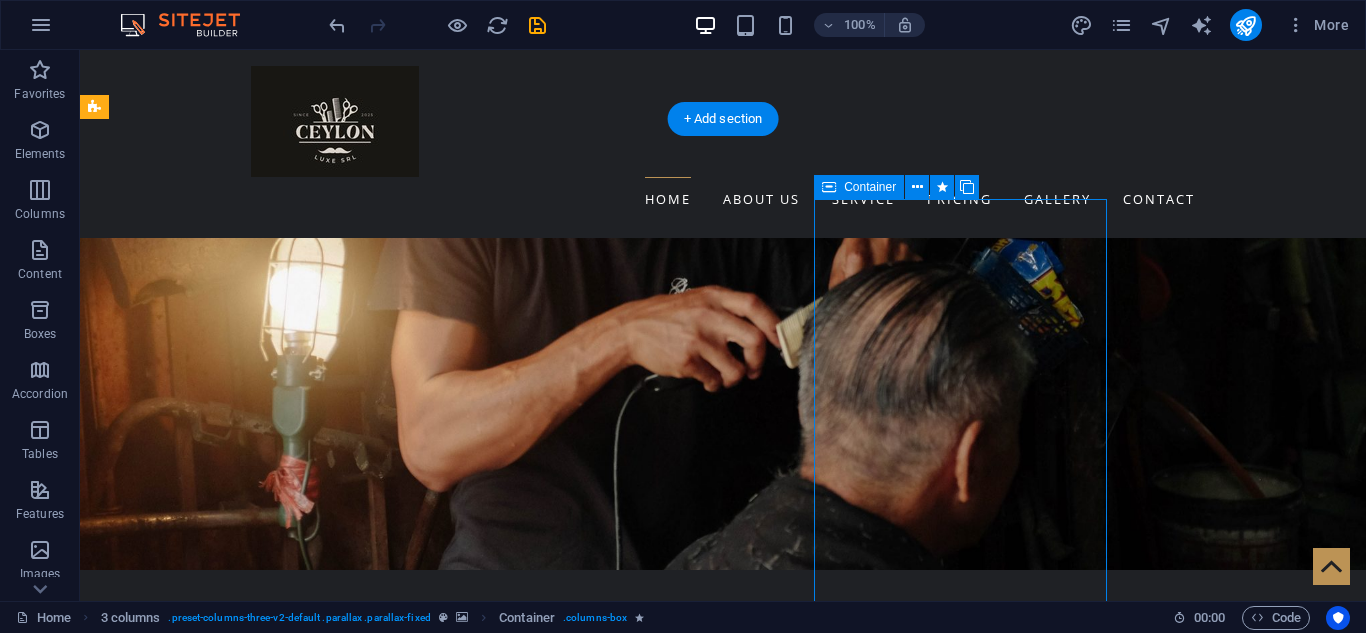 click on "Monday 17.30 - 20.30 Tuesday 17.30- 20:30 Wednesday 09:00 - 18:30 Thursday 09:00 - 18:30 Friday 09:00 - 18:30 Saturday 09:00 - 18:30 Sunday 09:00 - 18:30" at bounding box center (242, 9605) 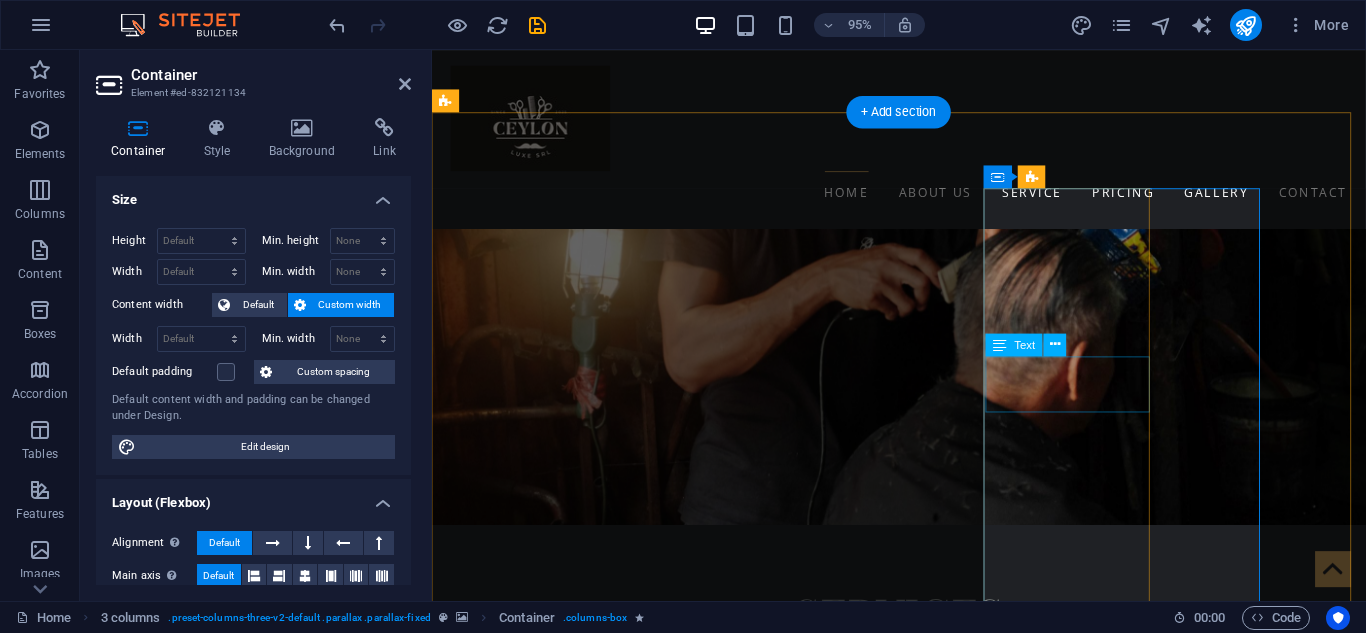 click on "Wednesday 09:00 - 18:30" at bounding box center (595, 9199) 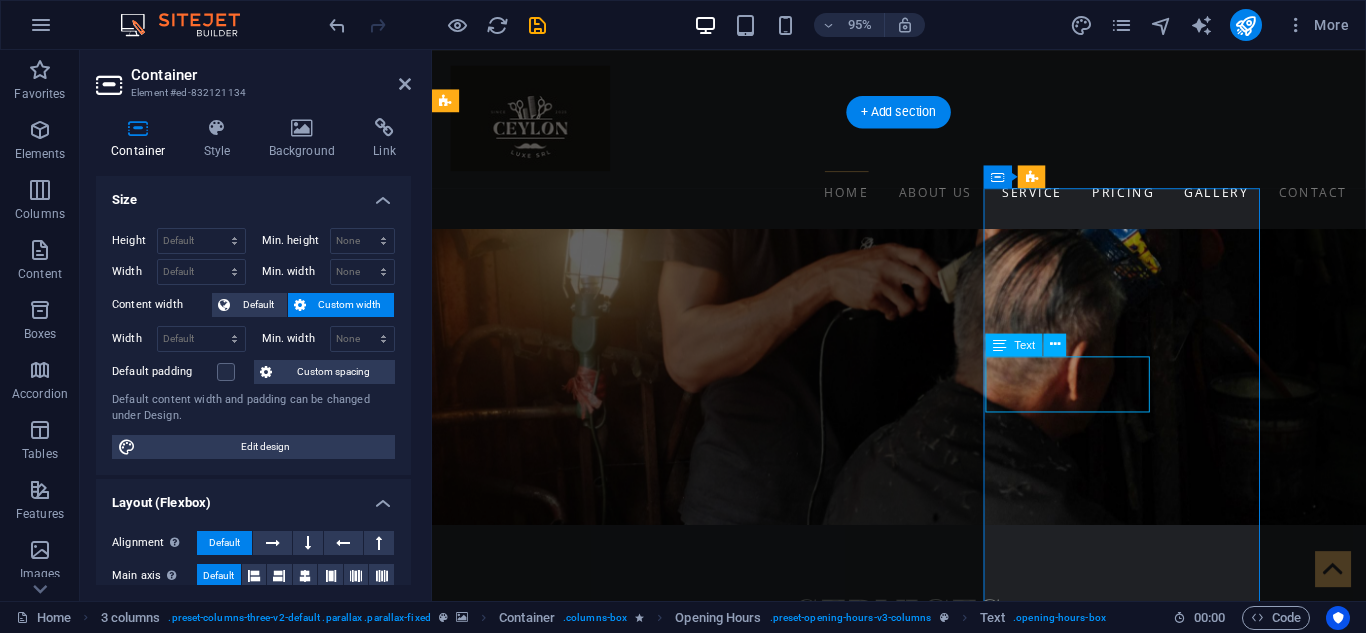 click on "Wednesday 09:00 - 18:30" at bounding box center [595, 9199] 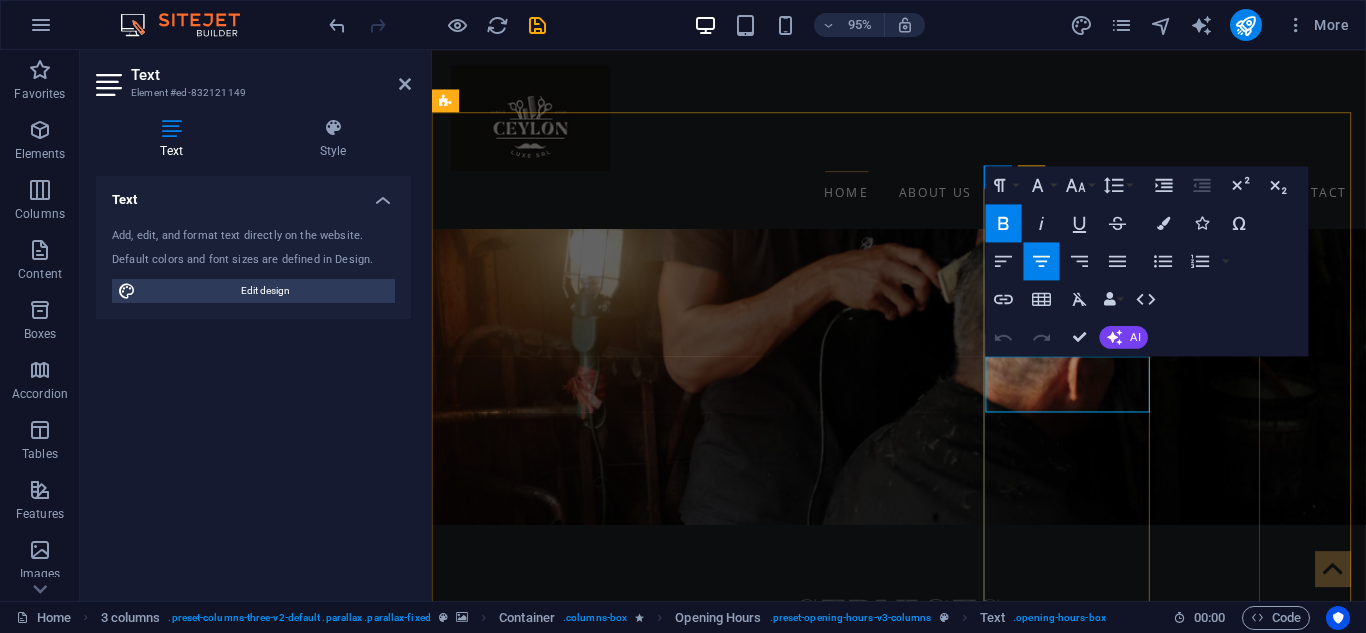 click on "09:00 - 18:30" at bounding box center (595, 9210) 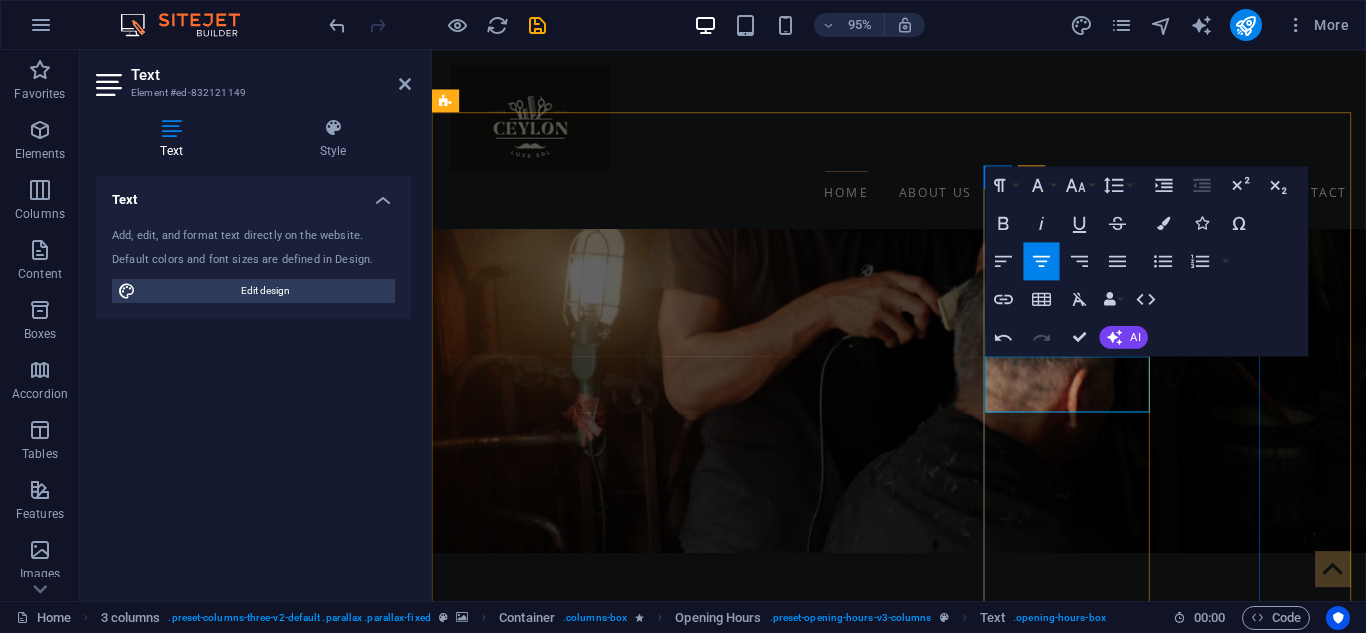 type 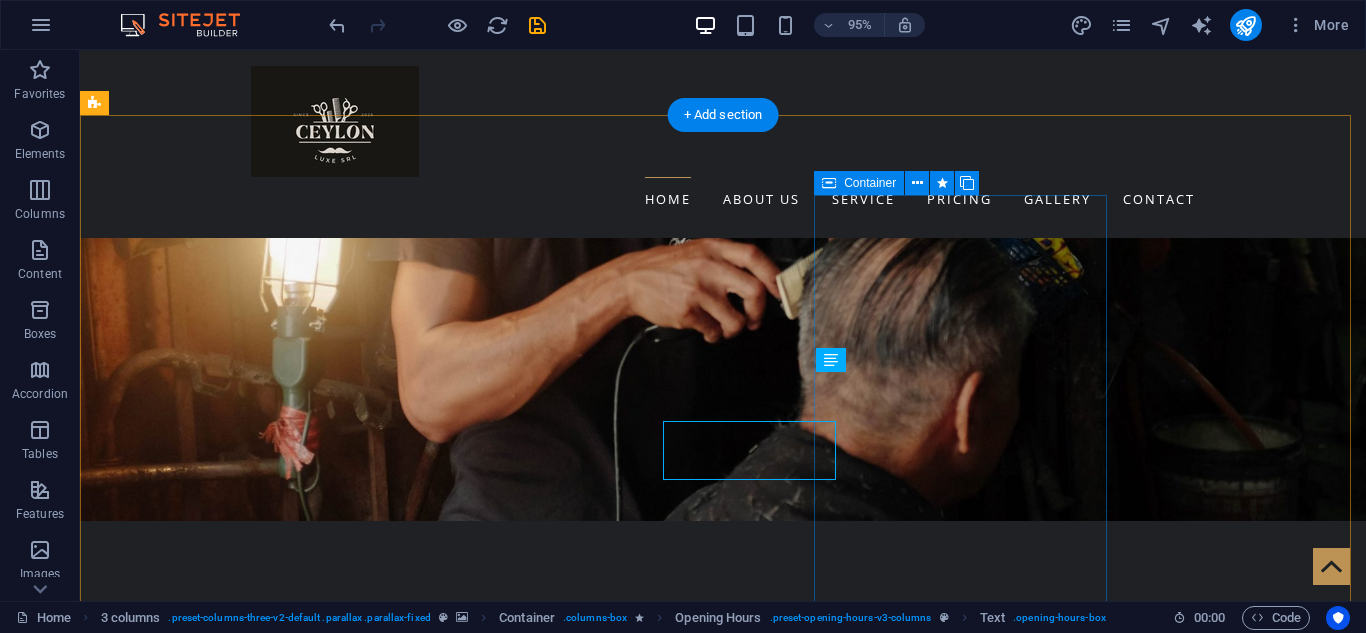 scroll, scrollTop: 2668, scrollLeft: 0, axis: vertical 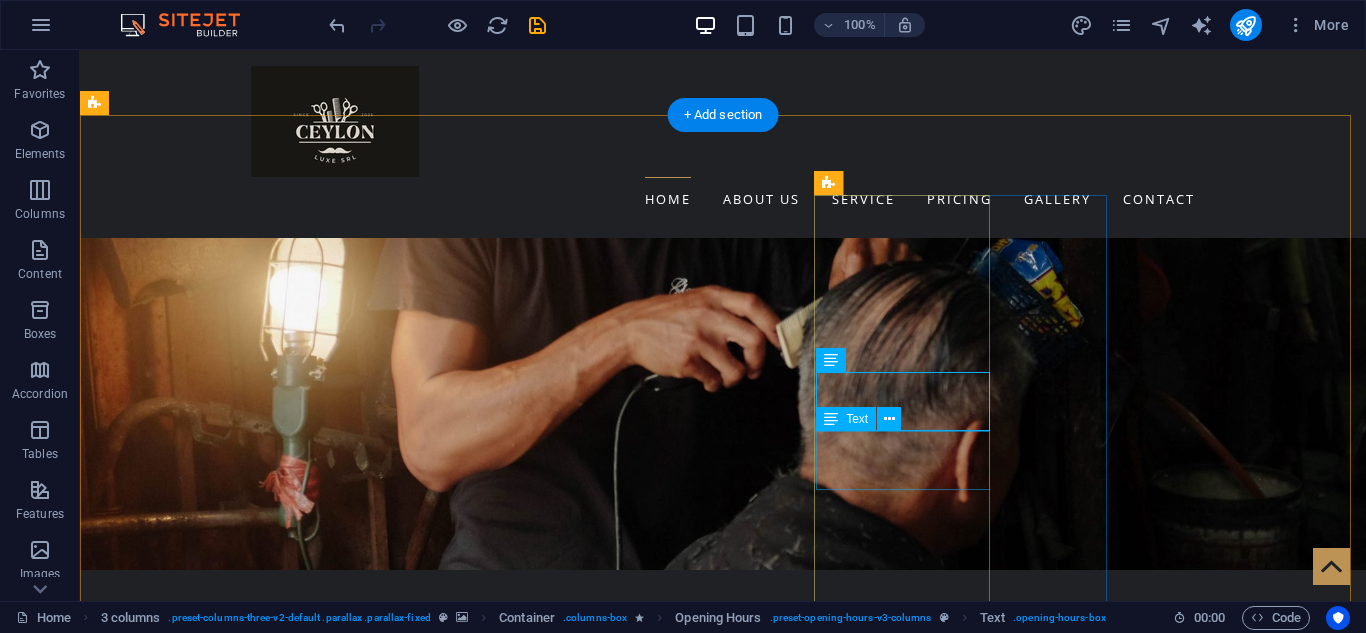 click on "Thursday 09:00 - 18:30" at bounding box center (243, 9637) 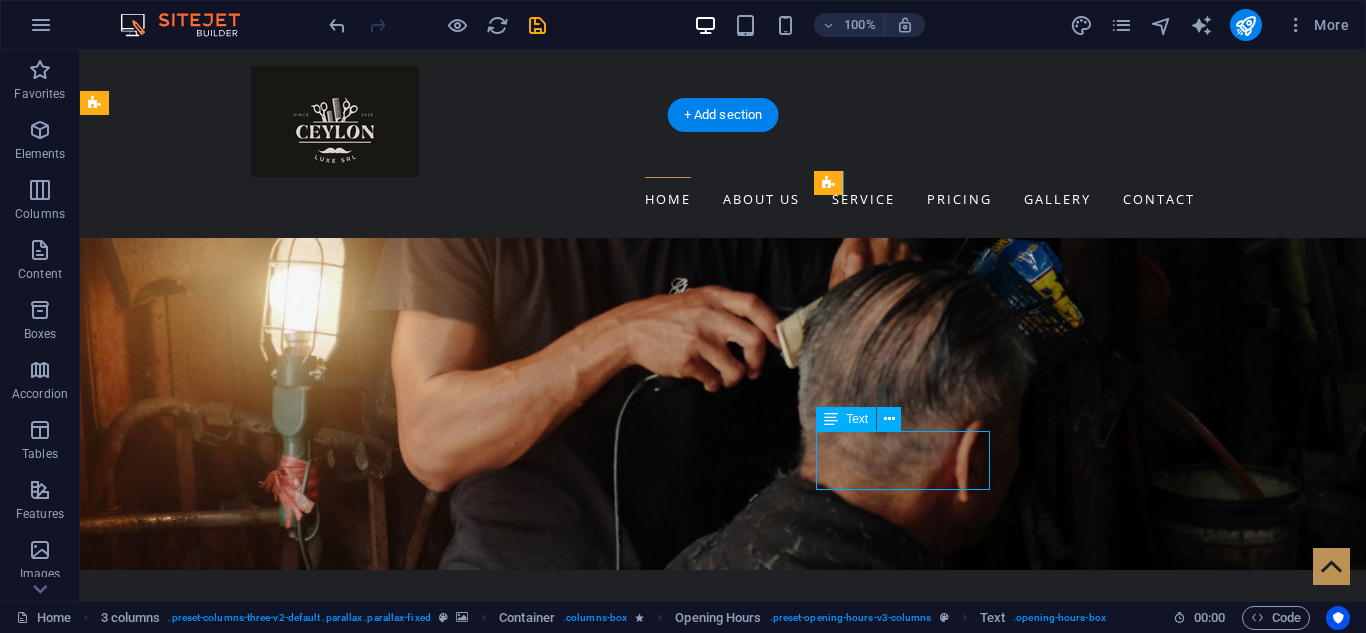 click on "Thursday 09:00 - 18:30" at bounding box center (243, 9637) 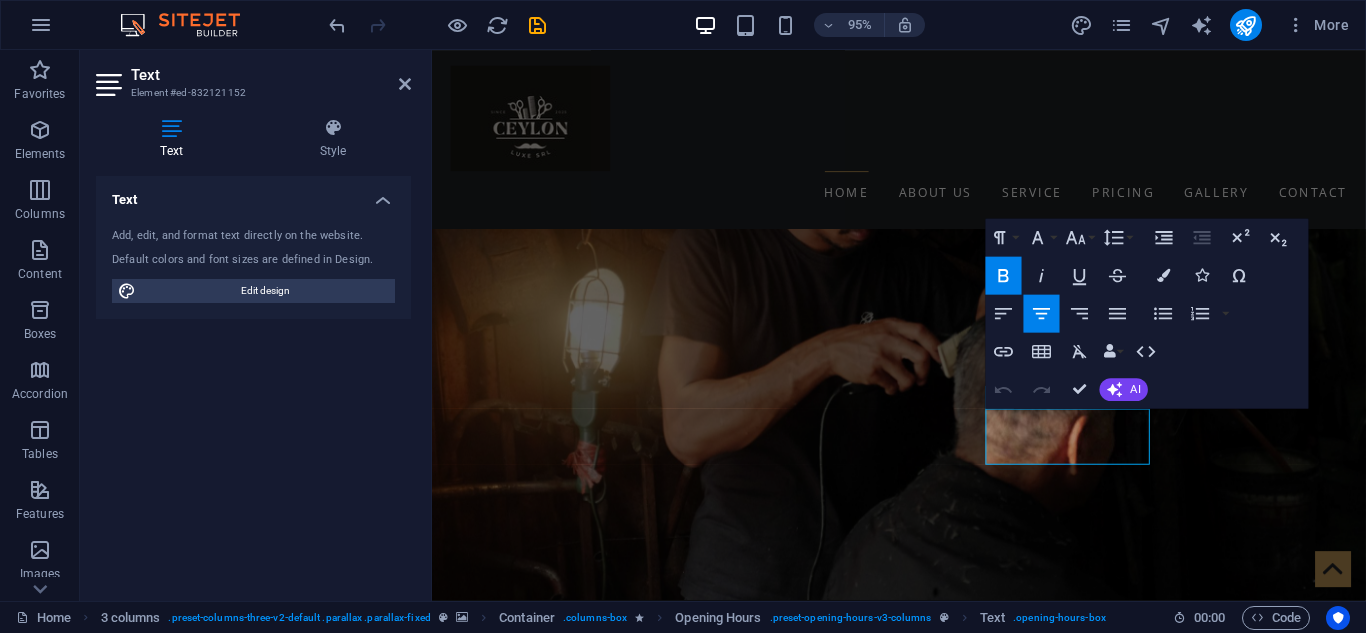 scroll, scrollTop: 2721, scrollLeft: 0, axis: vertical 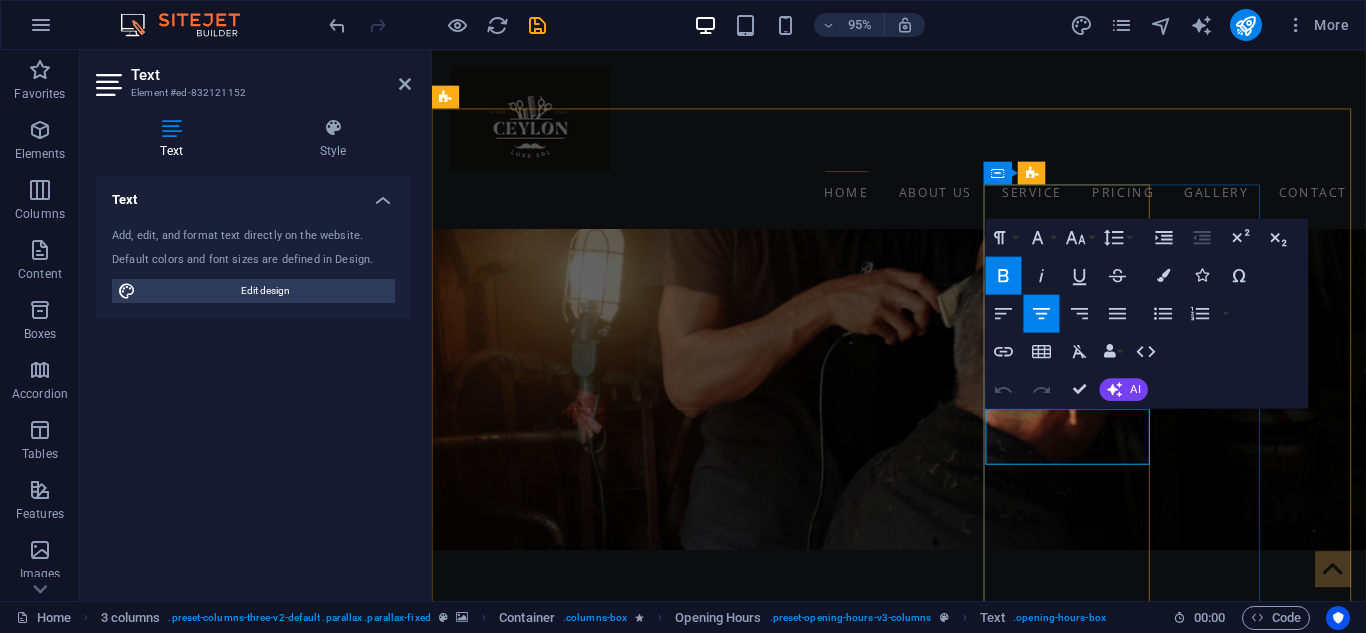 click on "09:00 - 18:30" at bounding box center [595, 9265] 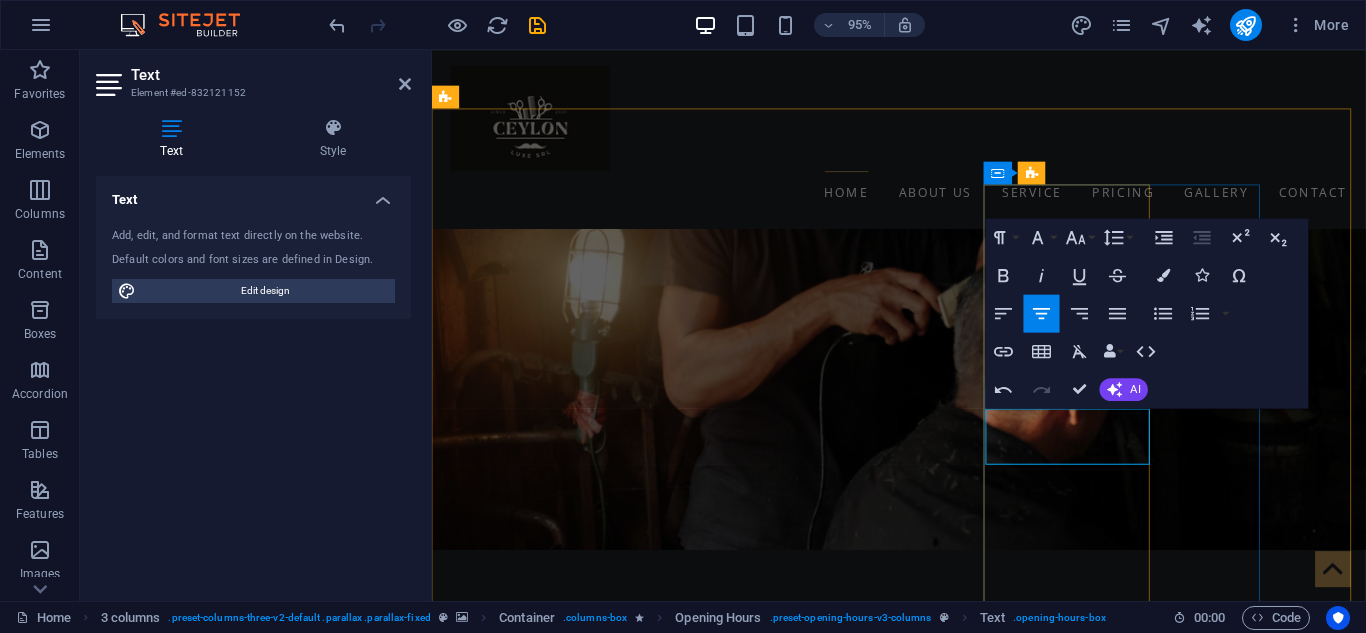type 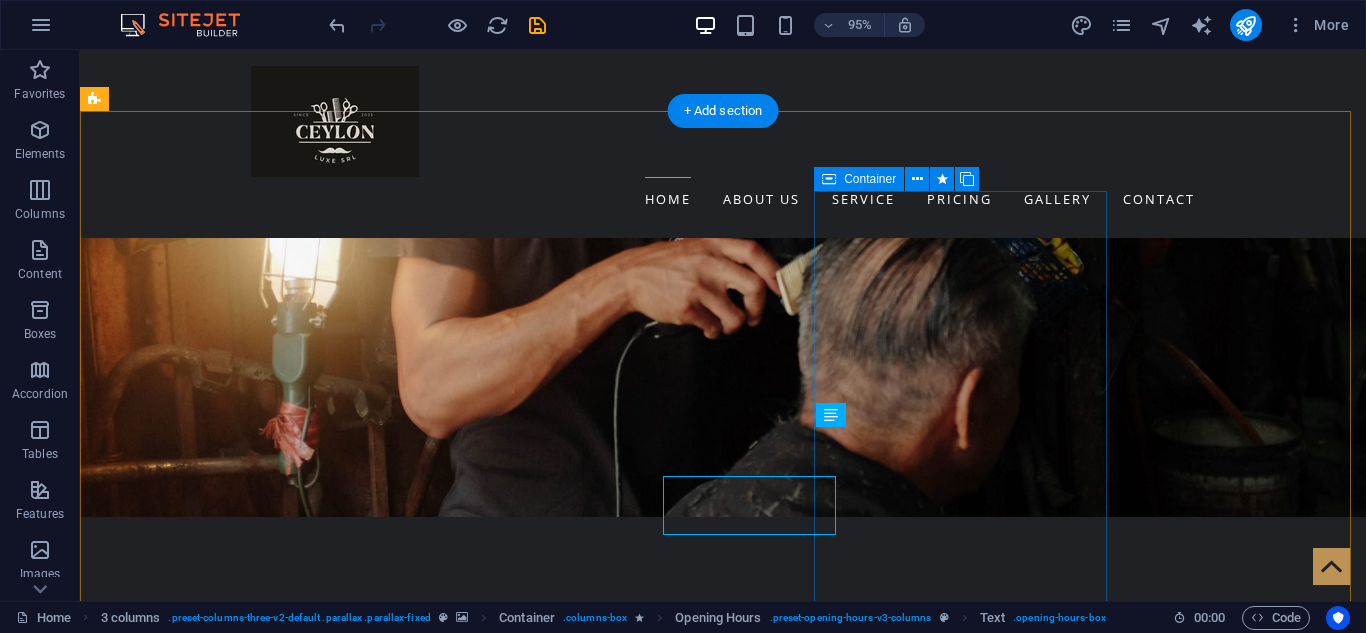scroll, scrollTop: 2672, scrollLeft: 0, axis: vertical 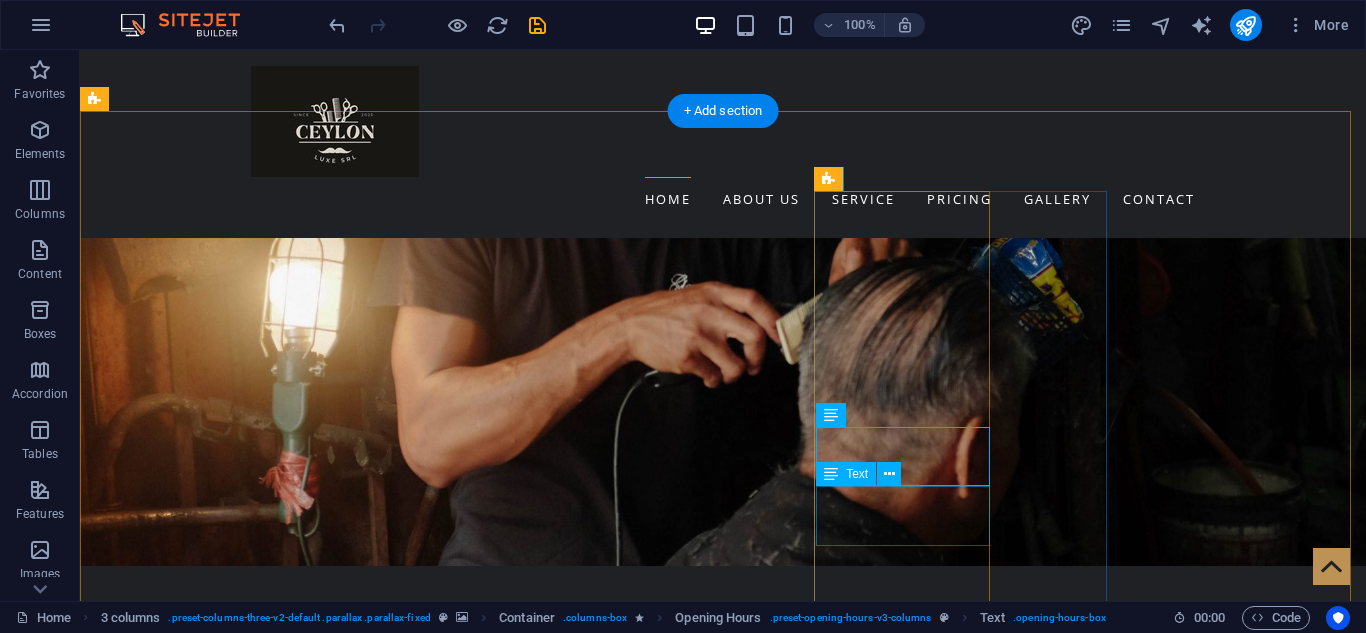 click on "Friday 09:00 - 18:30" at bounding box center [243, 9692] 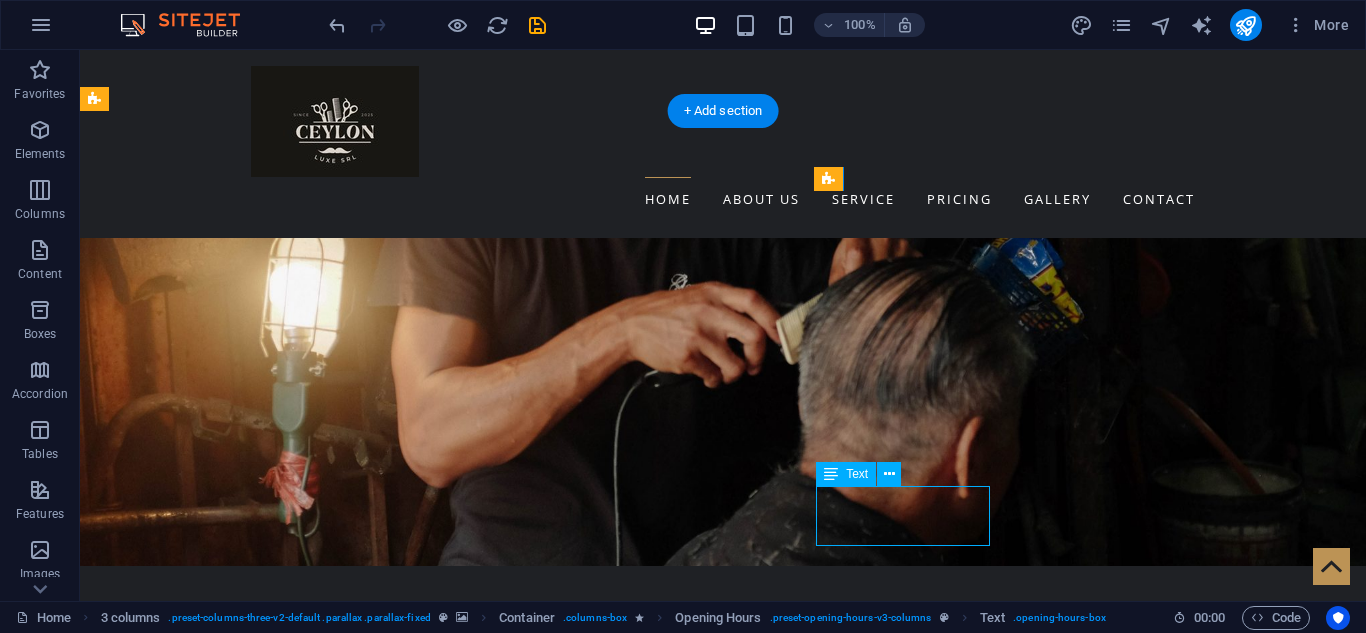 click on "Friday 09:00 - 18:30" at bounding box center (243, 9692) 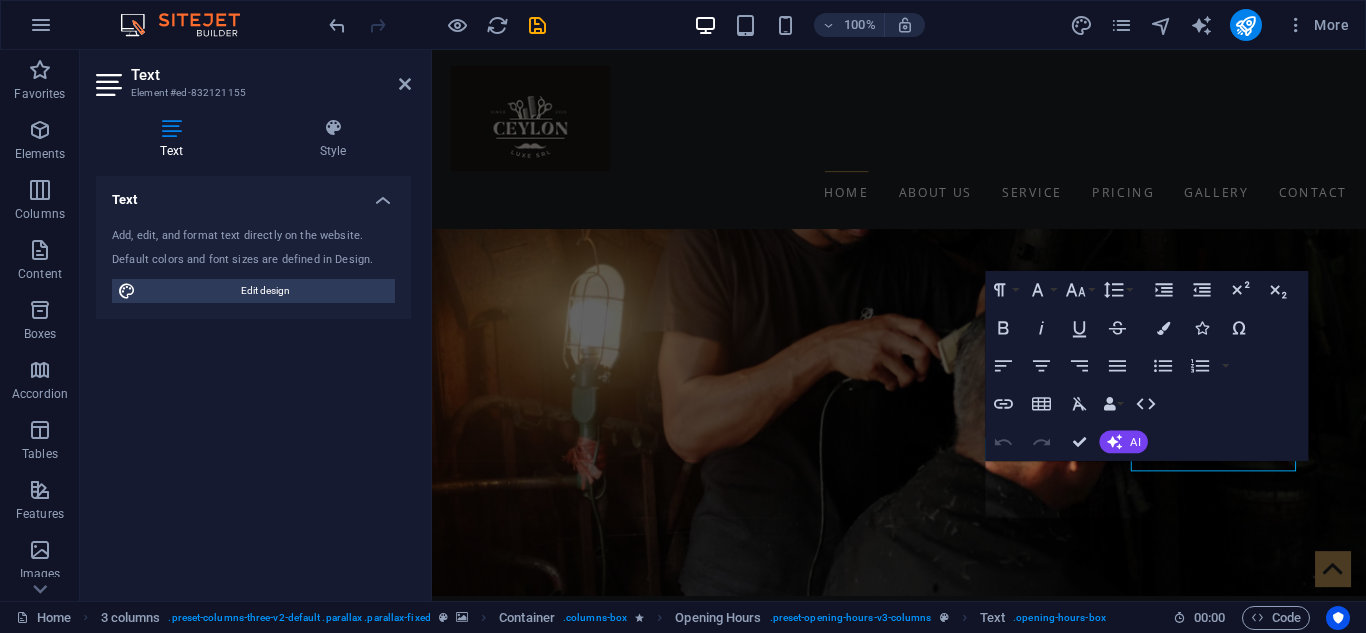 scroll, scrollTop: 2725, scrollLeft: 0, axis: vertical 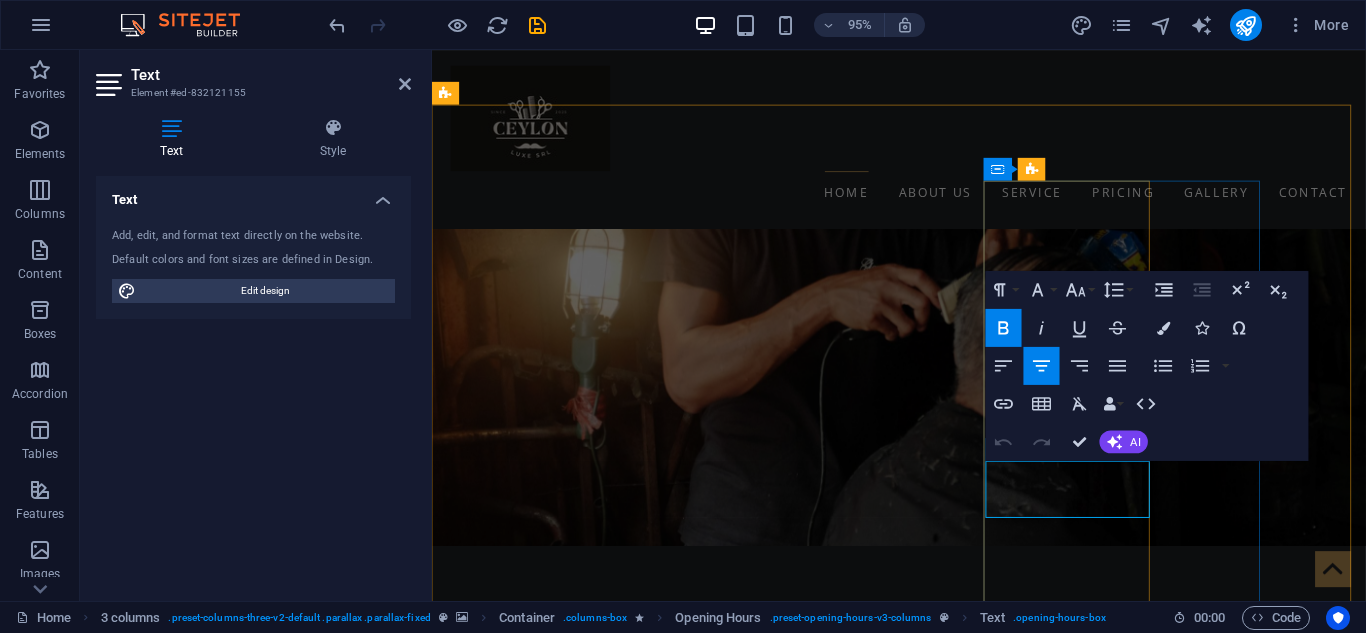 click on "09:00 - 18:30" at bounding box center (595, 9321) 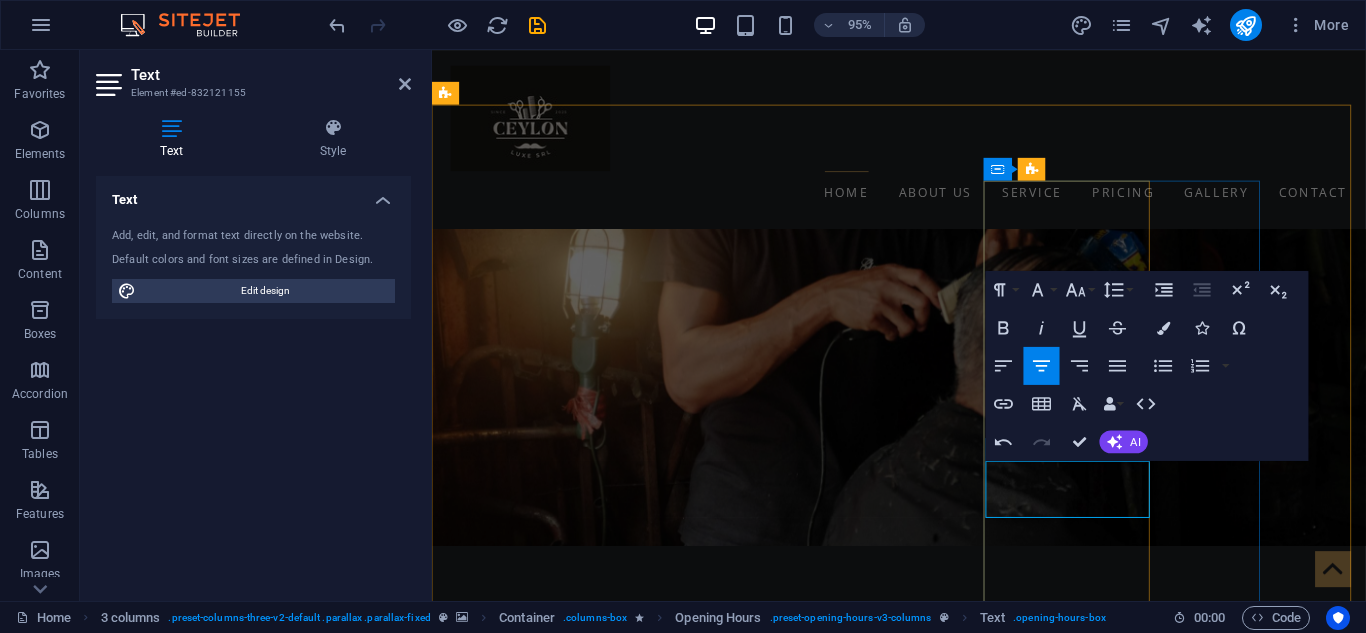 type 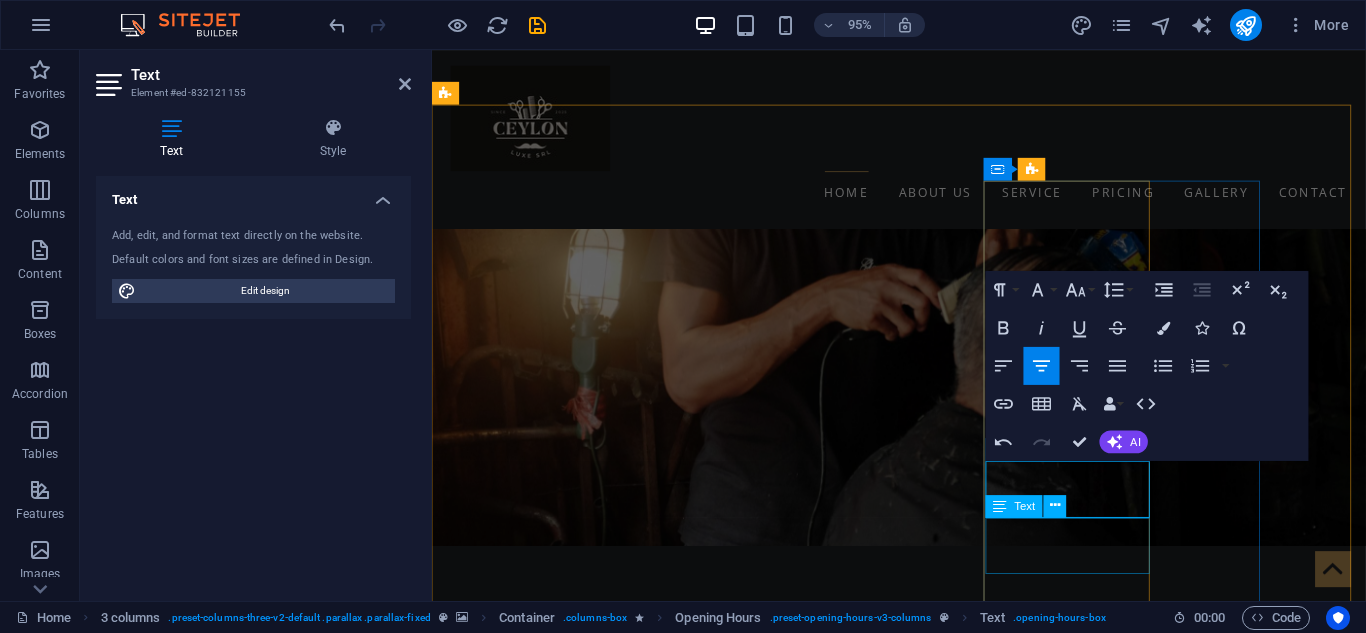 click on "Saturday 09:00 - 18:30" at bounding box center [595, 9412] 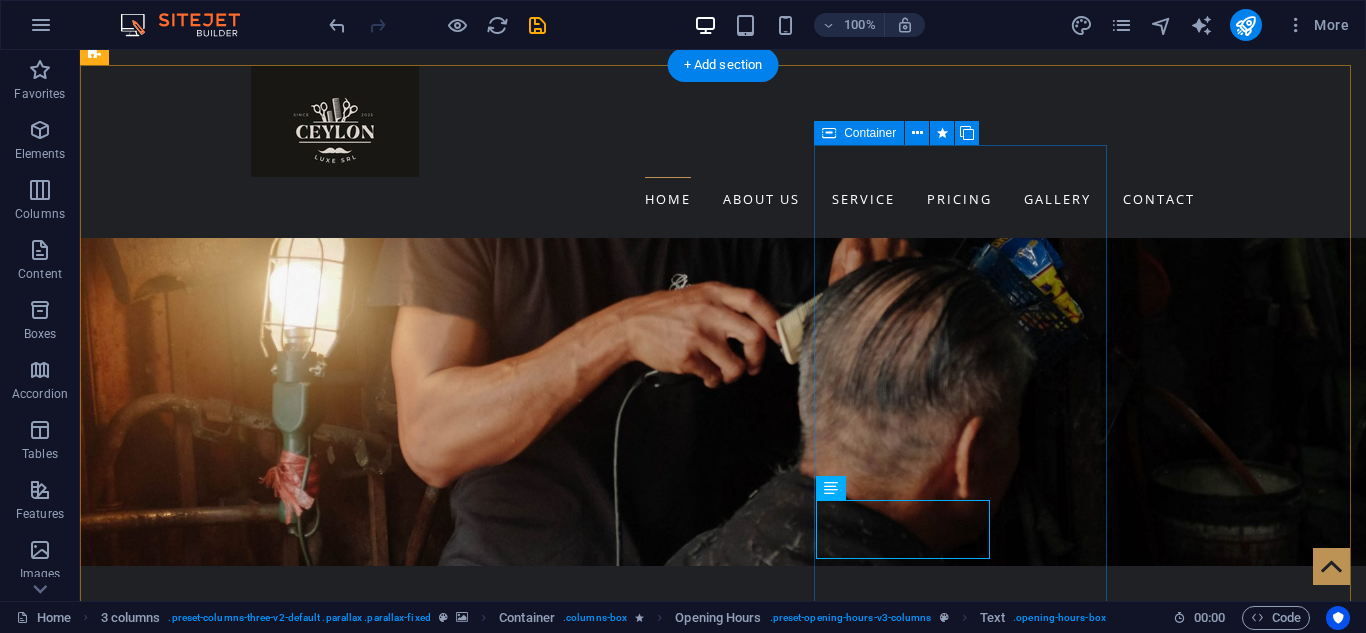 scroll, scrollTop: 2815, scrollLeft: 0, axis: vertical 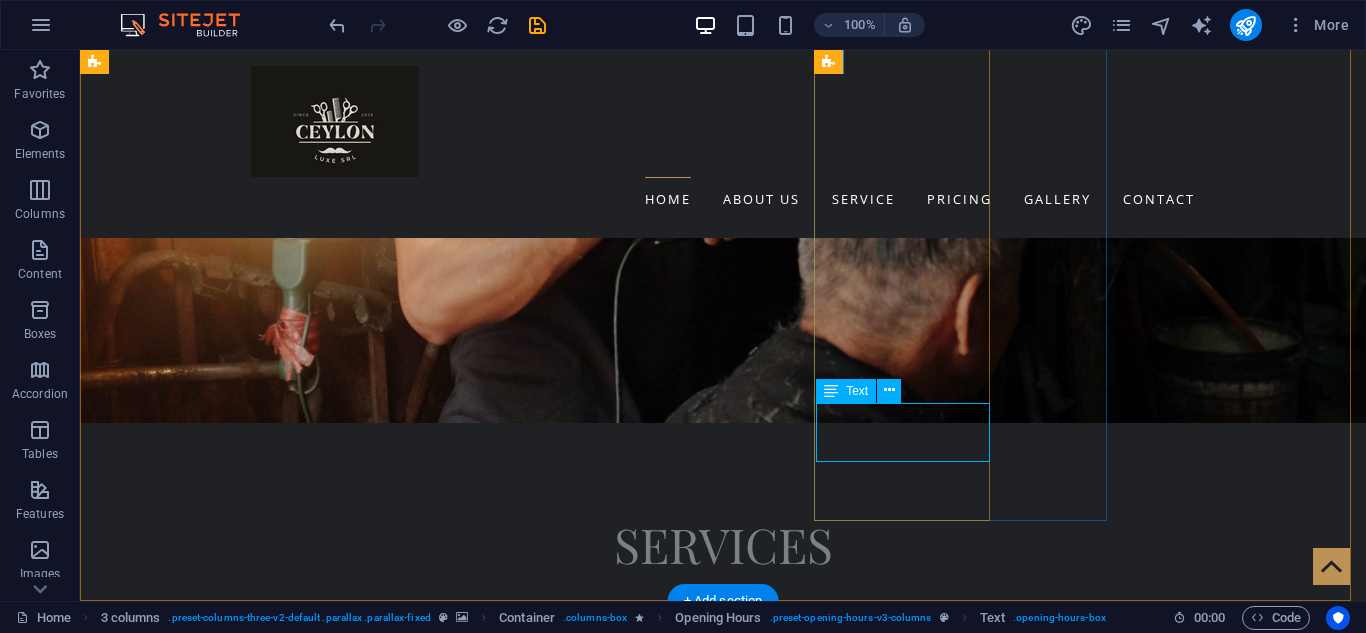 click on "Saturday 09:00 - 18:30" at bounding box center [243, 9608] 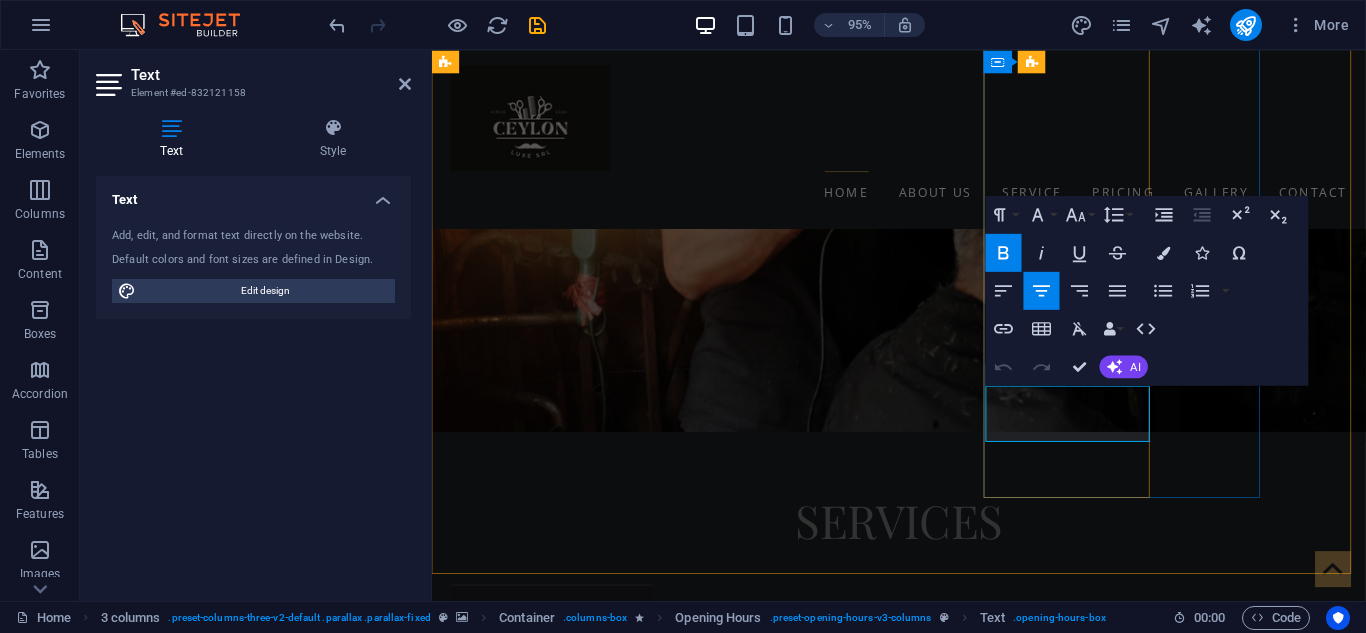 scroll, scrollTop: 2864, scrollLeft: 0, axis: vertical 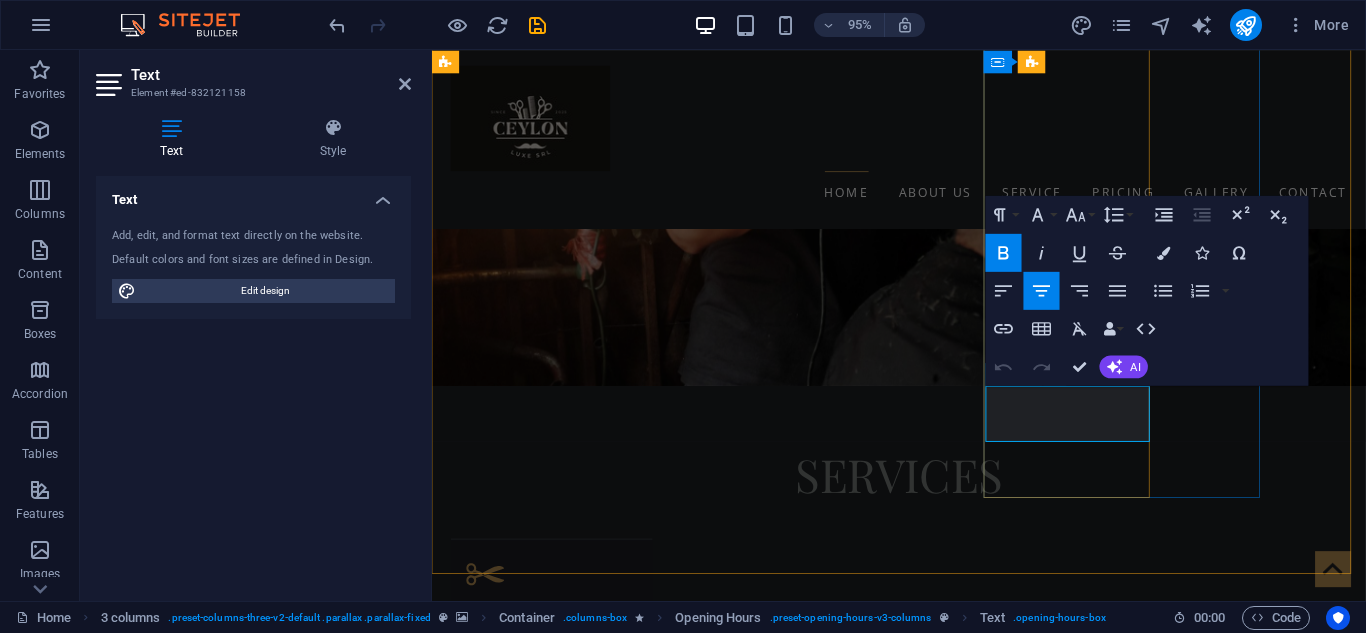 click on "09:00 - 18:30" at bounding box center (595, 9241) 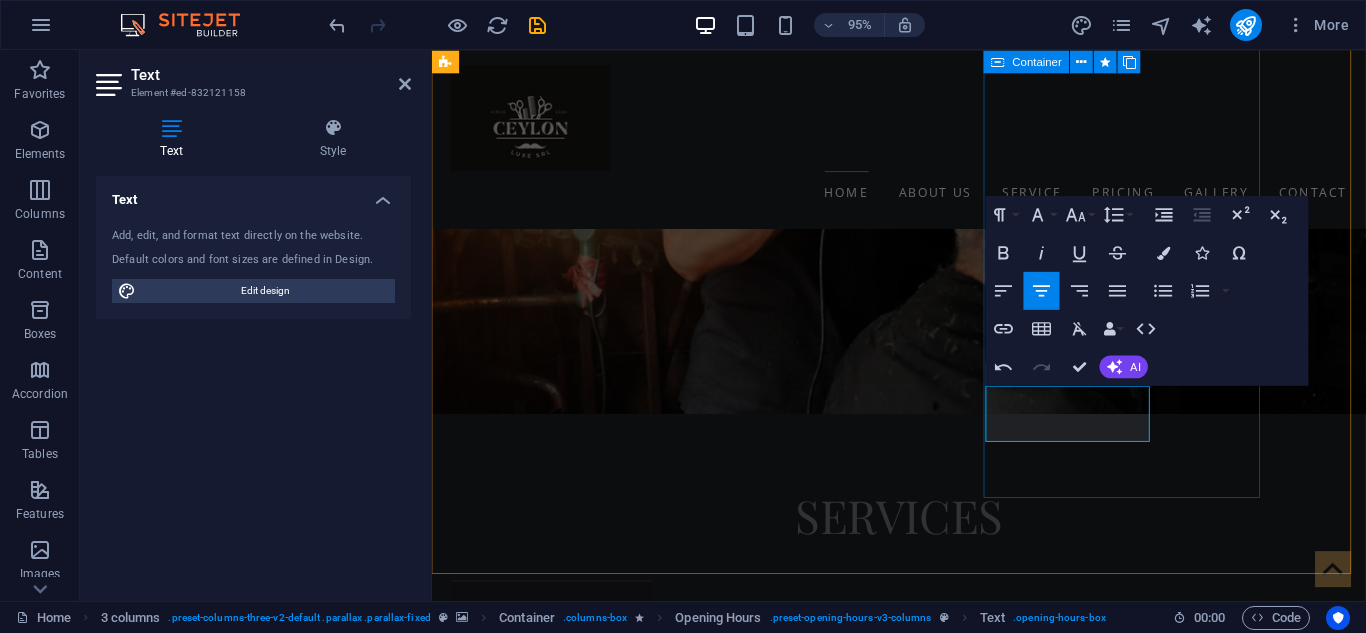 type 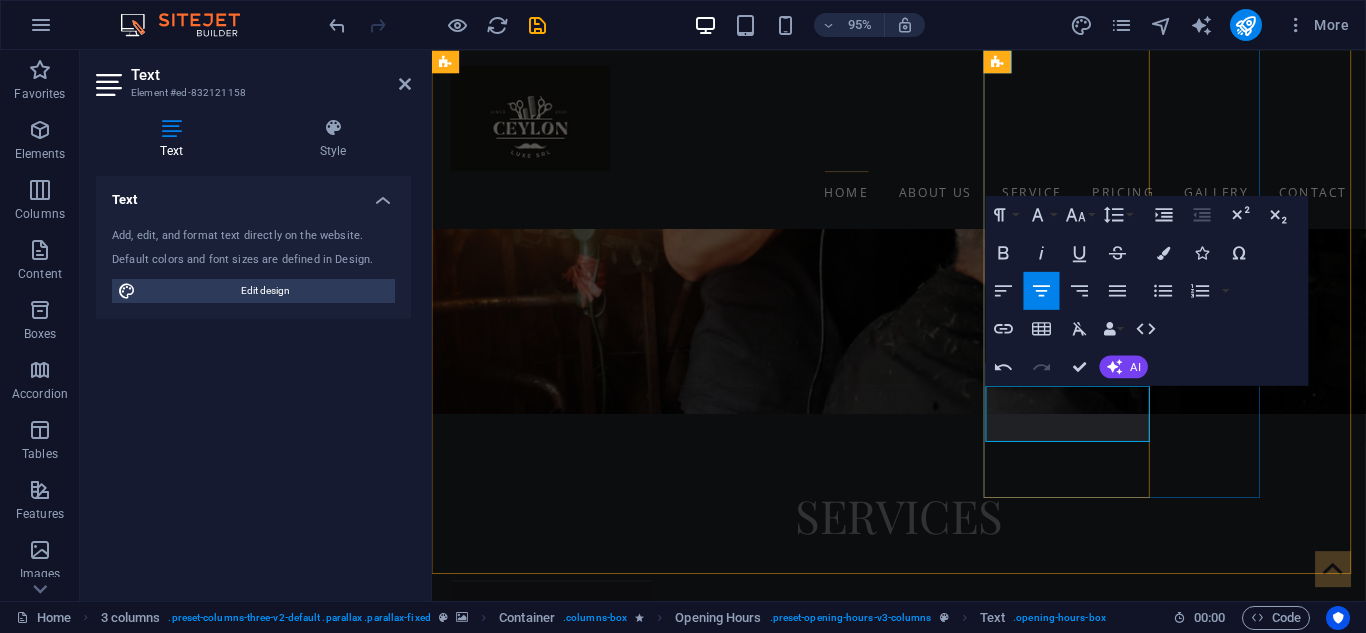 click on "09:00 - 20:30" at bounding box center (595, 9285) 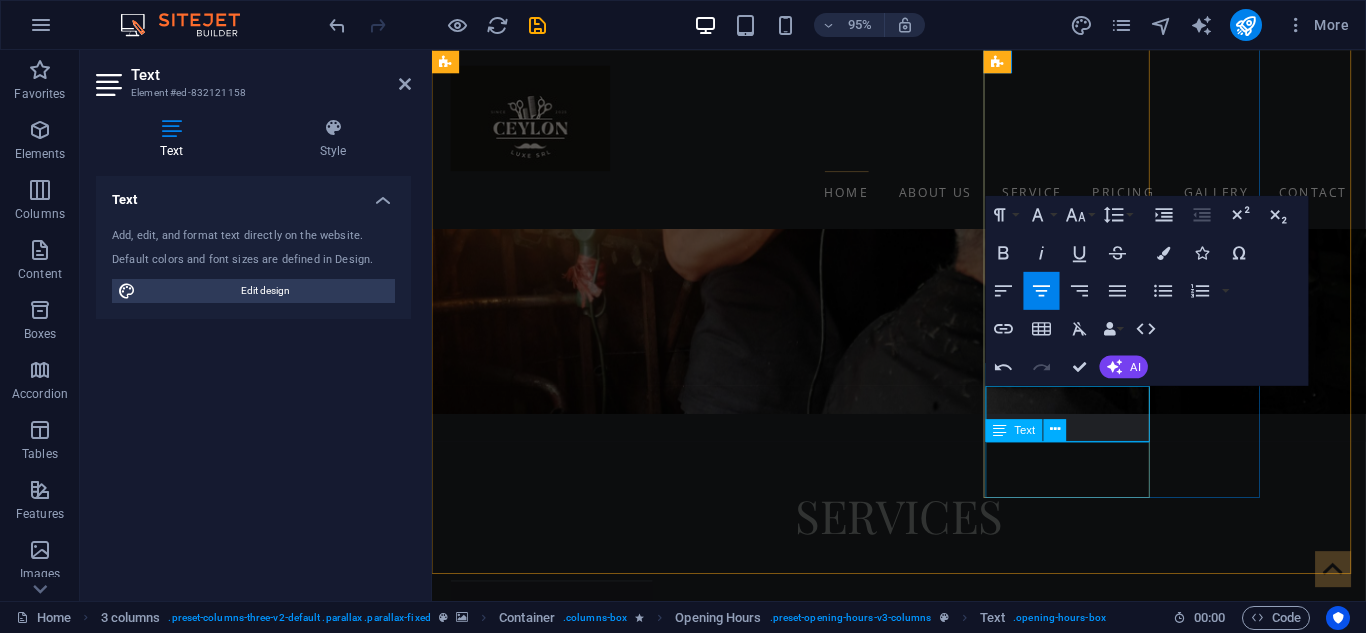 click on "Sunday 09:00 - 18:30" at bounding box center [595, 9332] 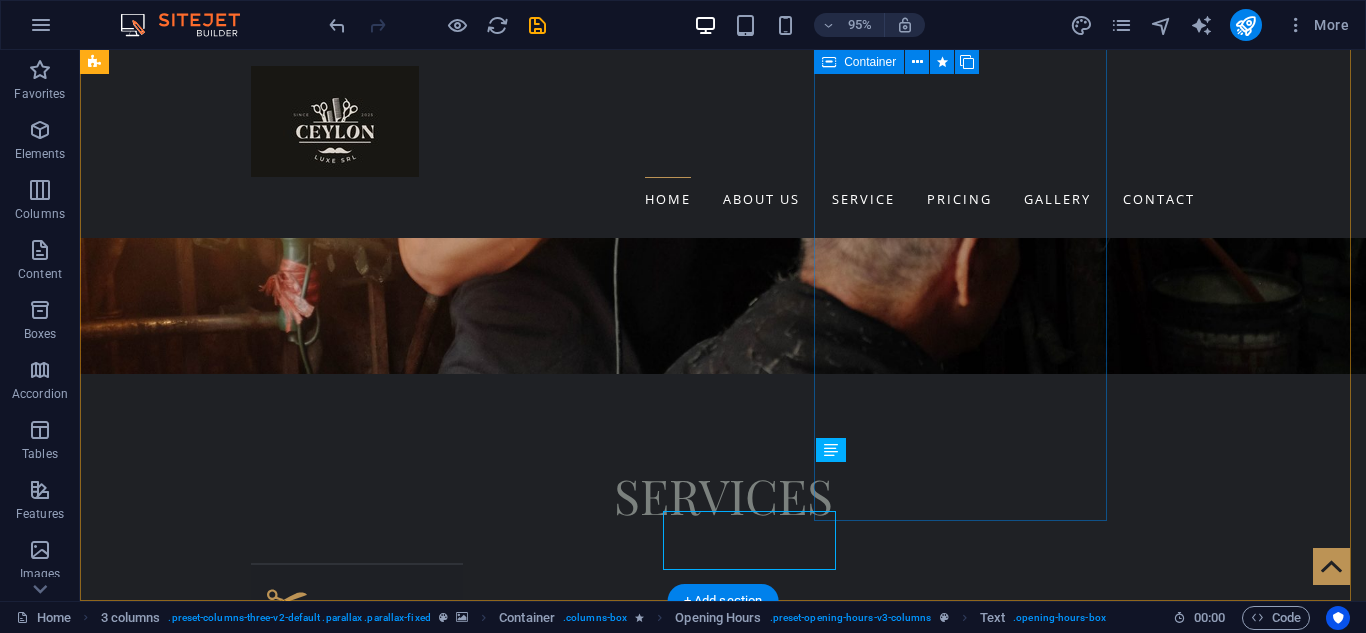 click on "Monday 17.30 - 20.30 Tuesday 17.30- 20:30 Wednesday 17.30- 20:30 Thursday 17.30- 20:30 Friday 09:00 - 20:00 Saturday 09:00 - 20:00 Sunday 09:00 - 18:30" at bounding box center (242, 9409) 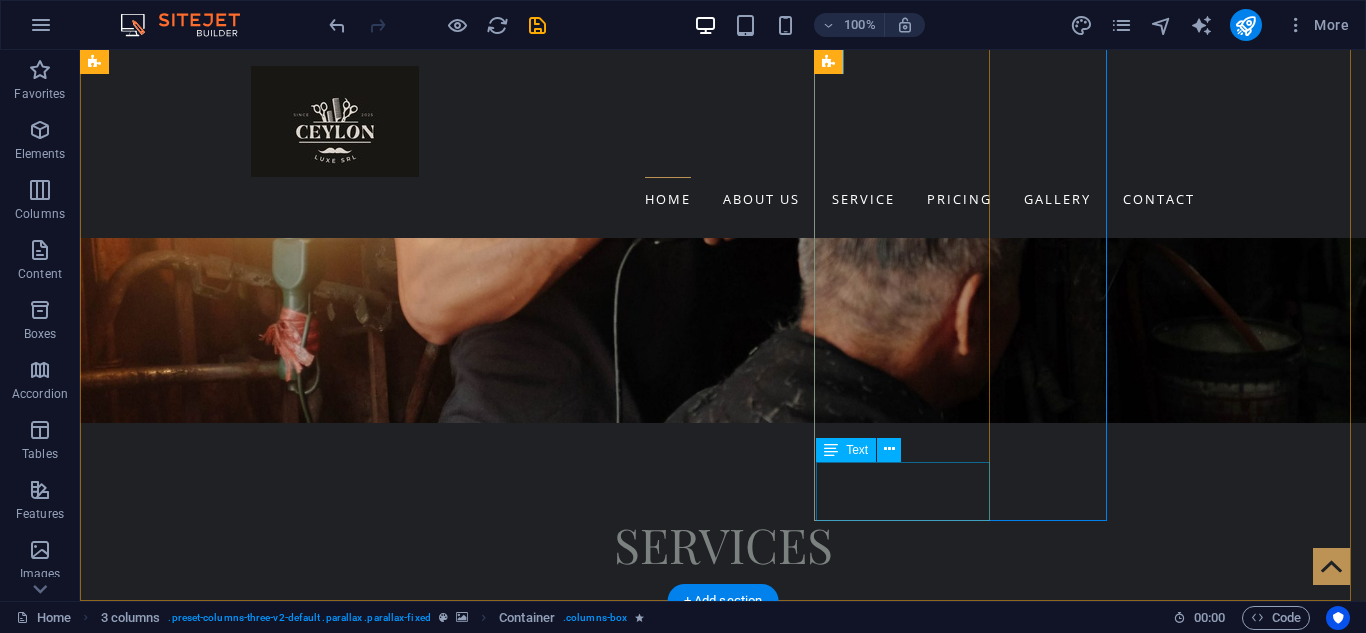click on "Sunday 09:00 - 18:30" at bounding box center [243, 9667] 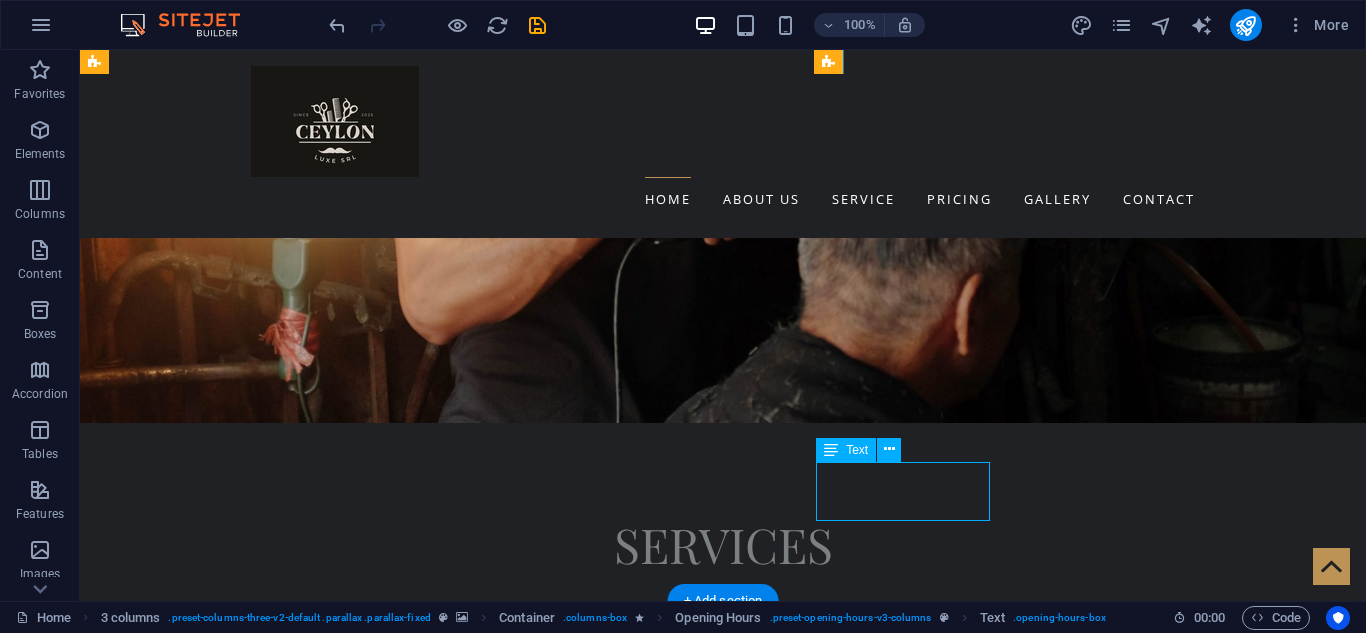 click on "Sunday 09:00 - 18:30" at bounding box center (243, 9667) 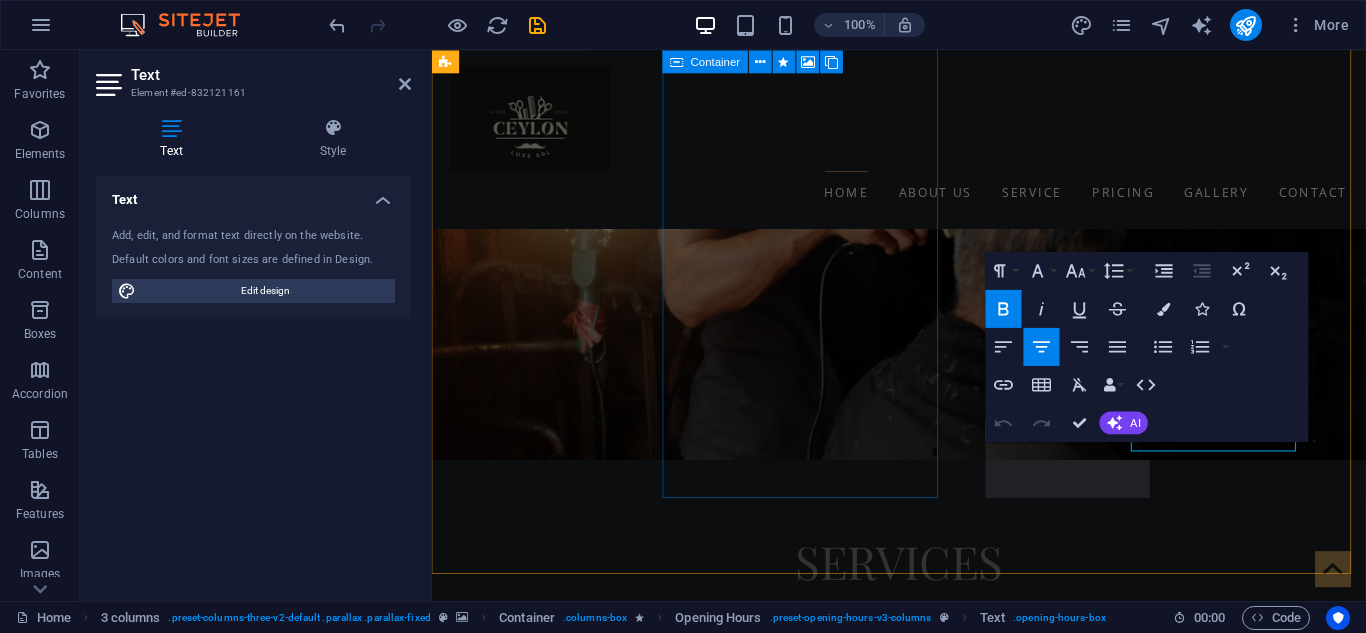scroll, scrollTop: 2864, scrollLeft: 0, axis: vertical 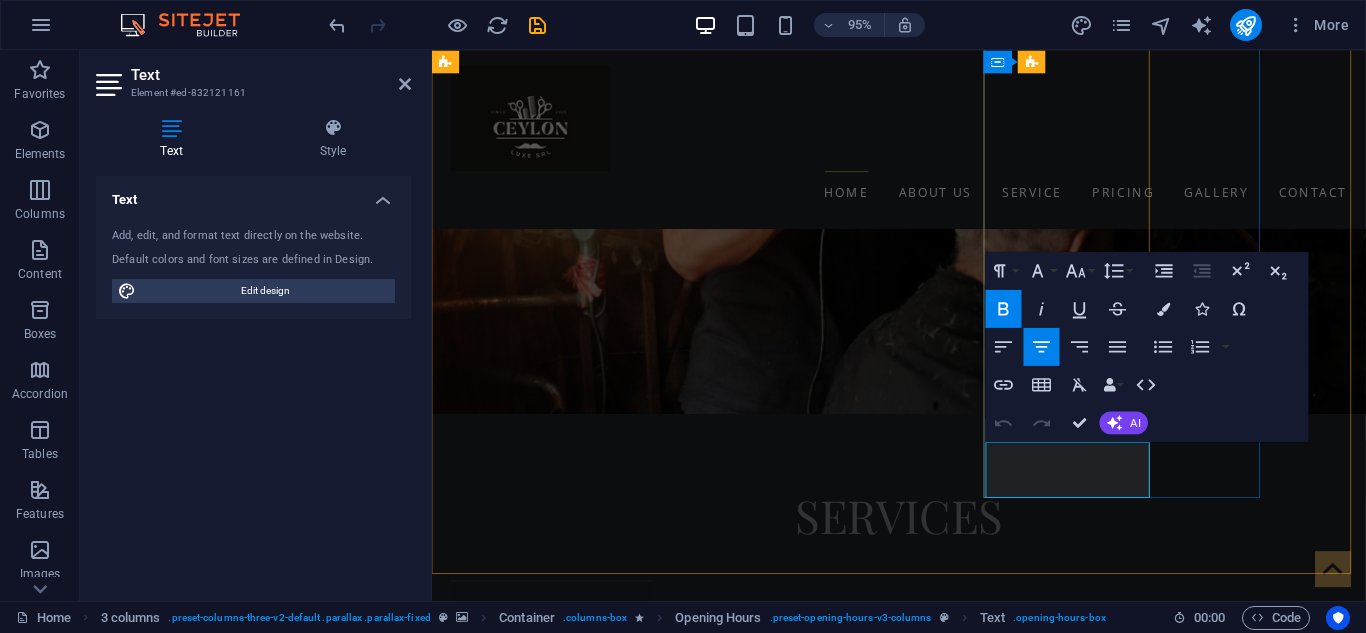 click on "09:00 - 18:30" at bounding box center (595, 9300) 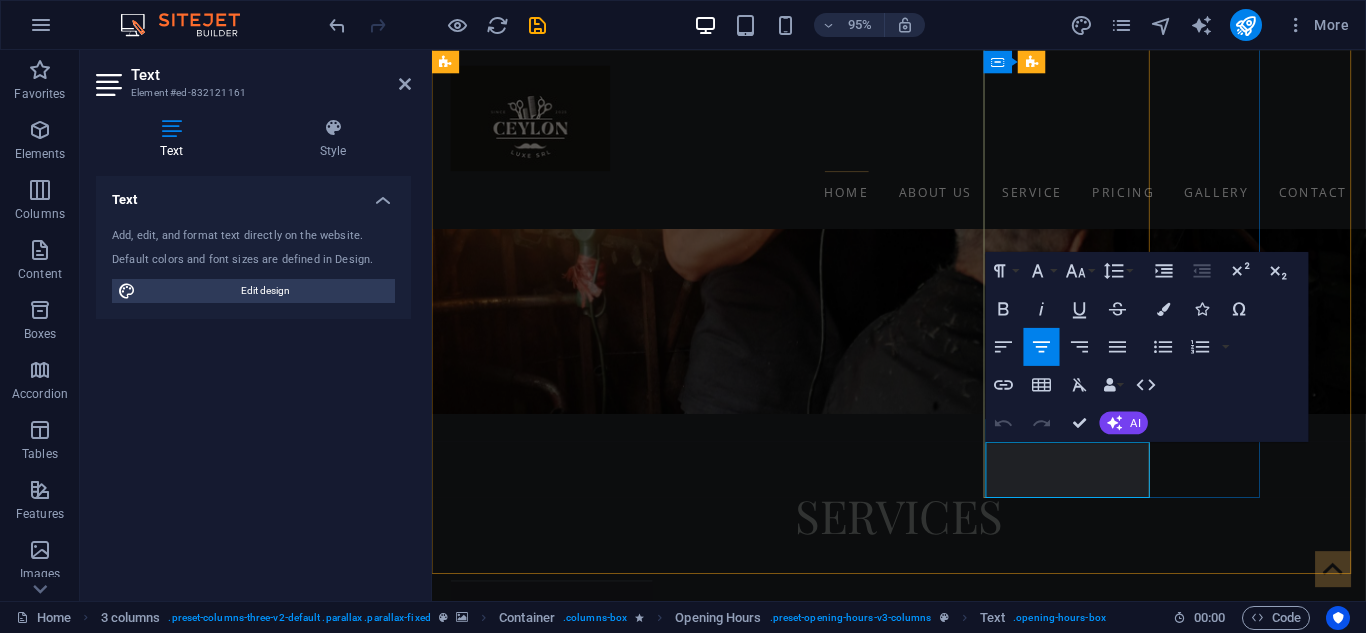 type 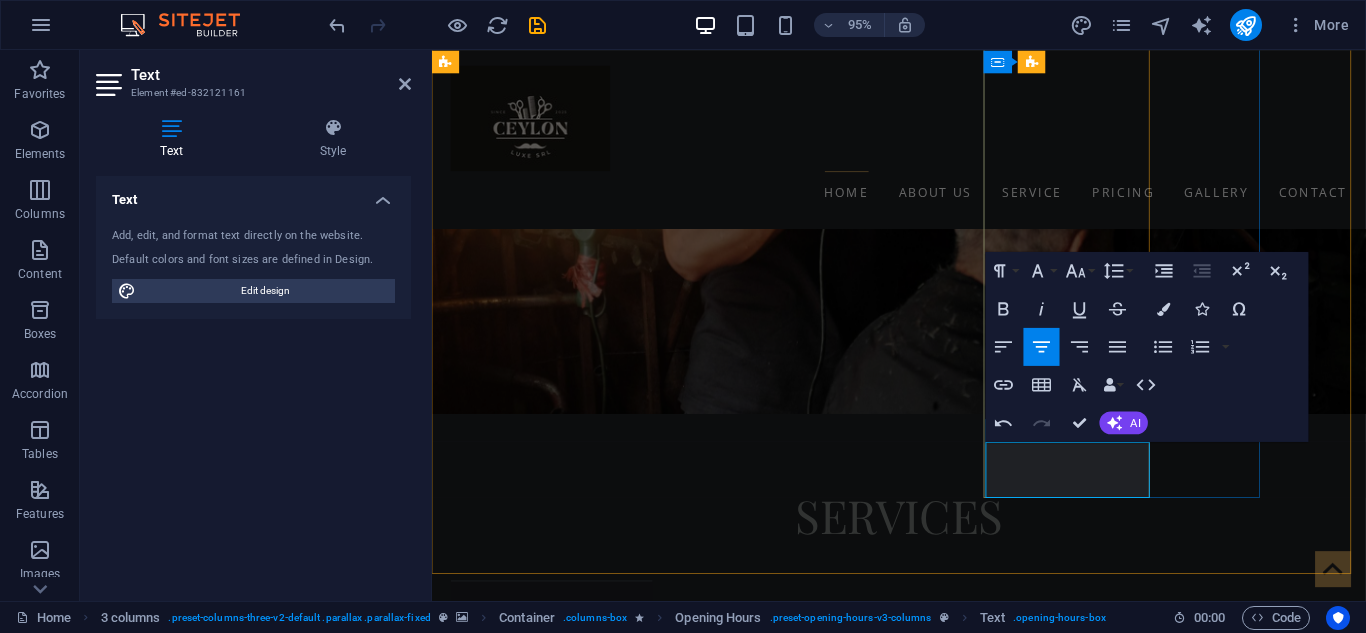click on "09:00 - 20:30" at bounding box center (595, 9344) 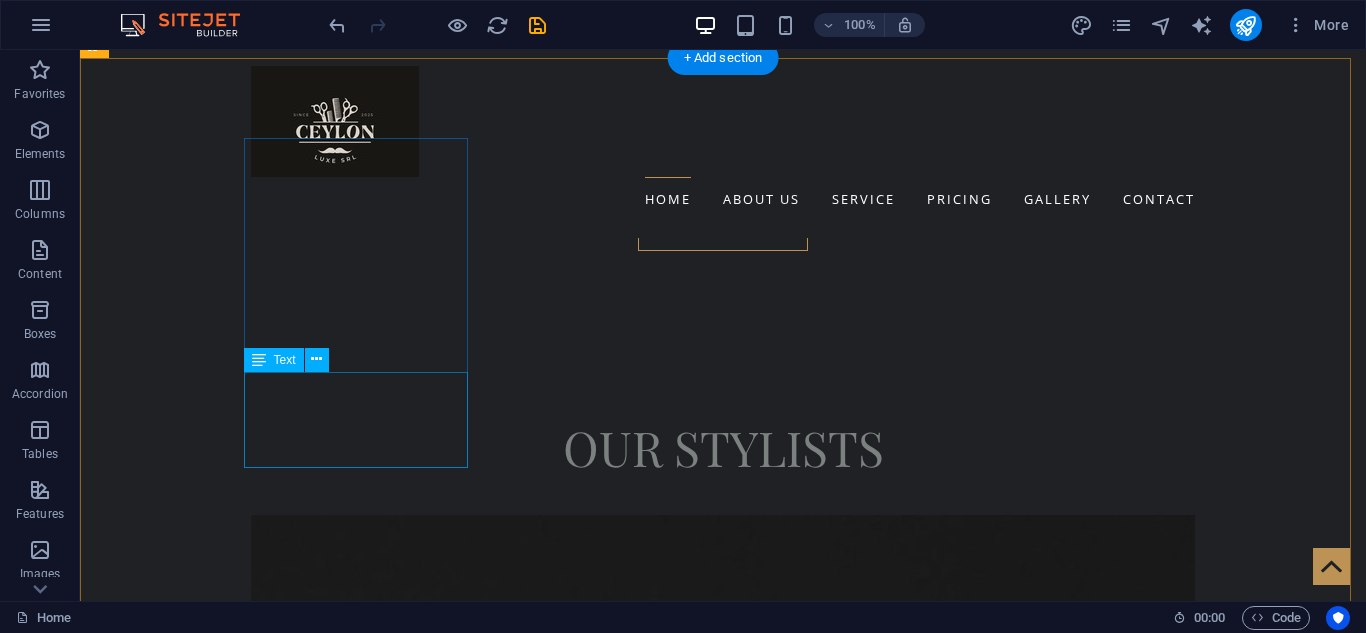 scroll, scrollTop: 4460, scrollLeft: 0, axis: vertical 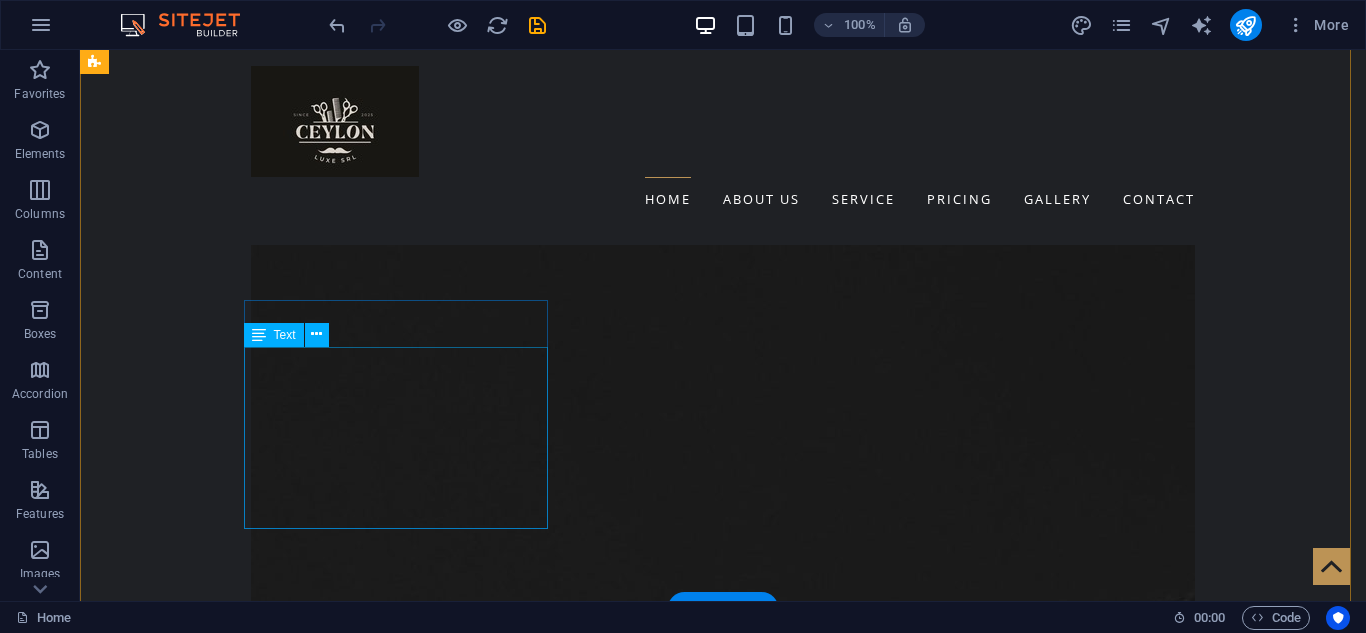 click on "Mon closed Tue 09:00 - 18:30 Wed 09:00 - 18:30 Thu 09:00 - 18:30 Fri 09:00 - 18:30 Sat 12:00 - 18:30 Sun closed" at bounding box center [568, 12356] 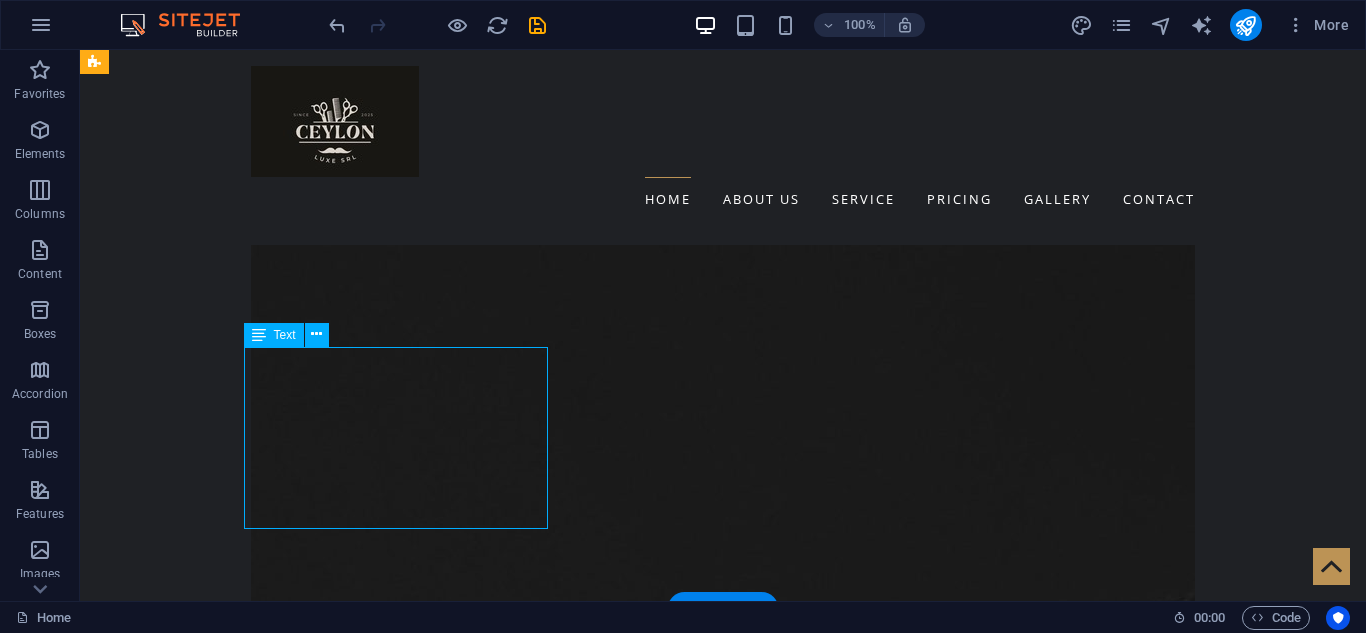 click on "Mon closed Tue 09:00 - 18:30 Wed 09:00 - 18:30 Thu 09:00 - 18:30 Fri 09:00 - 18:30 Sat 12:00 - 18:30 Sun closed" at bounding box center (568, 12356) 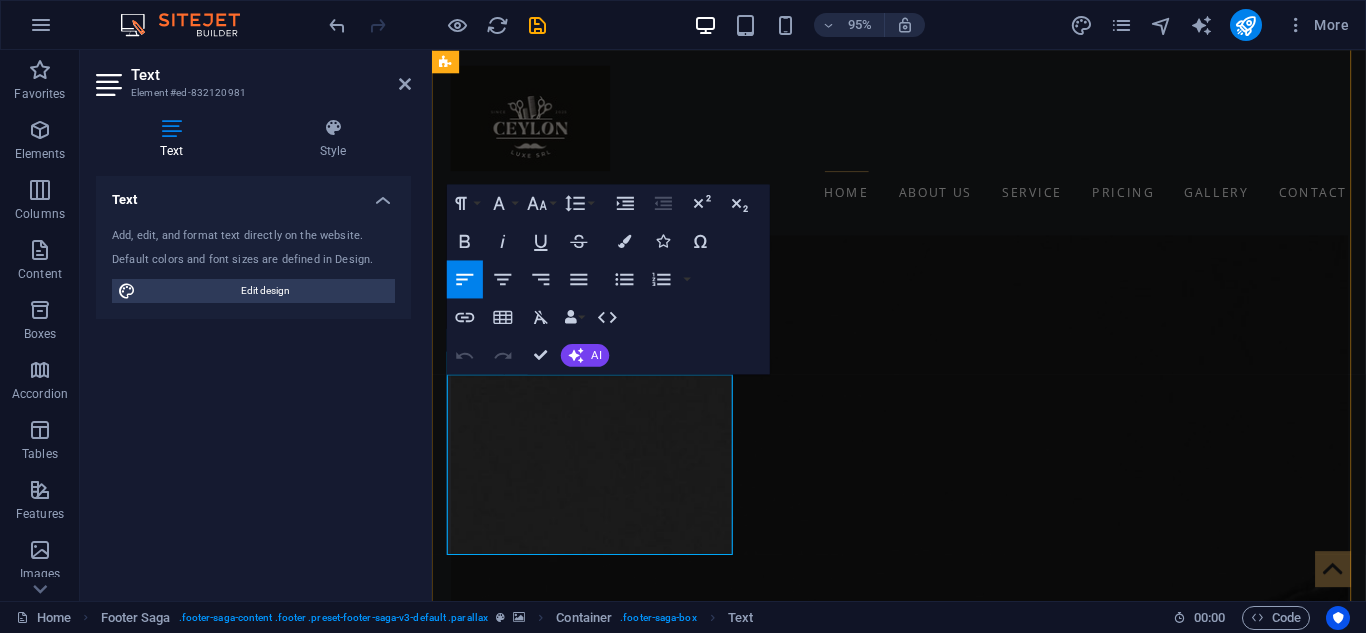 click on "closed" at bounding box center [1082, 11949] 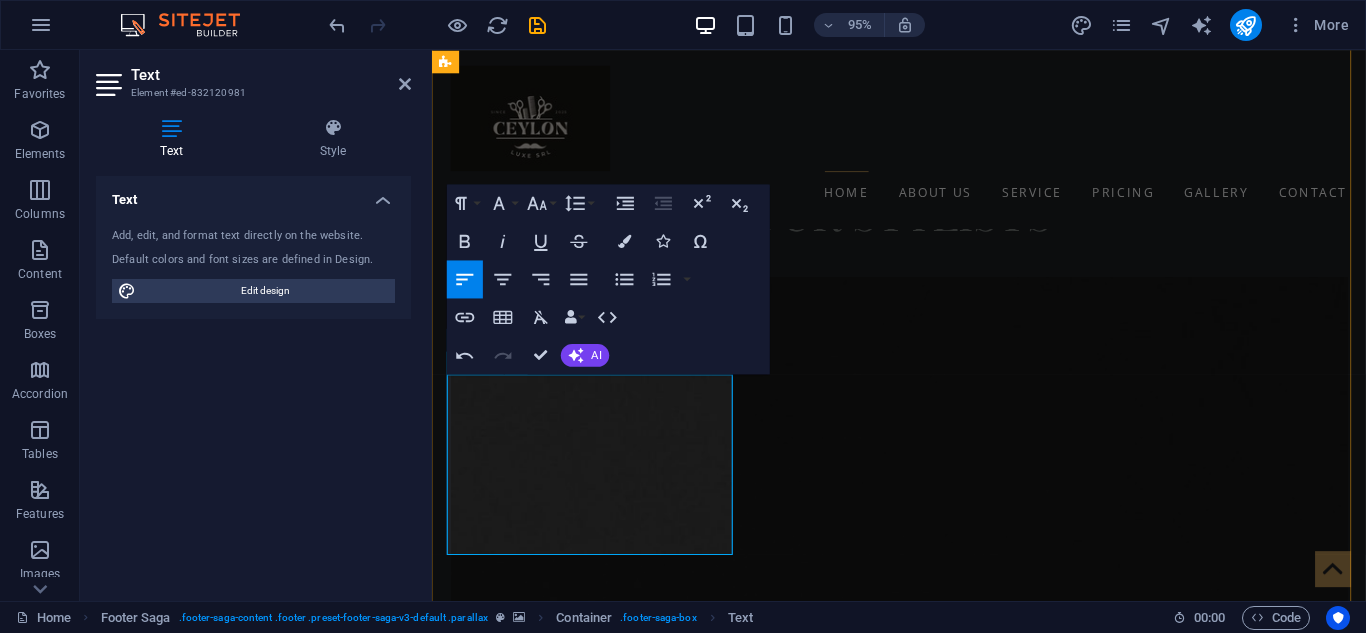 type 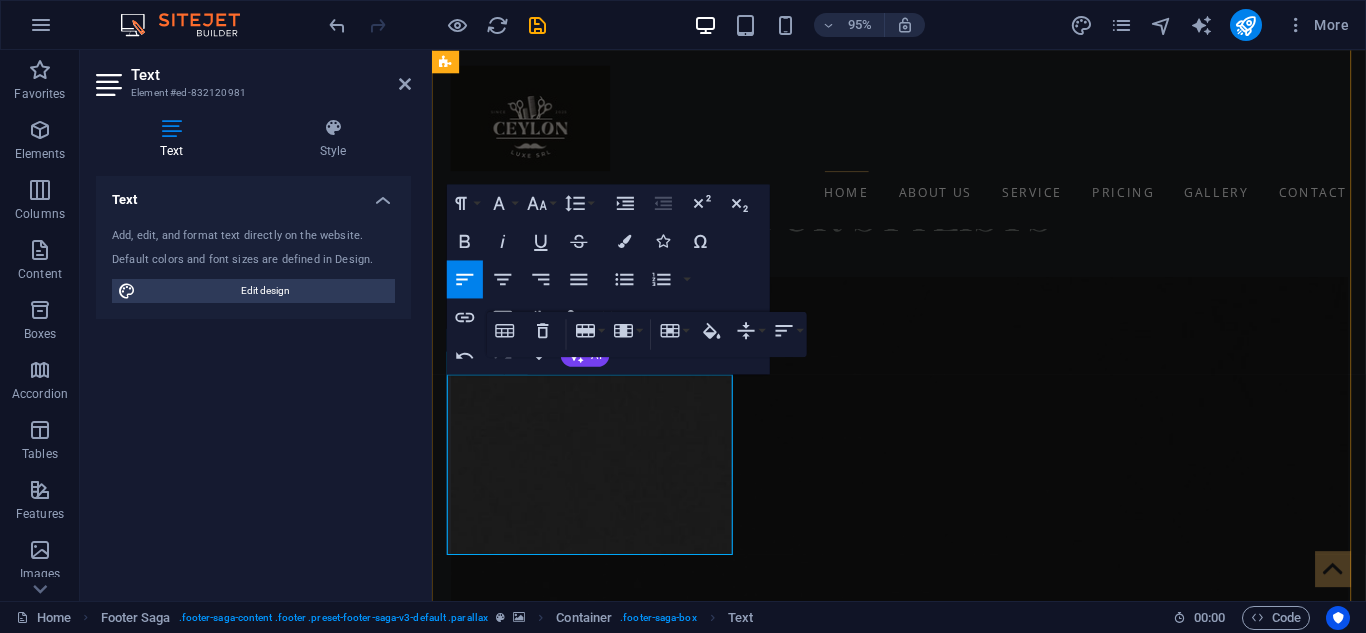click on "09:00 - 18:30" at bounding box center [1082, 12038] 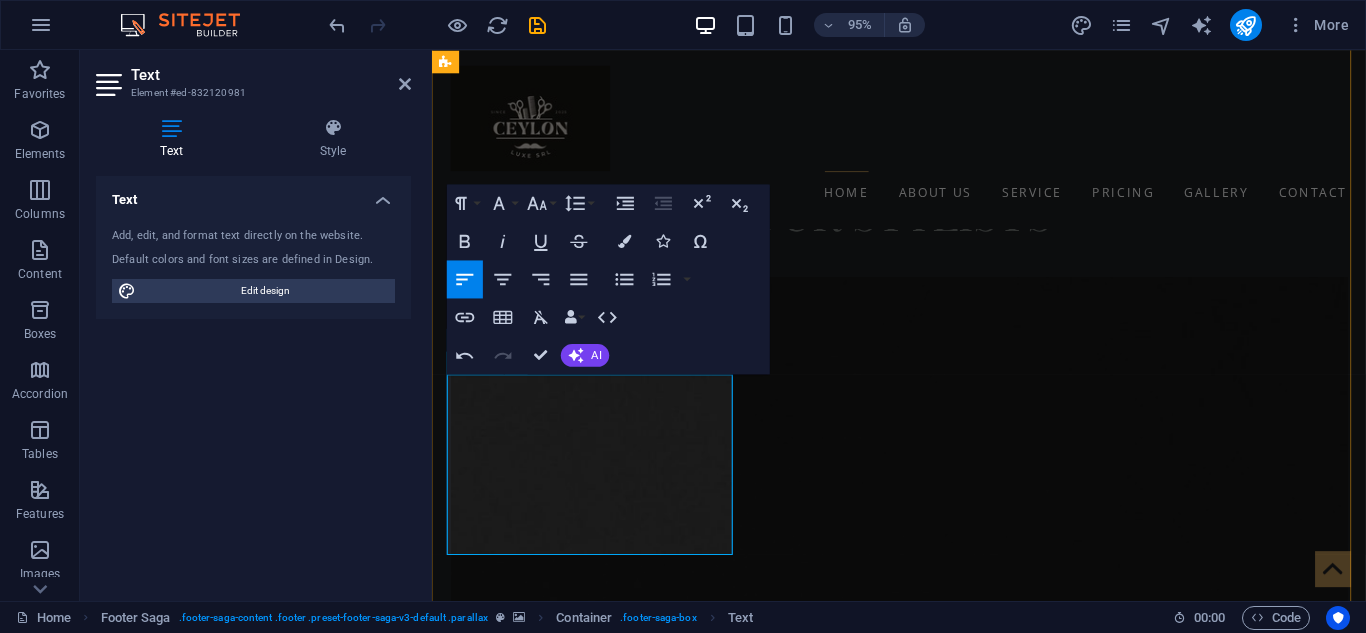 click on "17.30- 18:30" at bounding box center [1082, 12038] 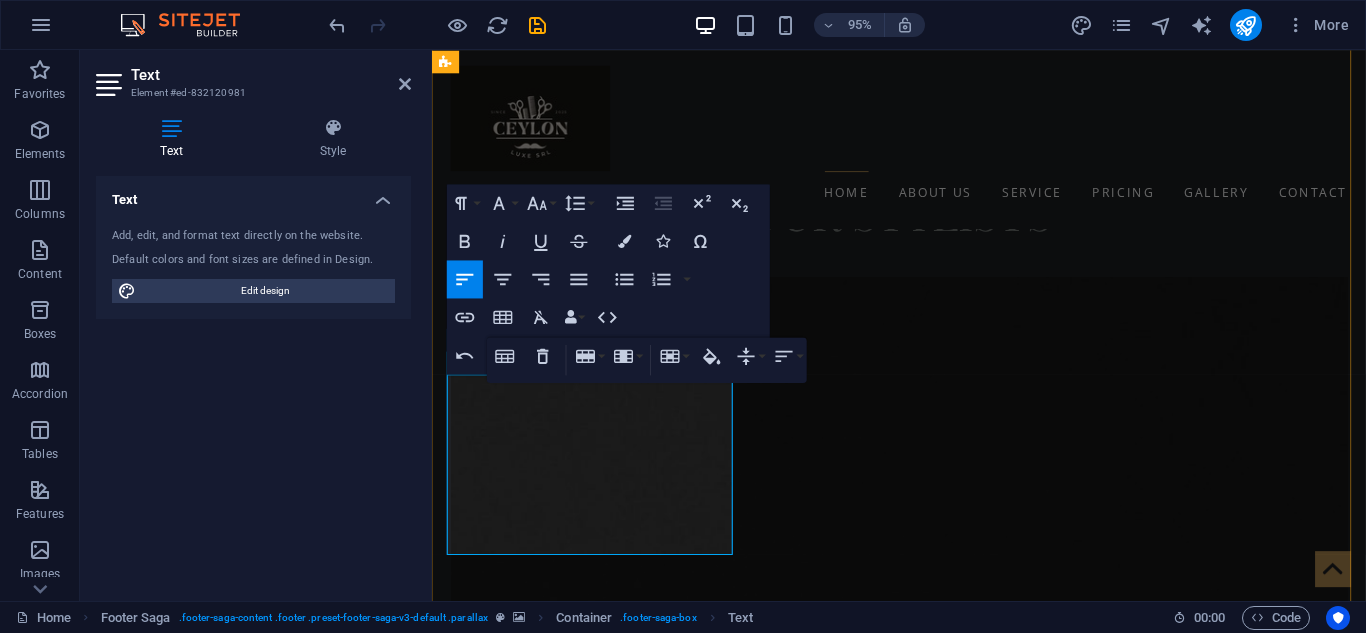 click on "17.30- 20:30" at bounding box center [1082, 12038] 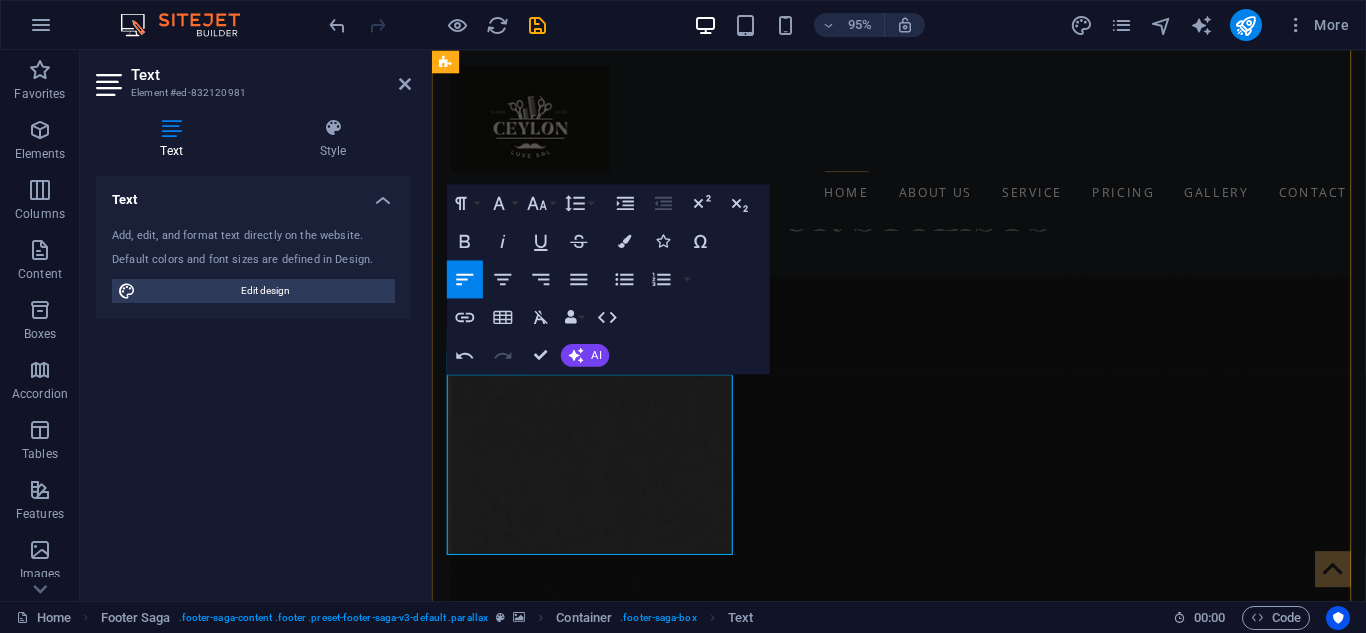 click on "09:00 - 18:30" at bounding box center [1082, 12065] 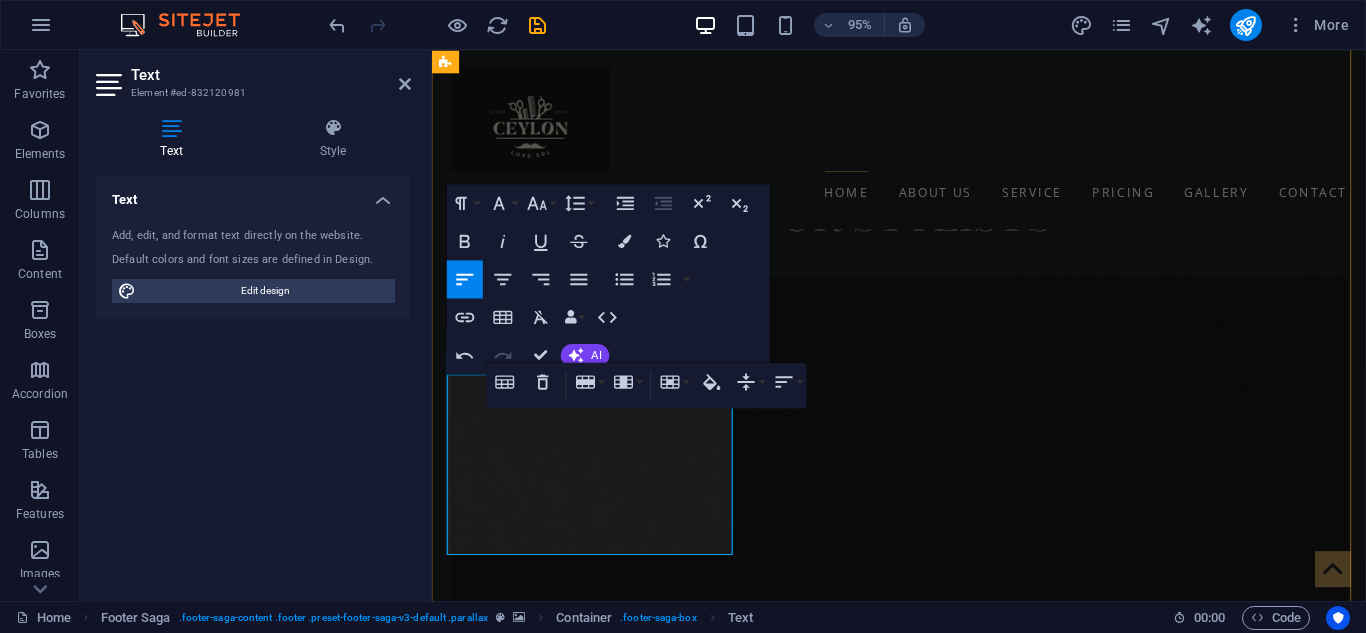 click on "17:30 -  18:30" at bounding box center [1082, 12065] 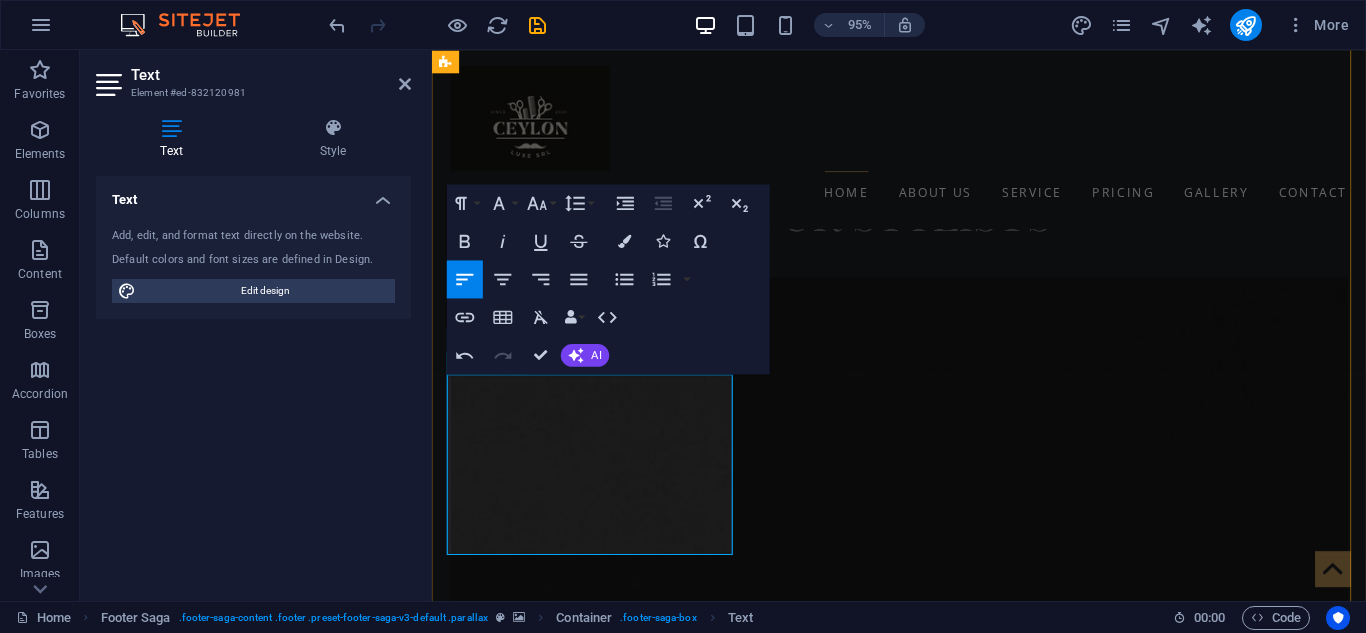 click on "09:00 - 18:30" at bounding box center [1082, 12092] 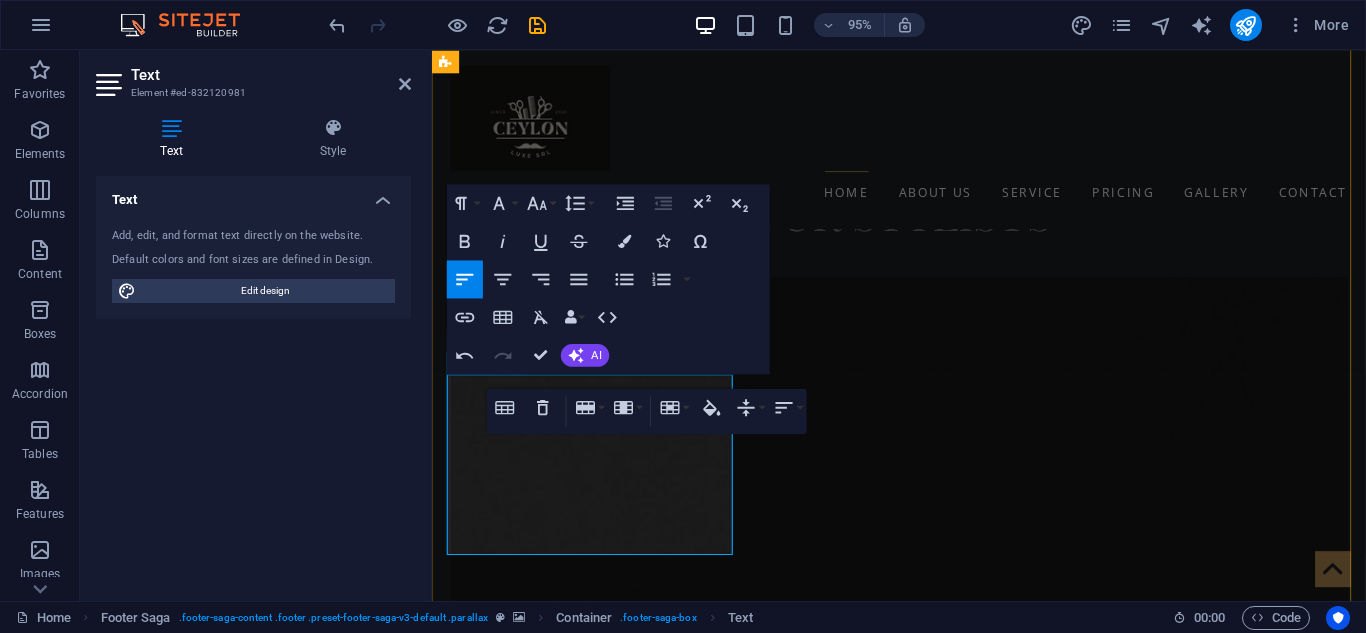 click on "17.30- 20:30" at bounding box center (1082, 12092) 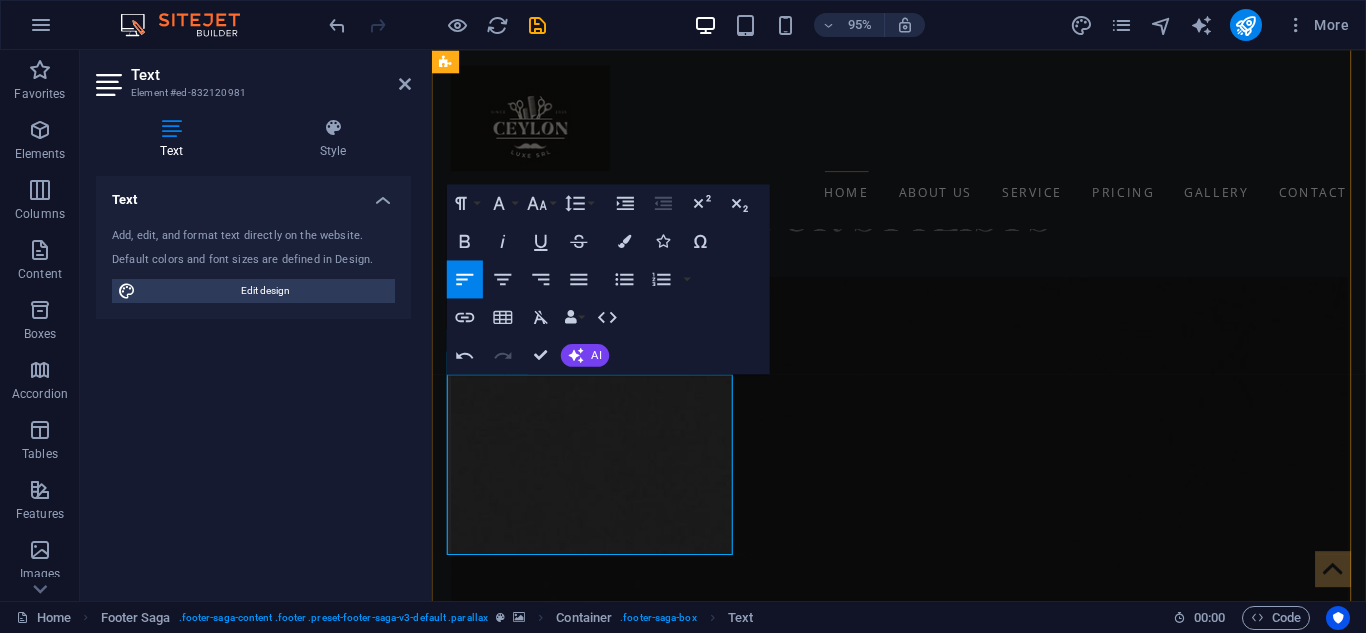click on "09:00 - 18:30" at bounding box center [1082, 12119] 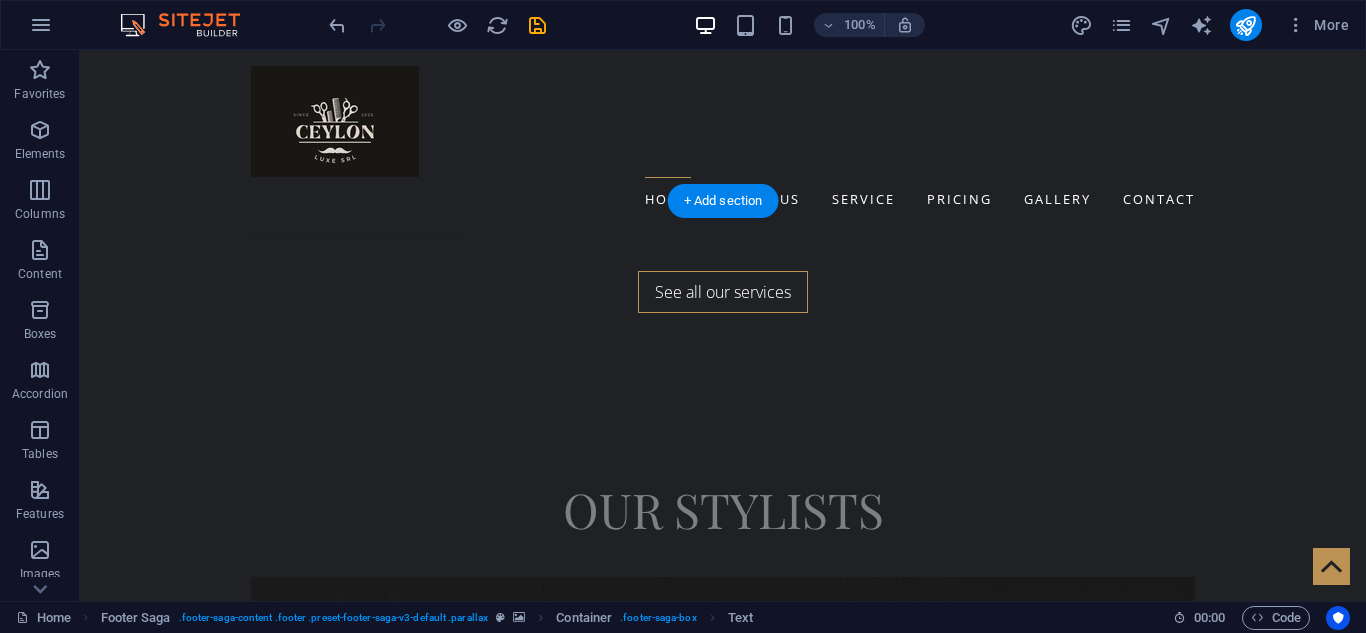 scroll, scrollTop: 4127, scrollLeft: 0, axis: vertical 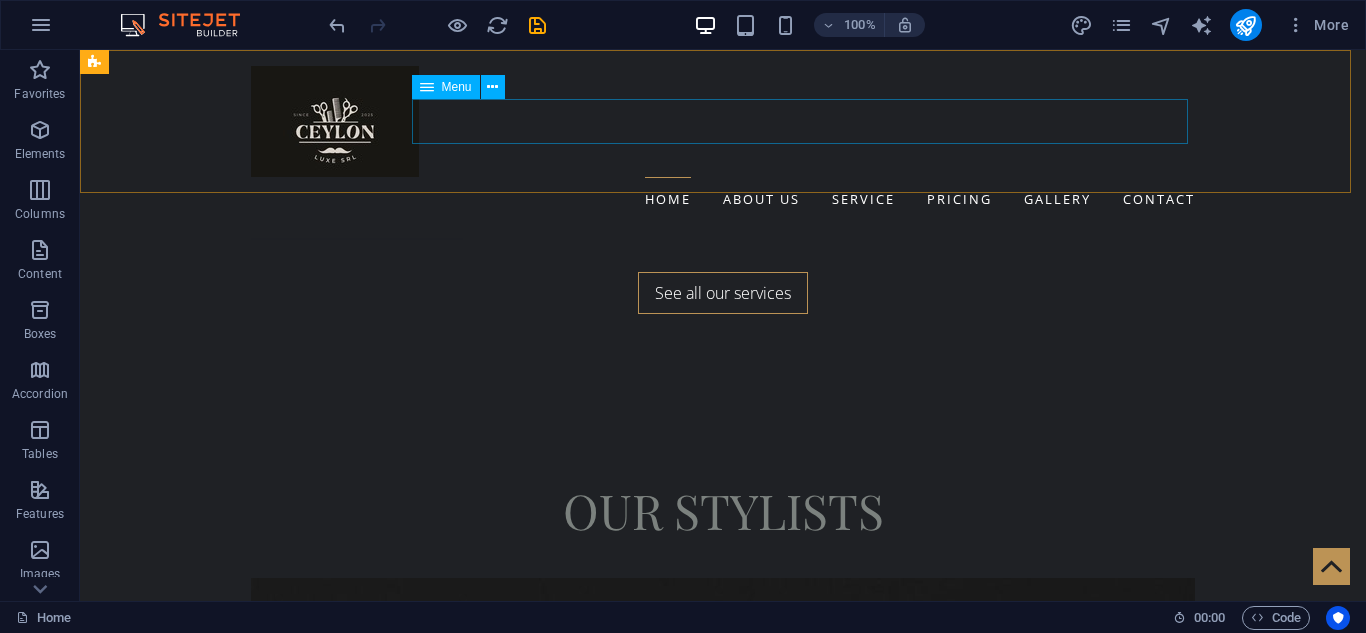 click on "Home About us Service Pricing Gallery Contact" at bounding box center (723, 199) 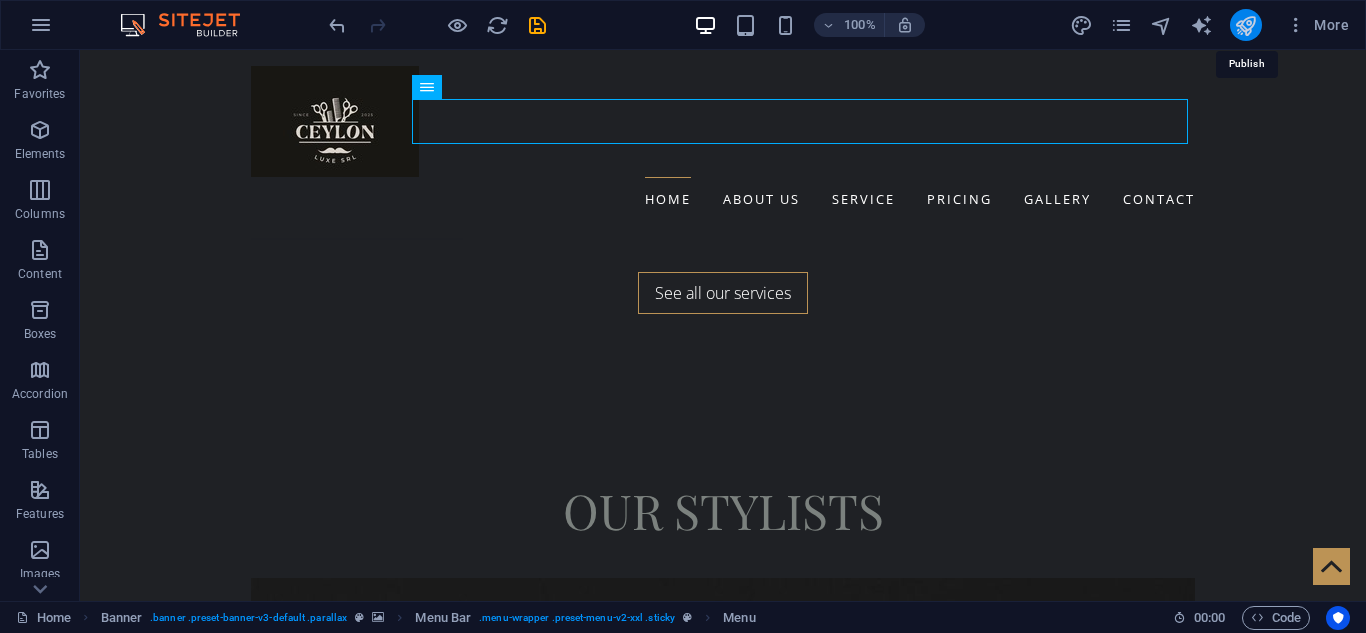 click at bounding box center [1245, 25] 